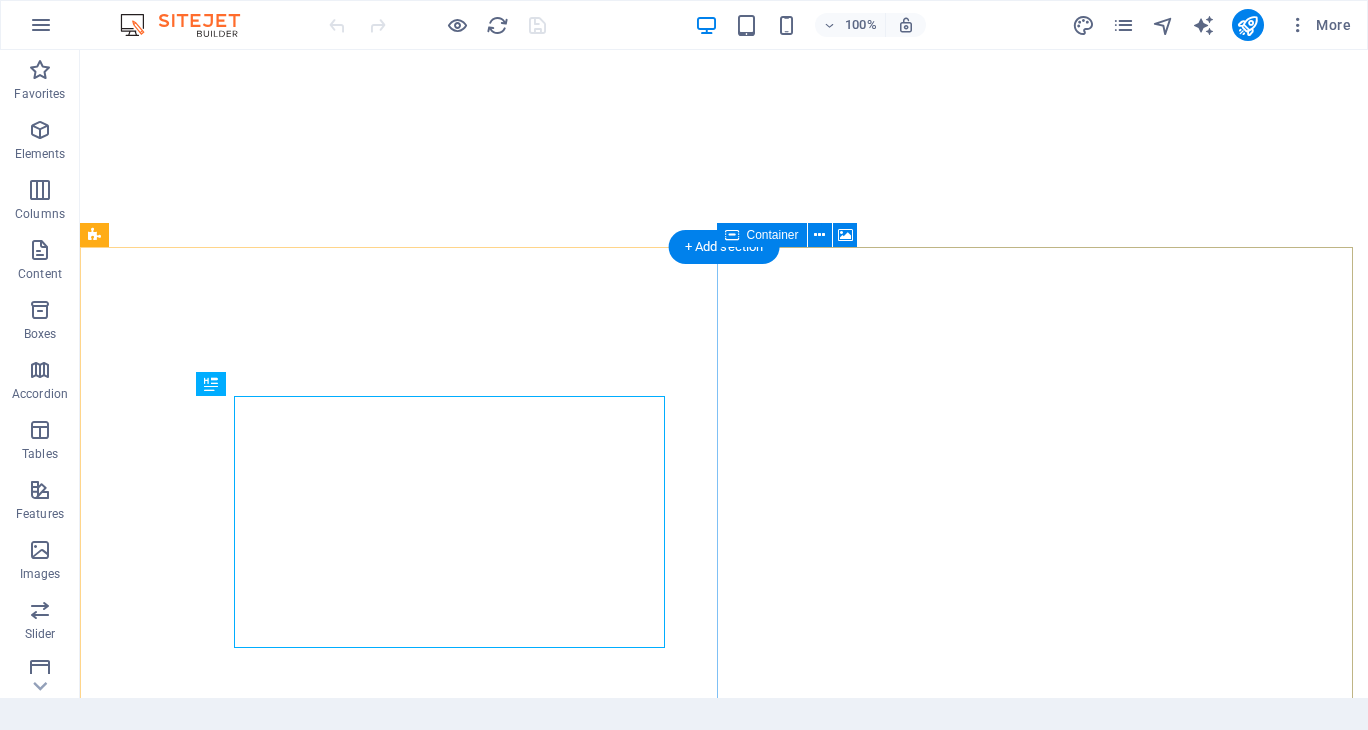 scroll, scrollTop: 0, scrollLeft: 0, axis: both 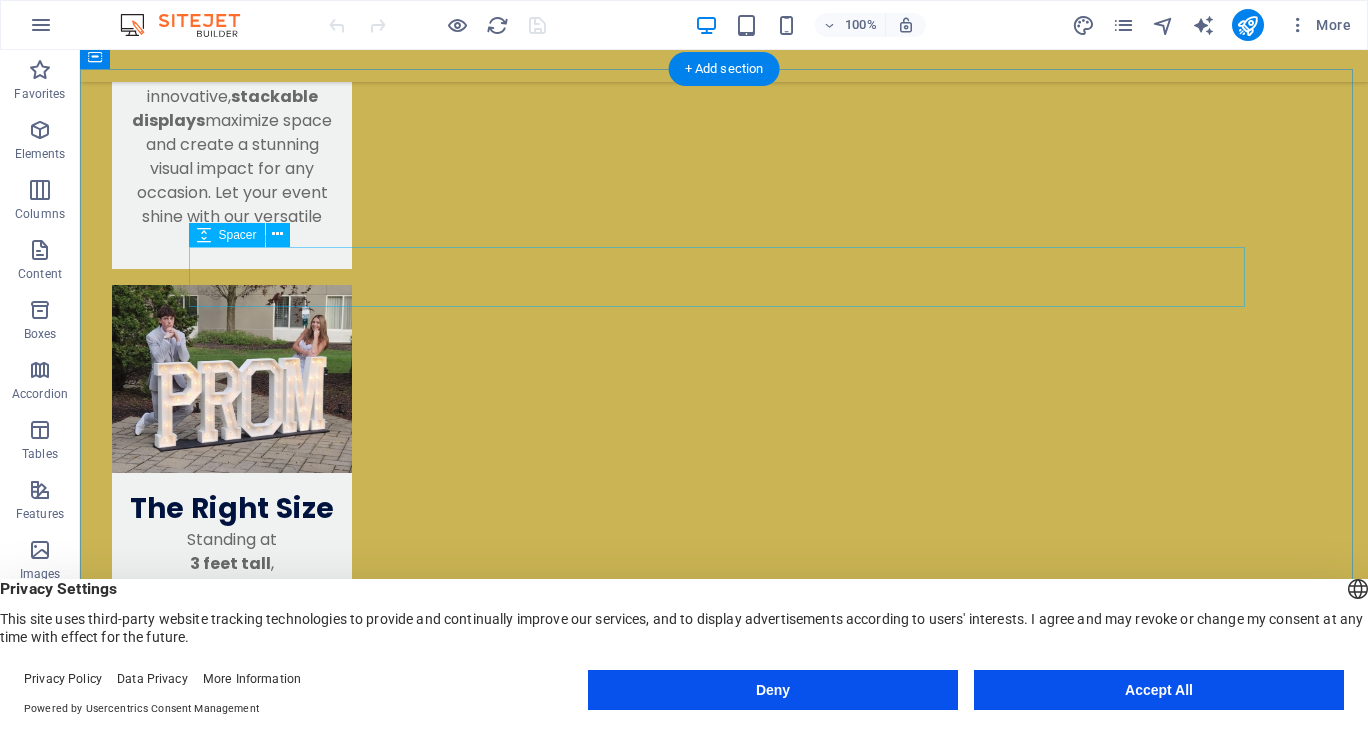 click at bounding box center [724, 2650] 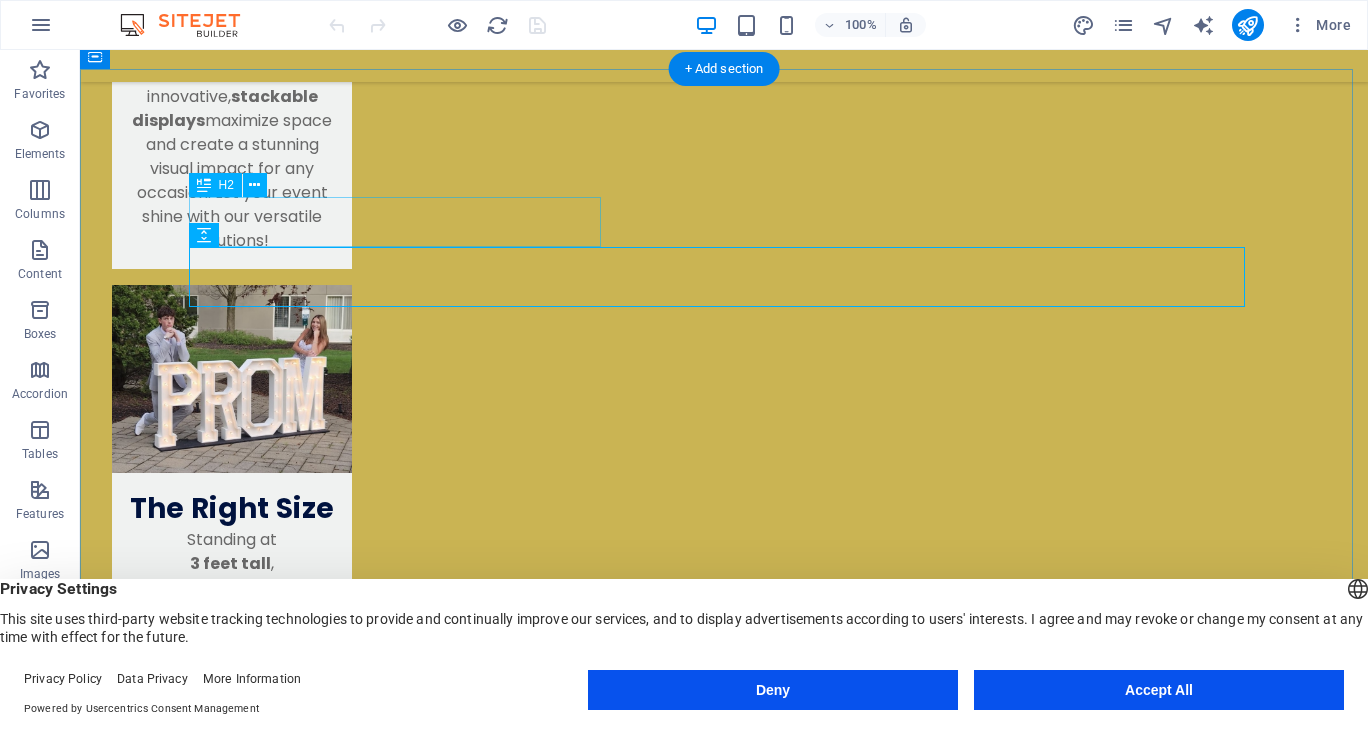 click on "Send Us a Message" at bounding box center [724, 2596] 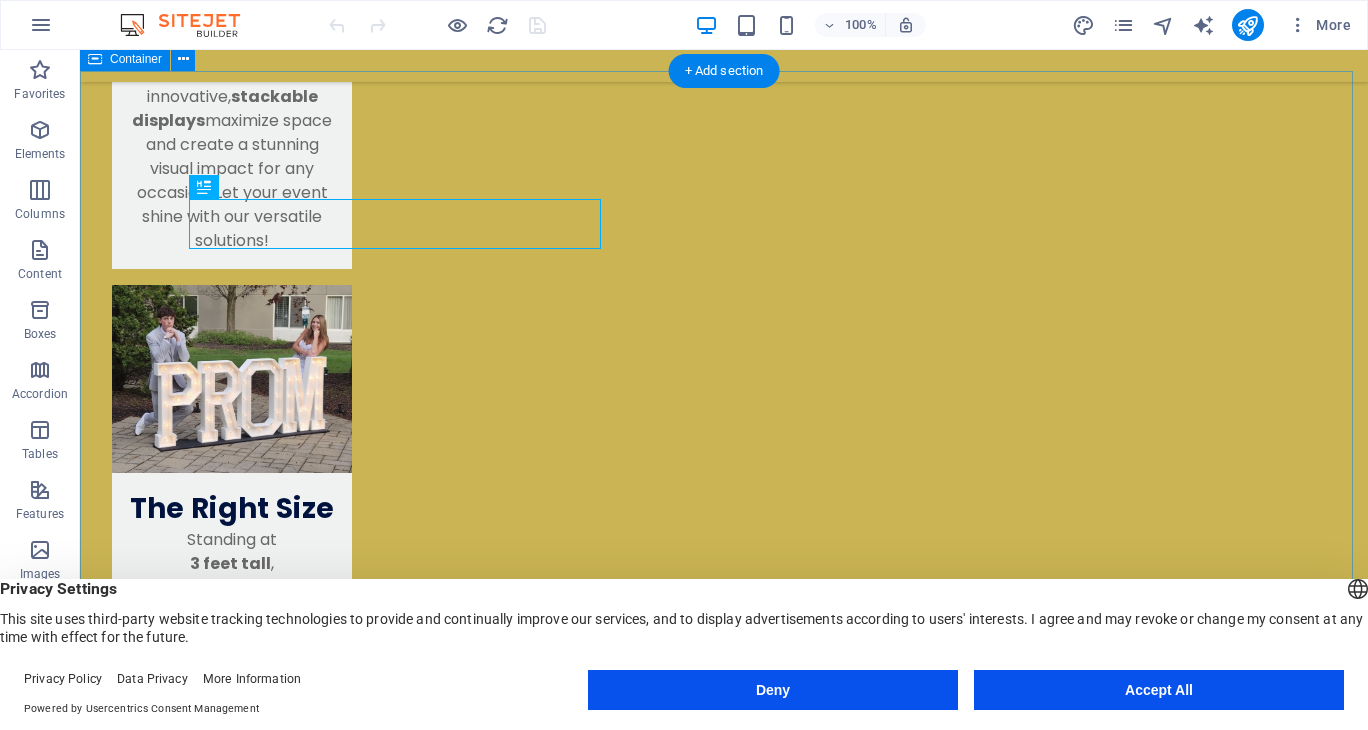 scroll, scrollTop: 1800, scrollLeft: 0, axis: vertical 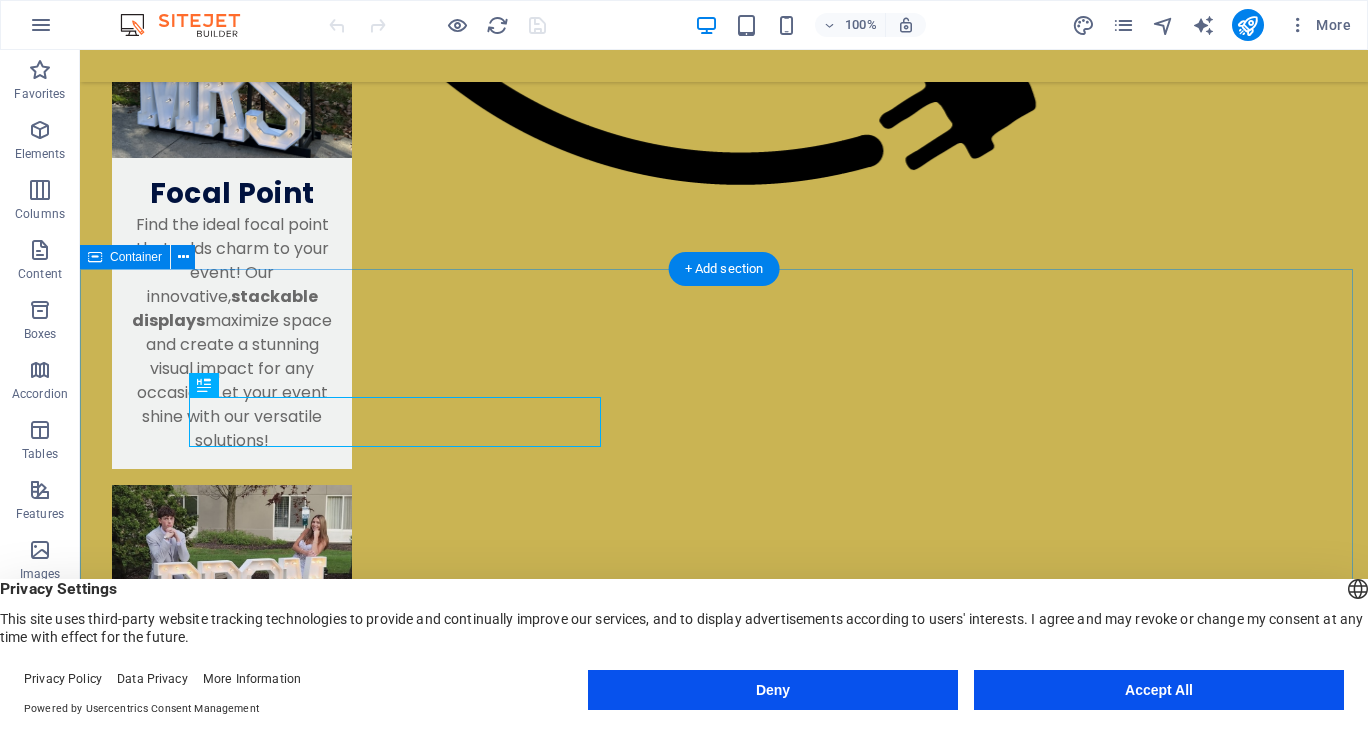 click on "Send Us a Message   Send   I have read and understand the privacy policy. Unreadable? Load new" at bounding box center (724, 3057) 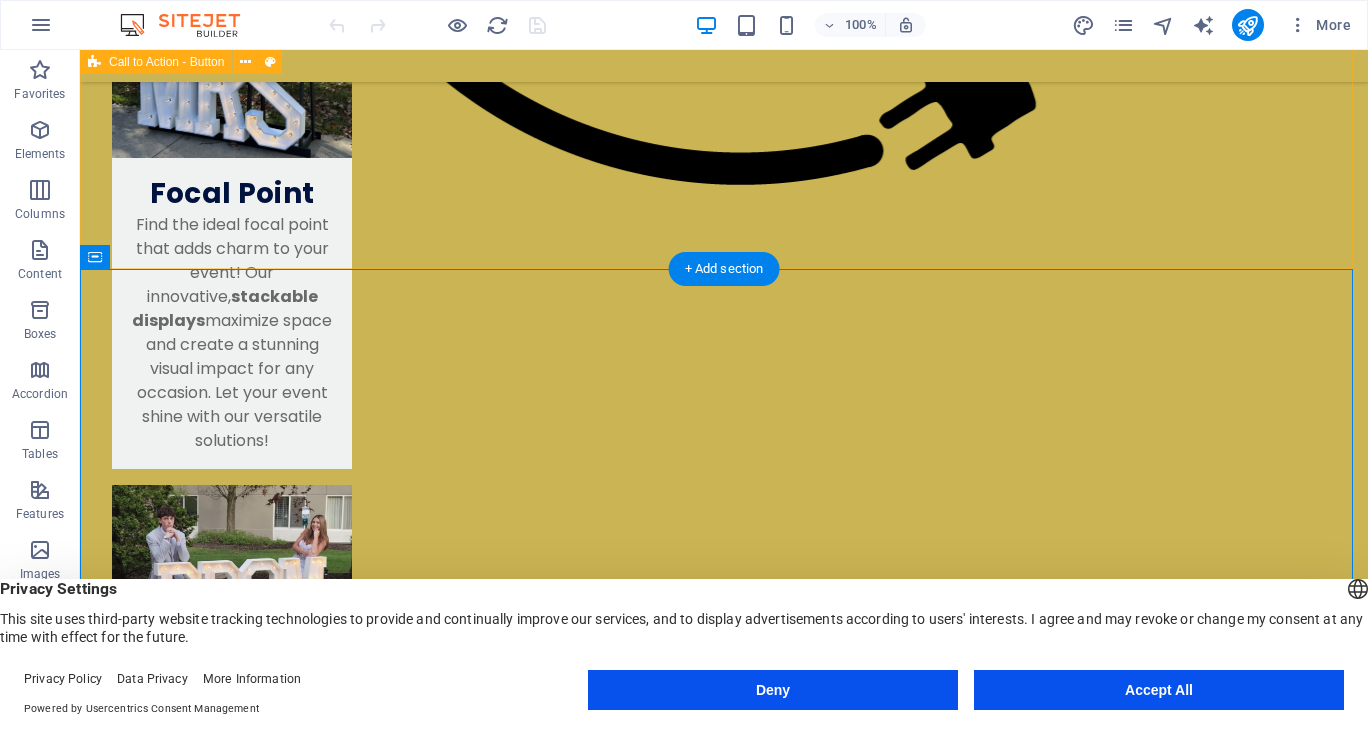 scroll, scrollTop: 1600, scrollLeft: 0, axis: vertical 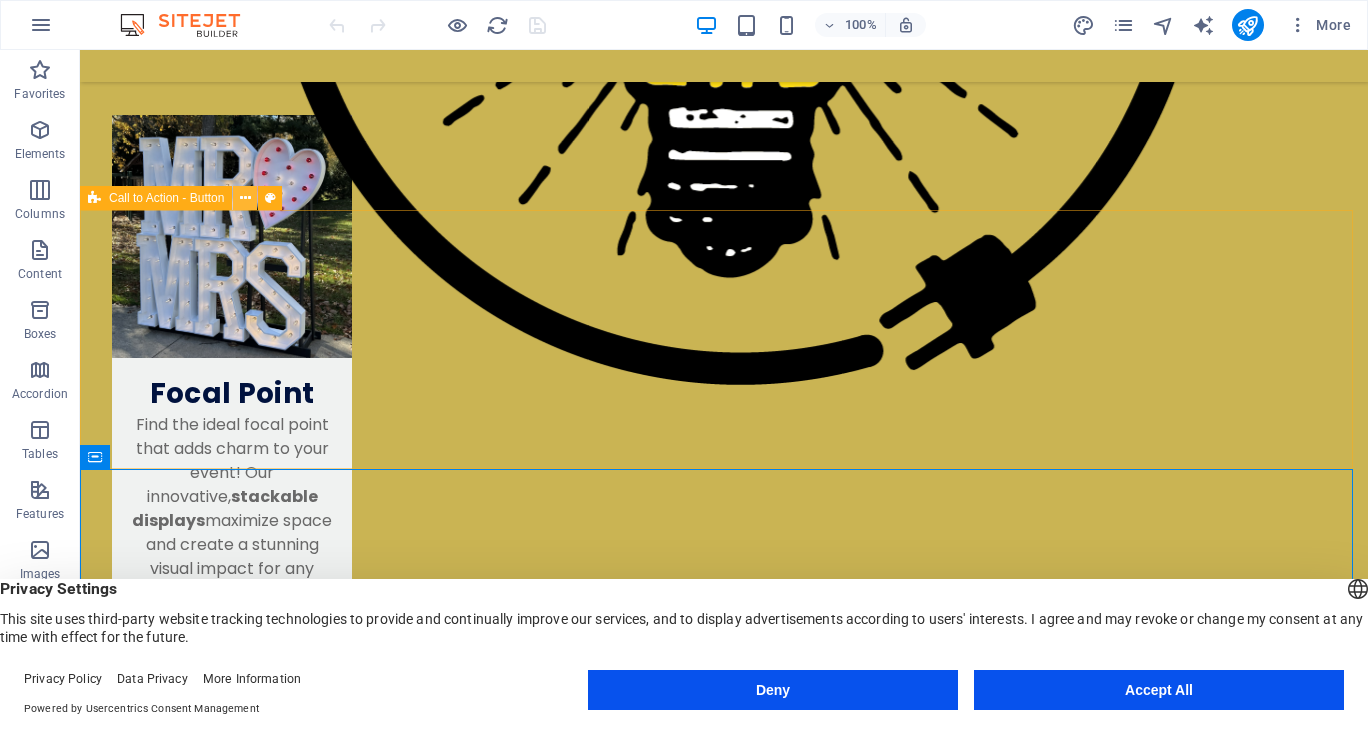 click at bounding box center (245, 198) 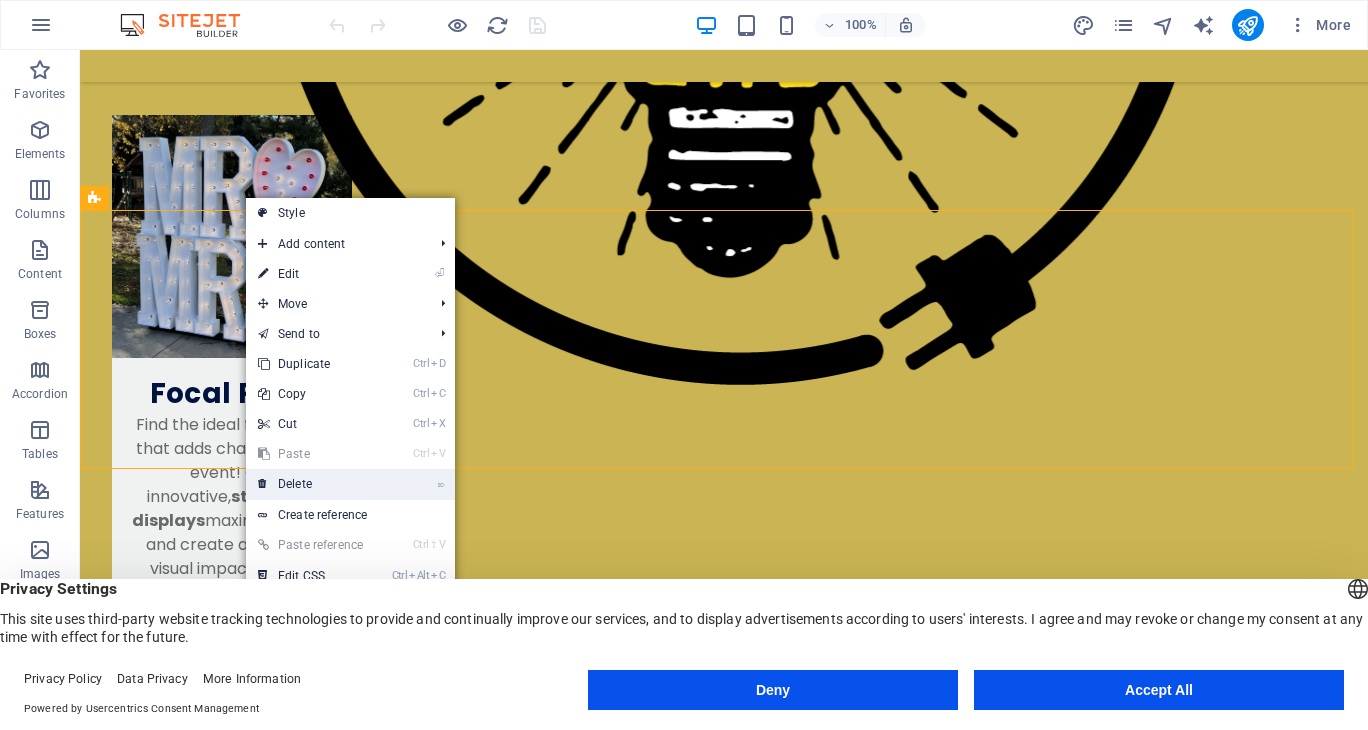 click on "⌦  Delete" at bounding box center [313, 484] 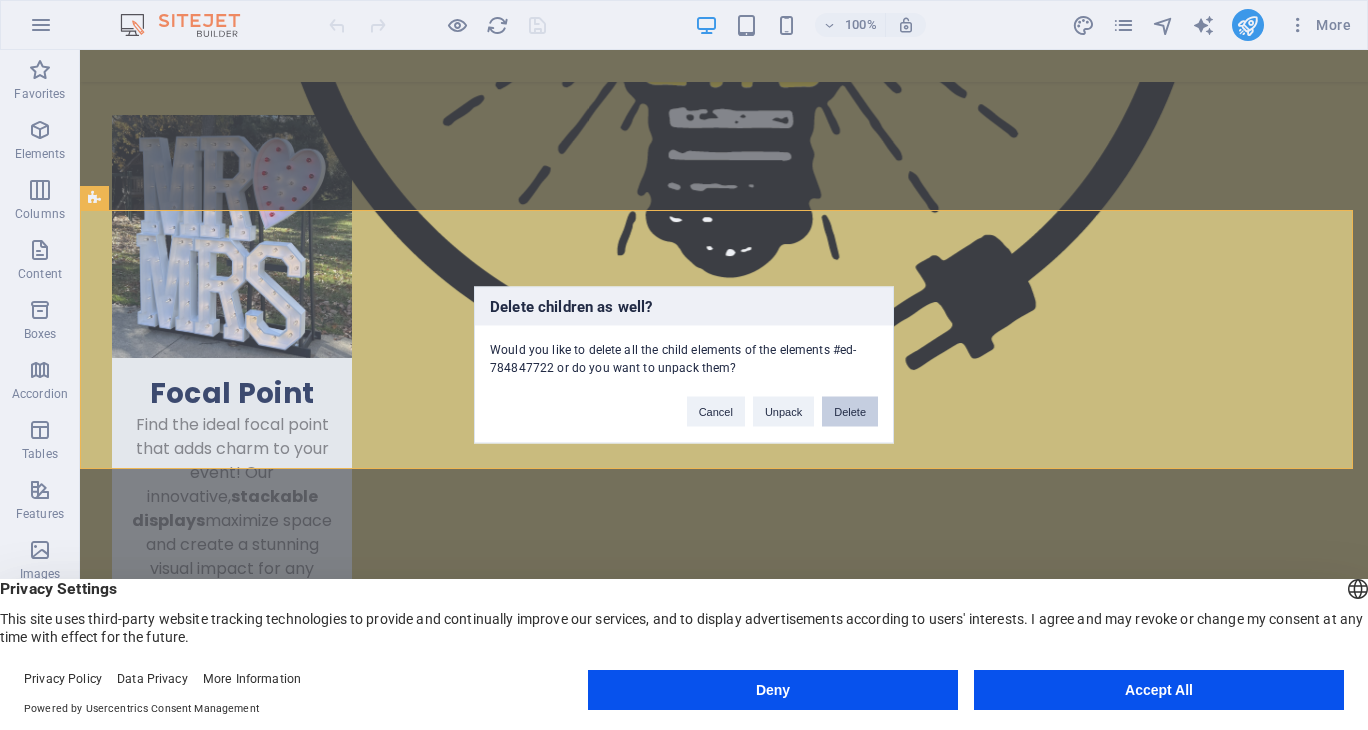 click on "Delete" at bounding box center (850, 412) 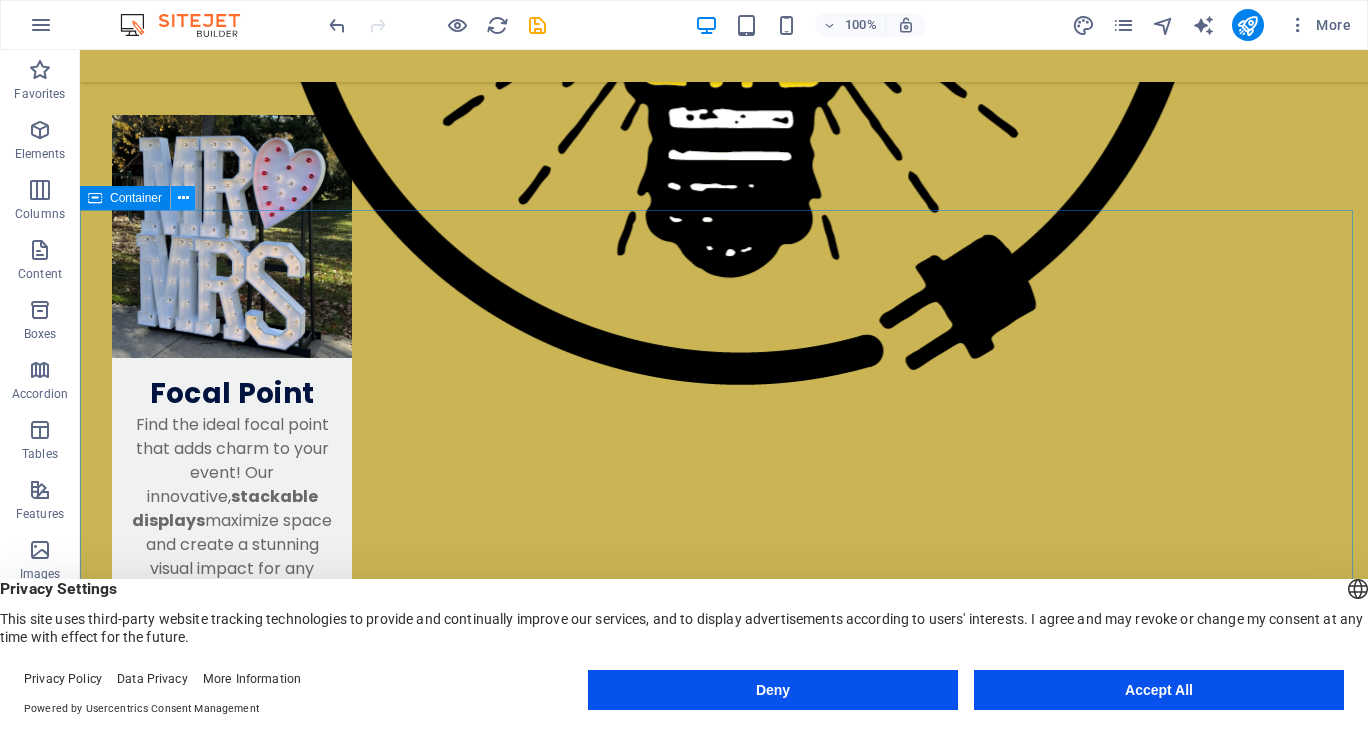 click at bounding box center (183, 198) 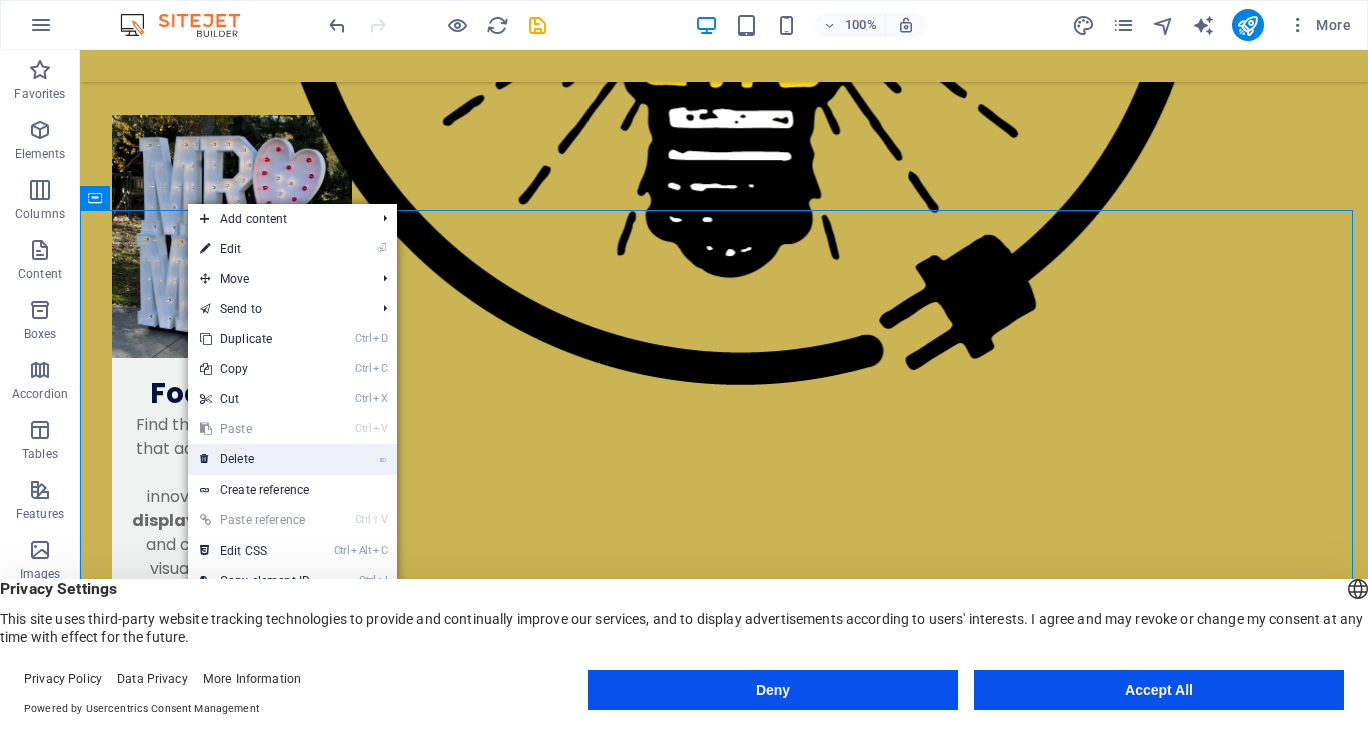 click on "⌦  Delete" at bounding box center [255, 459] 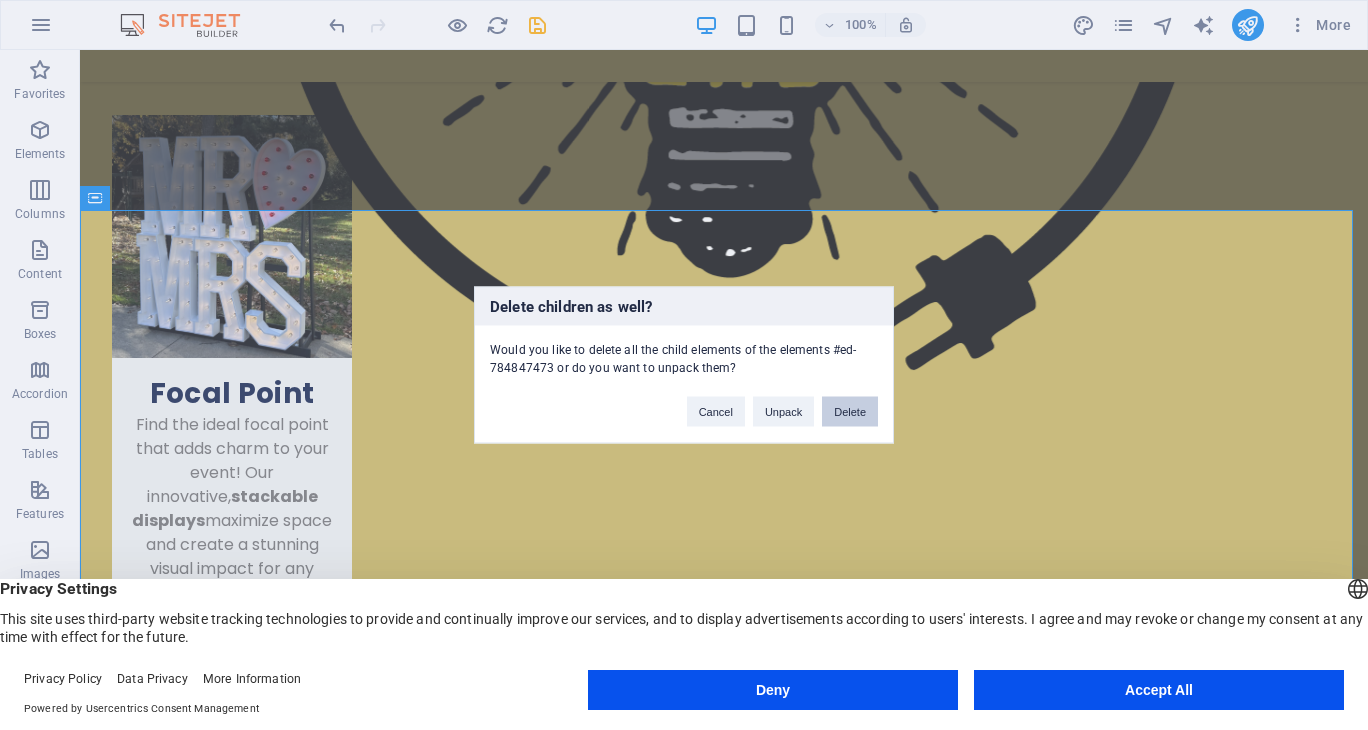 click on "Delete" at bounding box center [850, 412] 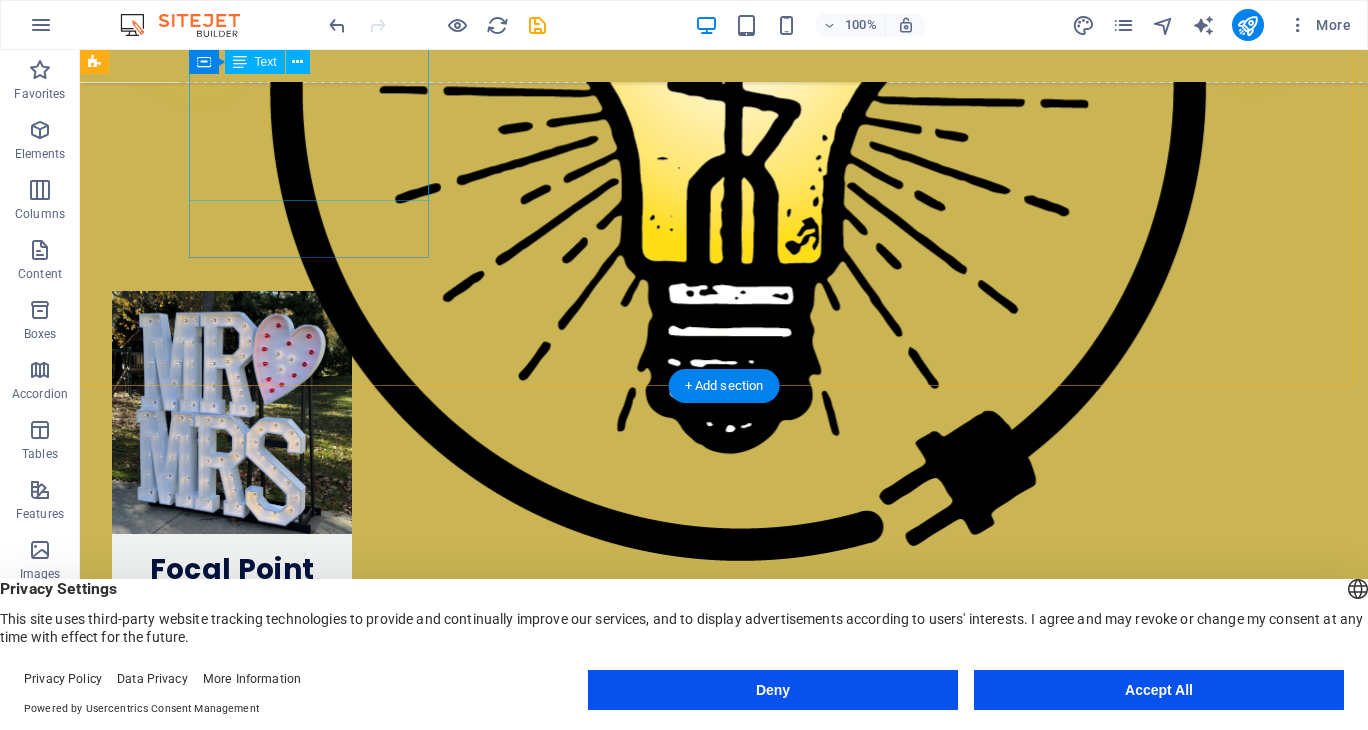 scroll, scrollTop: 1724, scrollLeft: 0, axis: vertical 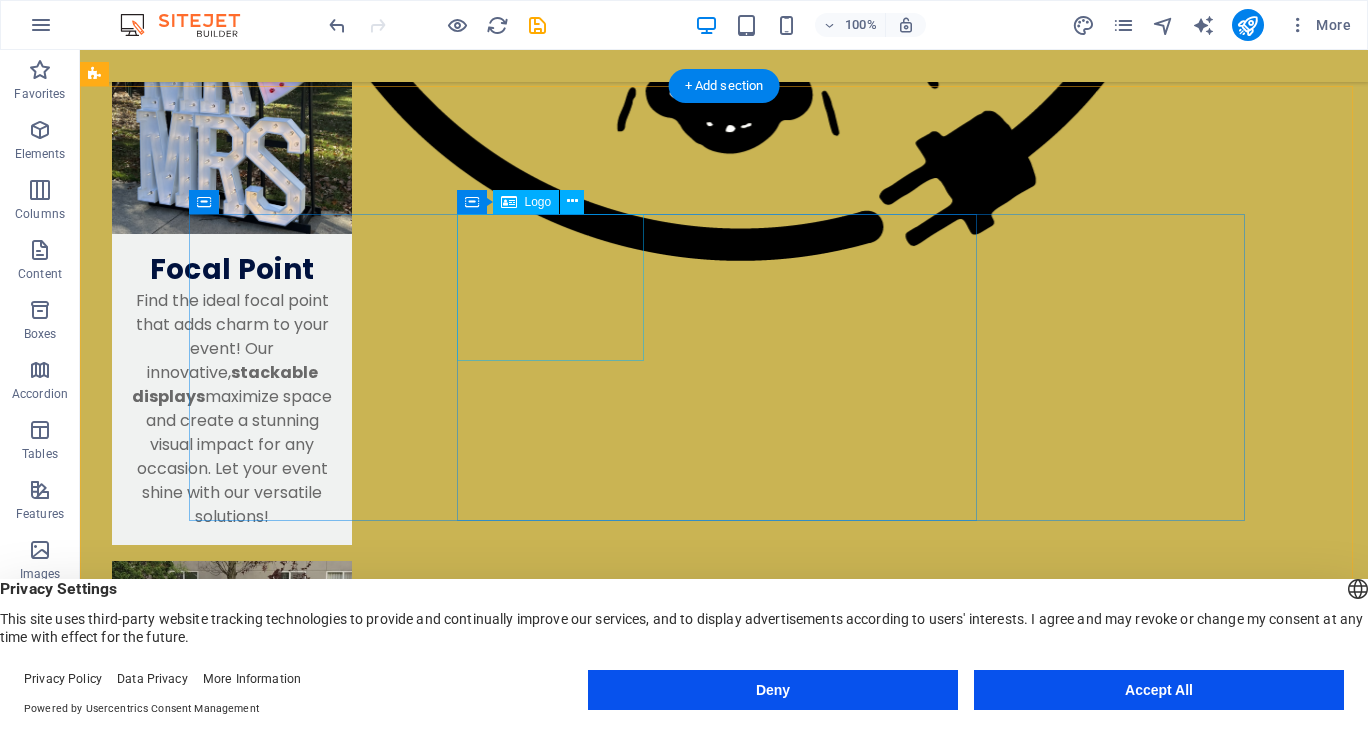 click at bounding box center (456, 2610) 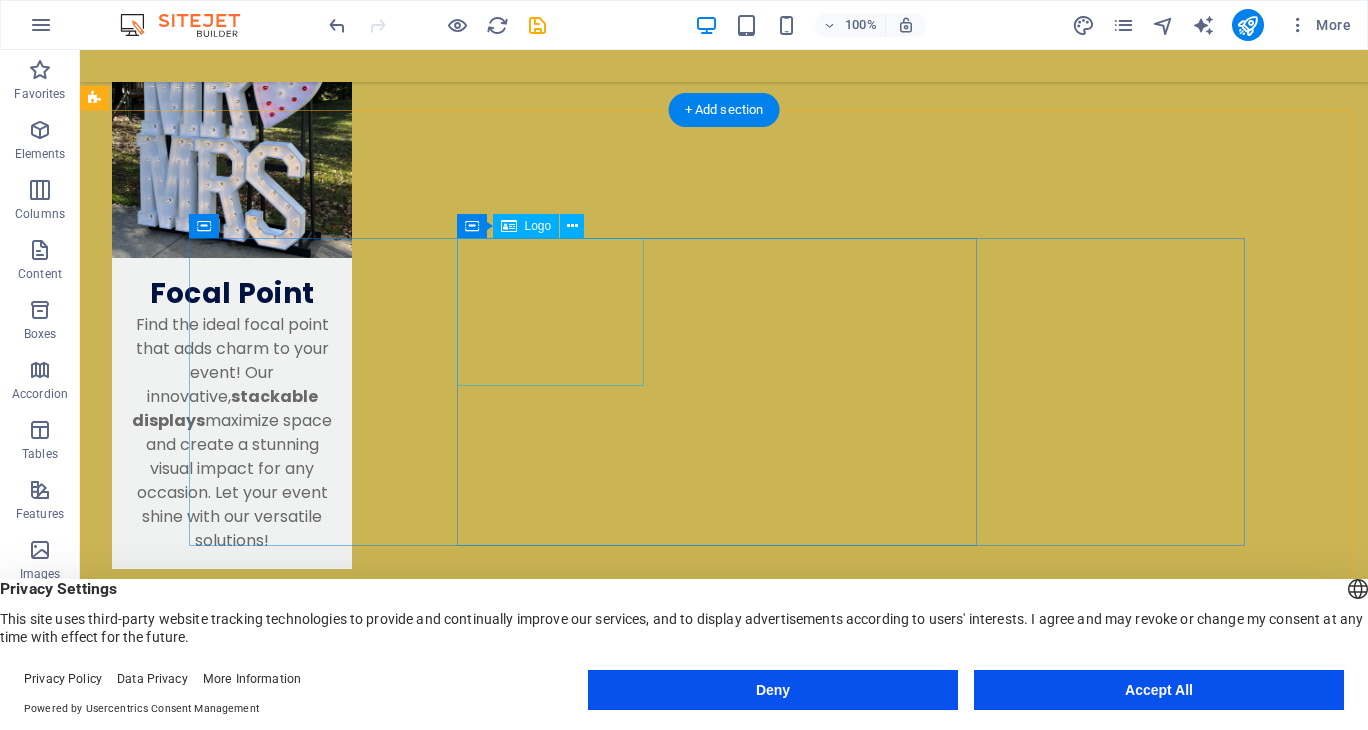 scroll, scrollTop: 1724, scrollLeft: 0, axis: vertical 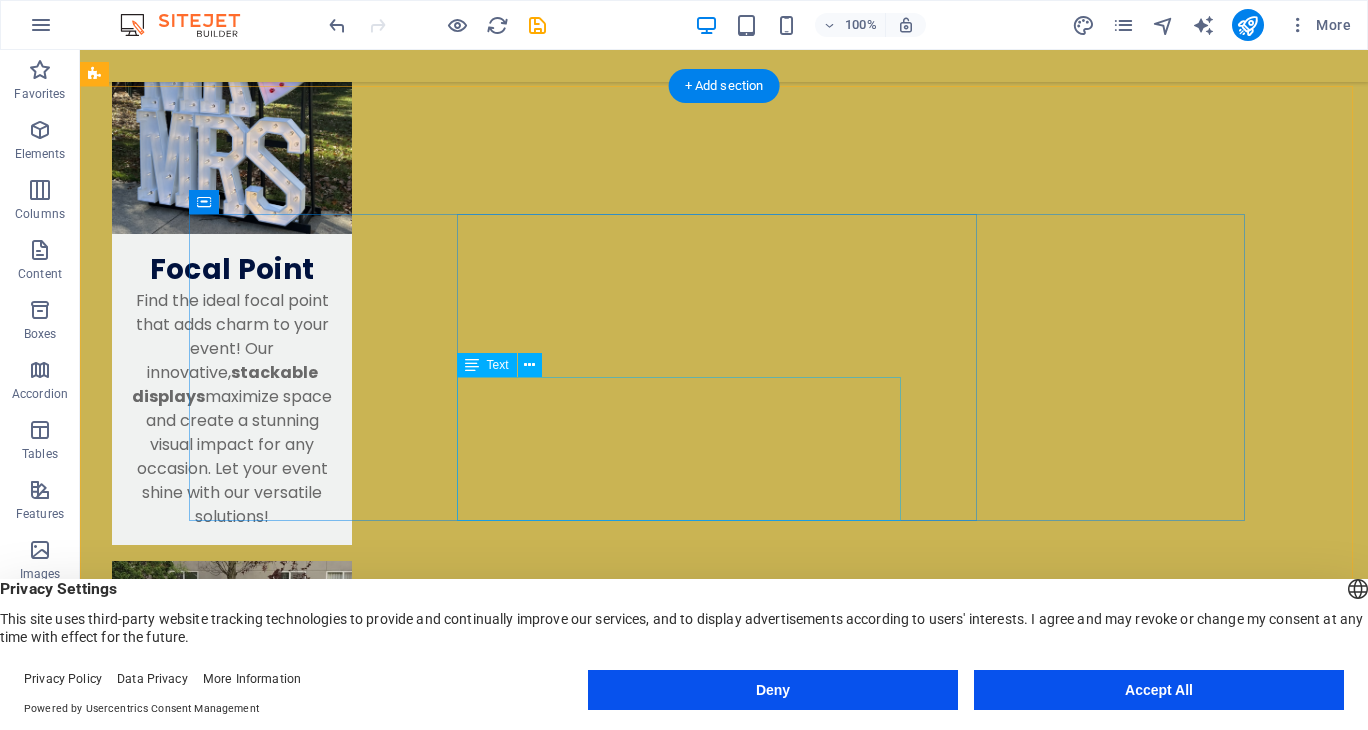 click on "Discover the charm of renting marquee lights from our small family business! We pride ourselves on keeping the process simple and enjoyable, ensuring your events shine bright. Let us help create memorable moments with our beautiful lighting solutions. Illuminate your celebrations with ease and joy!" at bounding box center (456, 2760) 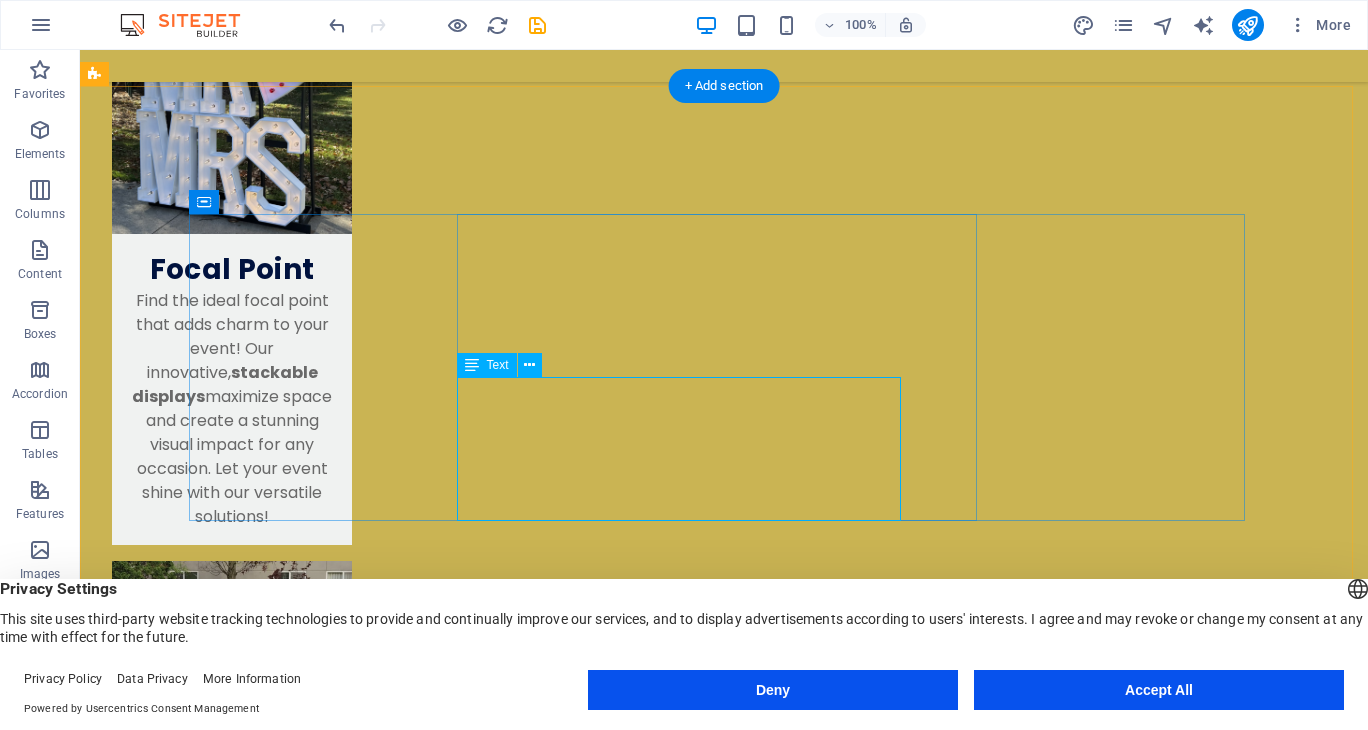 click on "Discover the charm of renting marquee lights from our small family business! We pride ourselves on keeping the process simple and enjoyable, ensuring your events shine bright. Let us help create memorable moments with our beautiful lighting solutions. Illuminate your celebrations with ease and joy!" at bounding box center (456, 2760) 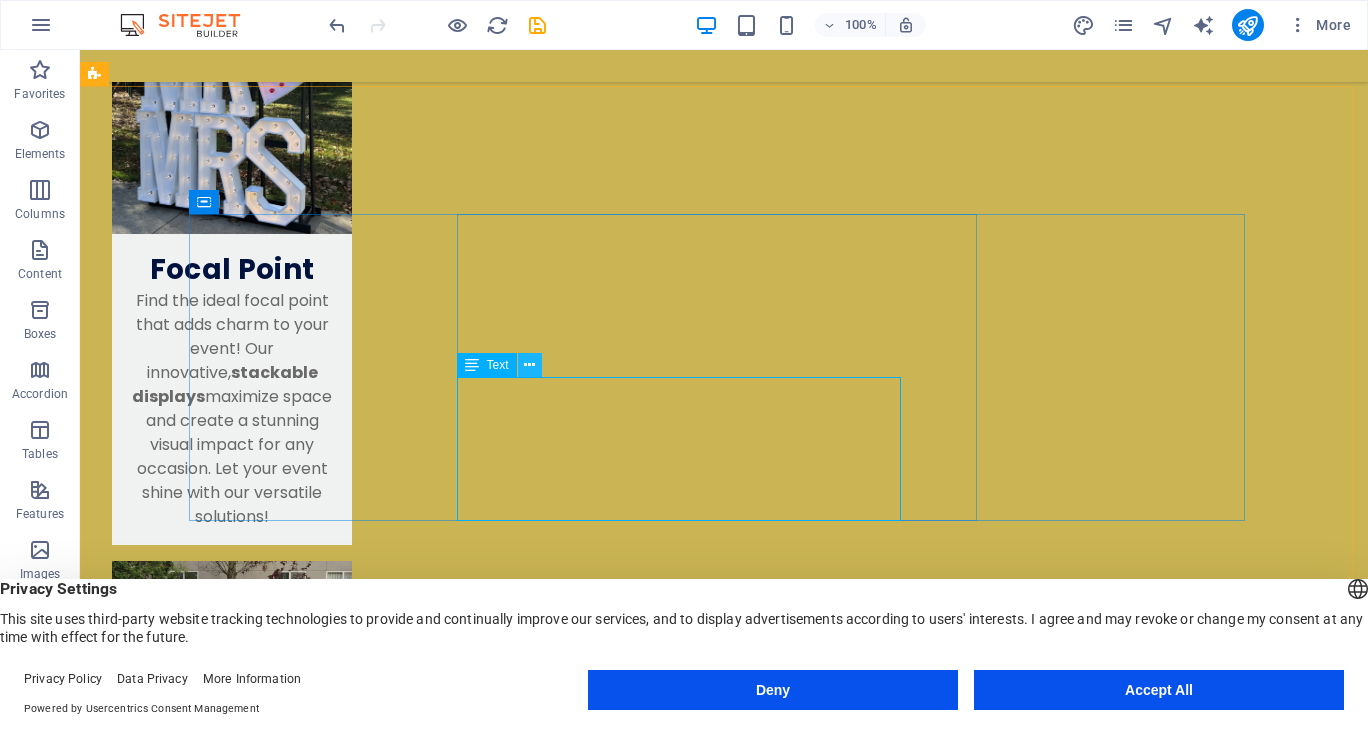 click at bounding box center [529, 365] 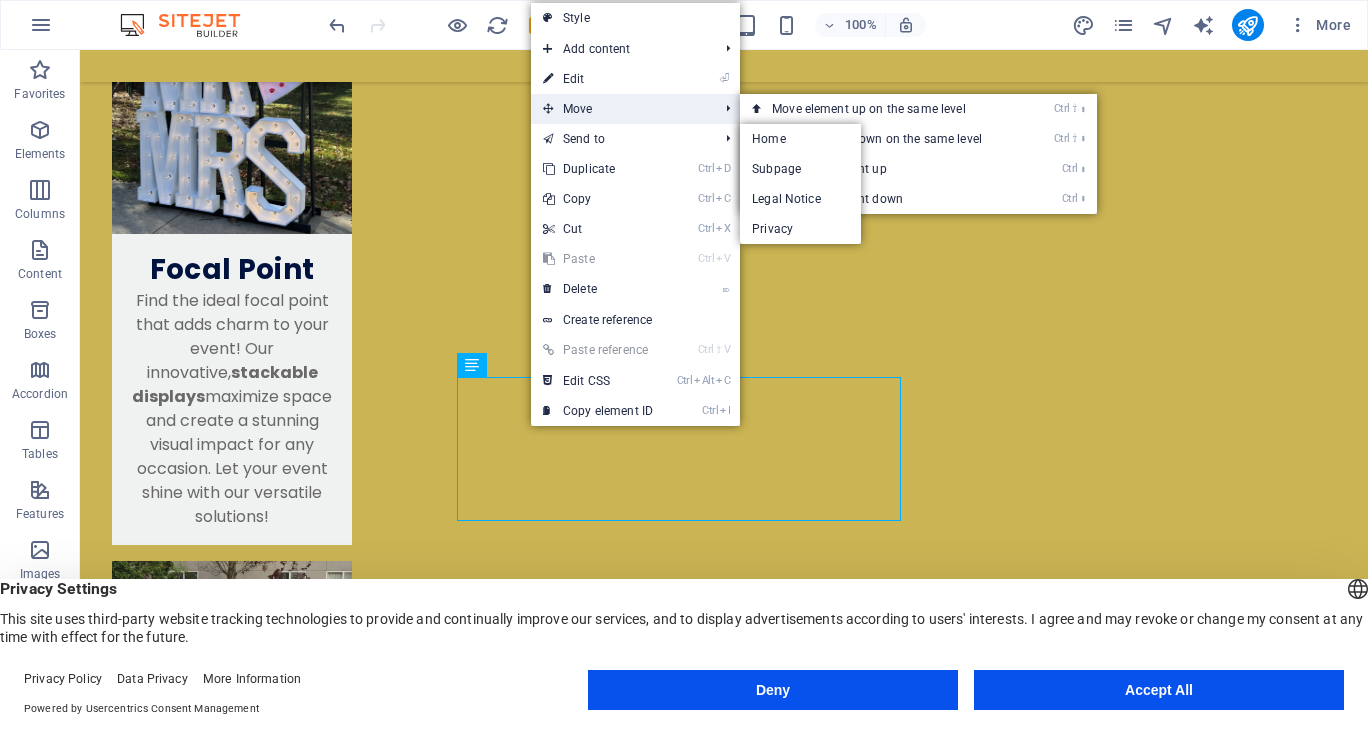 click on "Move" at bounding box center [620, 109] 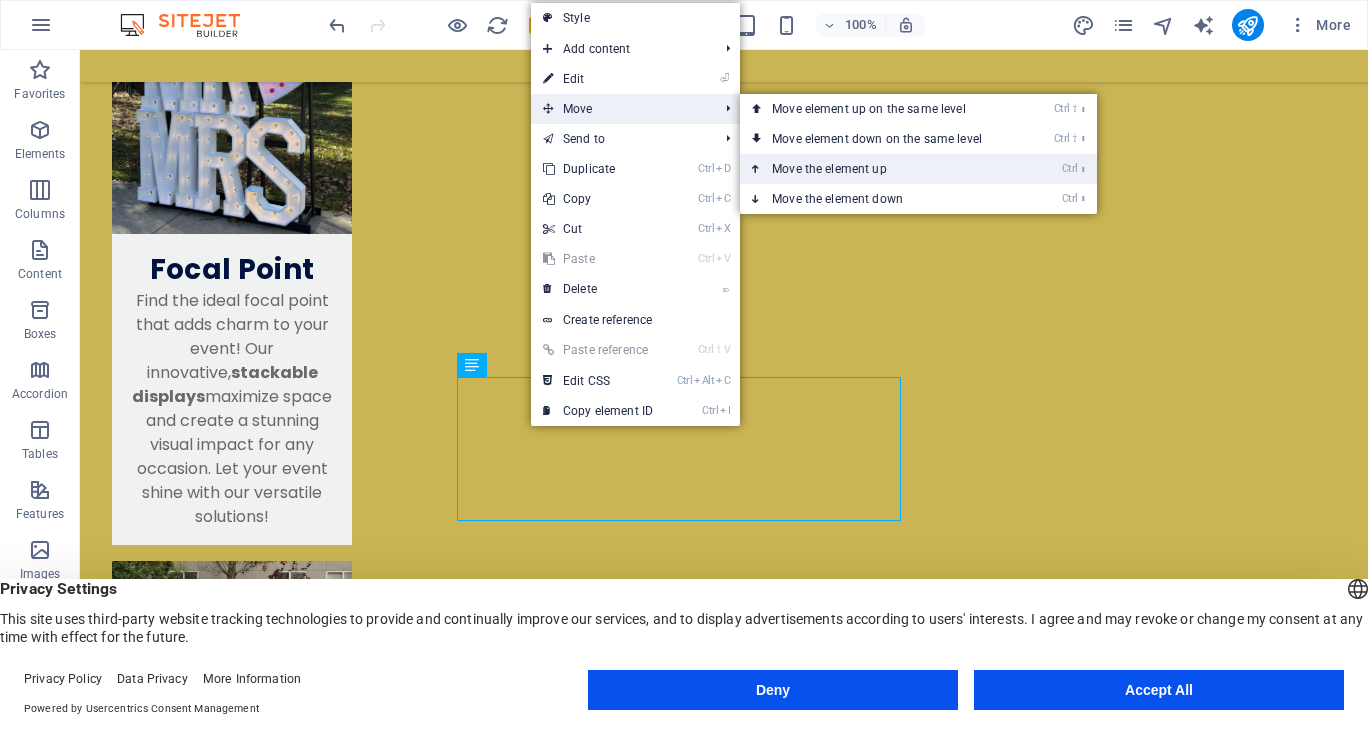 click on "Ctrl ⬆  Move the element up" at bounding box center (881, 169) 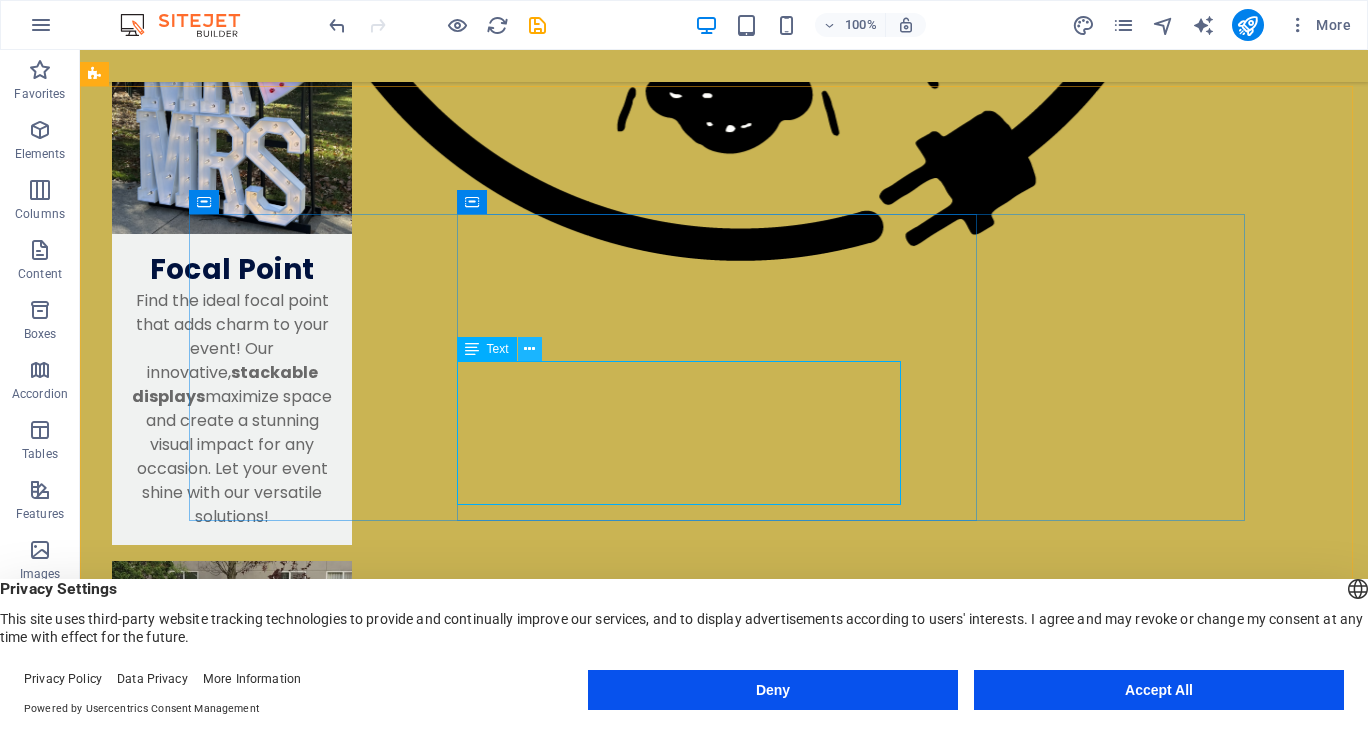 click at bounding box center (529, 349) 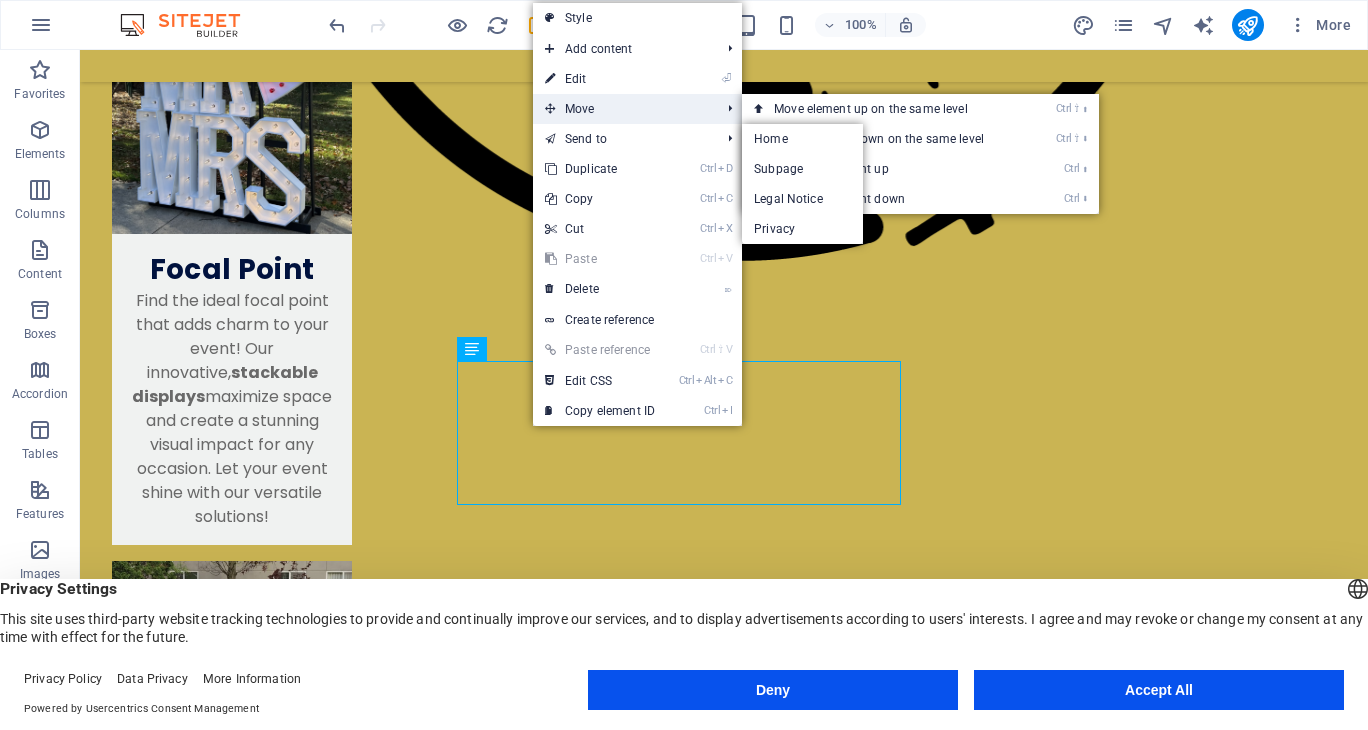 click on "Move" at bounding box center [622, 109] 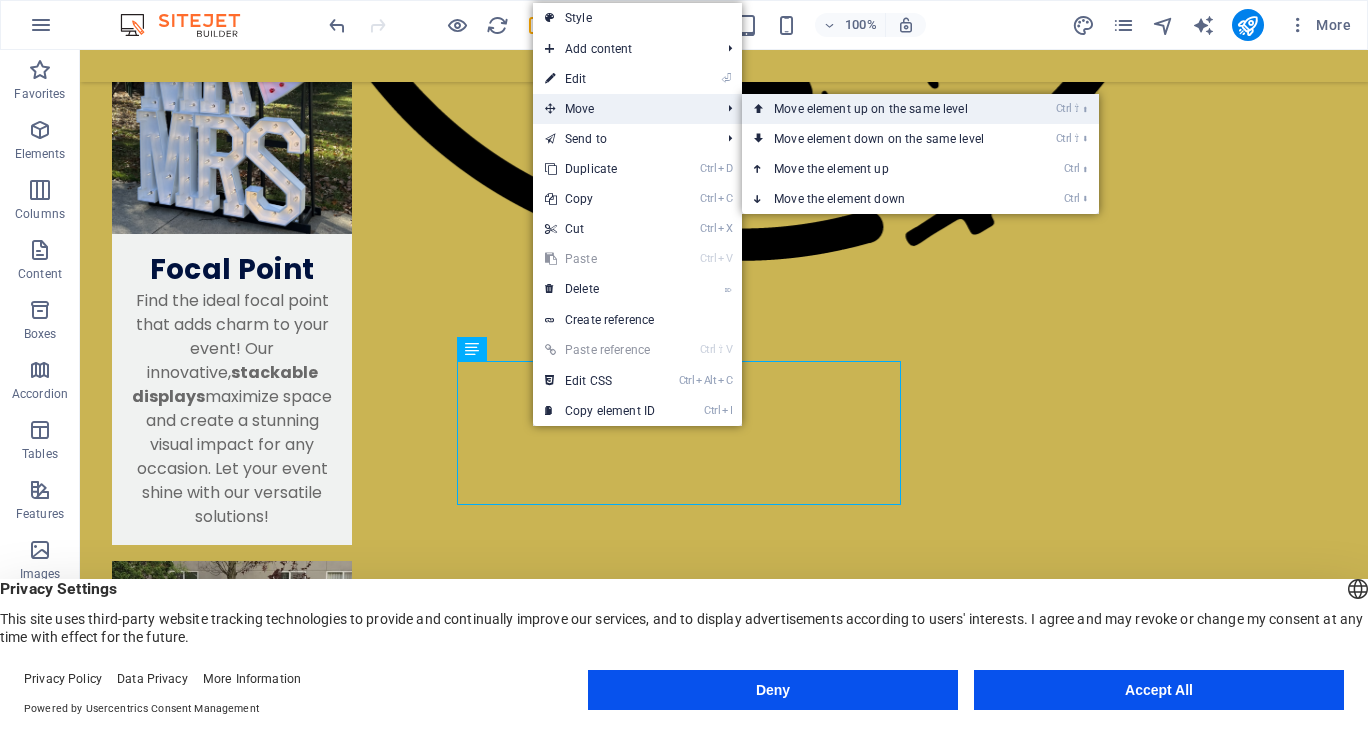 click on "Ctrl ⇧ ⬆  Move element up on the same level" at bounding box center (883, 109) 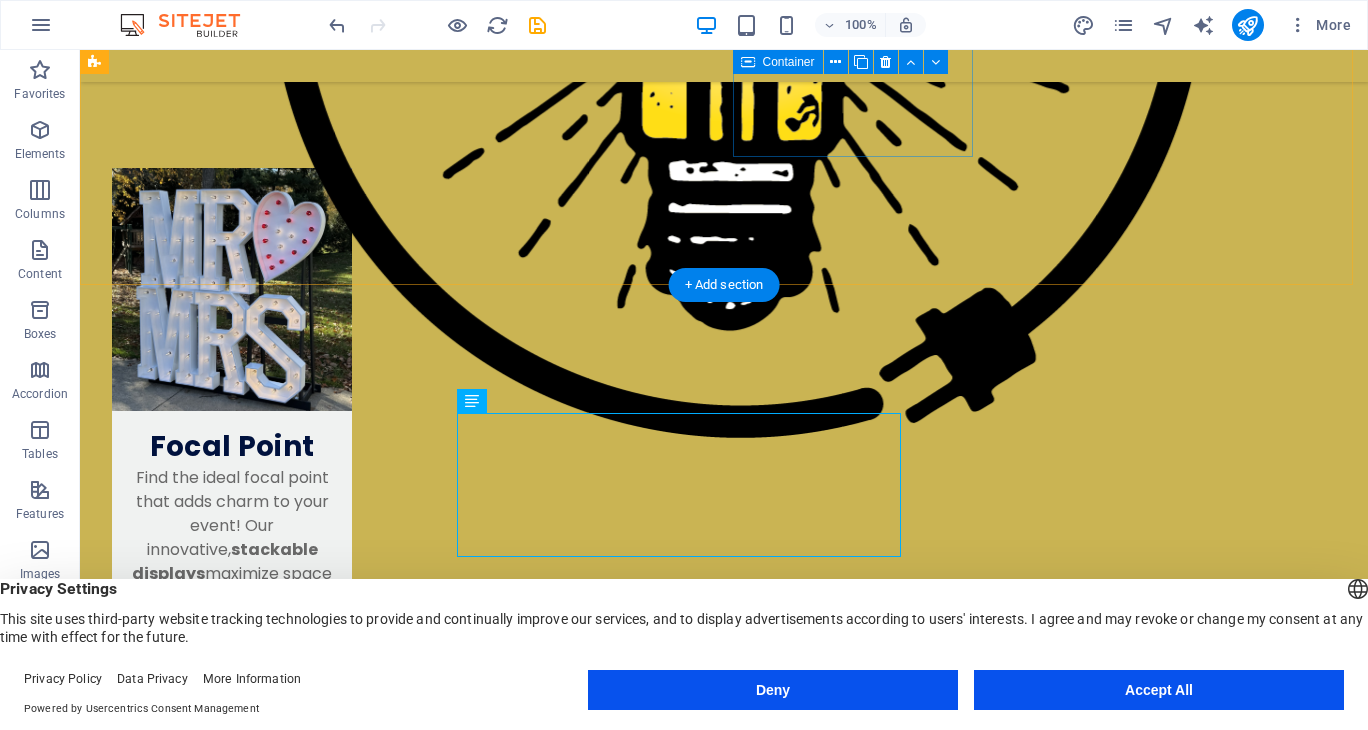 scroll, scrollTop: 1724, scrollLeft: 0, axis: vertical 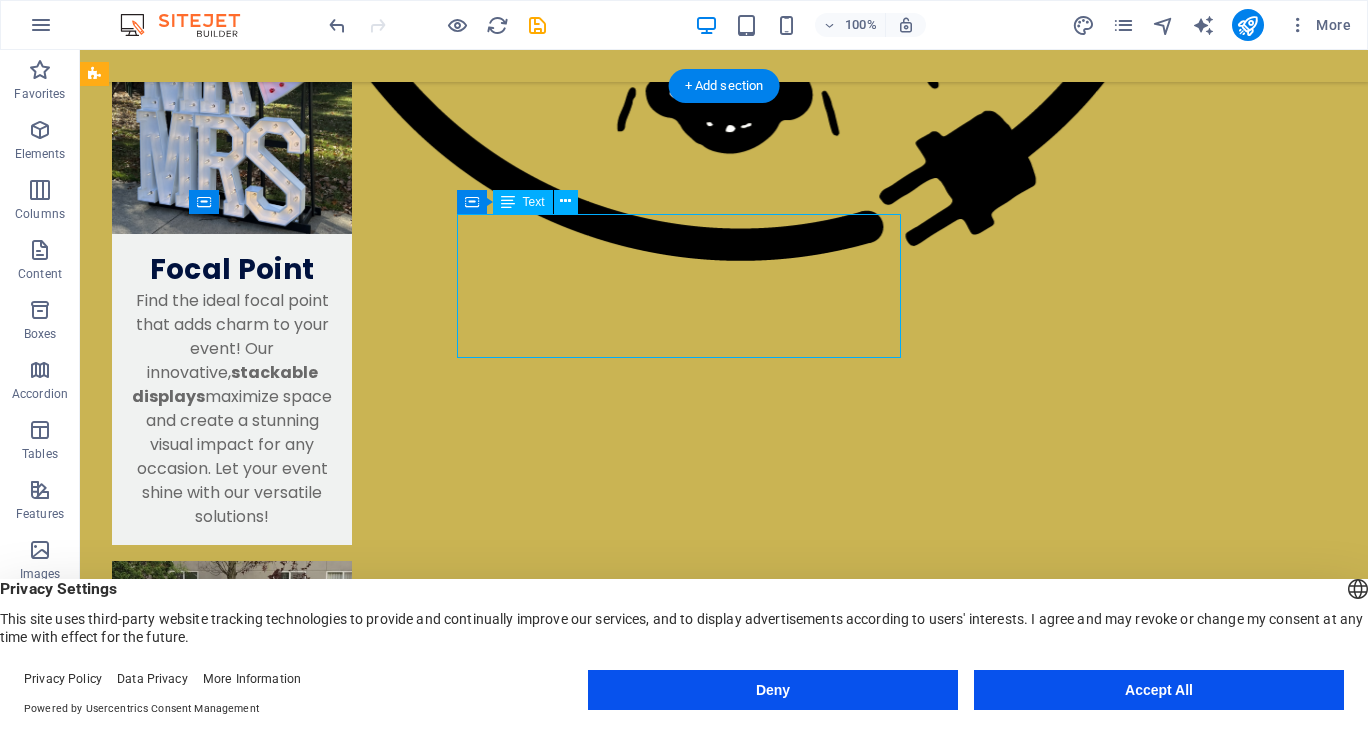 drag, startPoint x: 664, startPoint y: 317, endPoint x: 673, endPoint y: 232, distance: 85.47514 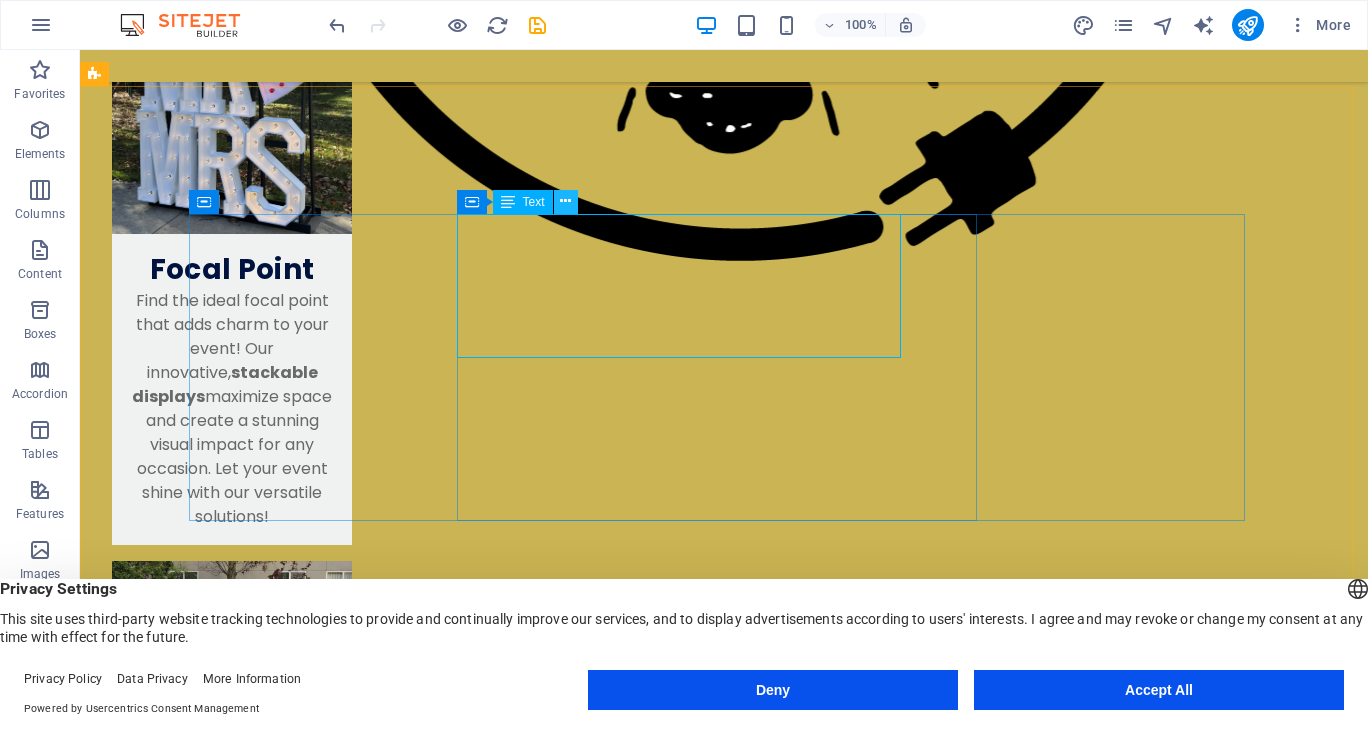 click at bounding box center (565, 201) 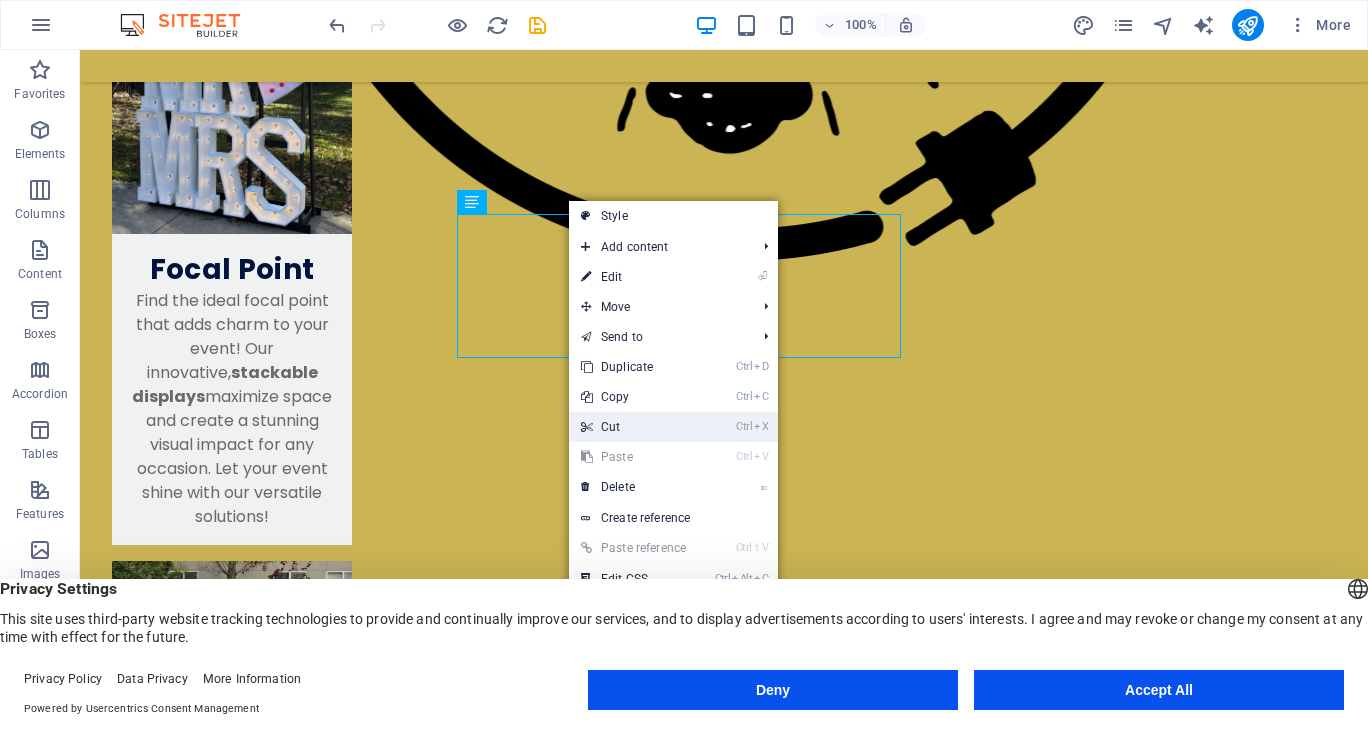 click on "Ctrl X  Cut" at bounding box center [636, 427] 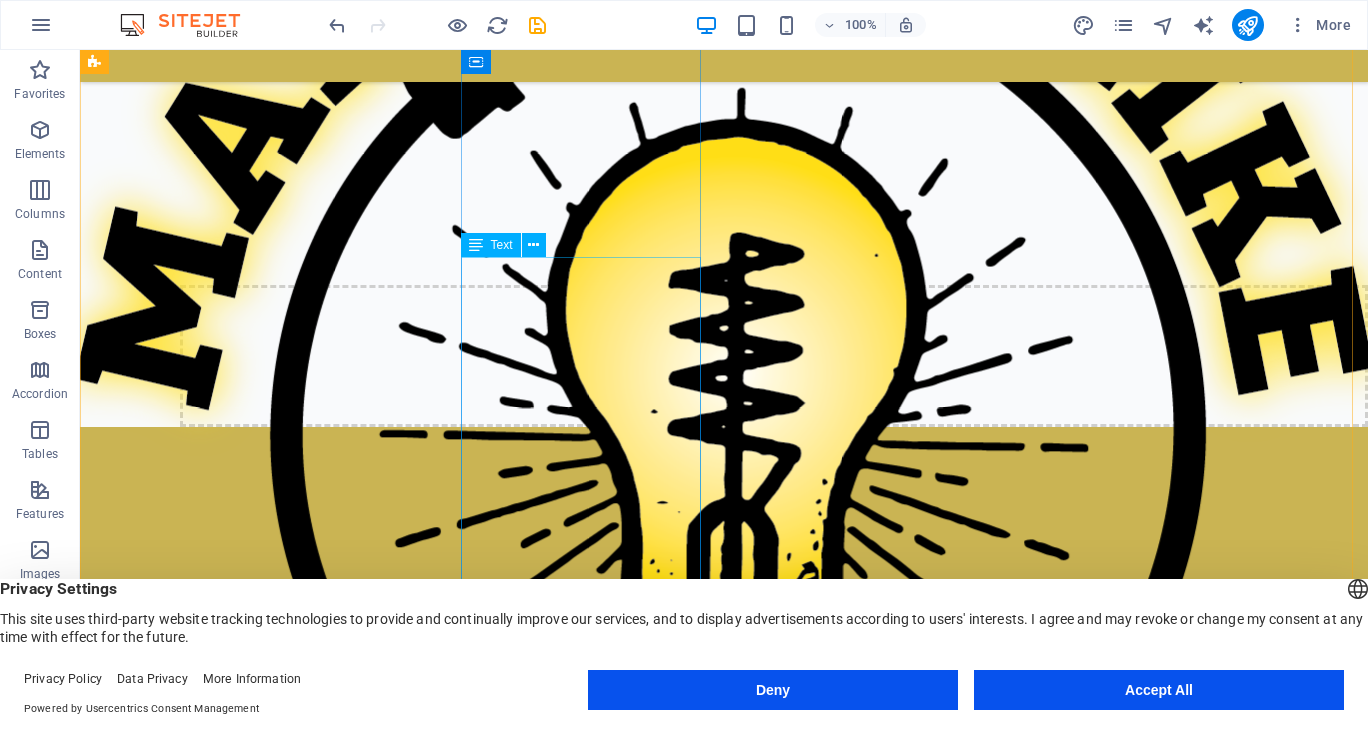 scroll, scrollTop: 780, scrollLeft: 0, axis: vertical 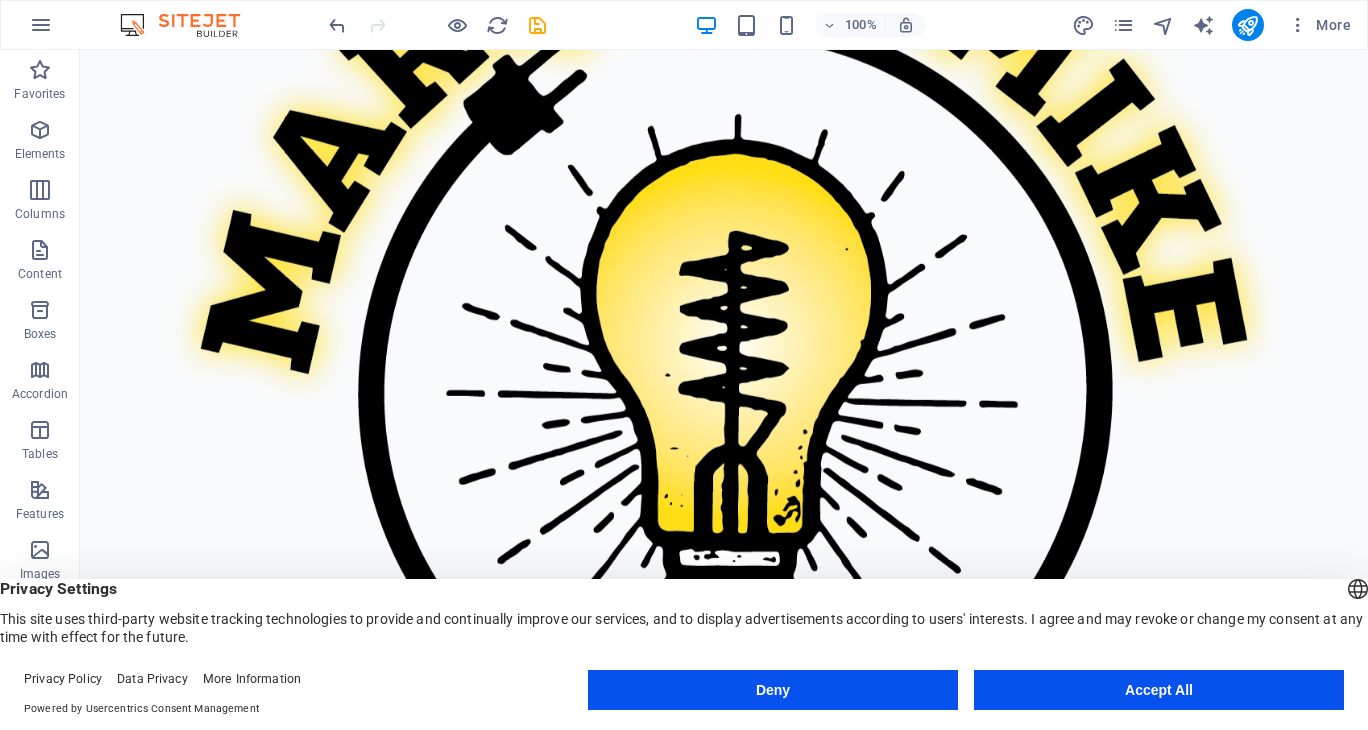 click on "[PHONE] Marquee Letters Your Way Marquee letters offer a fantastic way to create a photogenic spot, enhance any event, and add a touch of fun. Contact us Drop content here or  Add elements  Paste clipboard Discover the charm of renting marquee lights from our small family business! We pride ourselves on keeping the process simple and enjoyable, ensuring your events shine bright. Let us help create memorable moments with our beautiful lighting solutions. Illuminate your celebrations with ease and joy! Focal Point Find the ideal focal point that adds charm to your event! Our innovative,  stackable displays  maximize space and create a stunning visual impact for any occasion. Let your event shine with our versatile solutions! The Right Size Standing at  3 feet tall ,  Custom Made Expertly crafted for durability and  weather resistance Events
Drop content here or  Add elements  Paste clipboard" at bounding box center [724, 1545] 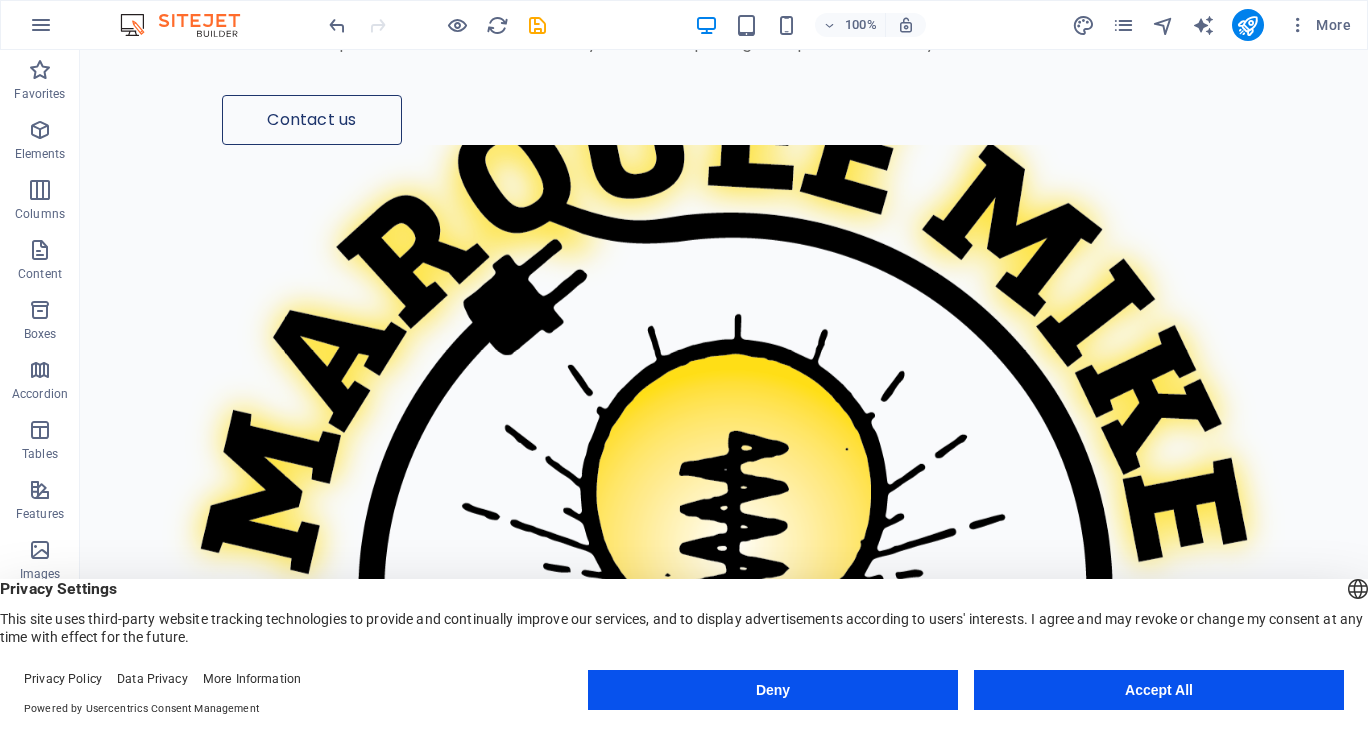 drag, startPoint x: 571, startPoint y: 385, endPoint x: 464, endPoint y: 400, distance: 108.04629 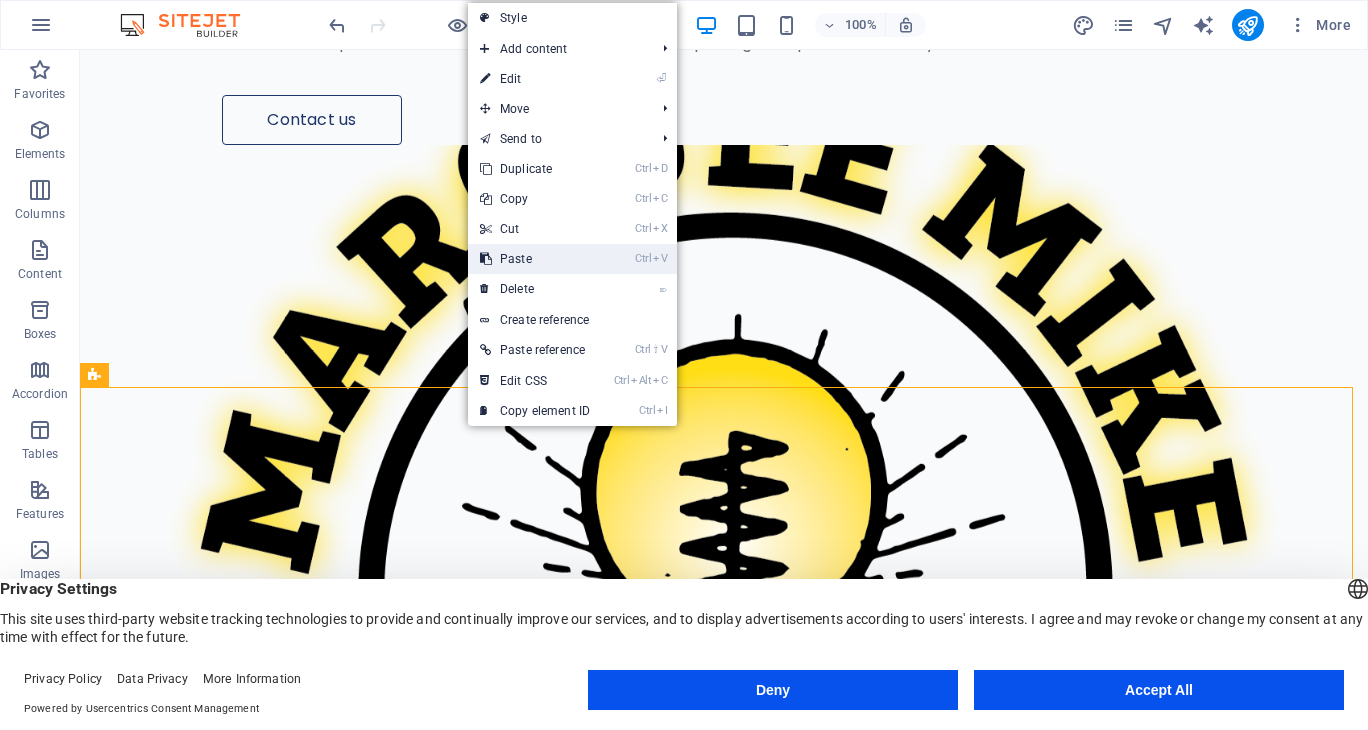 click on "Ctrl V  Paste" at bounding box center (535, 259) 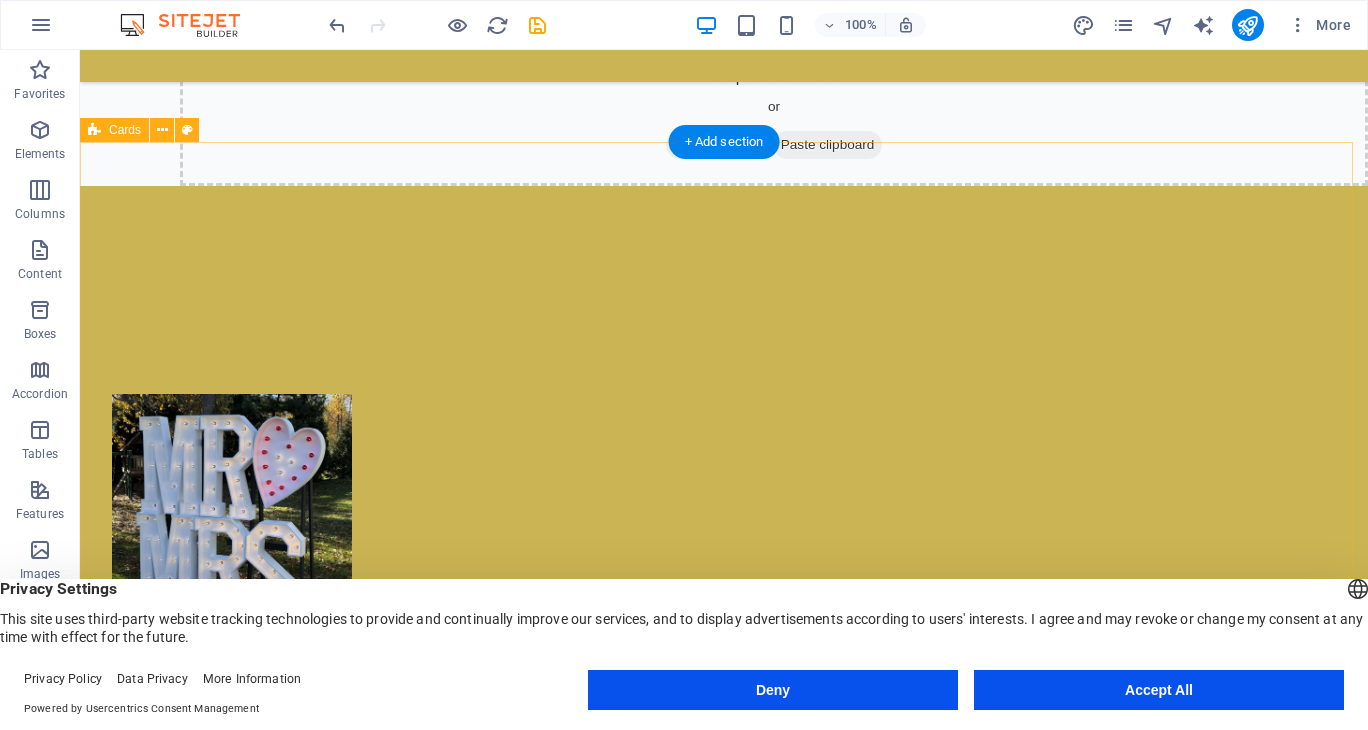 scroll, scrollTop: 1460, scrollLeft: 0, axis: vertical 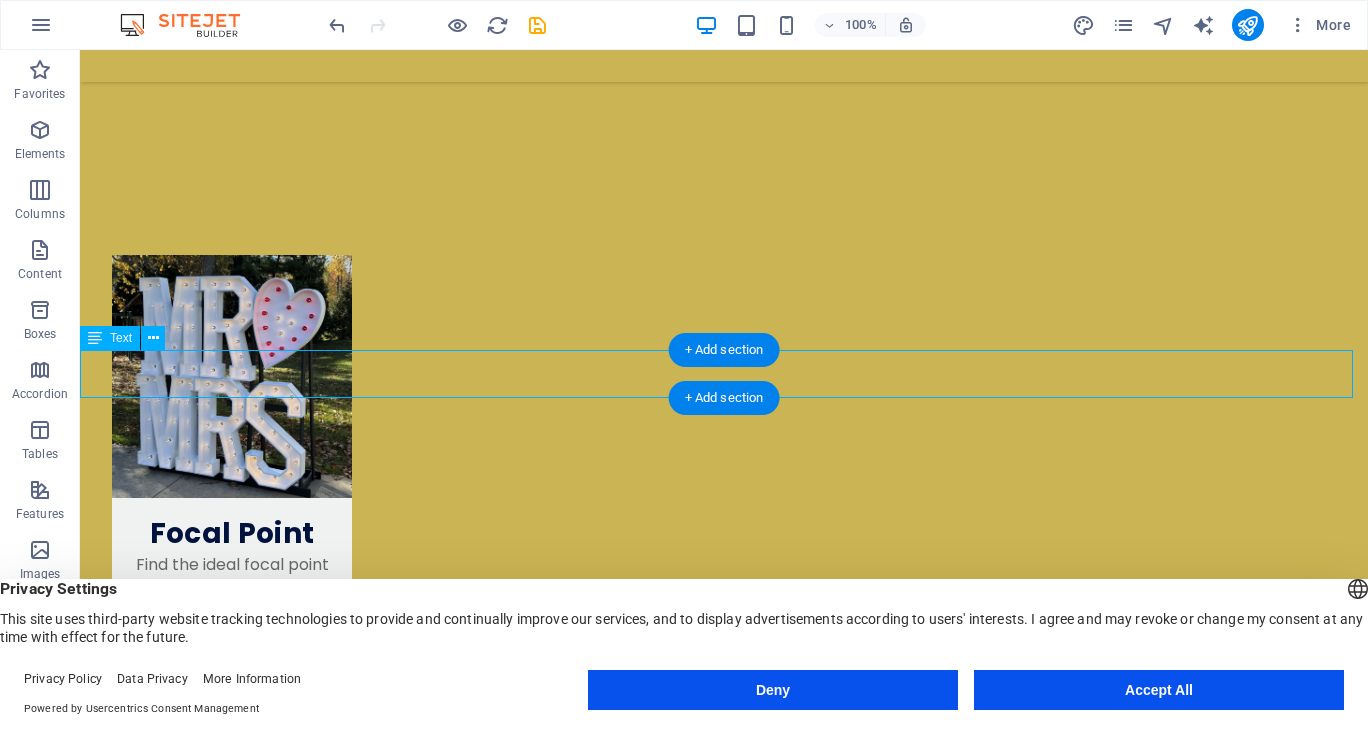 click on "Discover the charm of renting marquee lights from our small family business! We pride ourselves on keeping the process simple and enjoyable, ensuring your events shine bright. Let us help create memorable moments with our beautiful lighting solutions. Illuminate your celebrations with ease and joy!" at bounding box center [724, 2697] 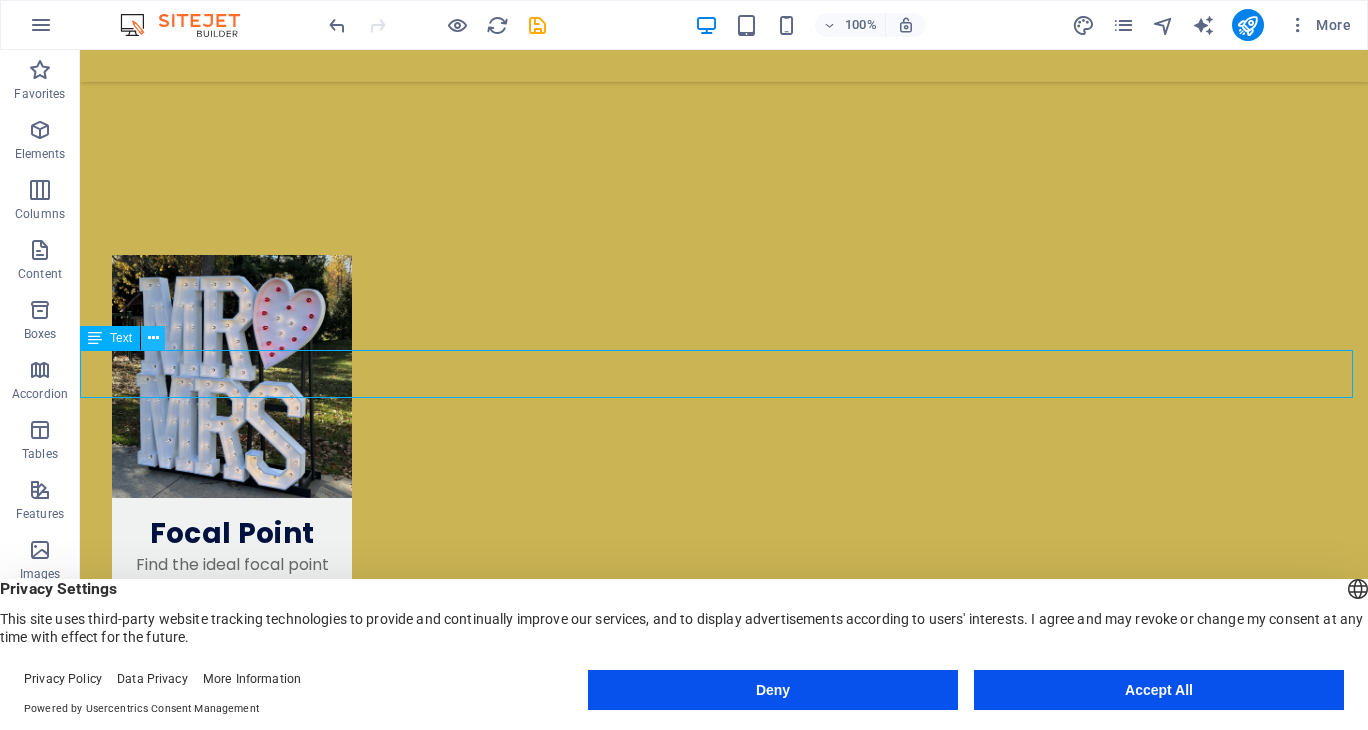 click at bounding box center (153, 338) 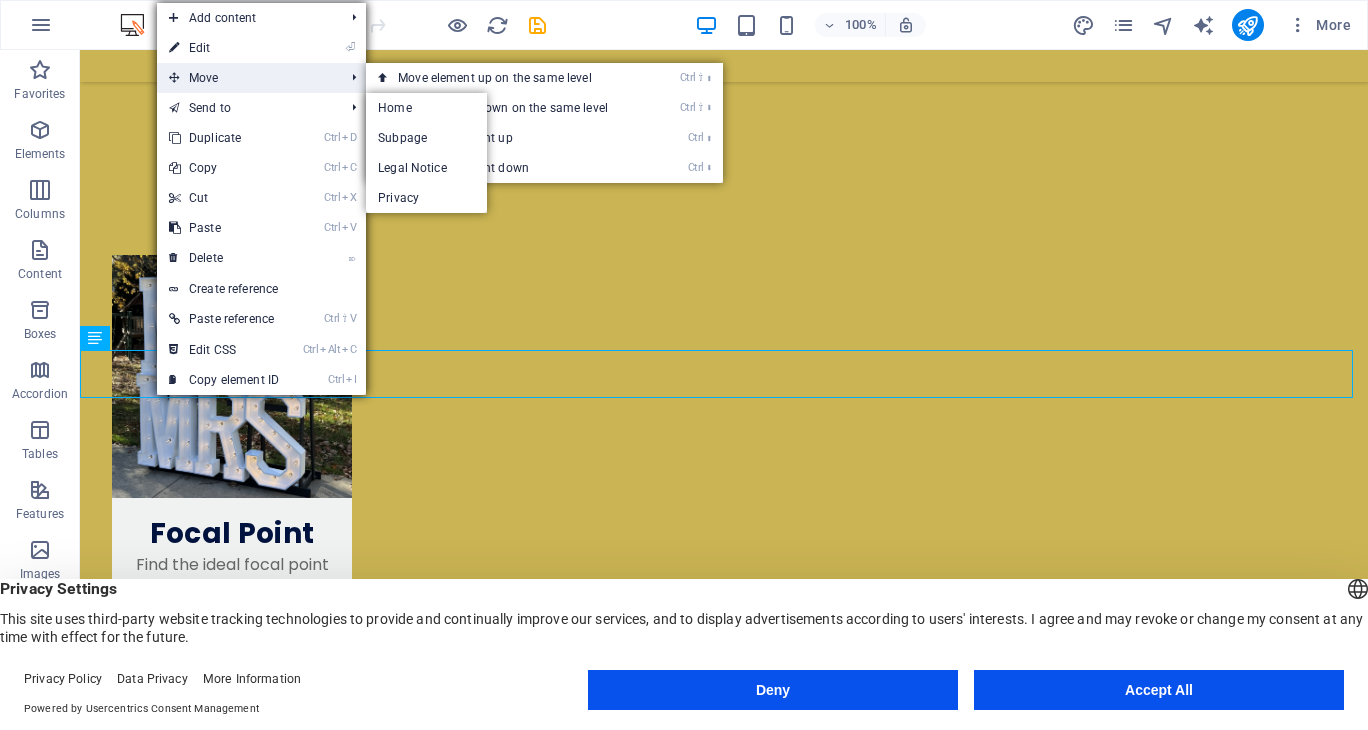 click on "Move" at bounding box center [246, 78] 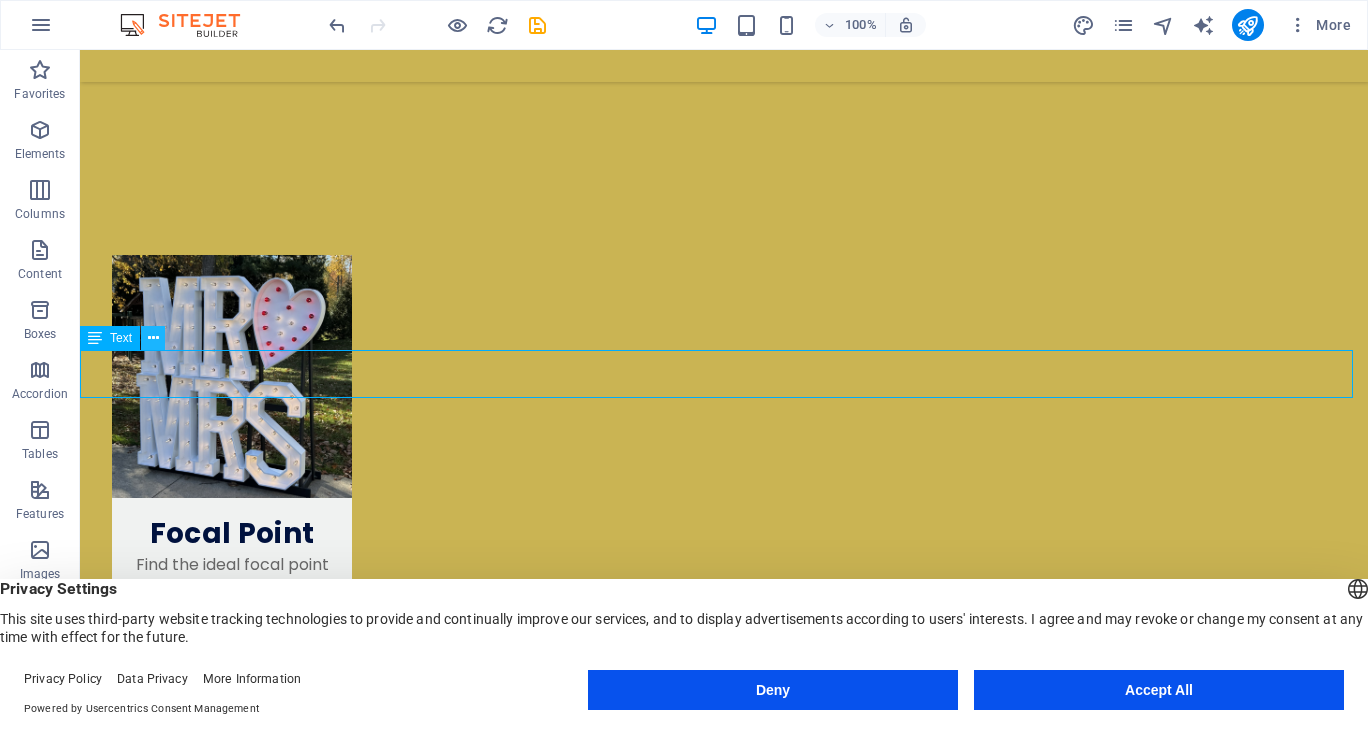 click at bounding box center [153, 338] 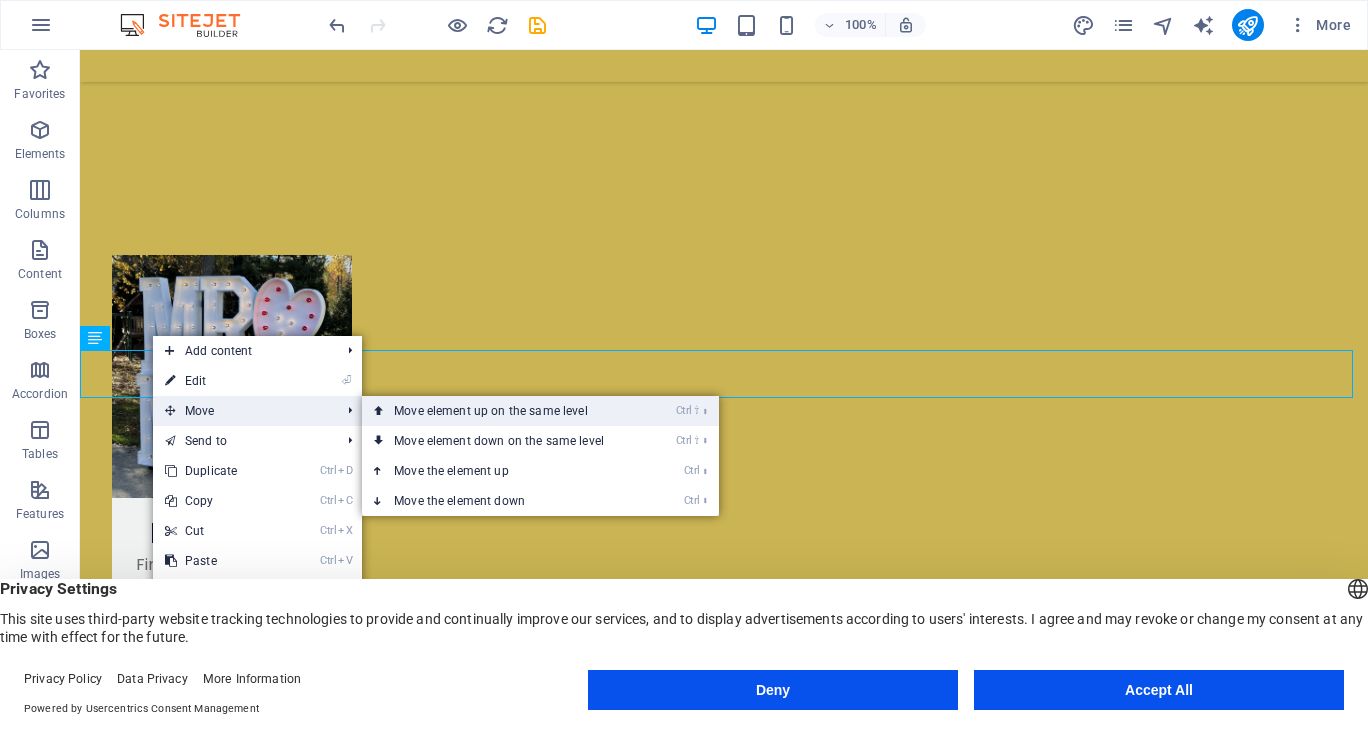 click on "Ctrl ⇧ ⬆  Move element up on the same level" at bounding box center (503, 411) 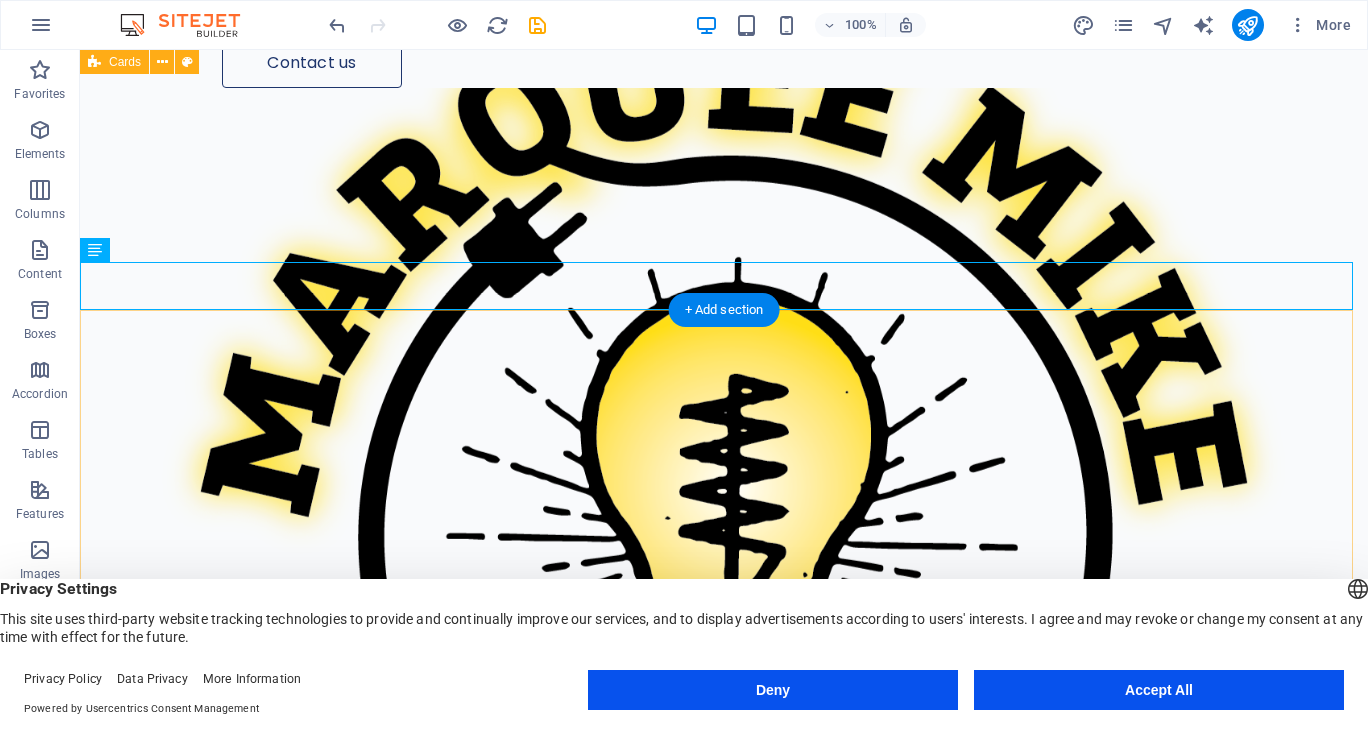 scroll, scrollTop: 617, scrollLeft: 0, axis: vertical 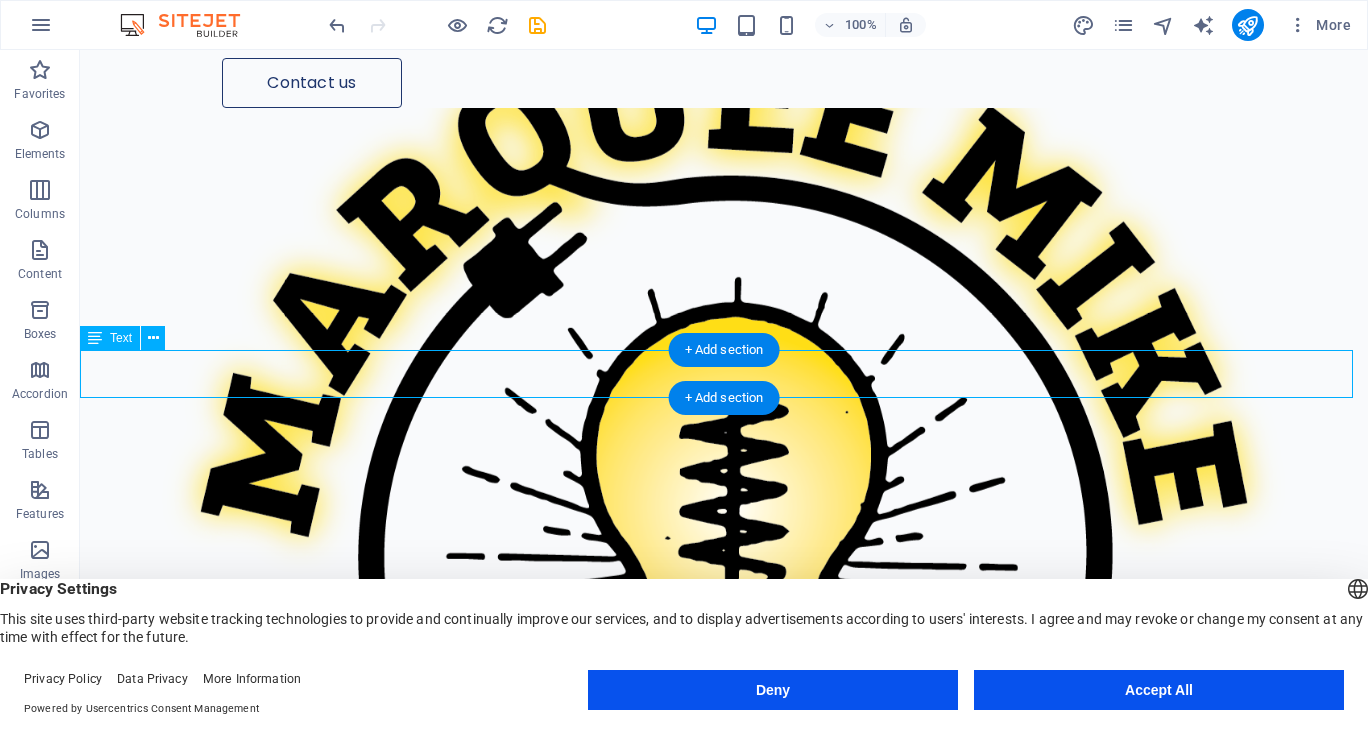 click on "Discover the charm of renting marquee lights from our small family business! We pride ourselves on keeping the process simple and enjoyable, ensuring your events shine bright. Let us help create memorable moments with our beautiful lighting solutions. Illuminate your celebrations with ease and joy!" at bounding box center [724, 994] 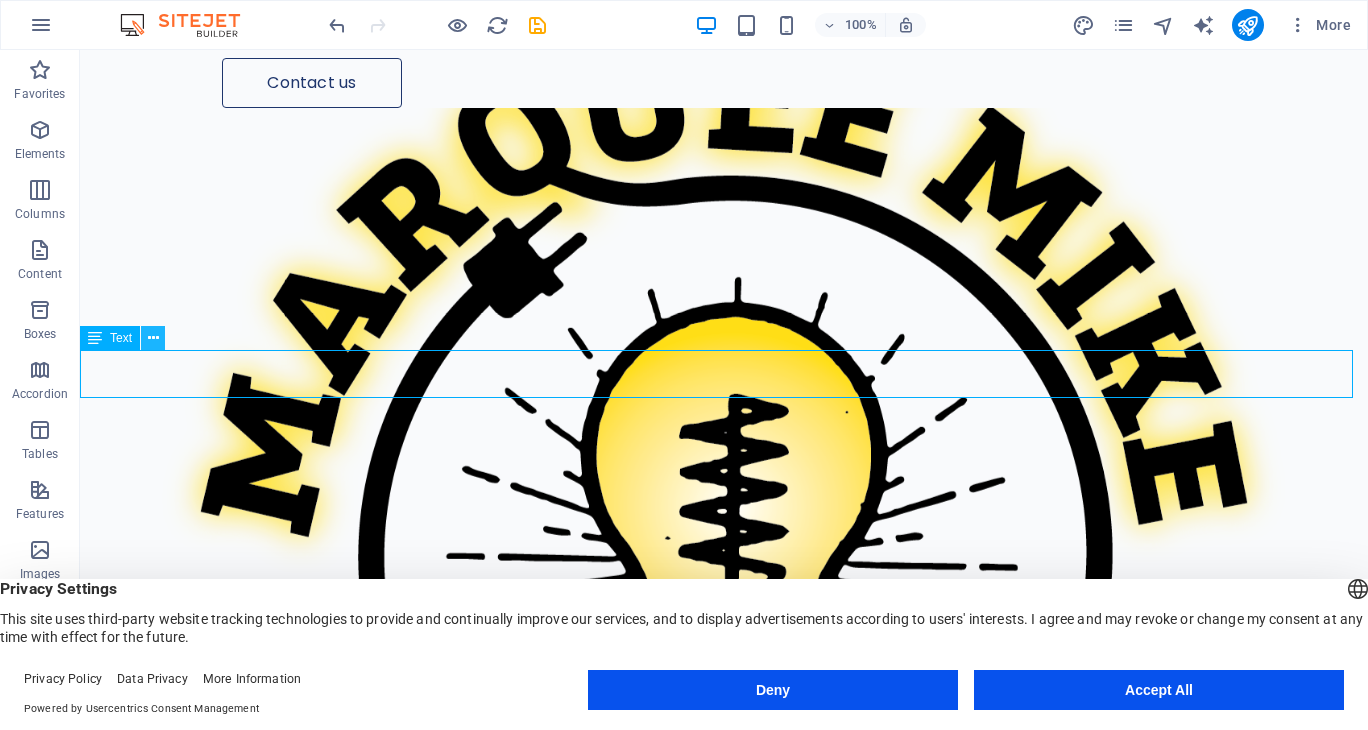 click at bounding box center [153, 338] 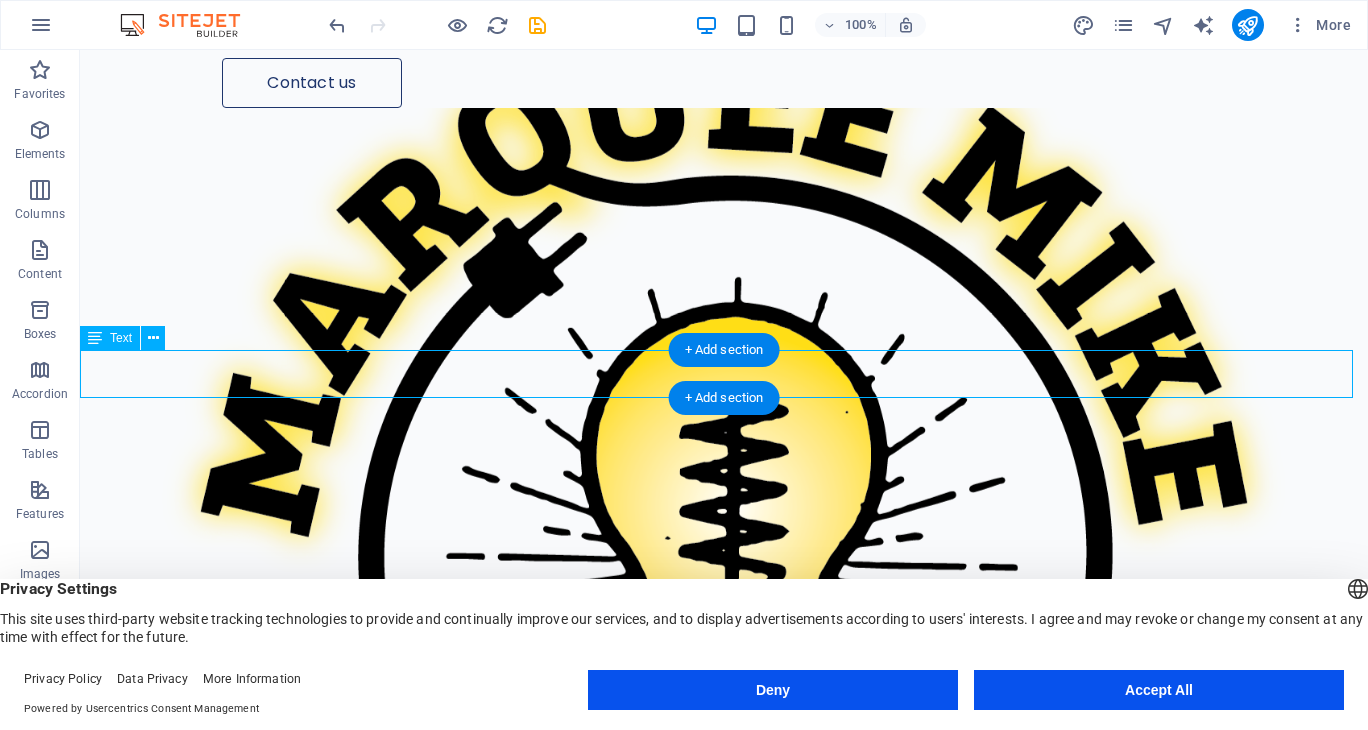 click on "Discover the charm of renting marquee lights from our small family business! We pride ourselves on keeping the process simple and enjoyable, ensuring your events shine bright. Let us help create memorable moments with our beautiful lighting solutions. Illuminate your celebrations with ease and joy!" at bounding box center [724, 994] 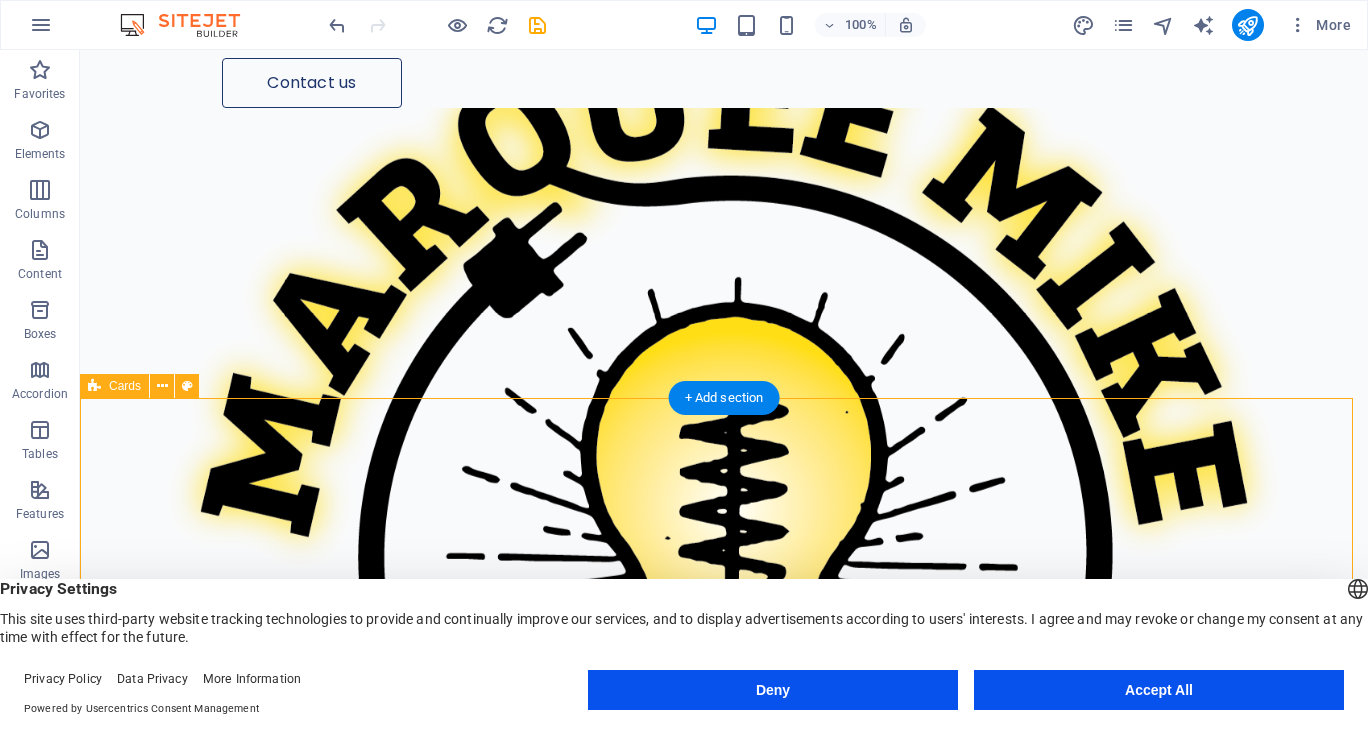 drag, startPoint x: 459, startPoint y: 398, endPoint x: 478, endPoint y: 398, distance: 19 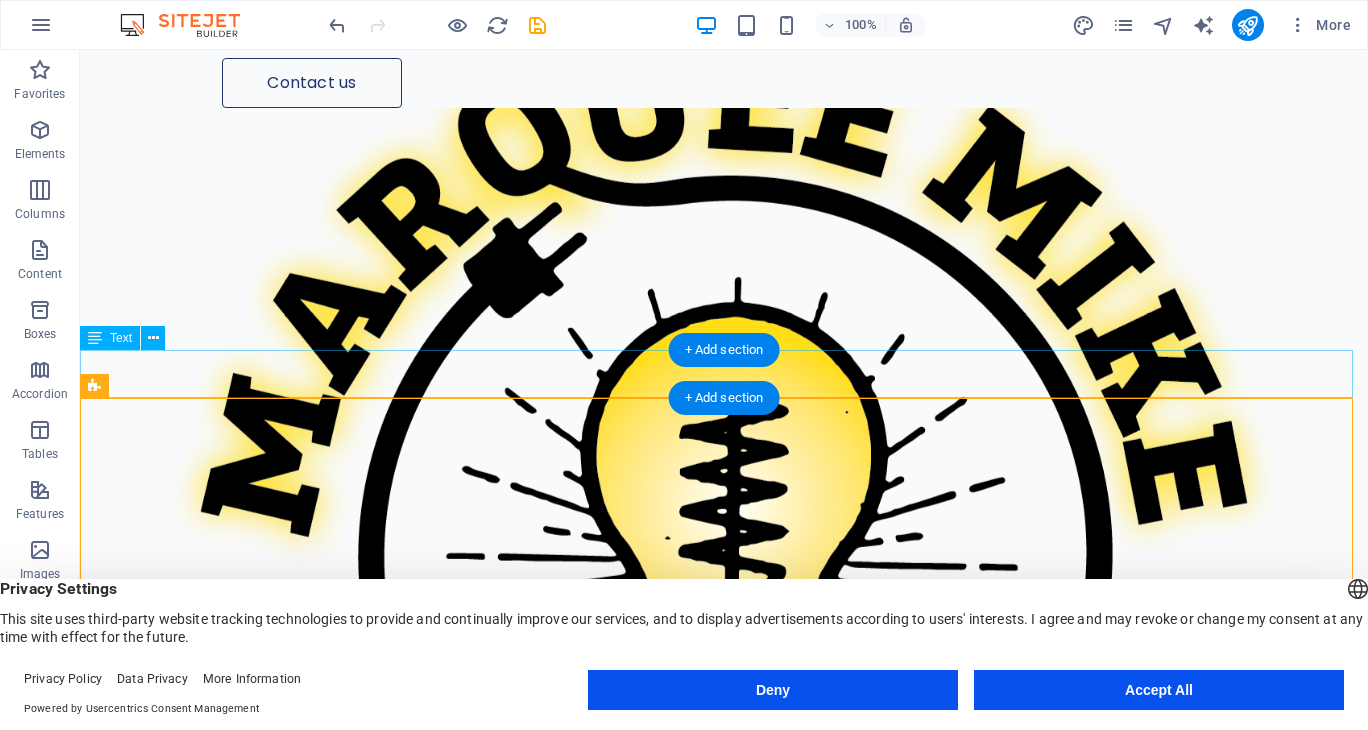 click on "Discover the charm of renting marquee lights from our small family business! We pride ourselves on keeping the process simple and enjoyable, ensuring your events shine bright. Let us help create memorable moments with our beautiful lighting solutions. Illuminate your celebrations with ease and joy!" at bounding box center (724, 994) 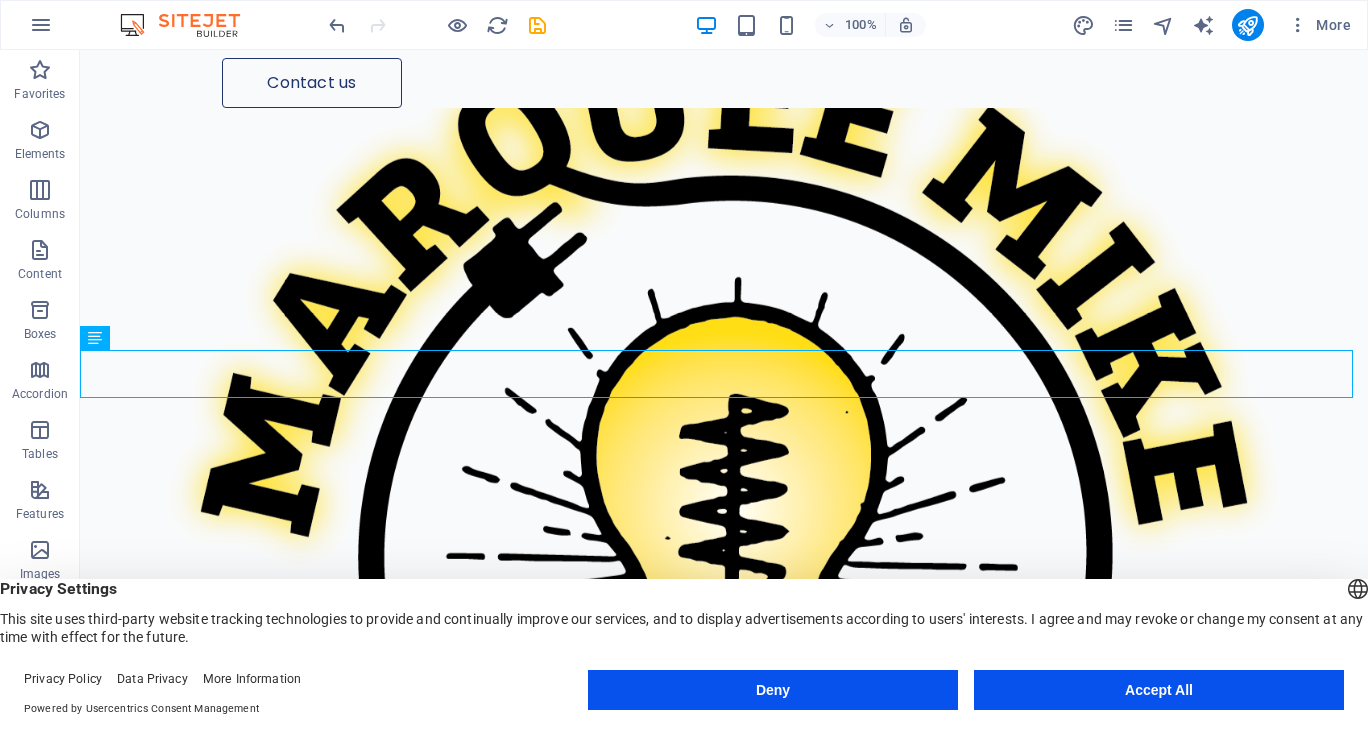 drag, startPoint x: 326, startPoint y: 366, endPoint x: 327, endPoint y: 321, distance: 45.01111 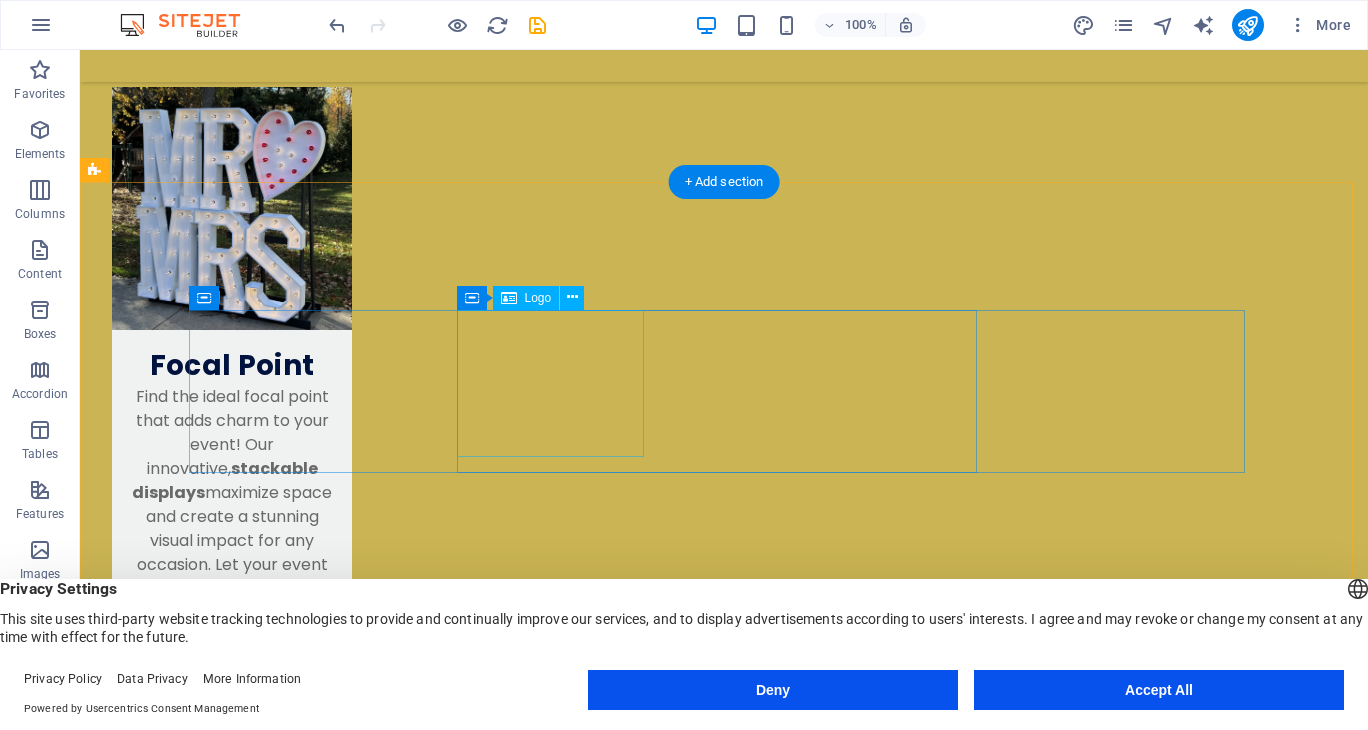 click at bounding box center (456, 2706) 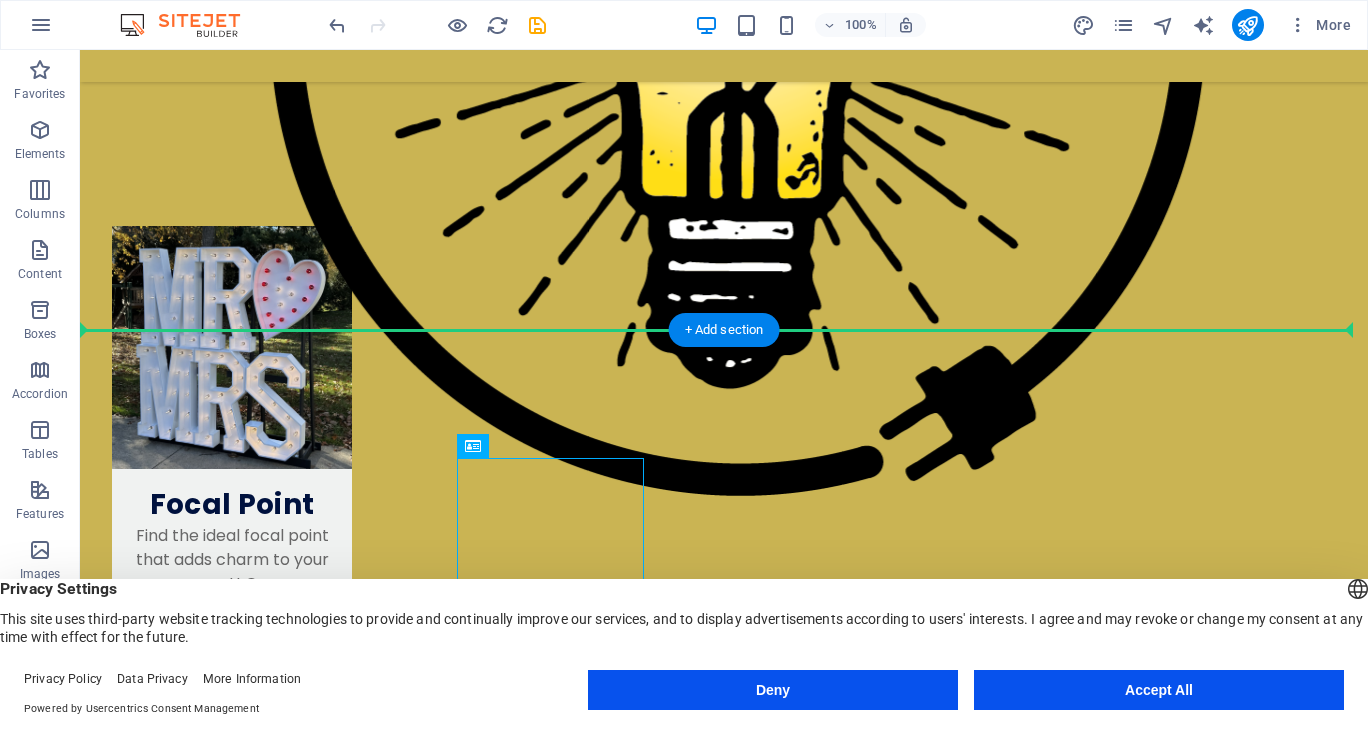 scroll, scrollTop: 1480, scrollLeft: 0, axis: vertical 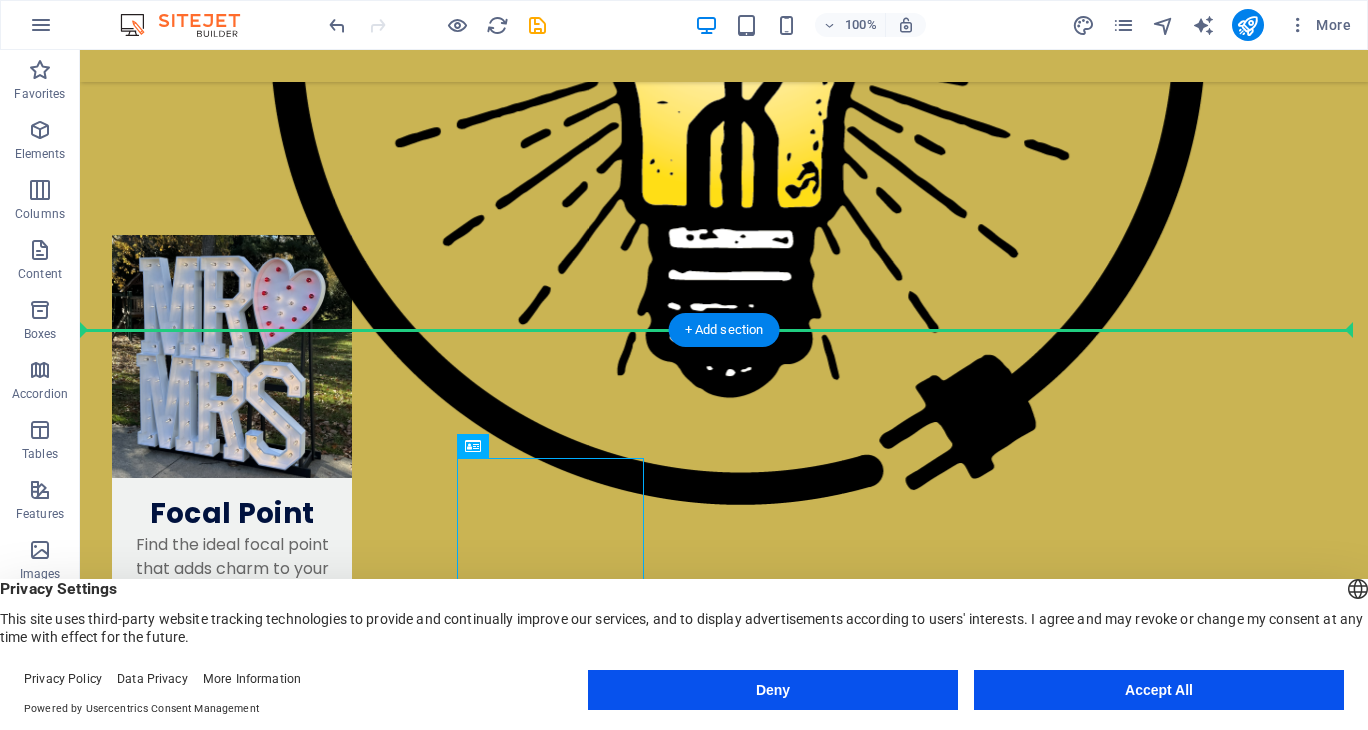 drag, startPoint x: 567, startPoint y: 376, endPoint x: 705, endPoint y: 228, distance: 202.35612 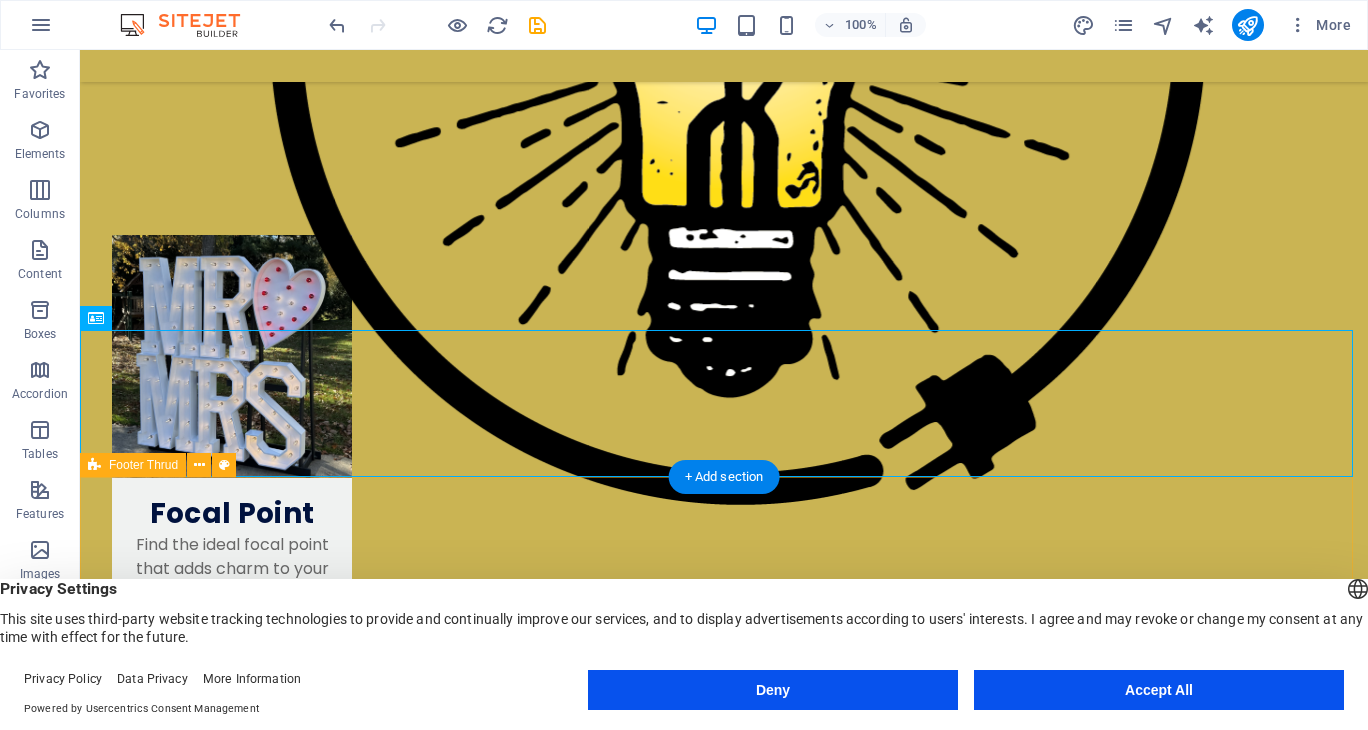 click at bounding box center [724, 2960] 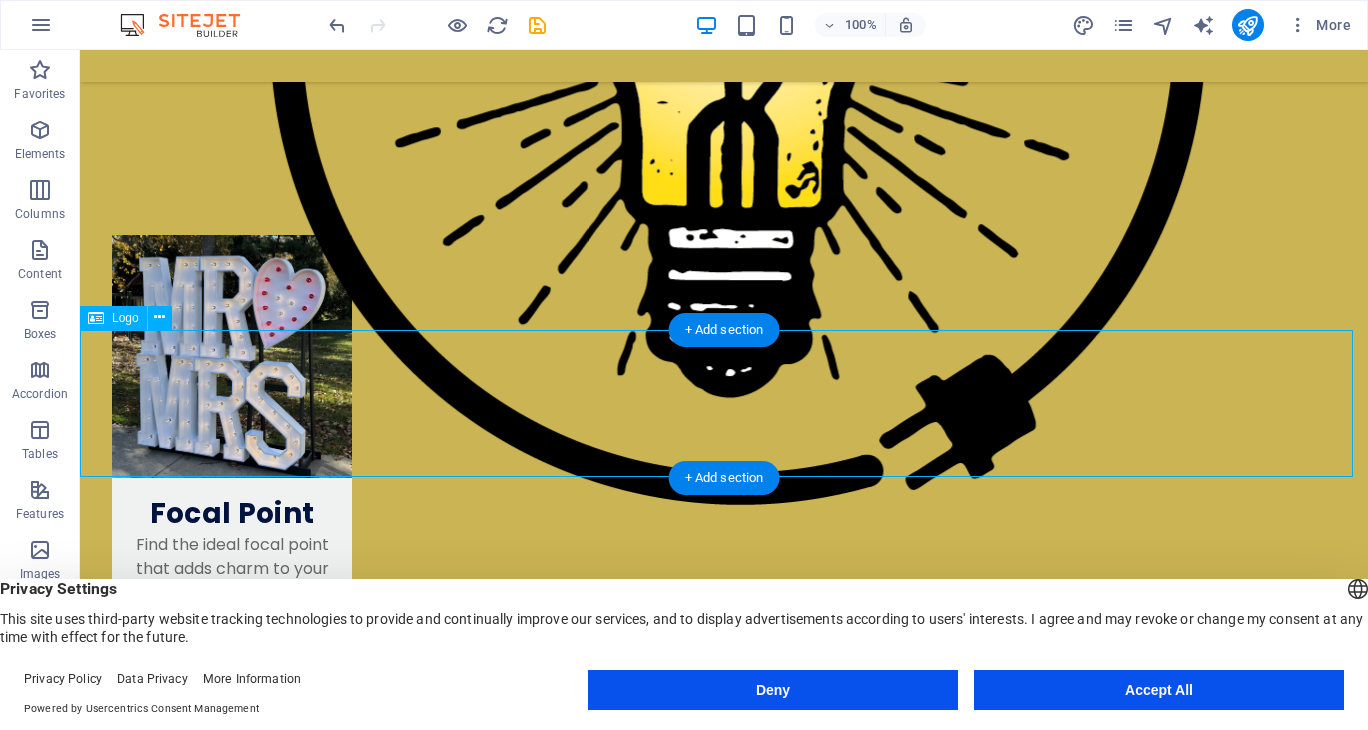 click at bounding box center (724, 2726) 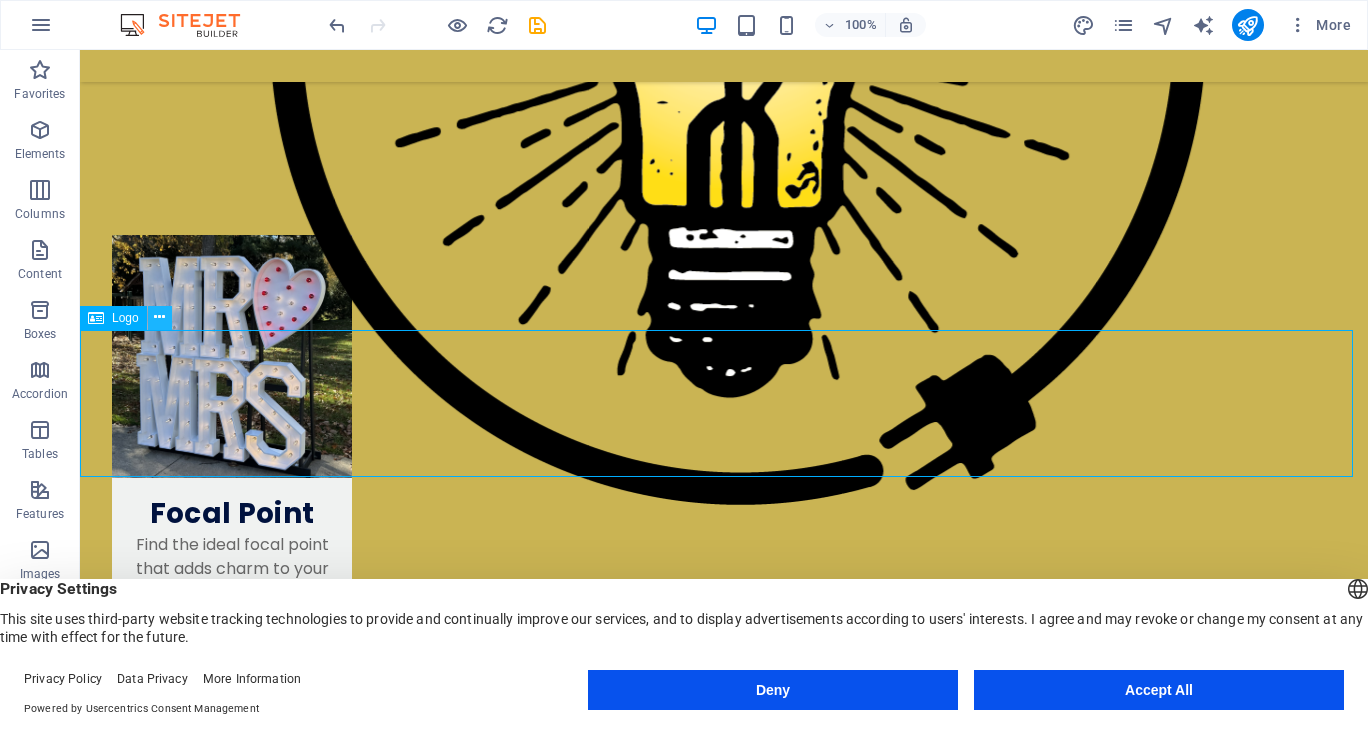 click at bounding box center (160, 318) 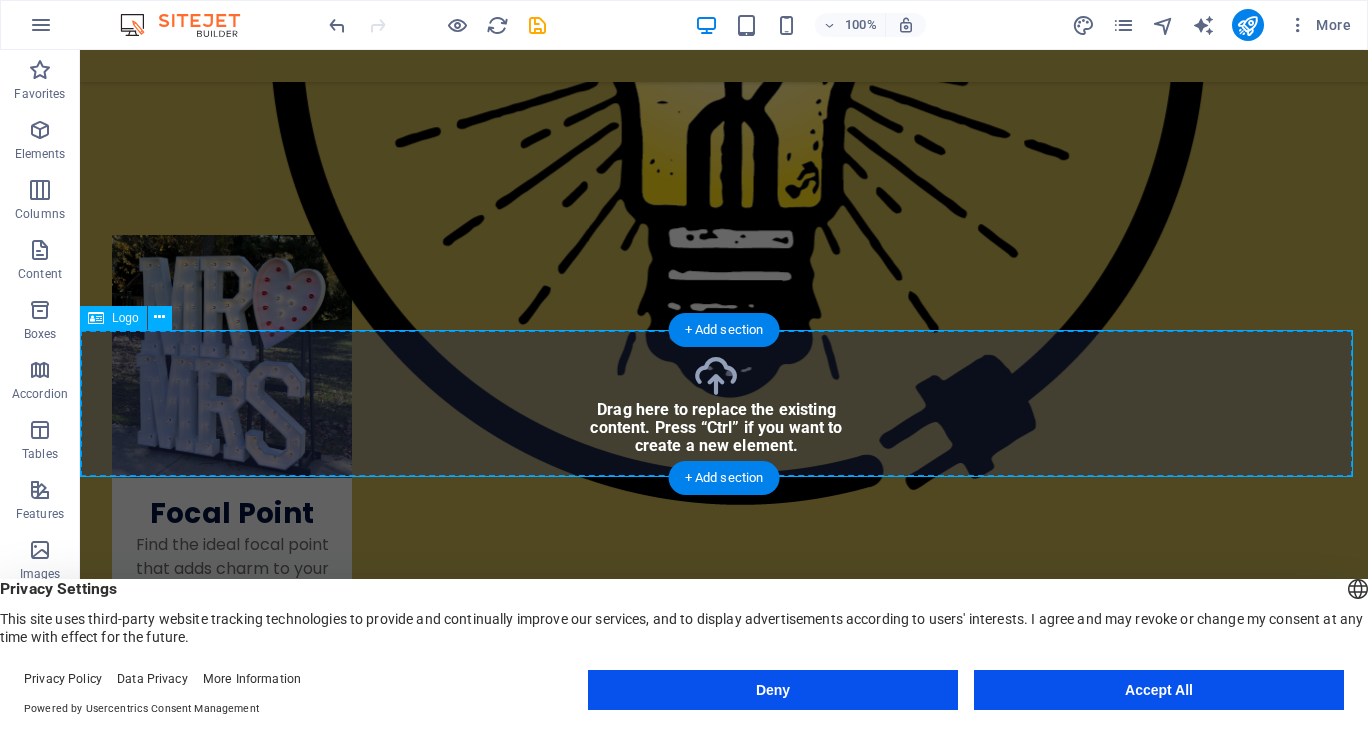 click at bounding box center [724, 2726] 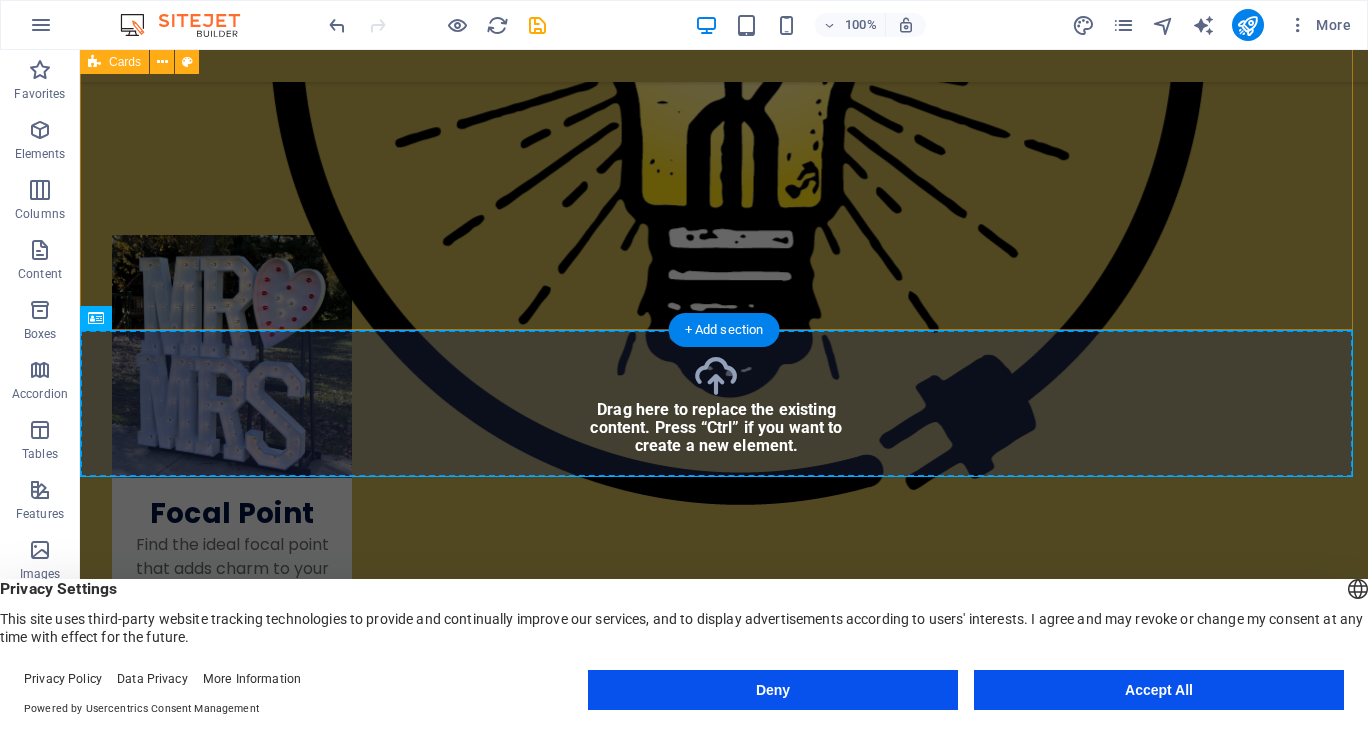 click on "Company First name Last name Street ZIP code City Email Phone Mobile Fax Custom field 1 Custom field 2 Custom field 3 Custom field 4 Custom field 5 Custom field 6 HTML Undo Redo Confirm (Ctrl+⏎) AI Improve Make shorter Make longer Fix spelling & grammar Translate to English Generate text" at bounding box center [724, 1380] 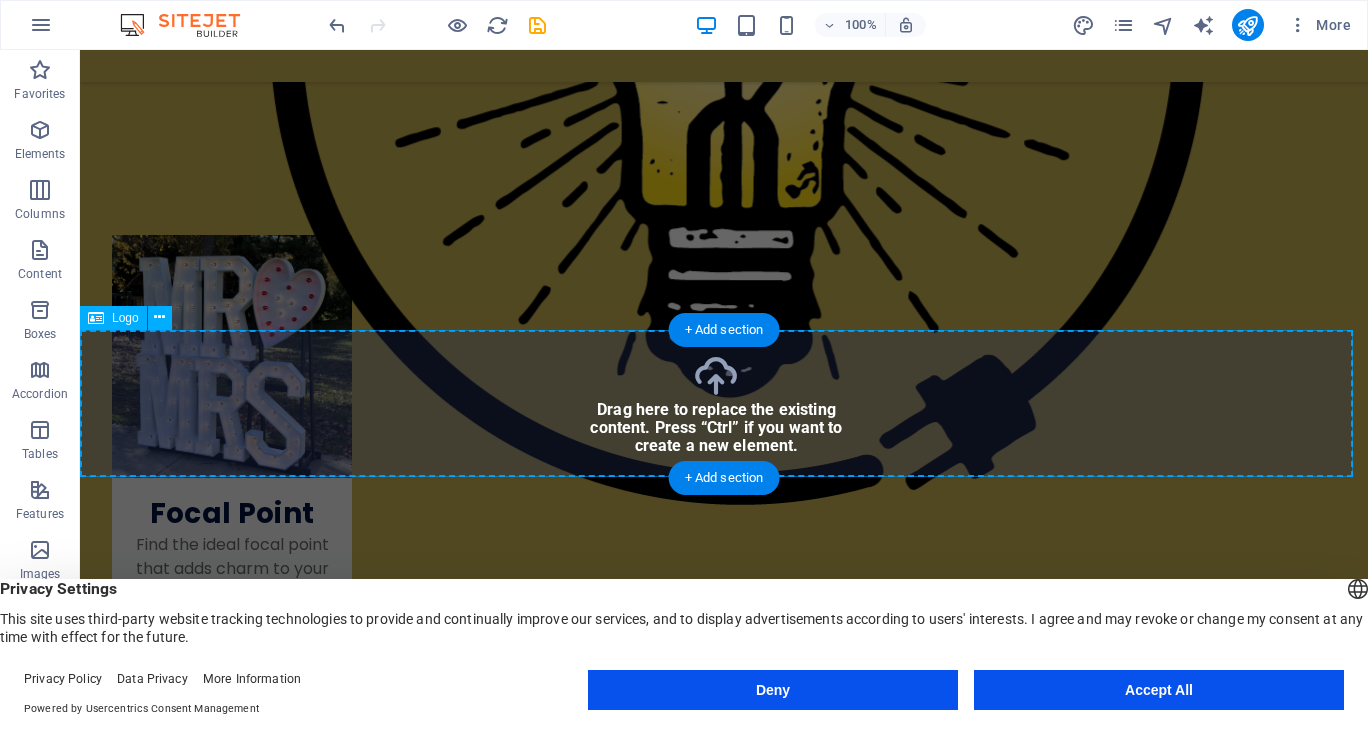 click at bounding box center [724, 2726] 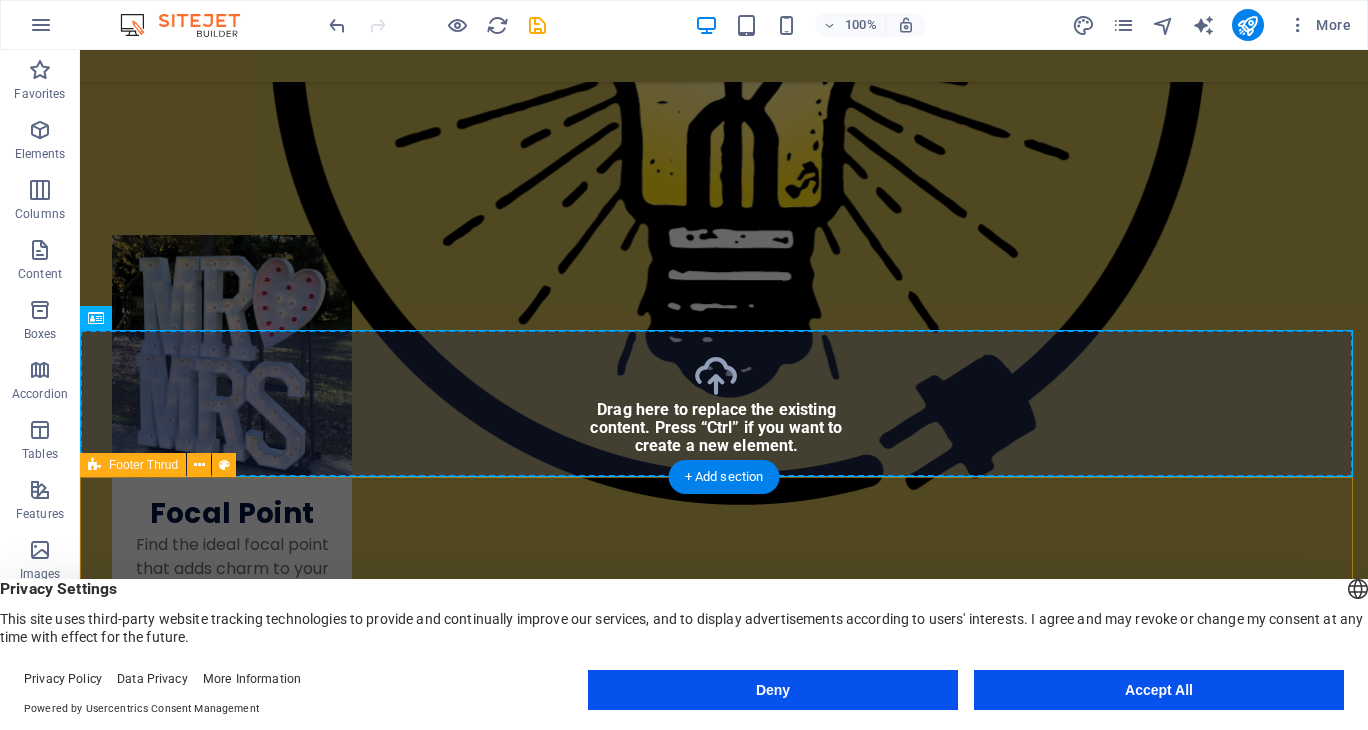 click at bounding box center (724, 2960) 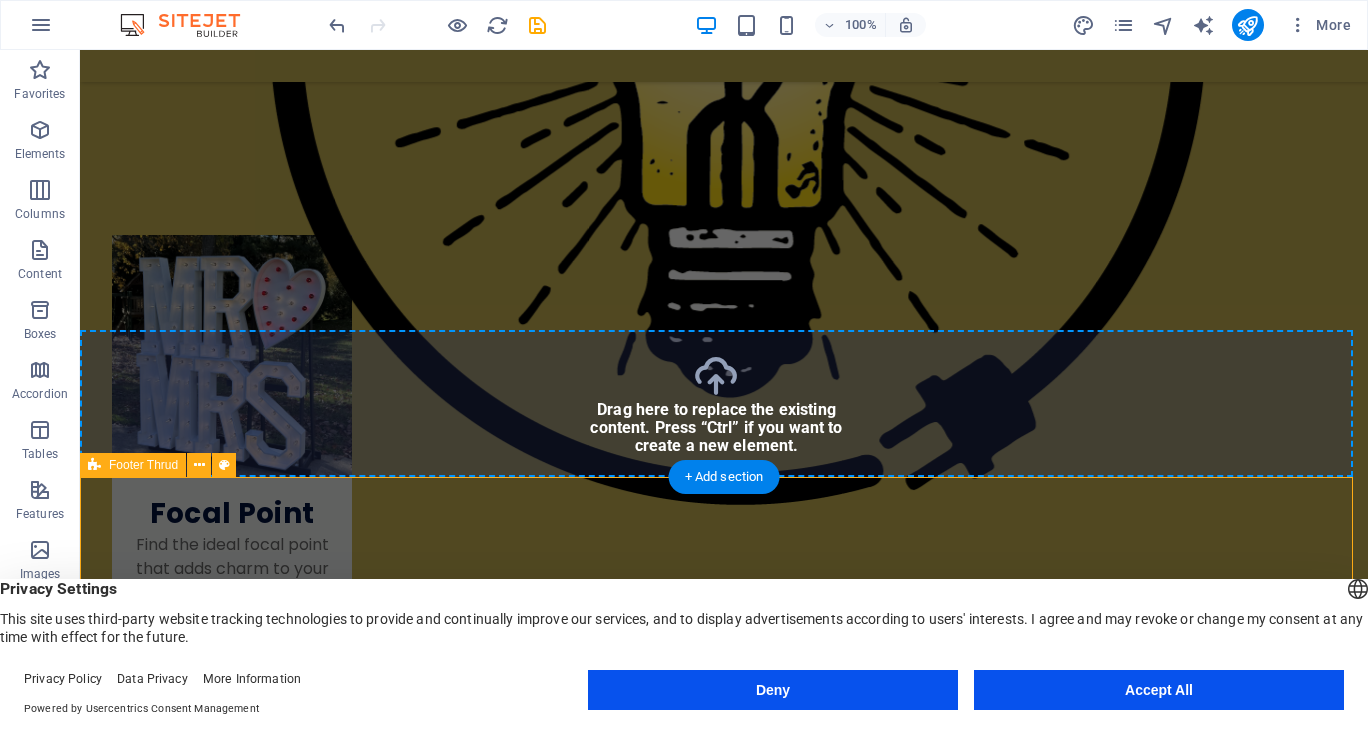 click at bounding box center (724, 2960) 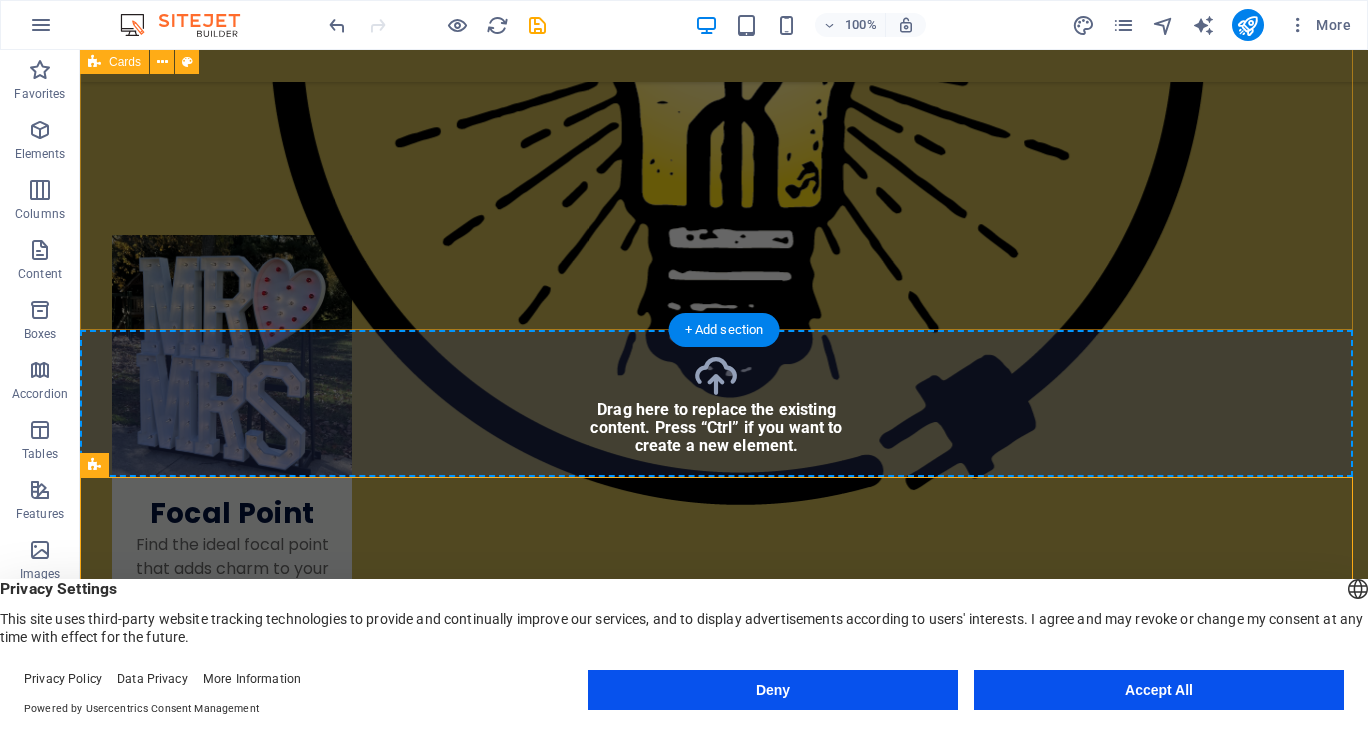 click on "Company First name Last name Street ZIP code City Email Phone Mobile Fax Custom field 1 Custom field 2 Custom field 3 Custom field 4 Custom field 5 Custom field 6 HTML Undo Redo Confirm (Ctrl+⏎) AI Improve Make shorter Make longer Fix spelling & grammar Translate to English Generate text" at bounding box center [724, 1380] 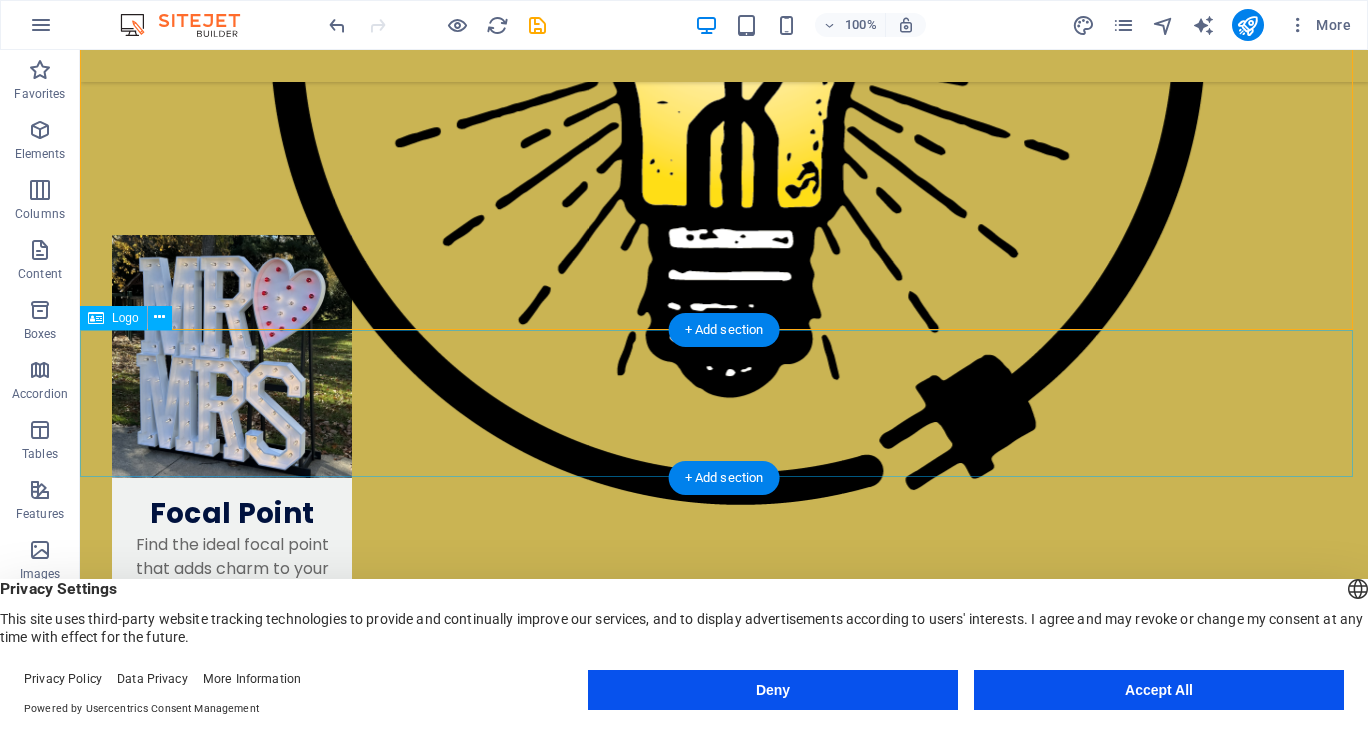 click at bounding box center [724, 2726] 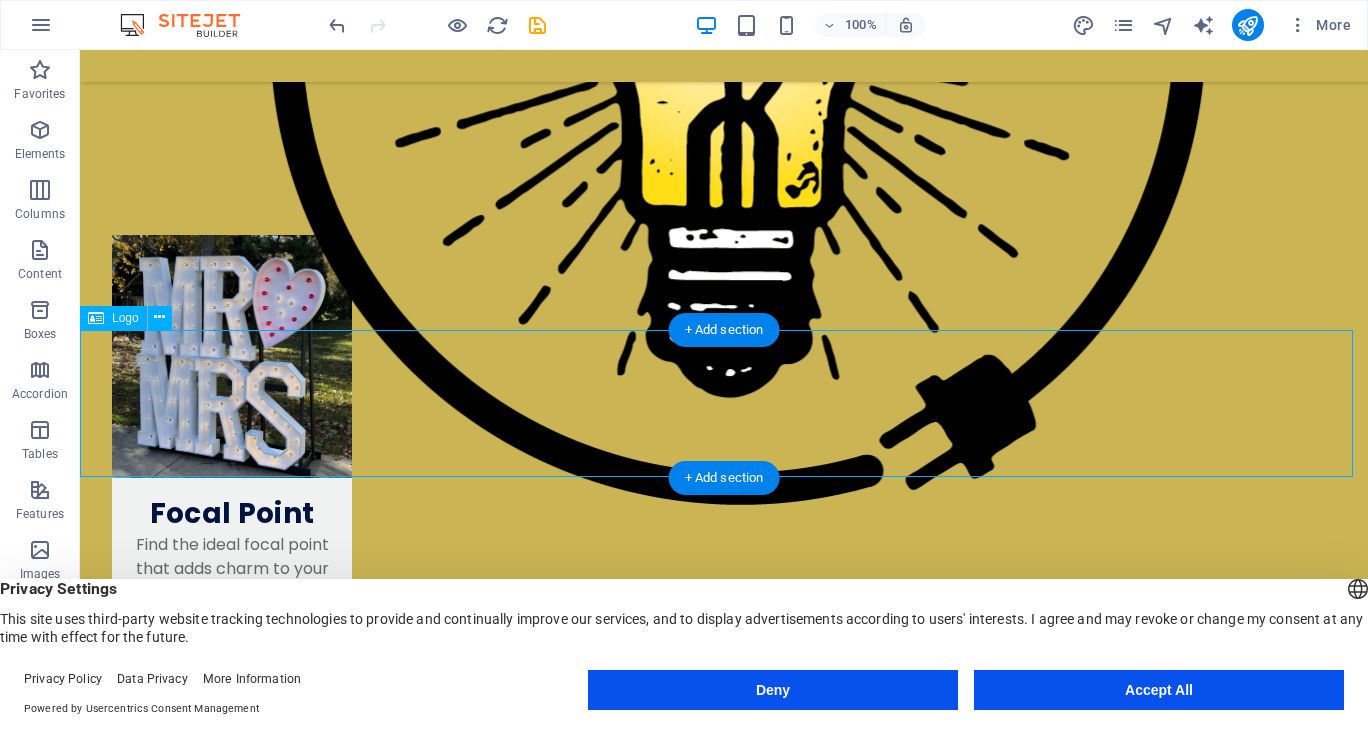 click at bounding box center [724, 2726] 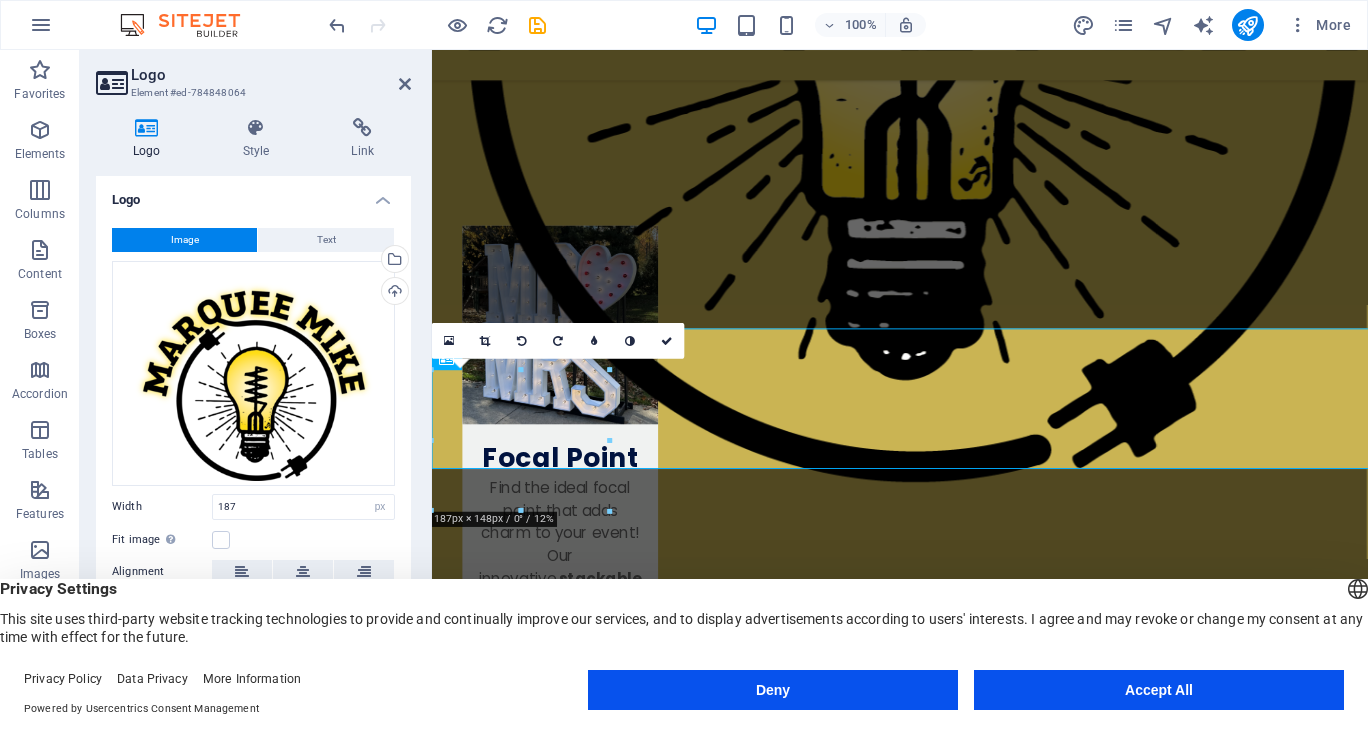 scroll, scrollTop: 1467, scrollLeft: 0, axis: vertical 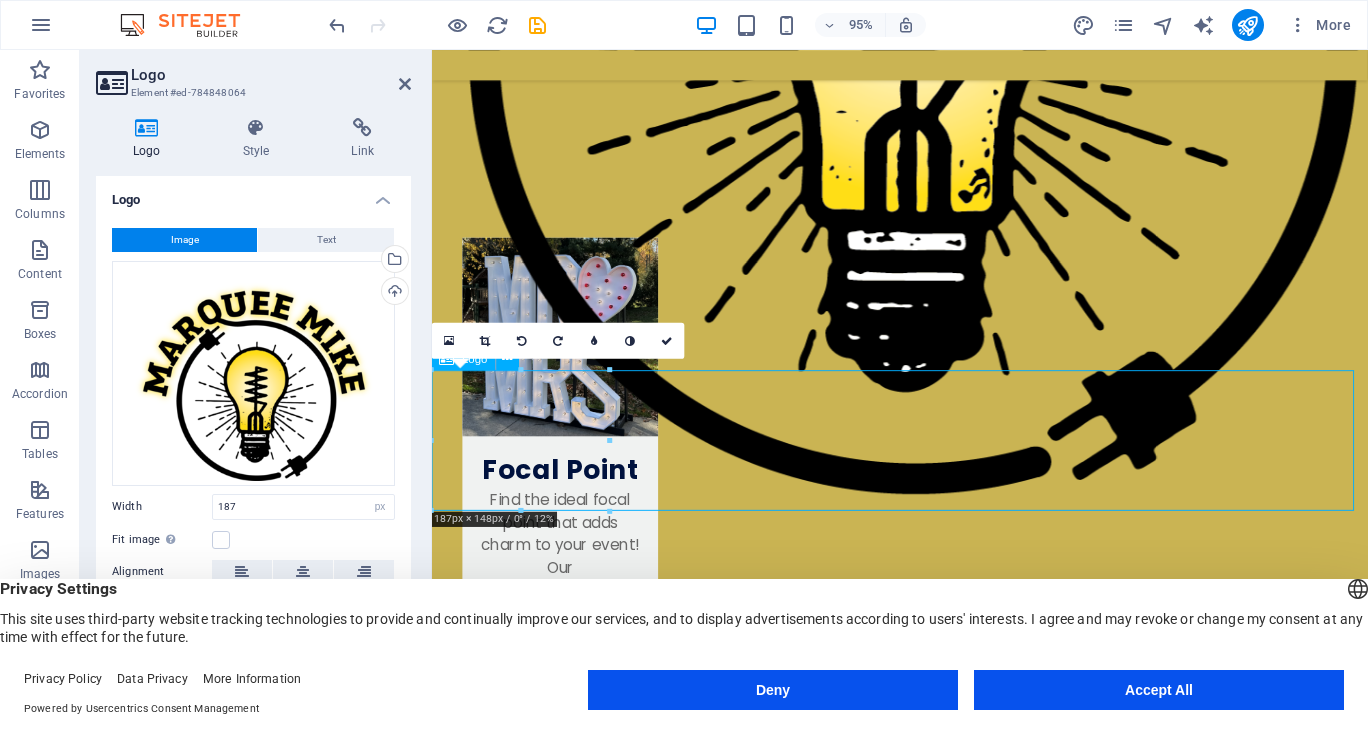 drag, startPoint x: 536, startPoint y: 433, endPoint x: 705, endPoint y: 442, distance: 169.23947 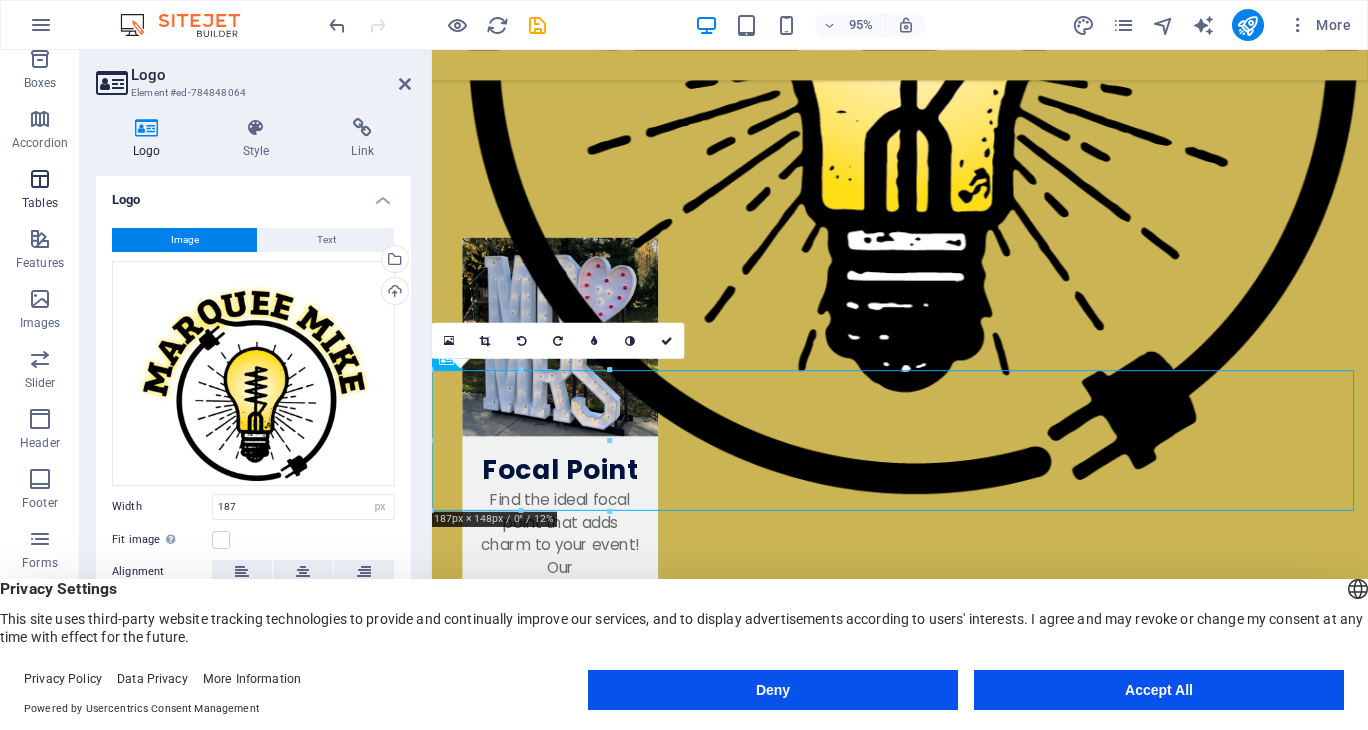 scroll, scrollTop: 252, scrollLeft: 0, axis: vertical 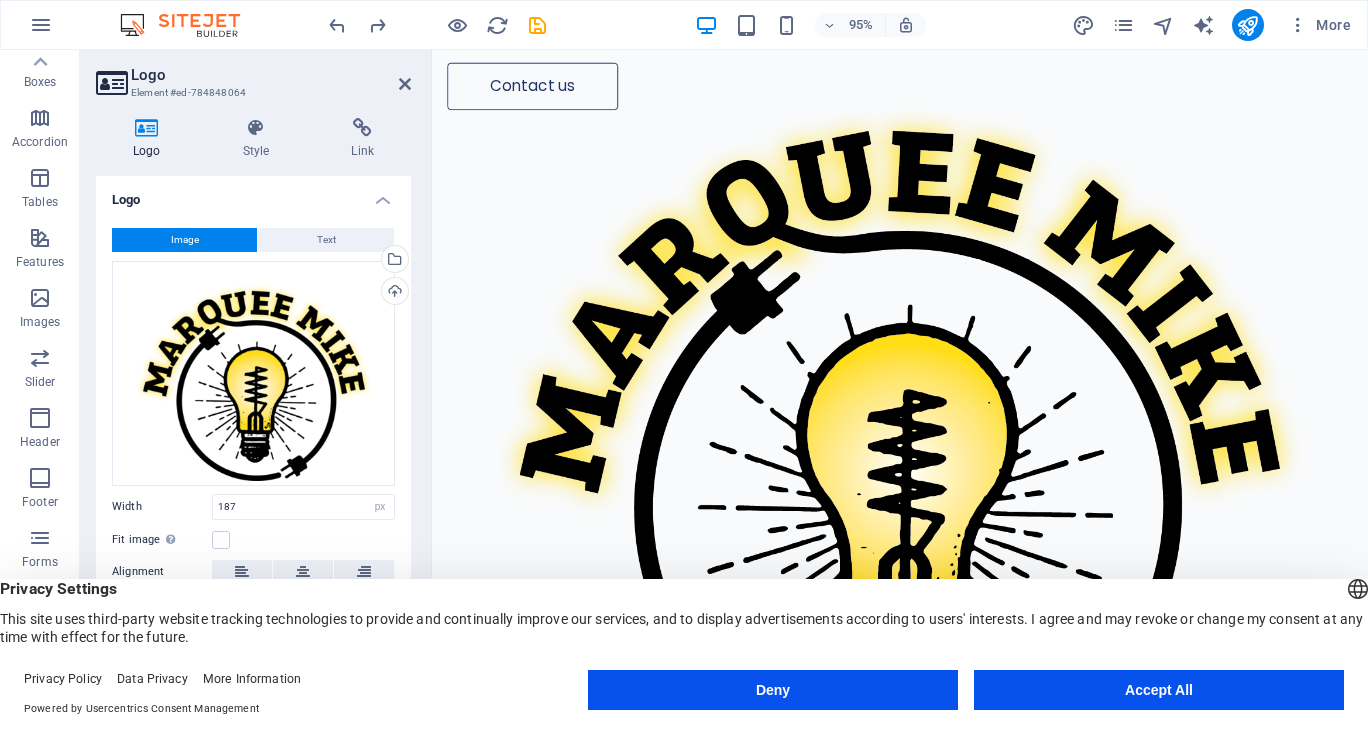click on "Discover the charm of renting marquee lights from our small family business! We pride ourselves on keeping the process simple and enjoyable, ensuring your events shine bright. Let us help create memorable moments with our beautiful lighting solutions. Illuminate your celebrations with ease and joy!" at bounding box center [924, 1011] 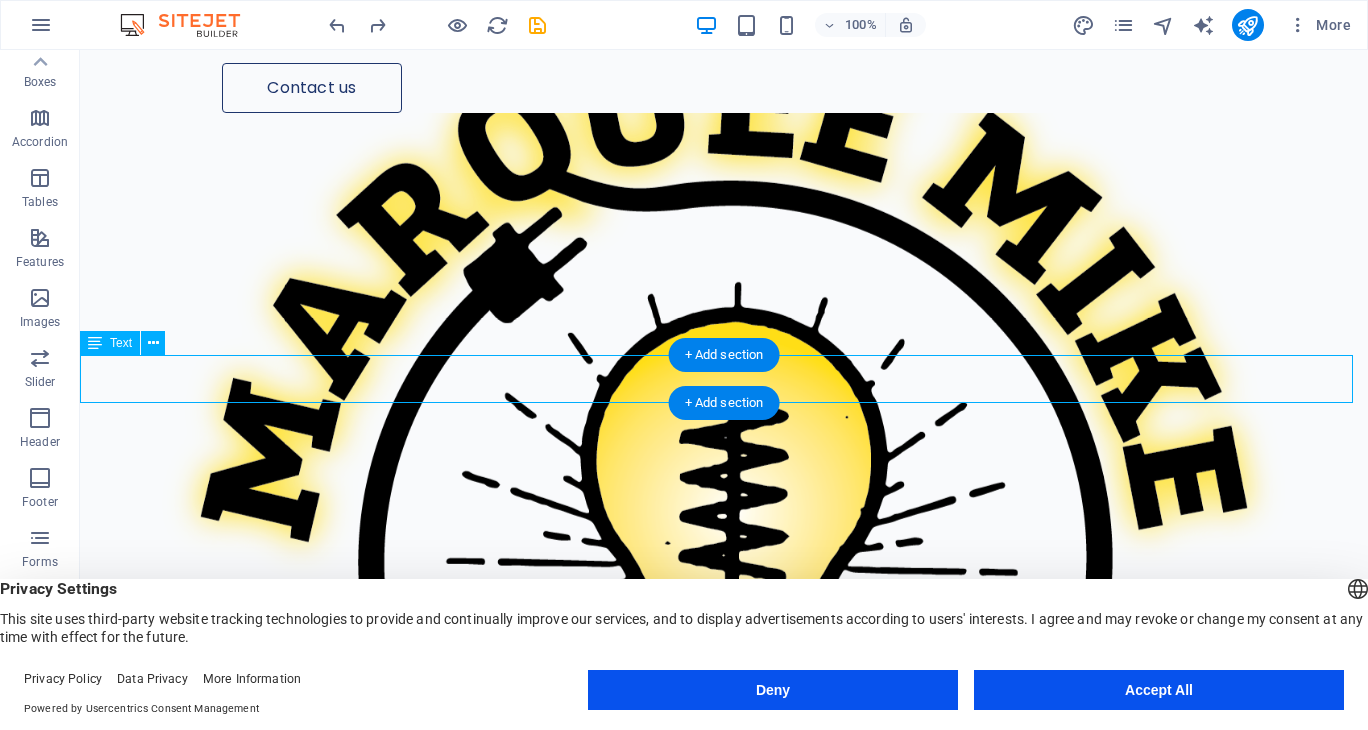 click on "Discover the charm of renting marquee lights from our small family business! We pride ourselves on keeping the process simple and enjoyable, ensuring your events shine bright. Let us help create memorable moments with our beautiful lighting solutions. Illuminate your celebrations with ease and joy!" at bounding box center [724, 999] 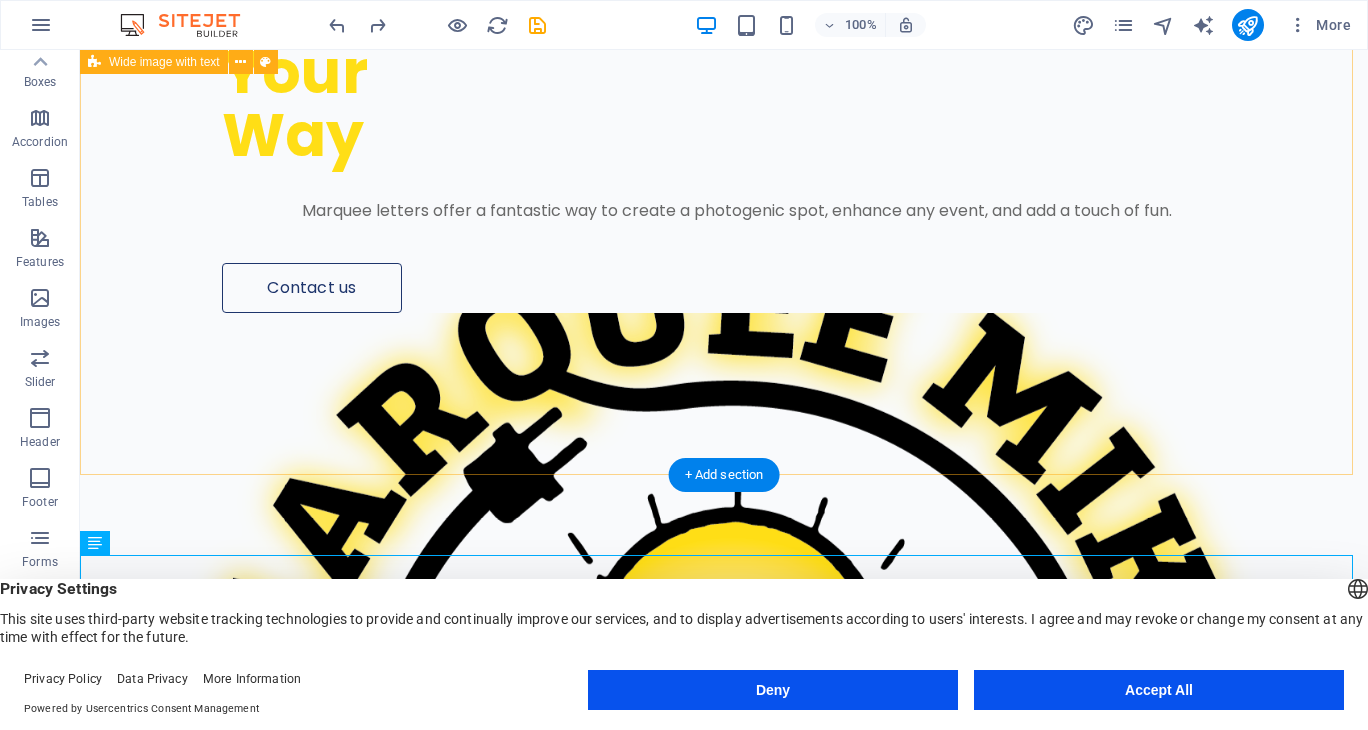 scroll, scrollTop: 112, scrollLeft: 0, axis: vertical 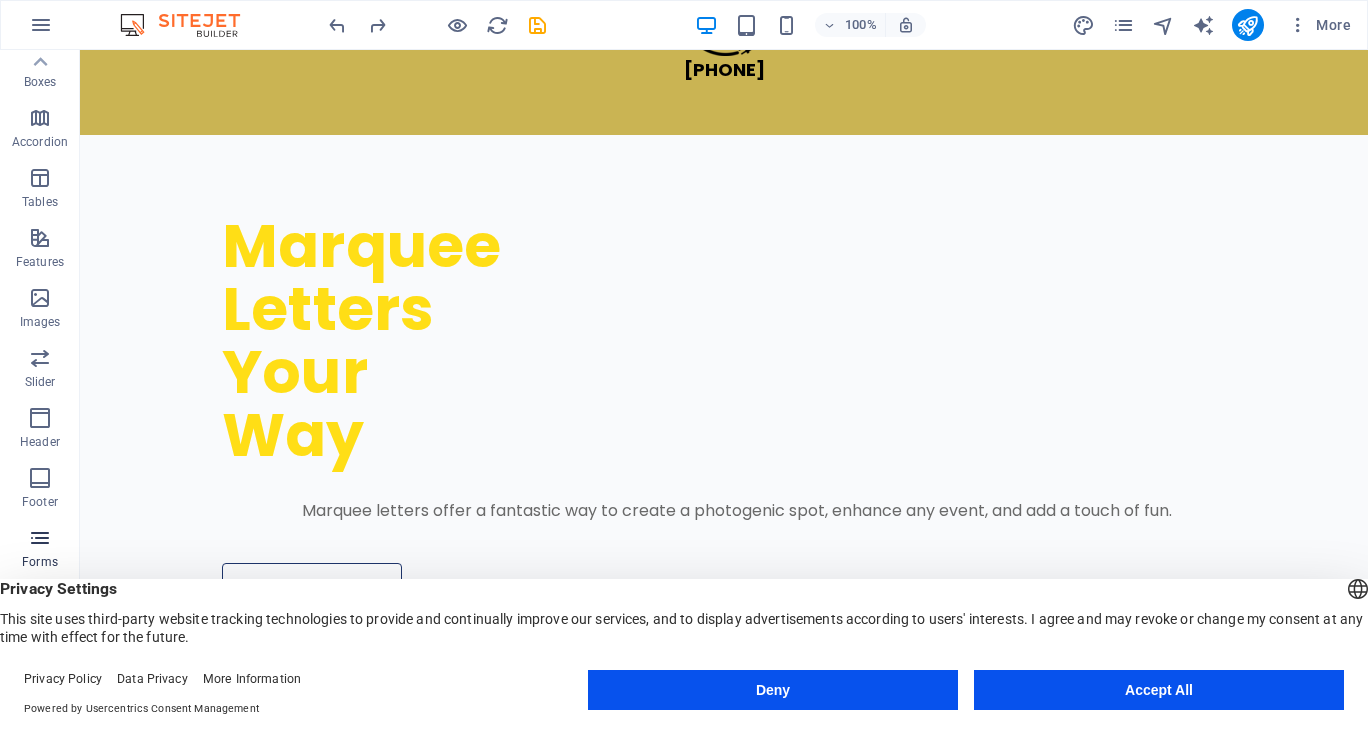 click at bounding box center [40, 538] 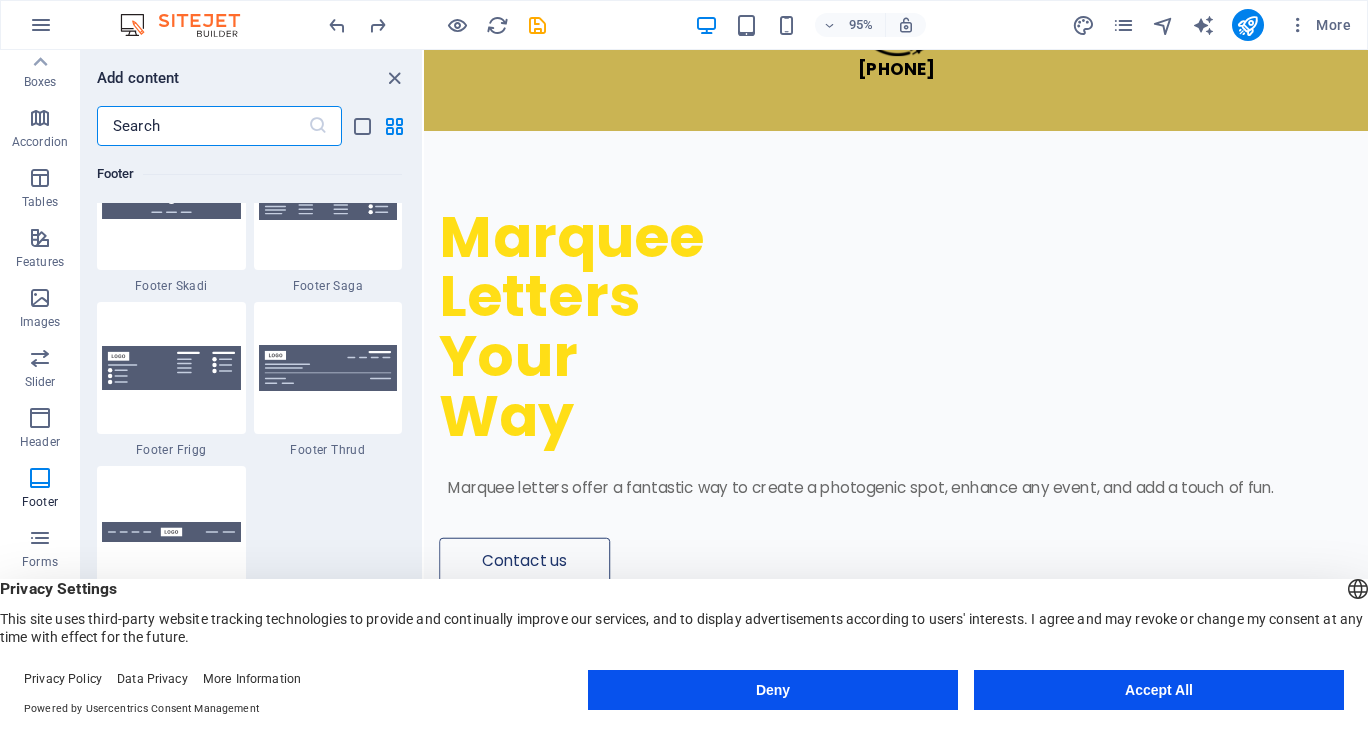 scroll, scrollTop: 14000, scrollLeft: 0, axis: vertical 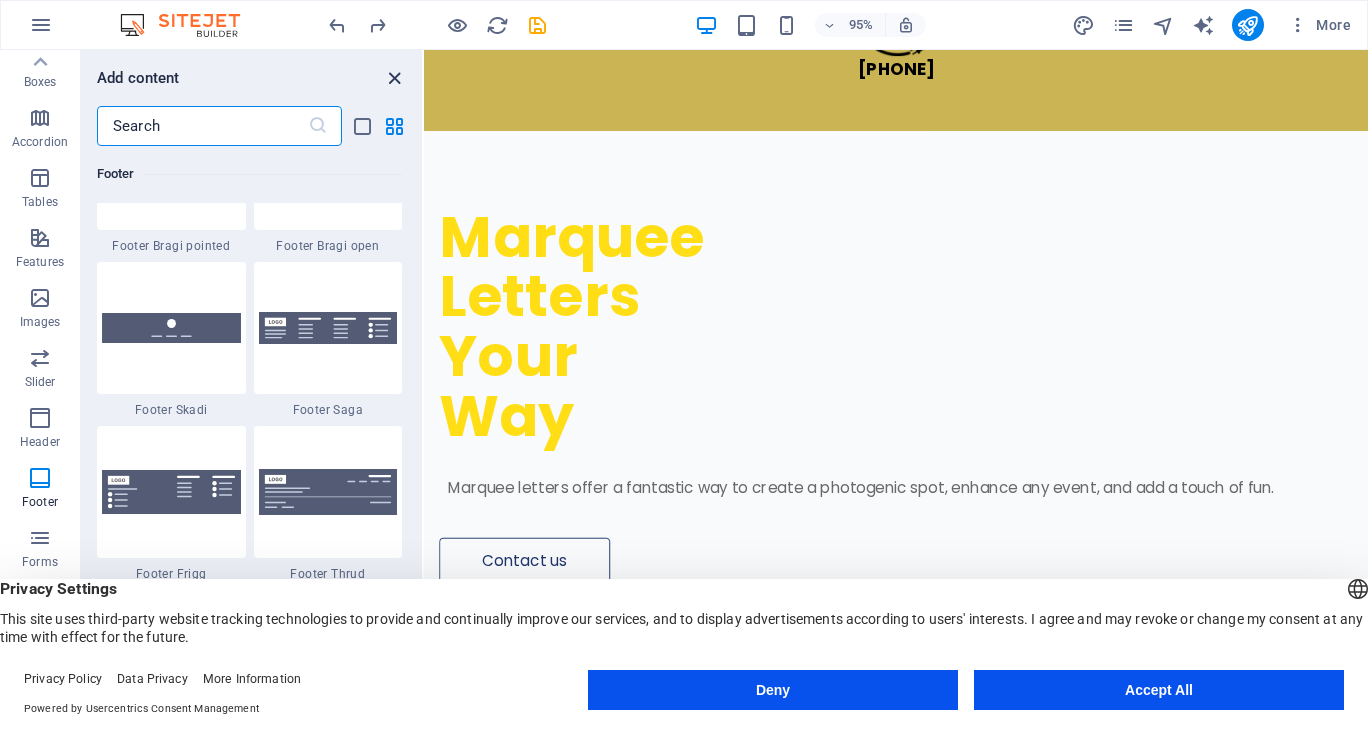 click at bounding box center [394, 78] 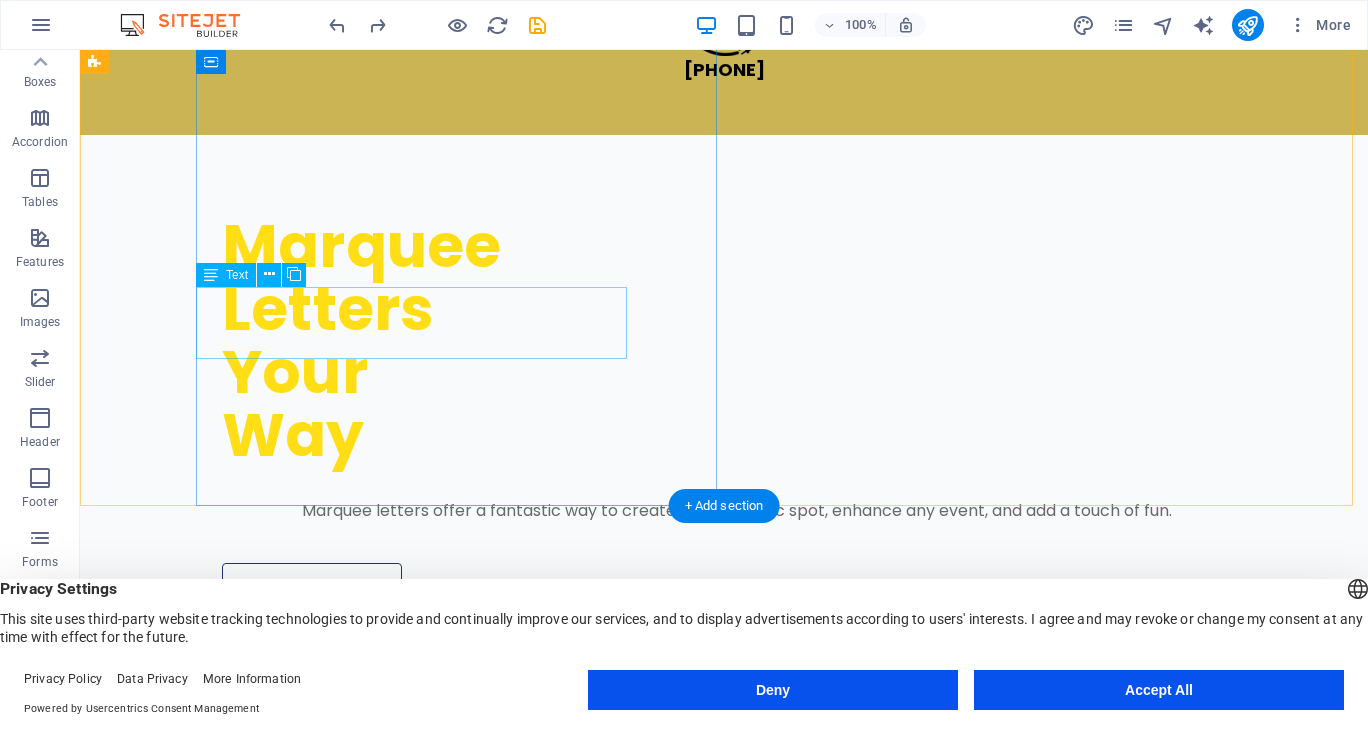 scroll, scrollTop: 512, scrollLeft: 0, axis: vertical 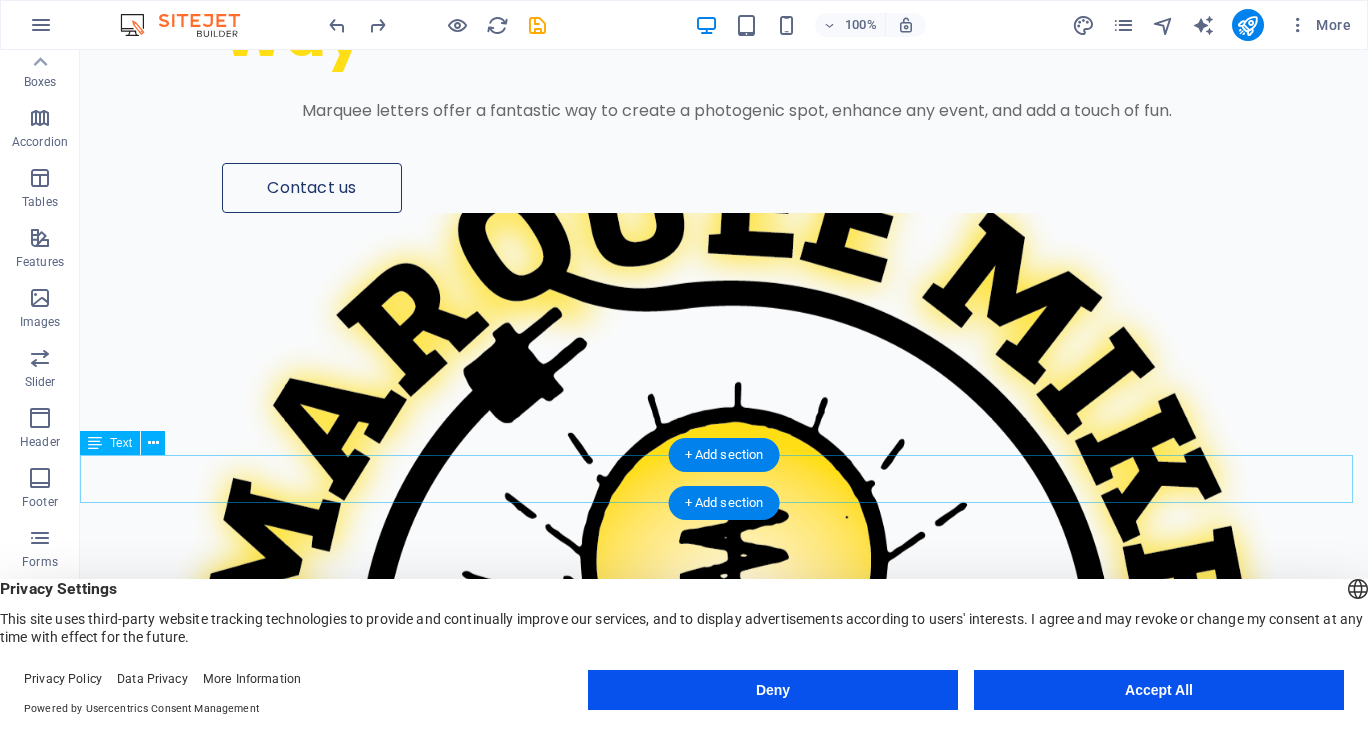 click on "Discover the charm of renting marquee lights from our small family business! We pride ourselves on keeping the process simple and enjoyable, ensuring your events shine bright. Let us help create memorable moments with our beautiful lighting solutions. Illuminate your celebrations with ease and joy!" at bounding box center (724, 1099) 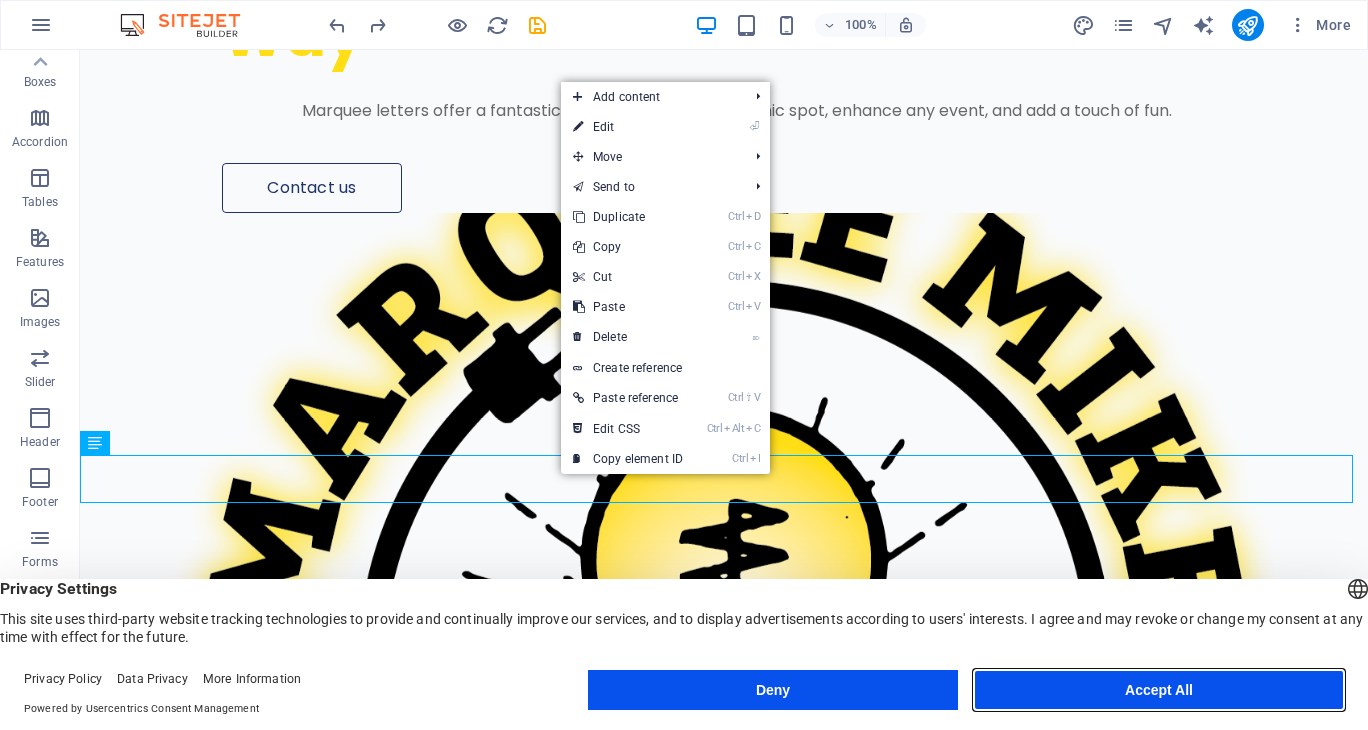 click on "Accept All" at bounding box center [1159, 690] 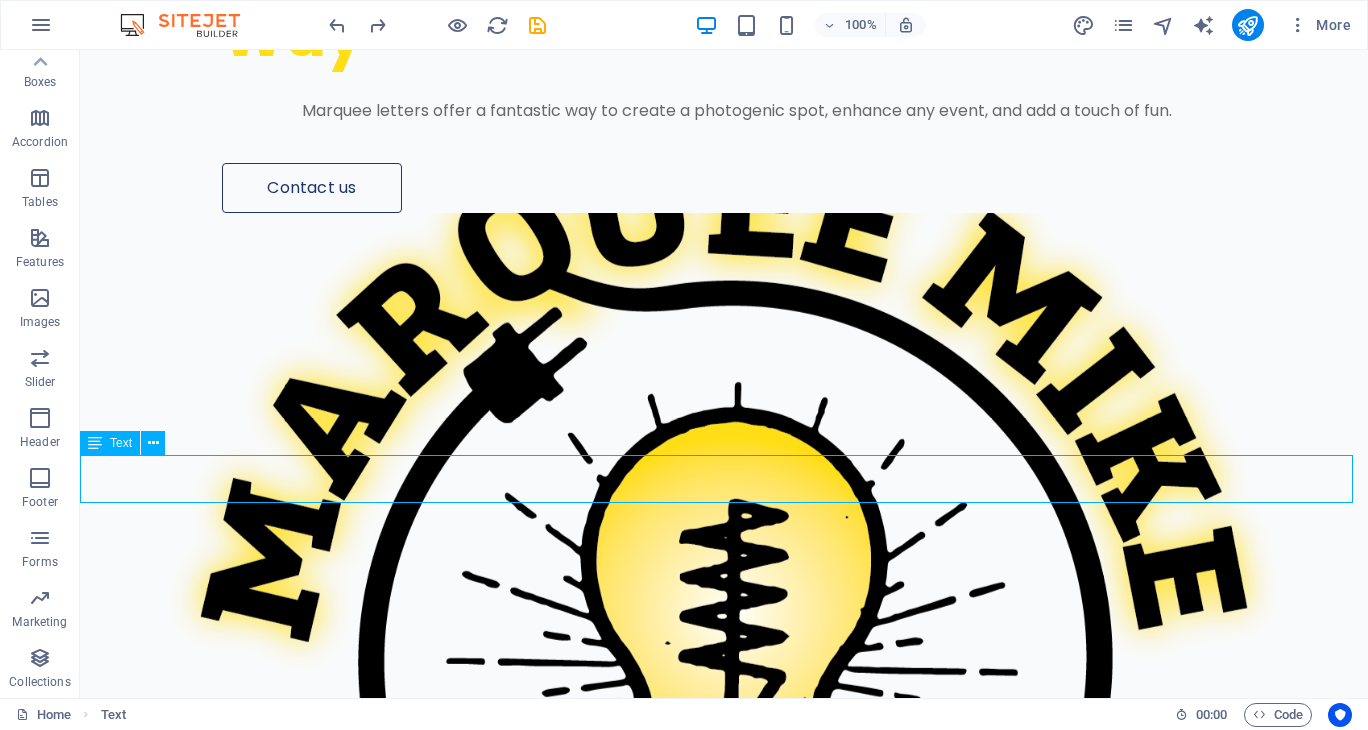 click at bounding box center (95, 443) 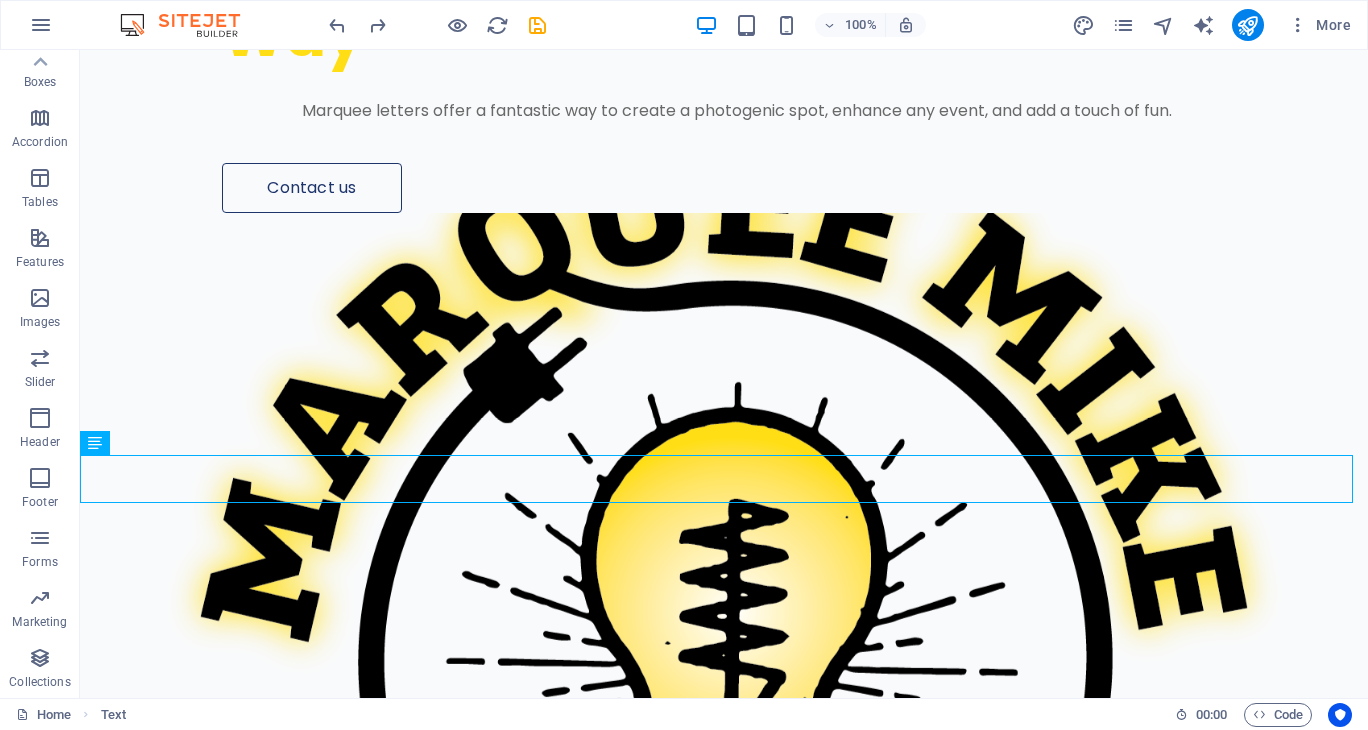drag, startPoint x: 192, startPoint y: 494, endPoint x: 136, endPoint y: 422, distance: 91.214035 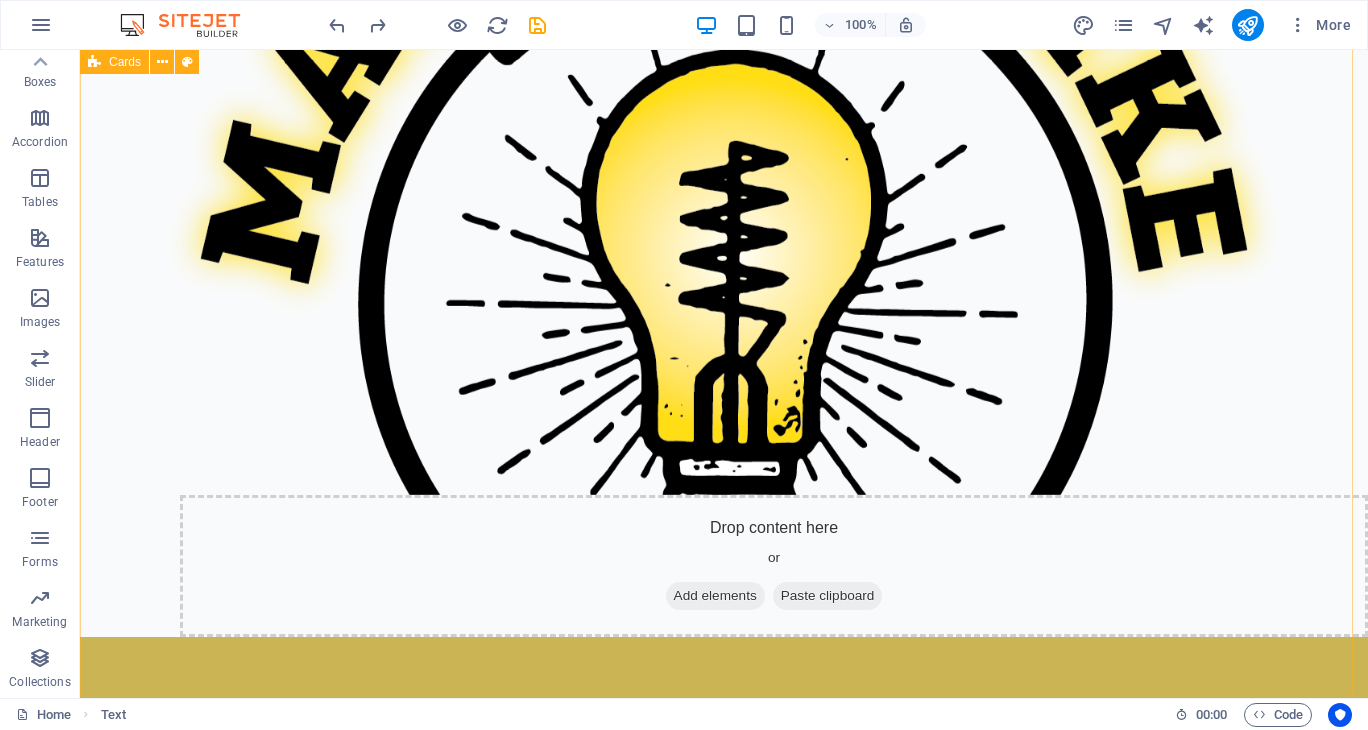 scroll, scrollTop: 617, scrollLeft: 0, axis: vertical 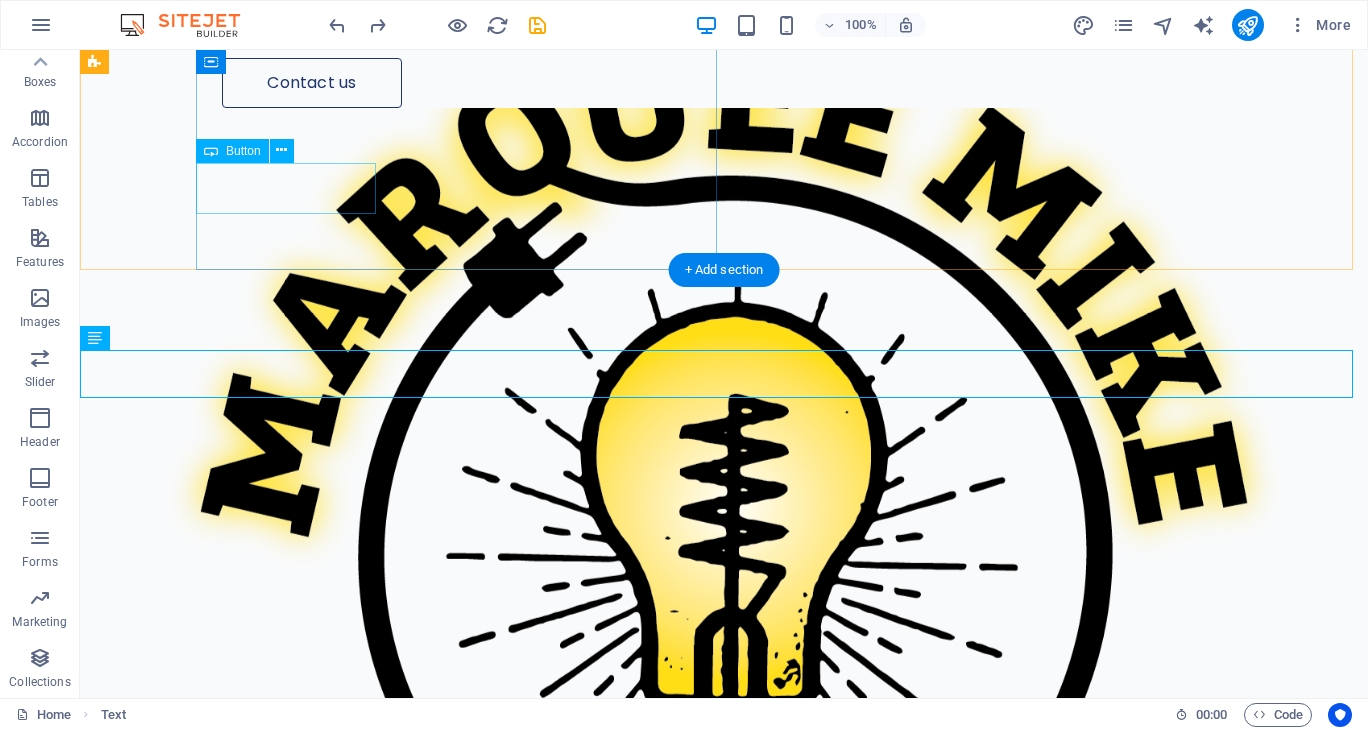 click on "Contact us" at bounding box center [737, 83] 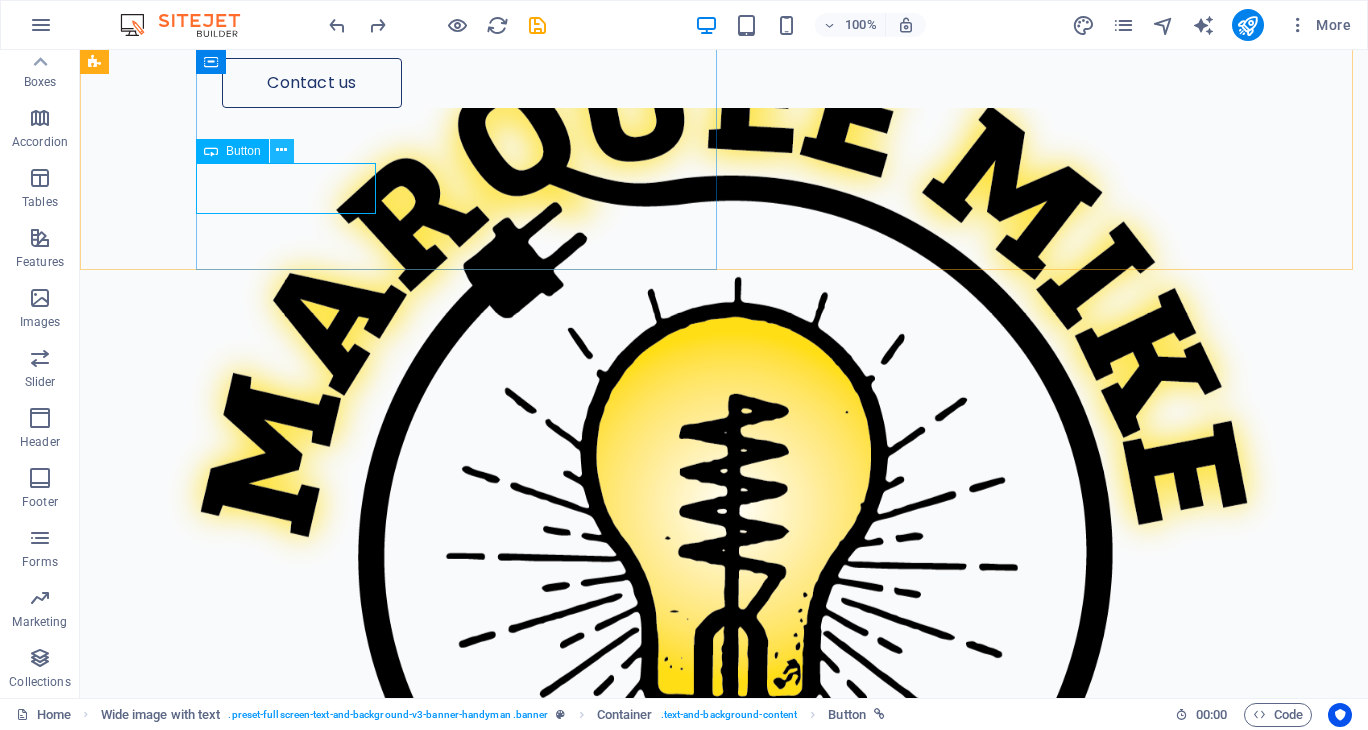 click at bounding box center [281, 150] 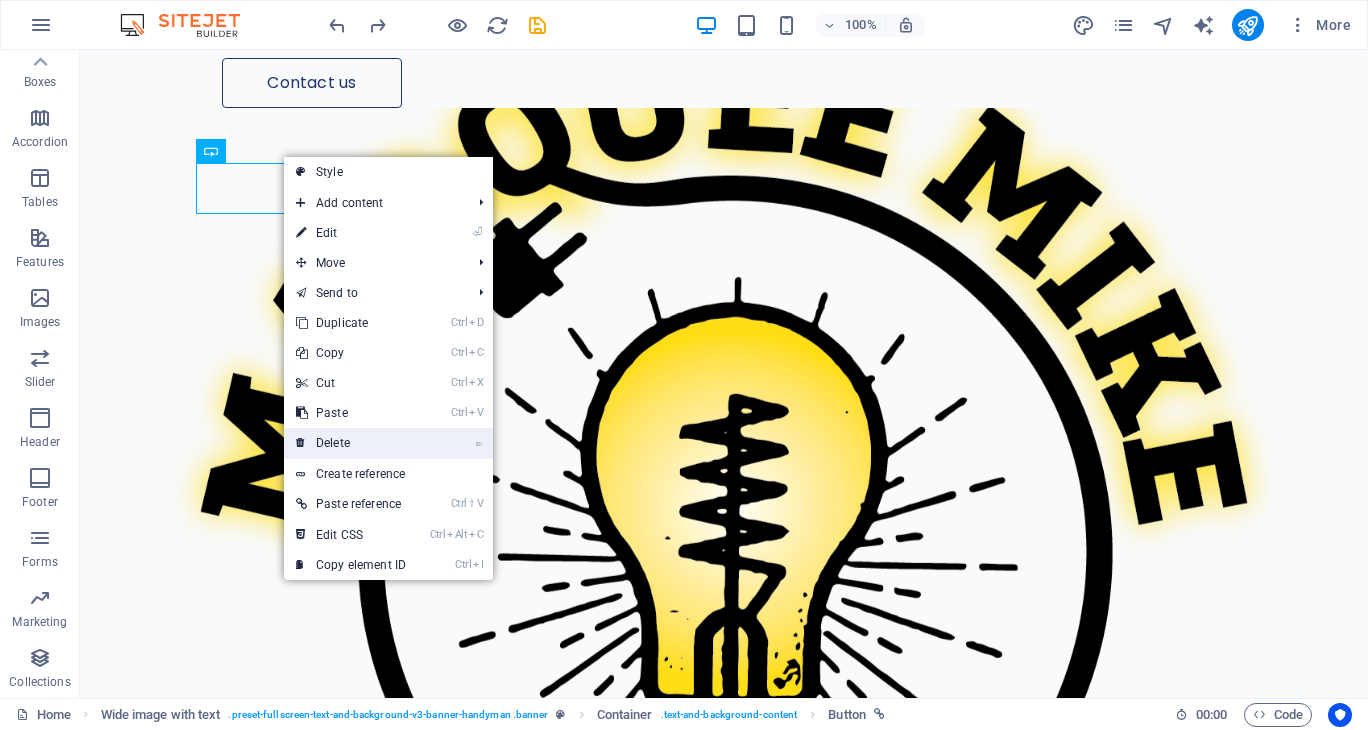 click on "⌦  Delete" at bounding box center (351, 443) 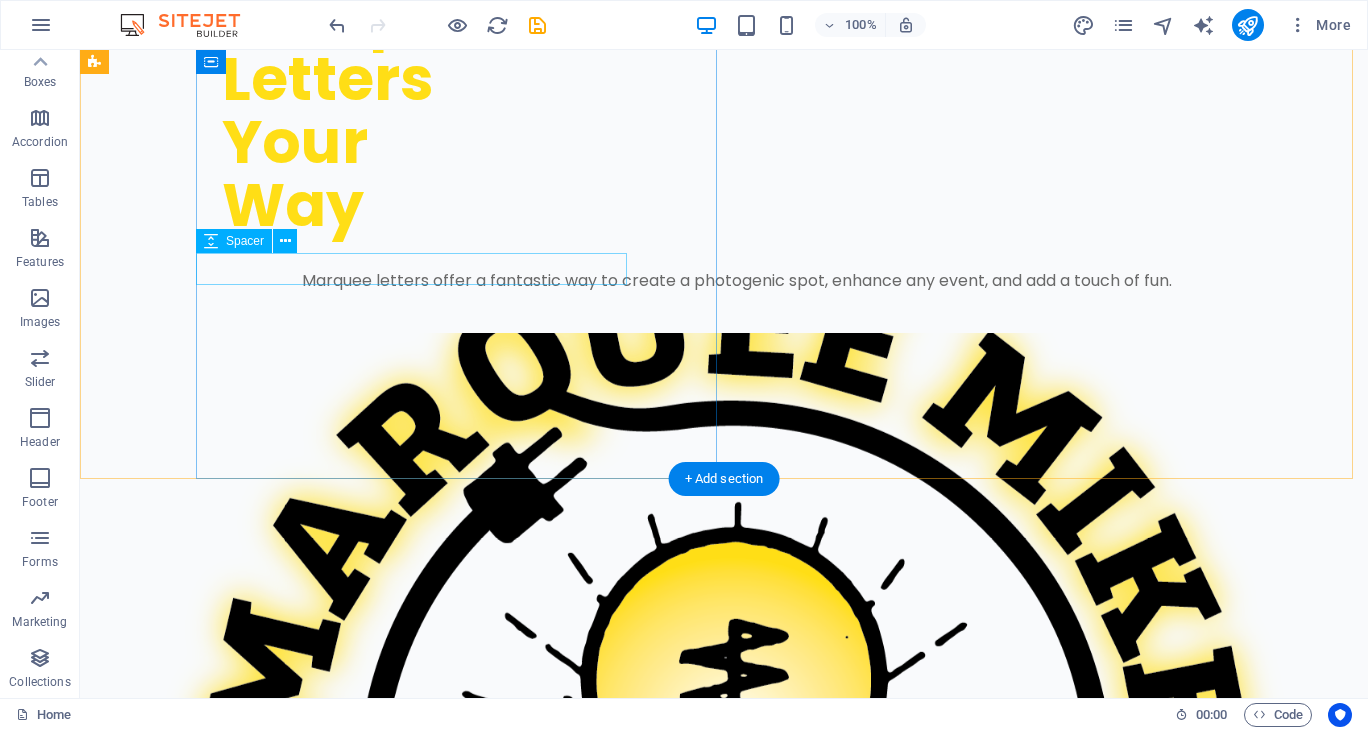 scroll, scrollTop: 0, scrollLeft: 0, axis: both 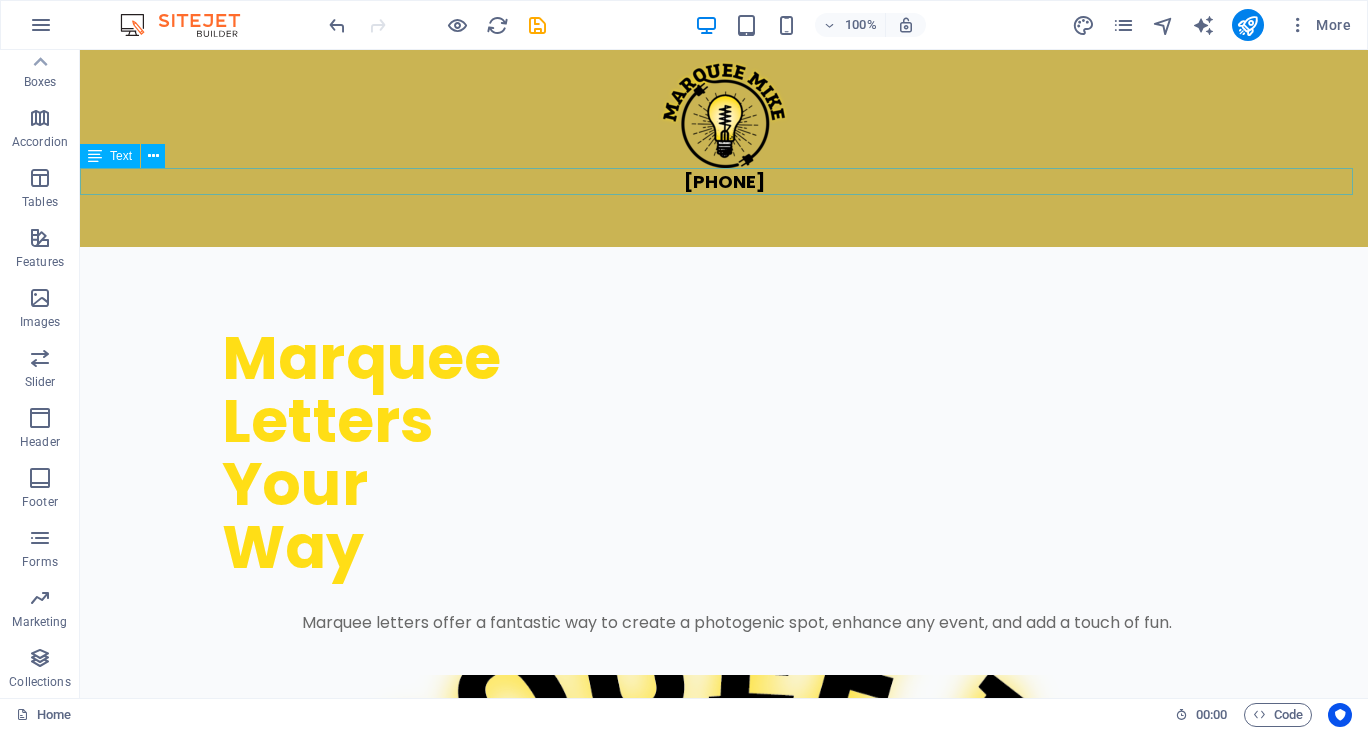 click on "[PHONE]" at bounding box center (724, 181) 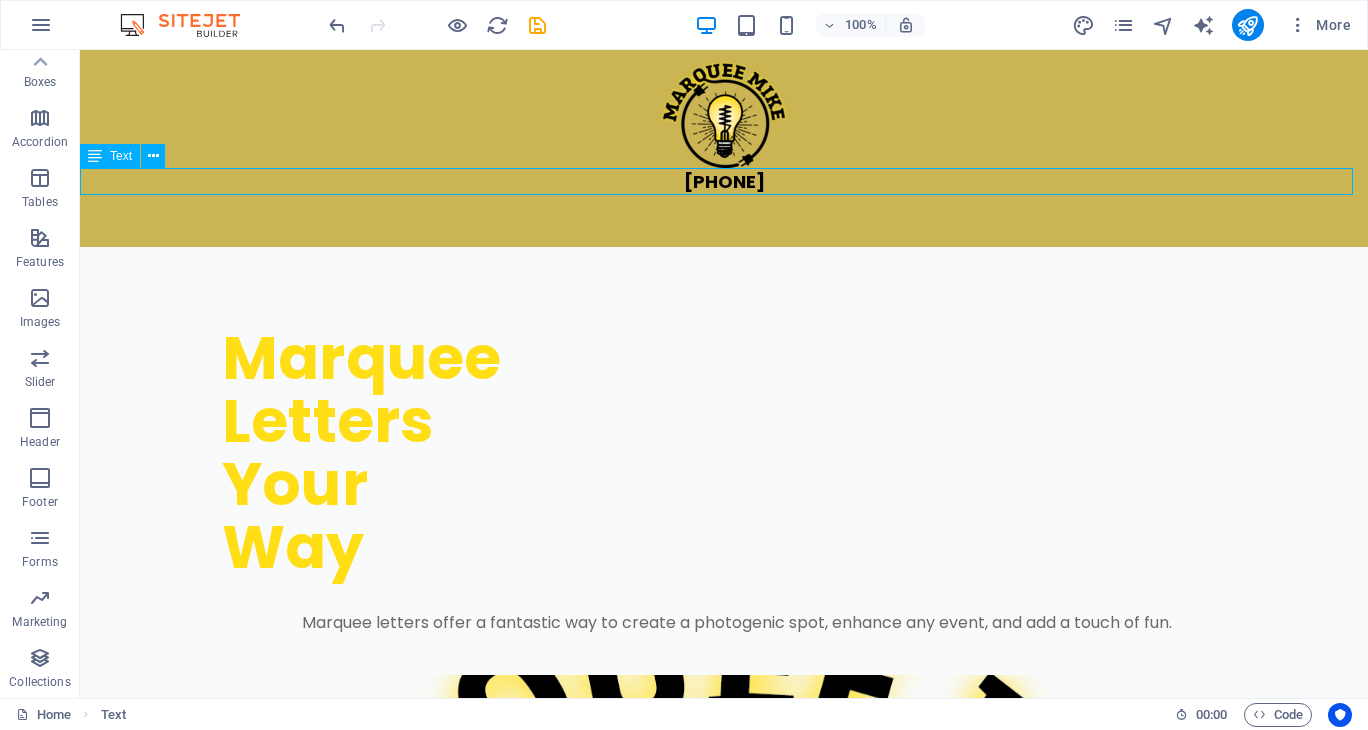 click on "[PHONE]" at bounding box center (724, 181) 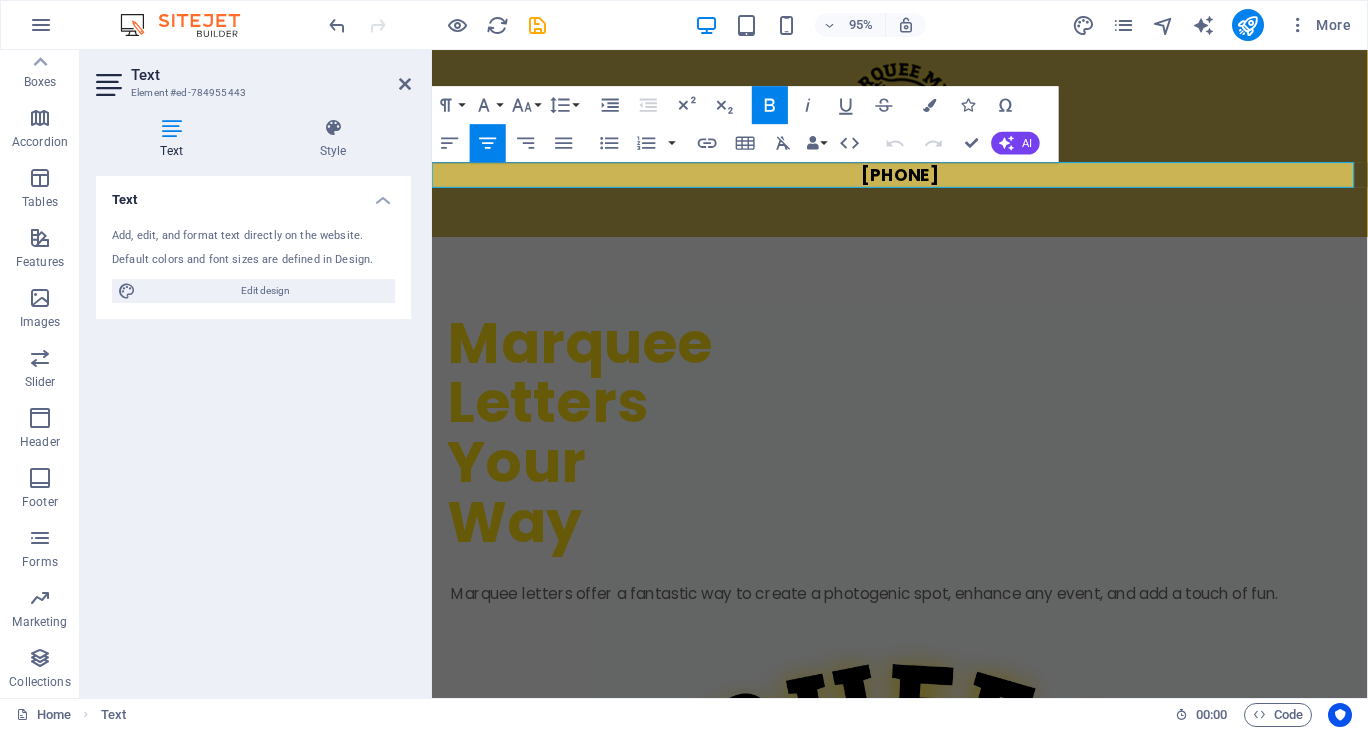 drag, startPoint x: 845, startPoint y: 171, endPoint x: 1021, endPoint y: 179, distance: 176.18172 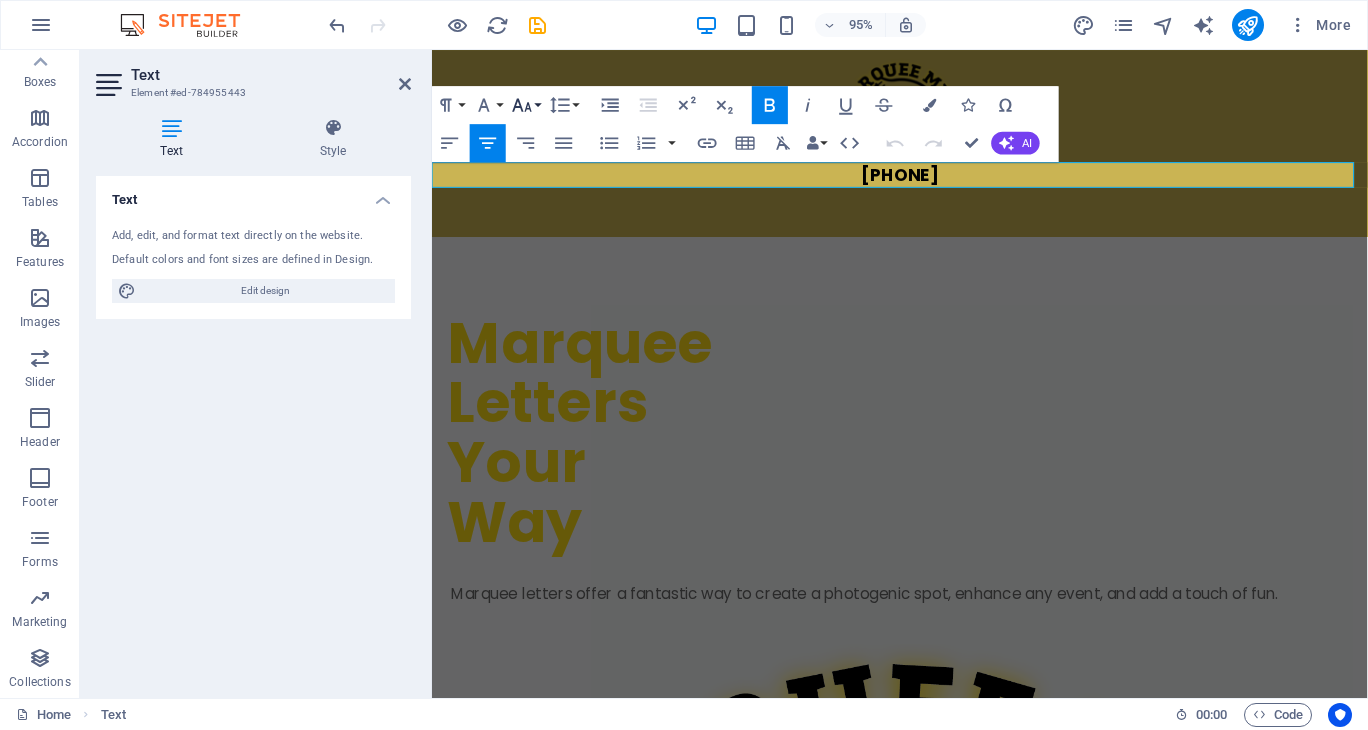 click on "Font Size" at bounding box center [526, 105] 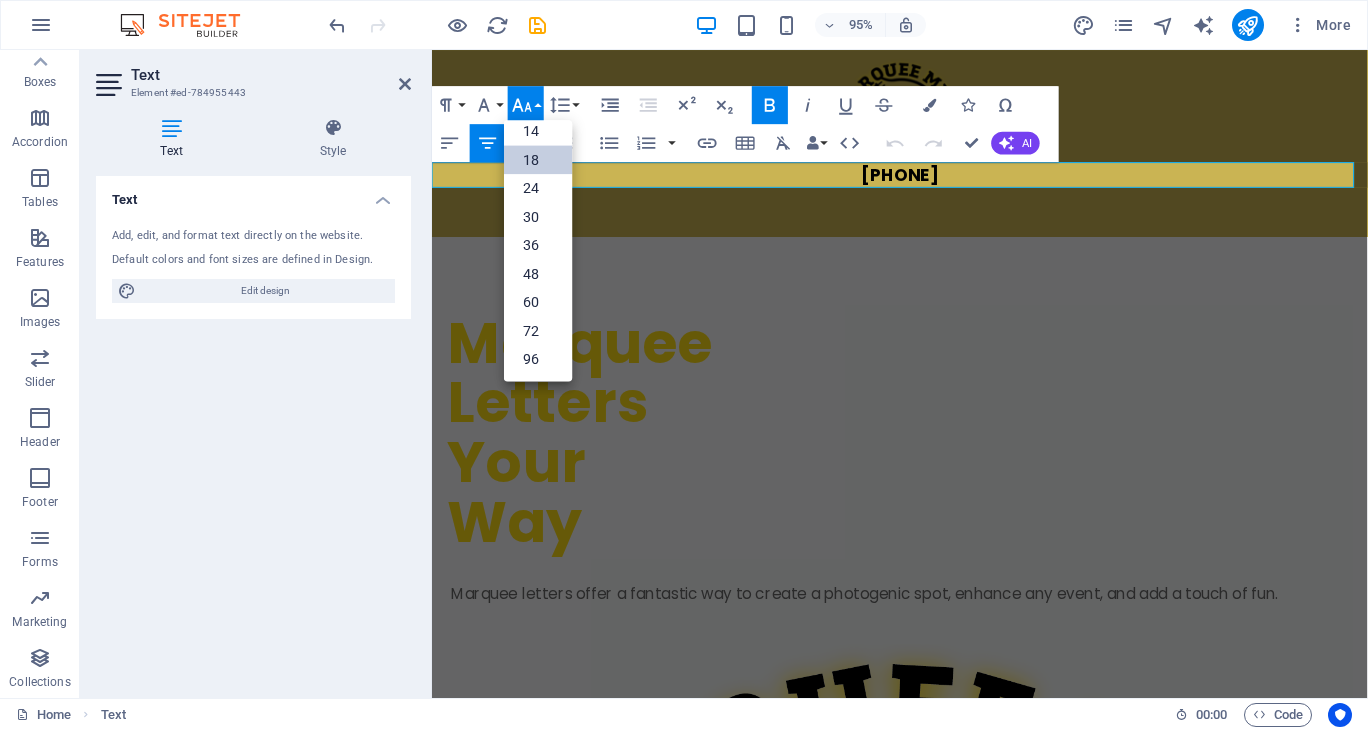 scroll, scrollTop: 161, scrollLeft: 0, axis: vertical 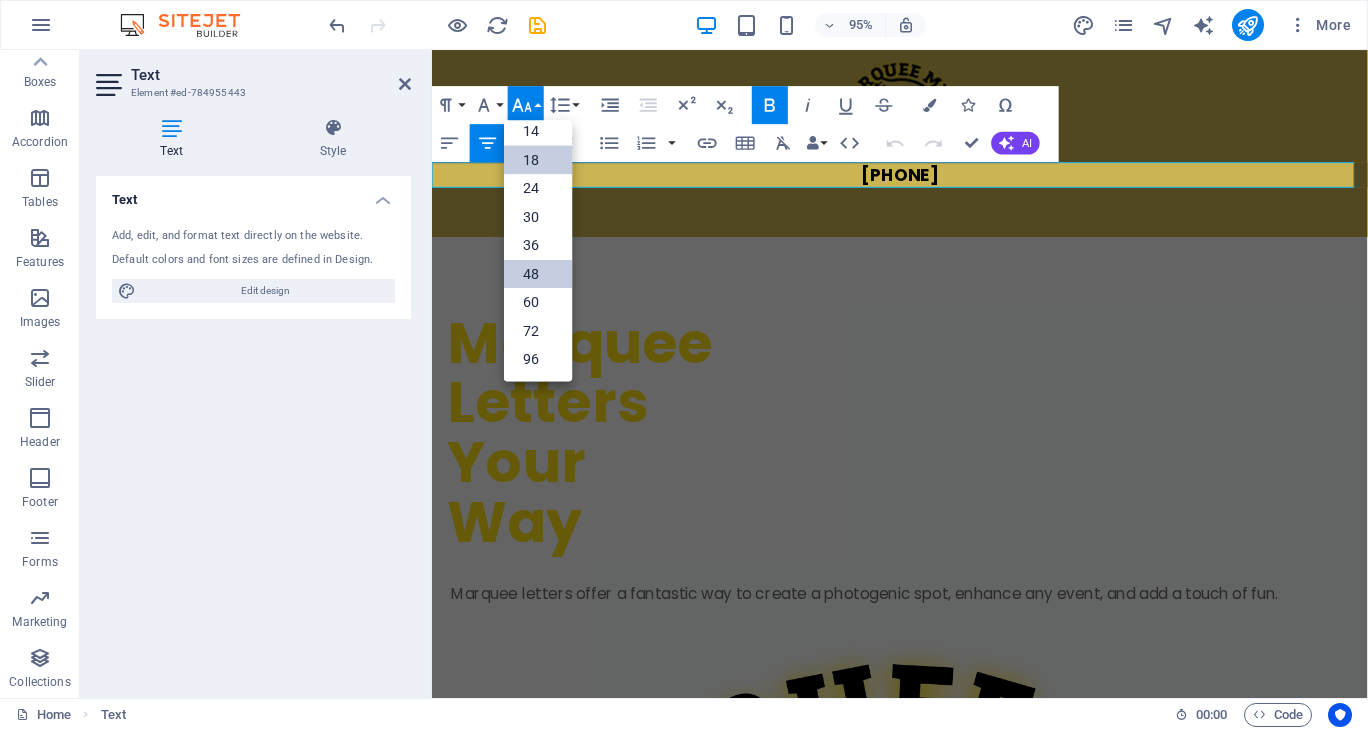 click on "48" at bounding box center [538, 274] 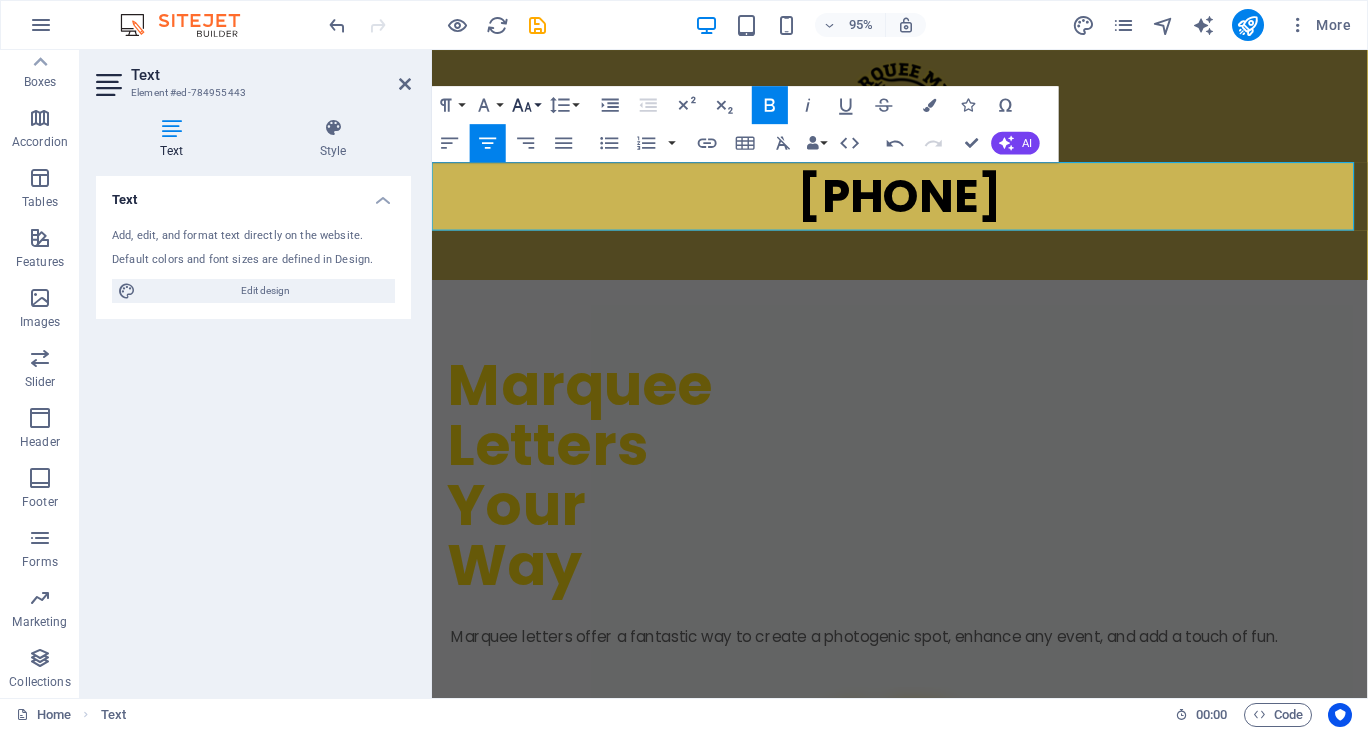 click on "Font Size" at bounding box center [526, 105] 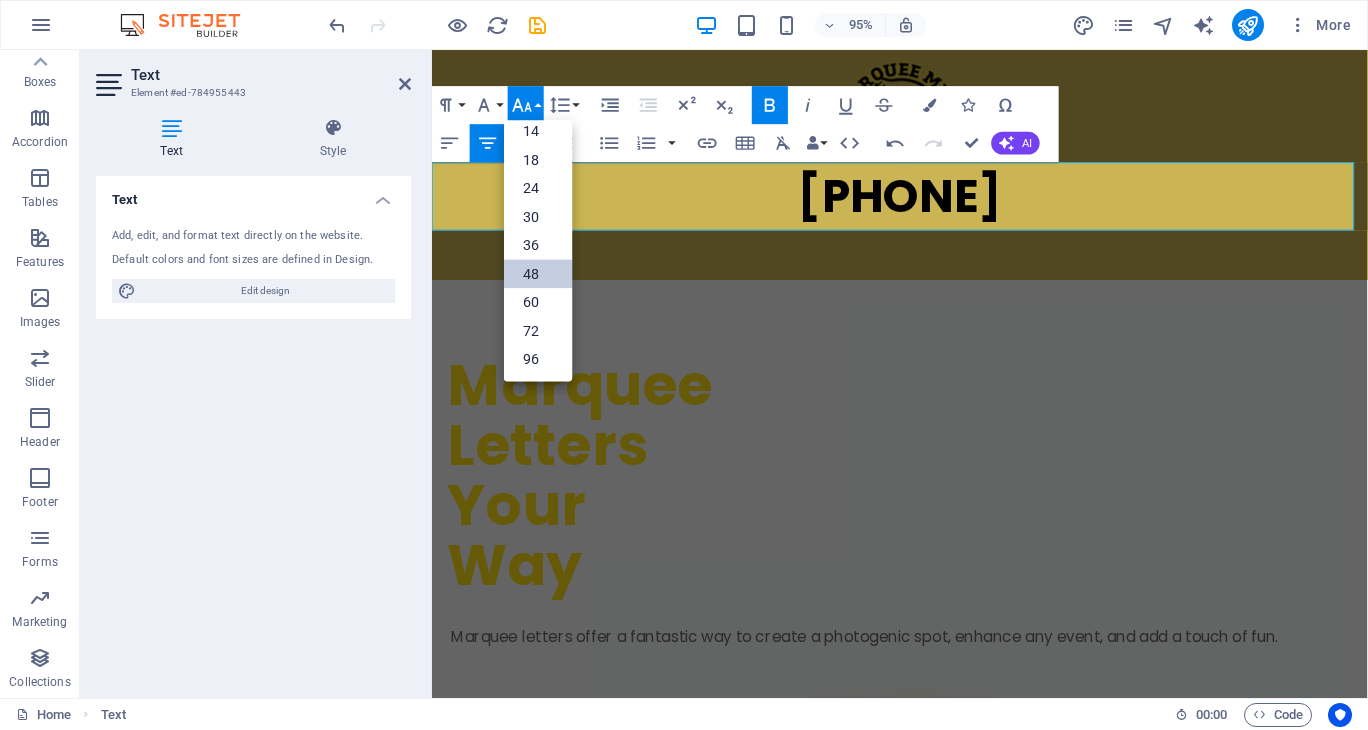 scroll, scrollTop: 161, scrollLeft: 0, axis: vertical 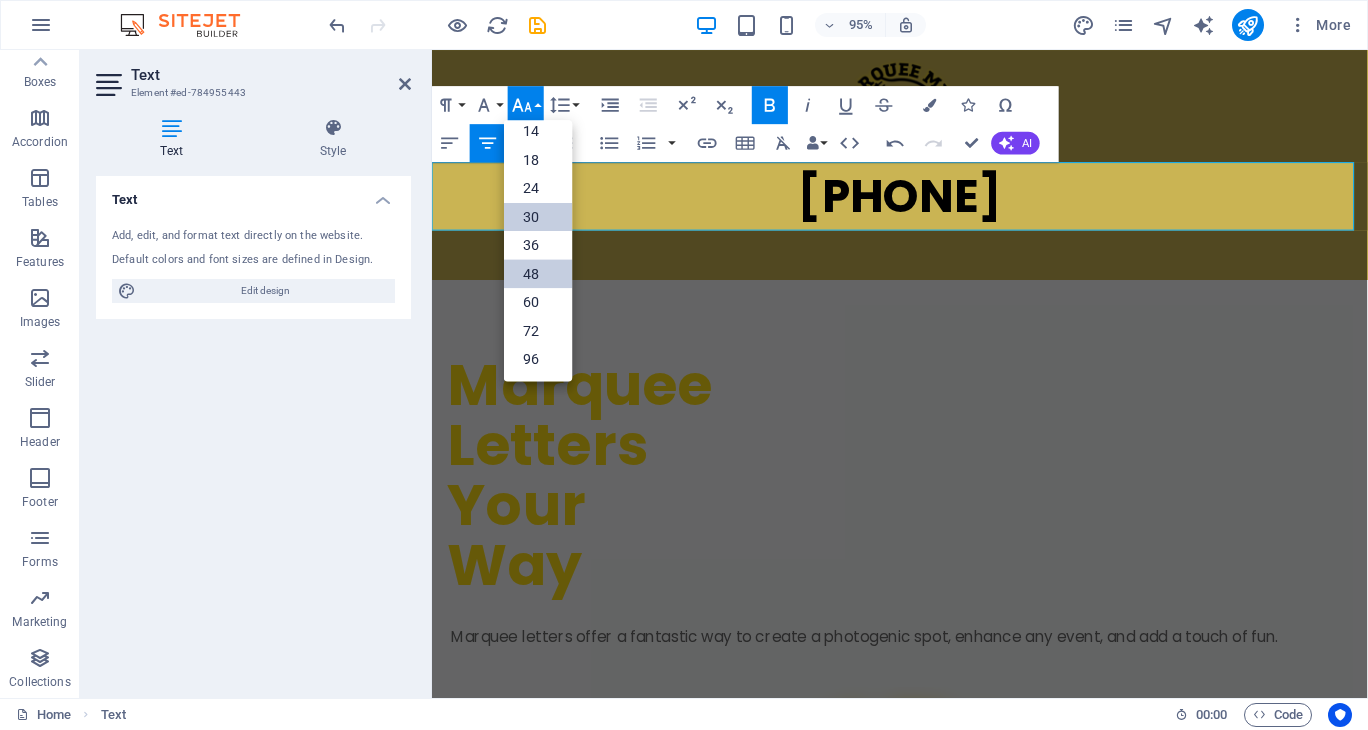 click on "30" at bounding box center (538, 217) 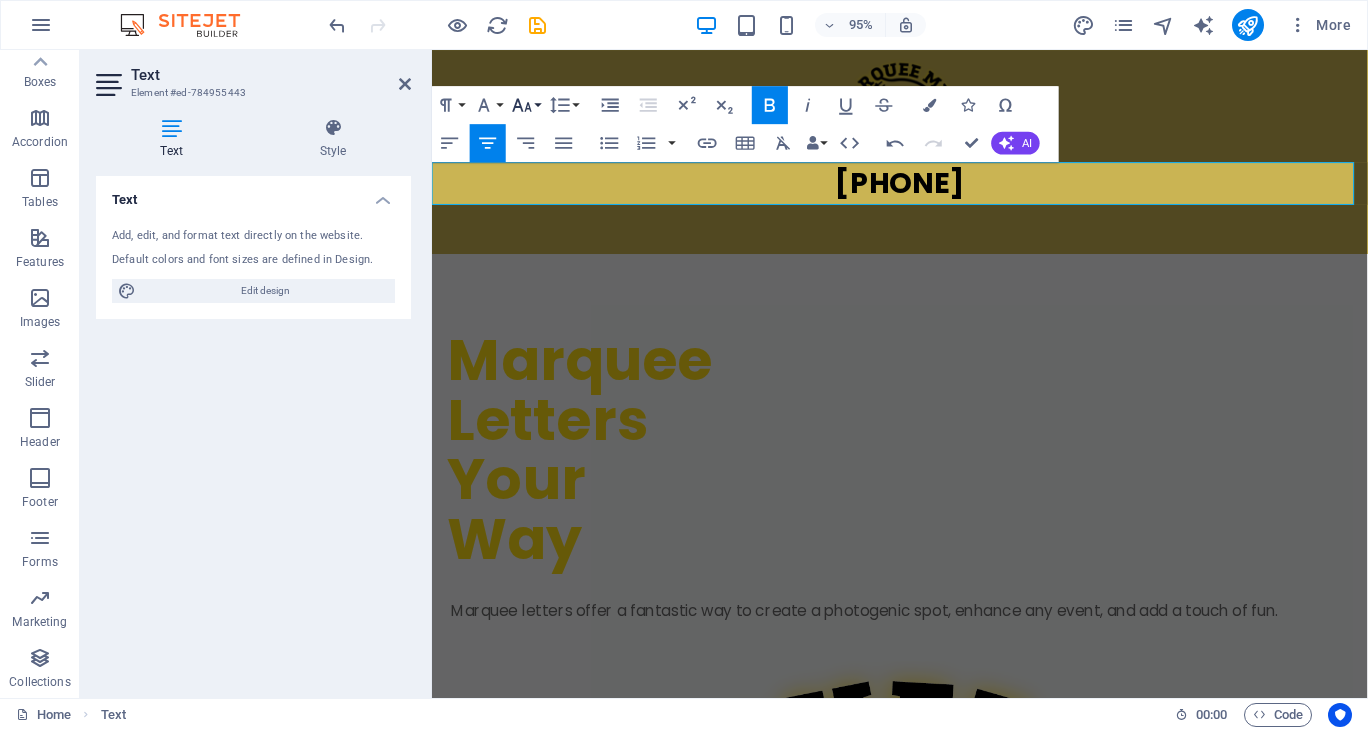 click on "Font Size" at bounding box center [526, 105] 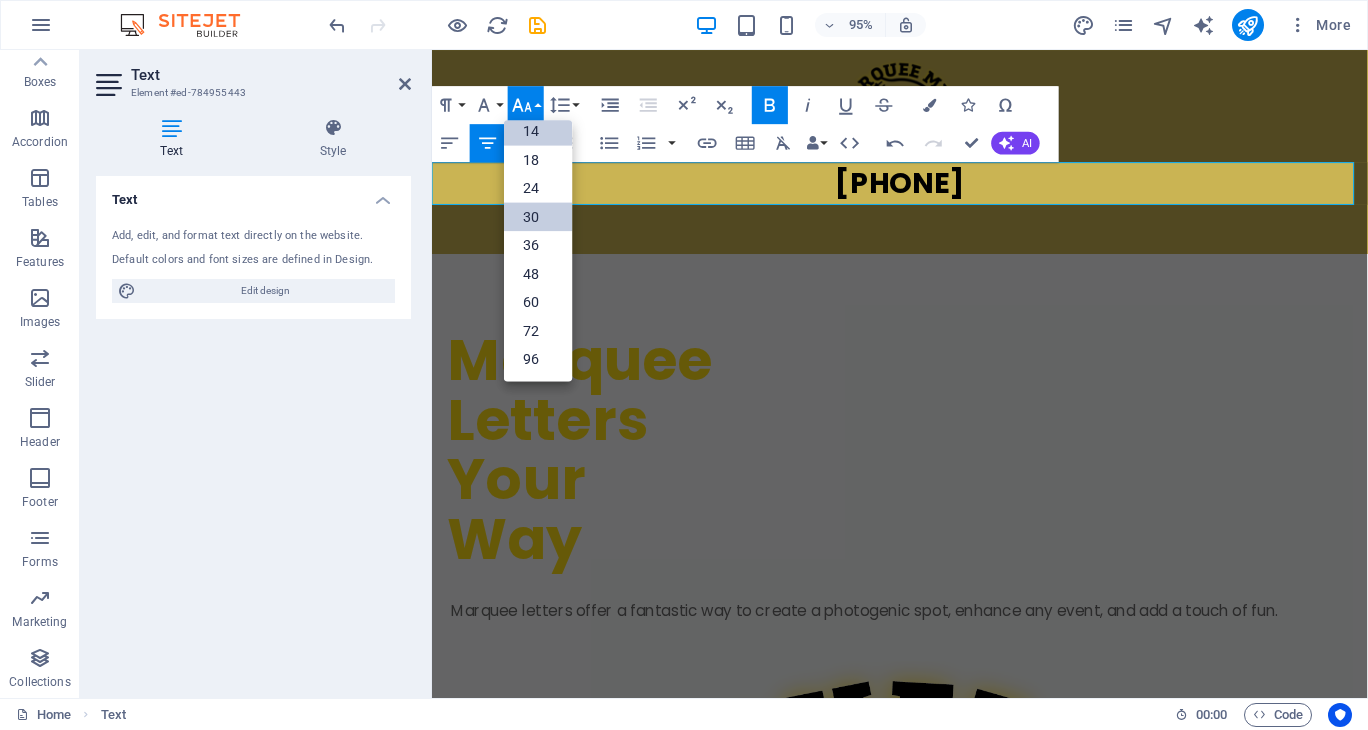 scroll, scrollTop: 161, scrollLeft: 0, axis: vertical 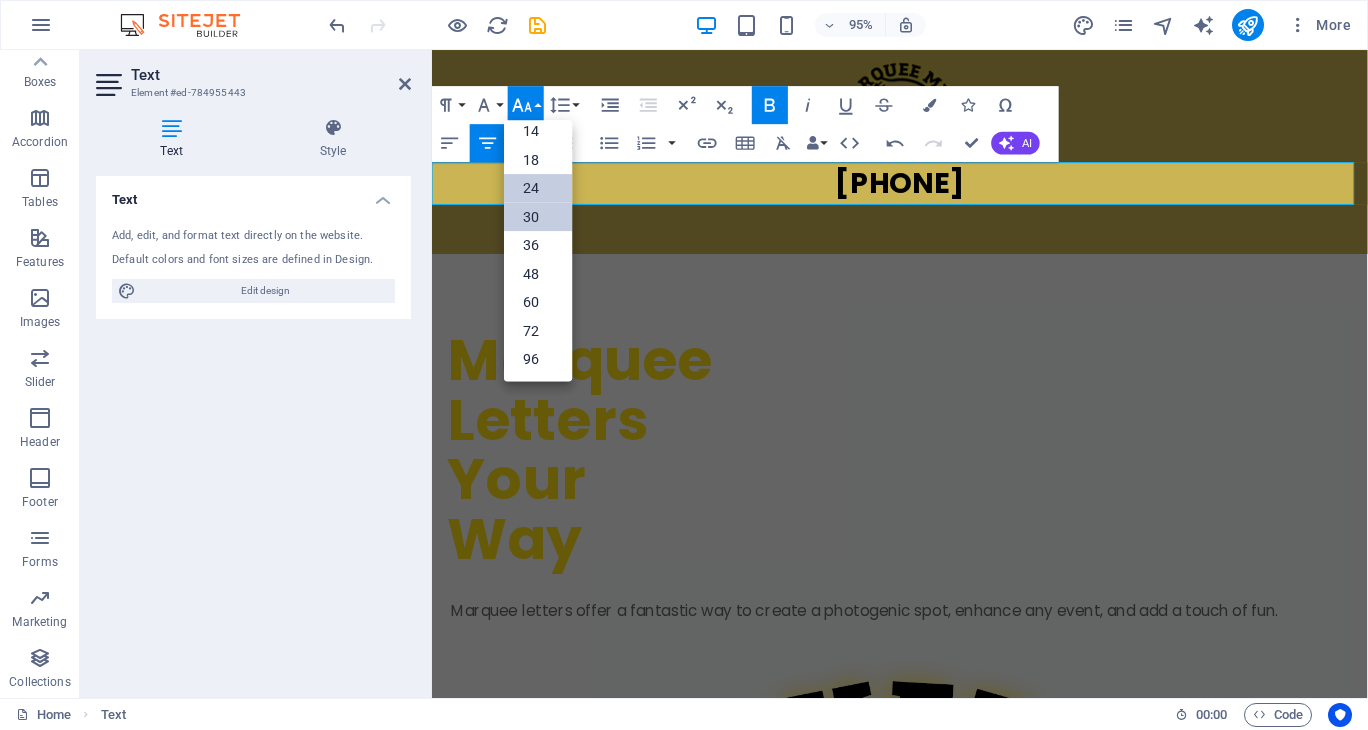 click on "24" at bounding box center (538, 188) 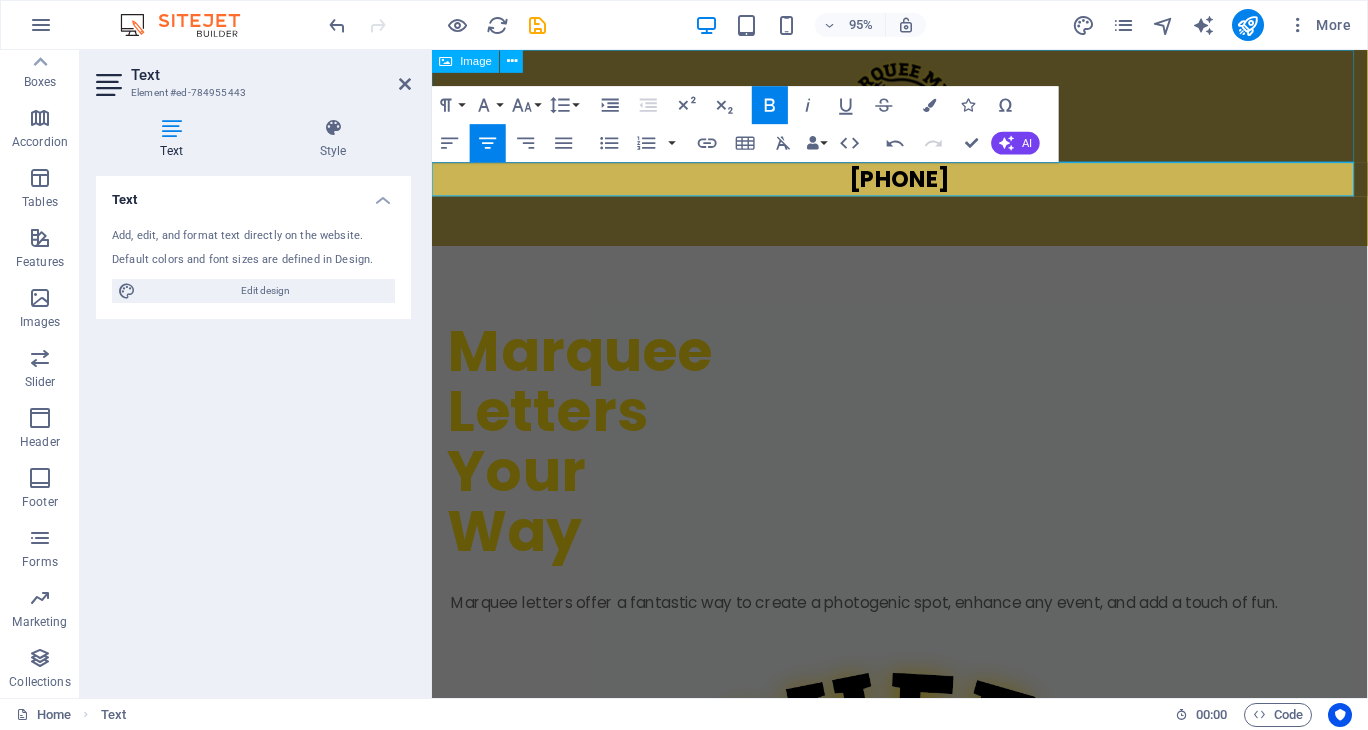 click at bounding box center (924, 109) 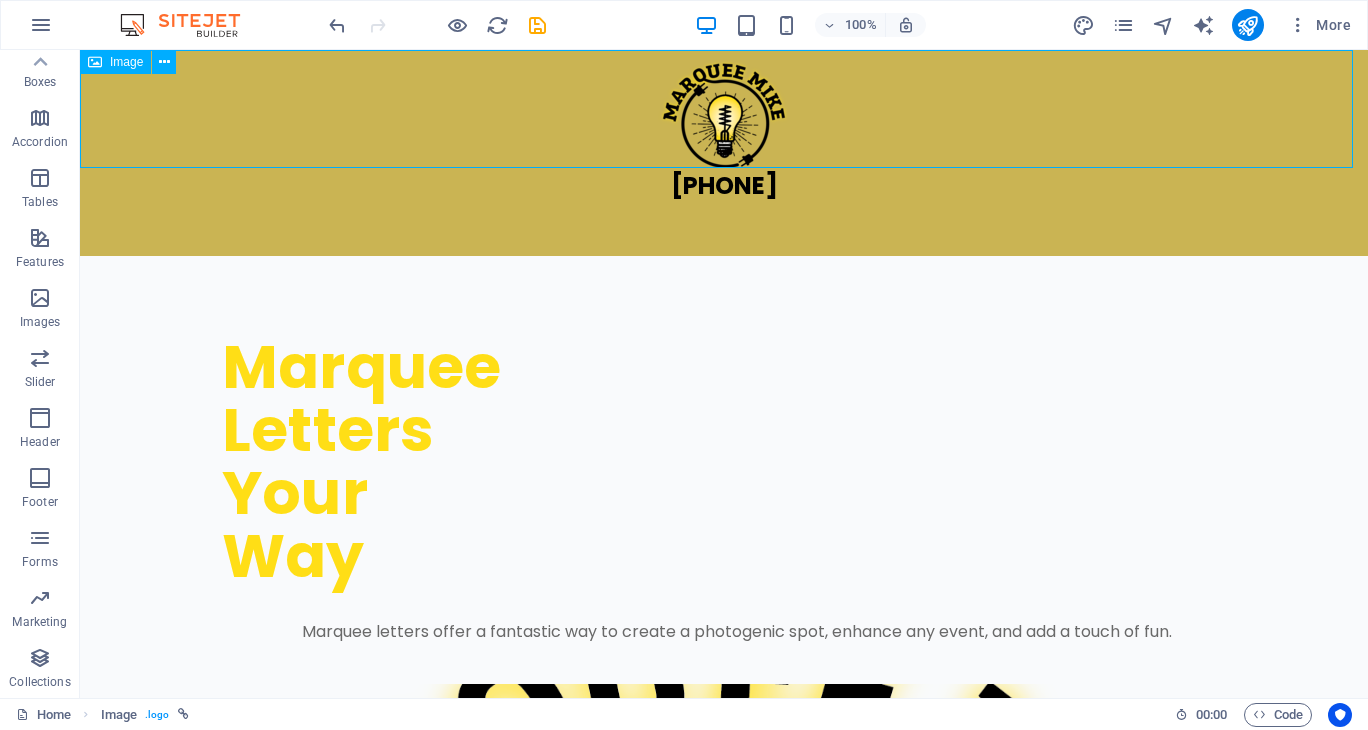 click at bounding box center [724, 109] 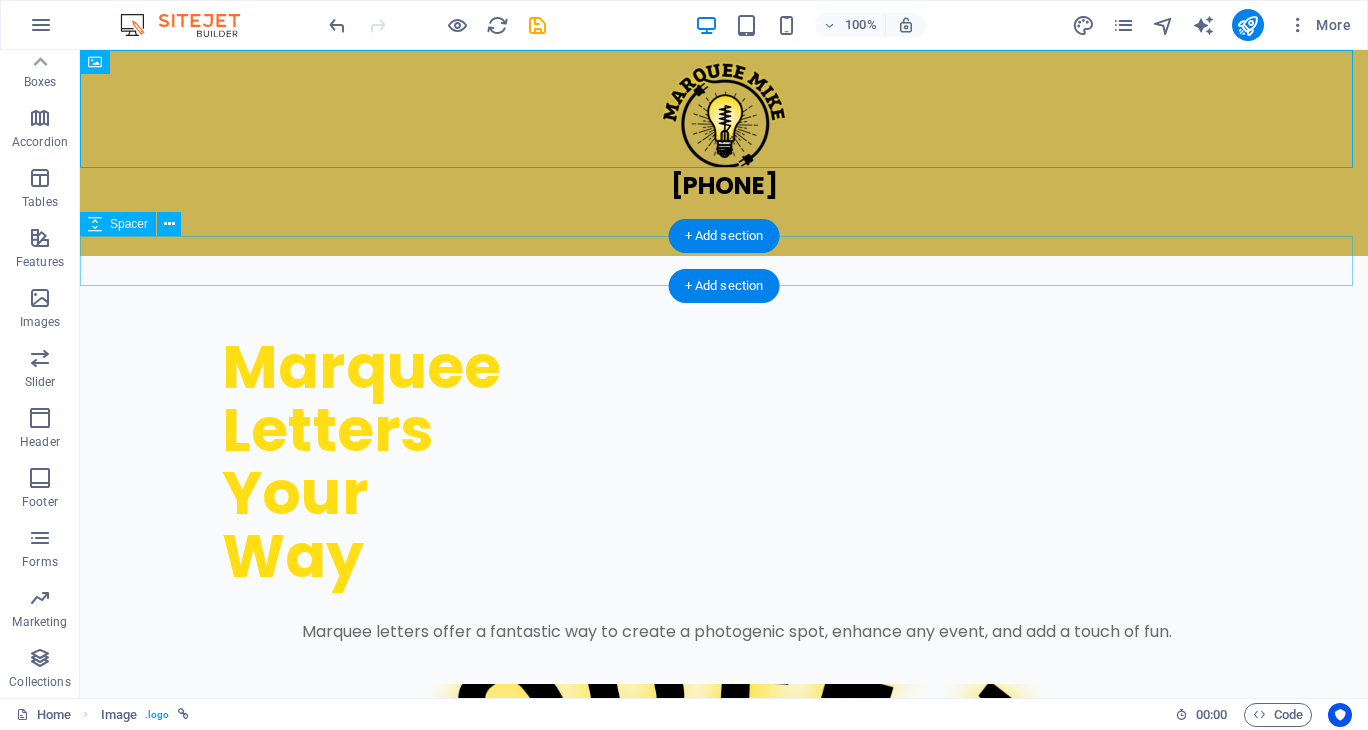 click at bounding box center (724, 261) 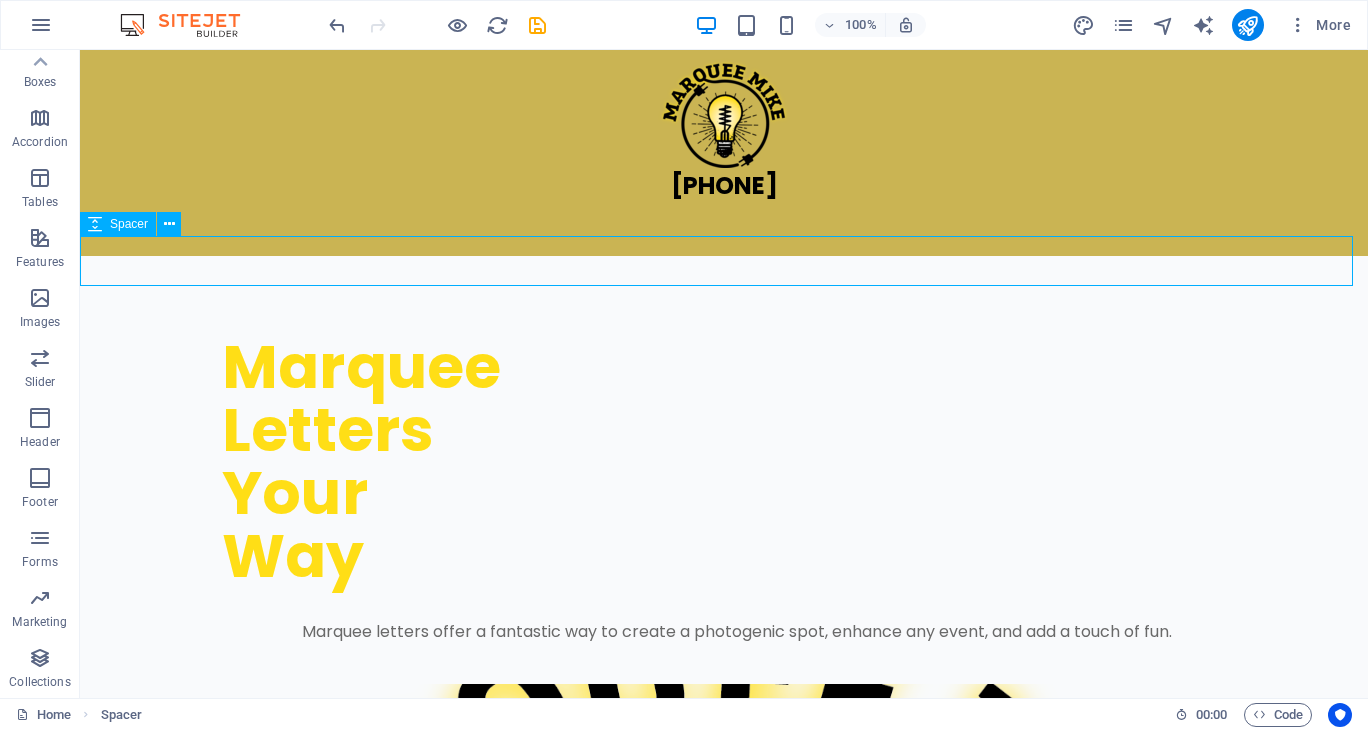 click at bounding box center (95, 224) 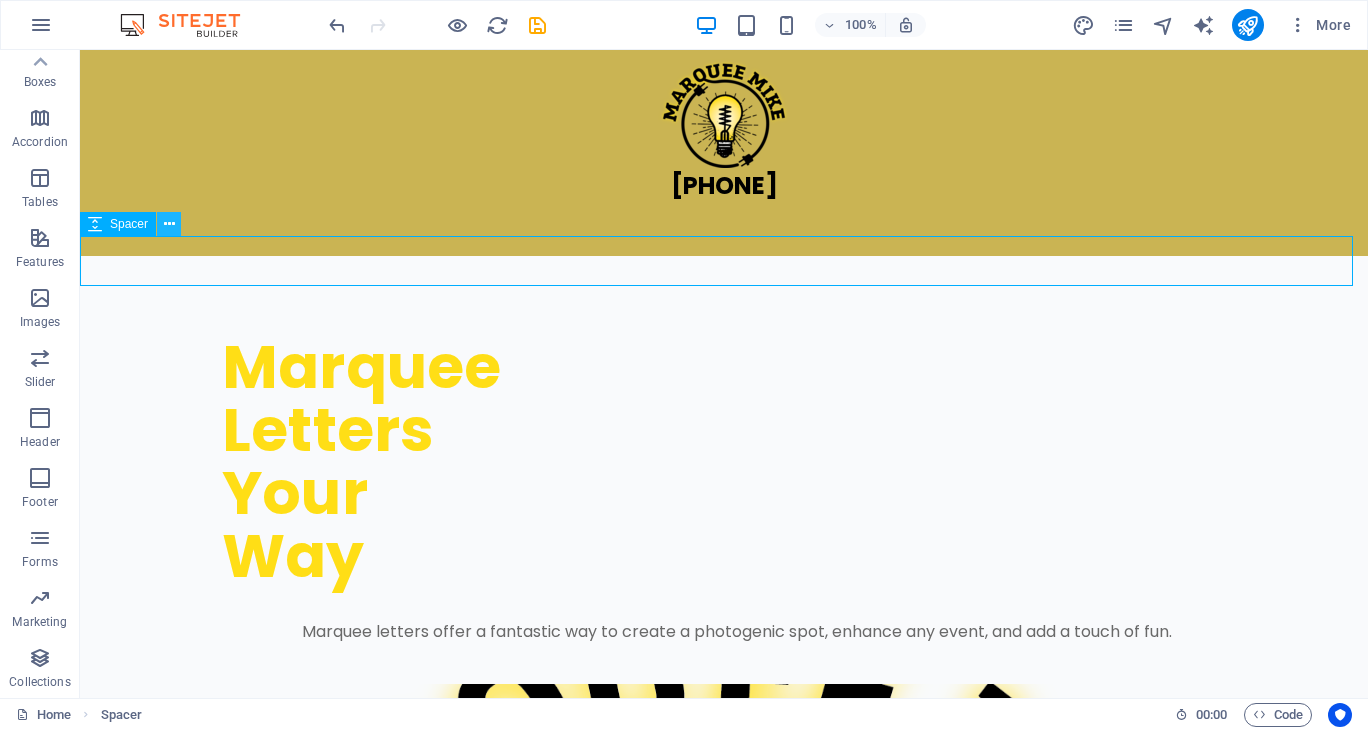 click at bounding box center (169, 224) 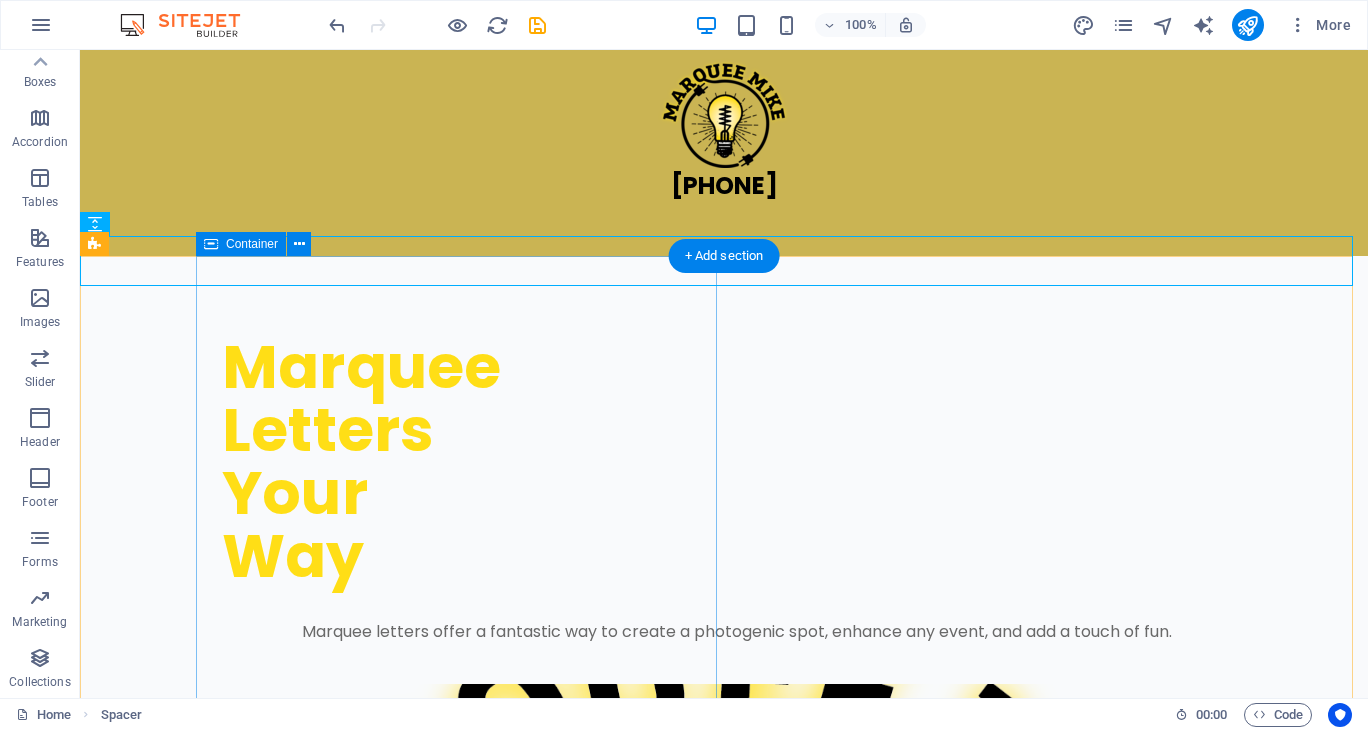 click on "Marquee Letters Your Way Marquee letters offer a fantastic way to create a photogenic spot, enhance any event, and add a touch of fun." at bounding box center (782, 470) 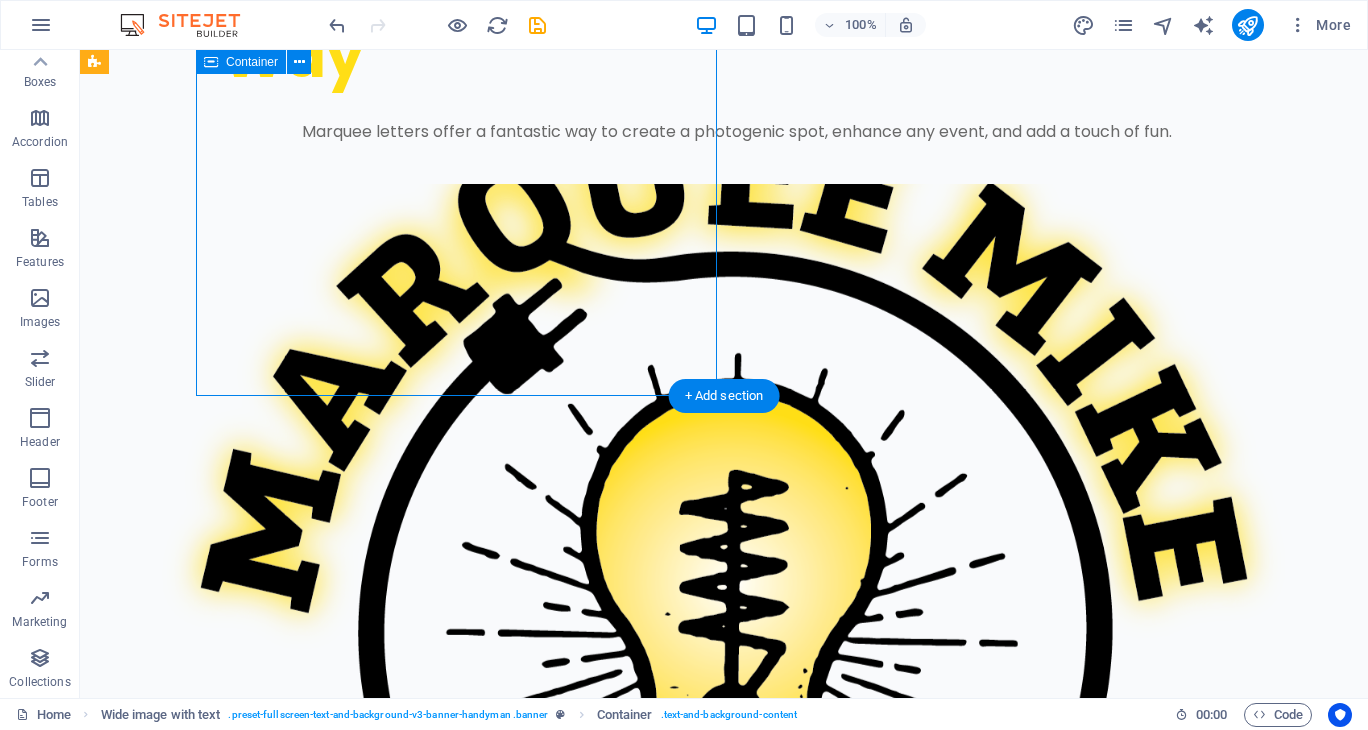 scroll, scrollTop: 700, scrollLeft: 0, axis: vertical 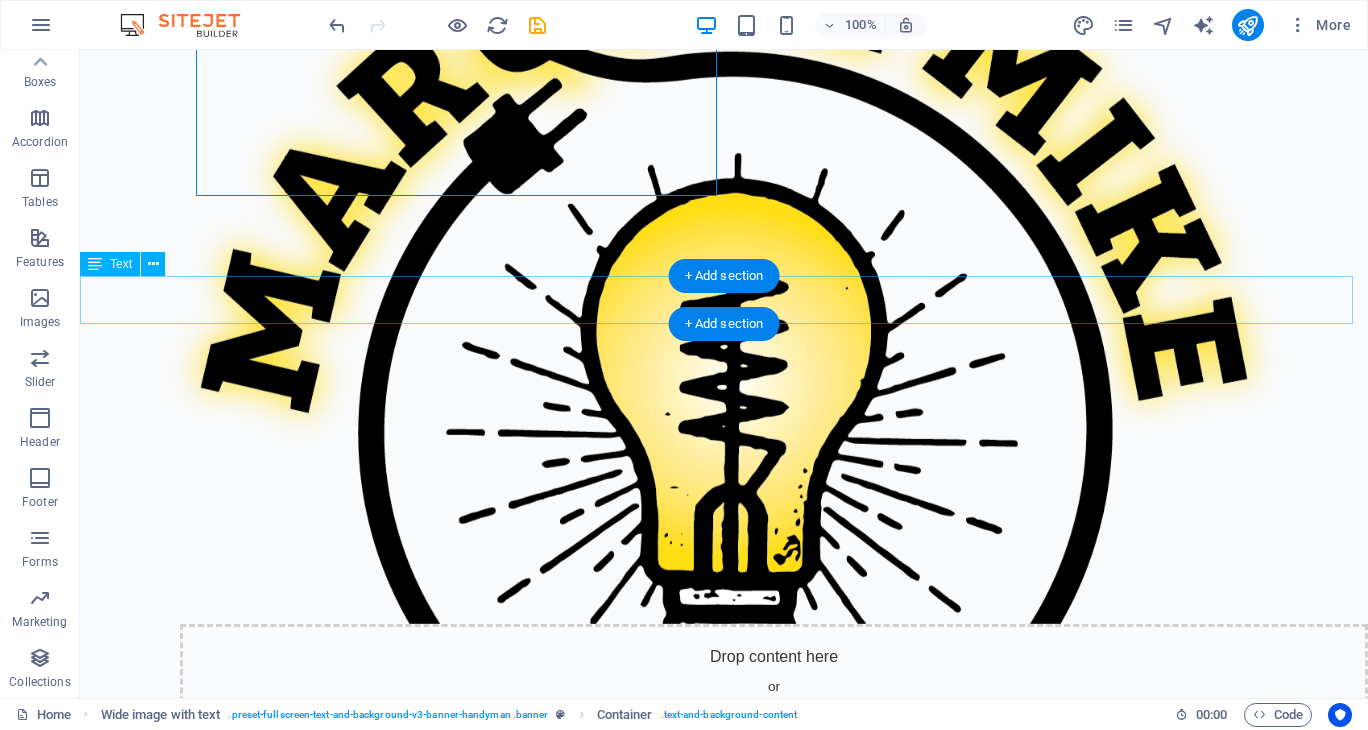 click on "Discover the charm of renting marquee lights from our small family business! We pride ourselves on keeping the process simple and enjoyable, ensuring your events shine bright. Let us help create memorable moments with our beautiful lighting solutions. Illuminate your celebrations with ease and joy!" at bounding box center [724, 870] 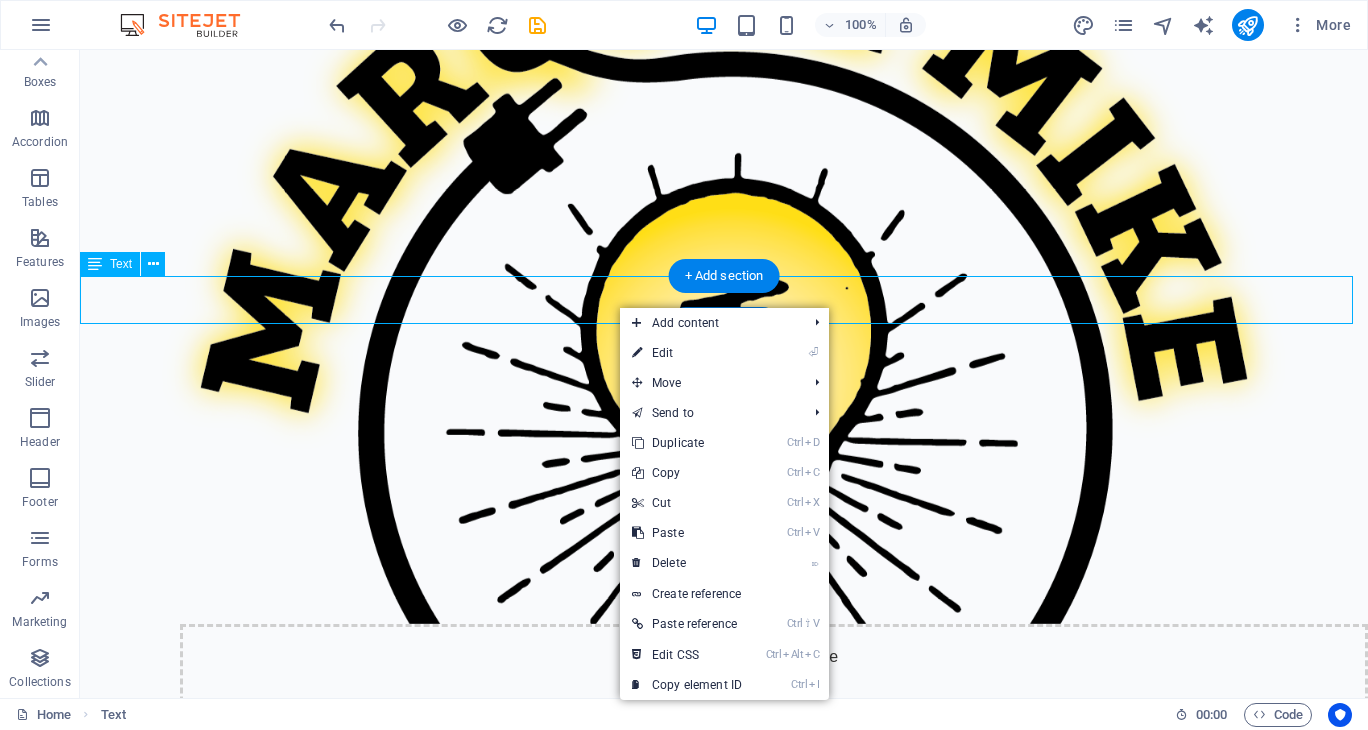 click on "Discover the charm of renting marquee lights from our small family business! We pride ourselves on keeping the process simple and enjoyable, ensuring your events shine bright. Let us help create memorable moments with our beautiful lighting solutions. Illuminate your celebrations with ease and joy!" at bounding box center [724, 870] 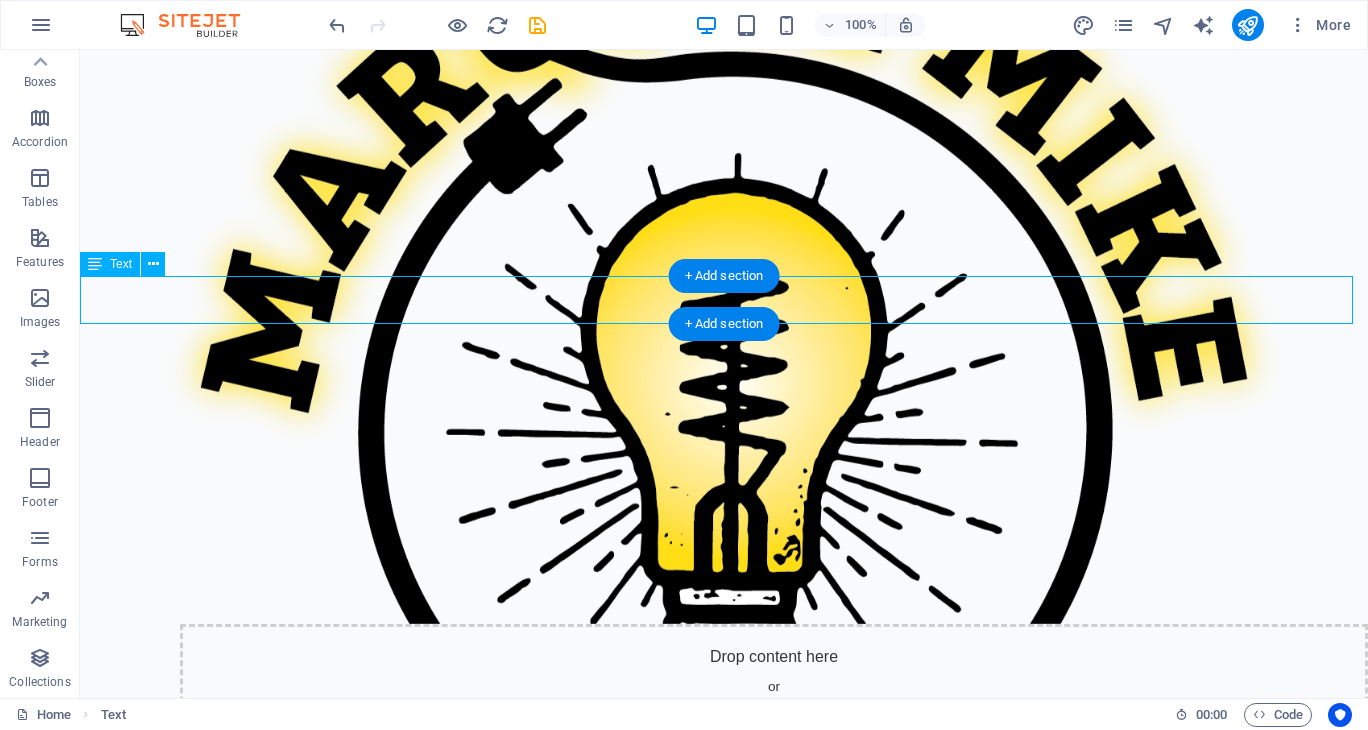click on "Discover the charm of renting marquee lights from our small family business! We pride ourselves on keeping the process simple and enjoyable, ensuring your events shine bright. Let us help create memorable moments with our beautiful lighting solutions. Illuminate your celebrations with ease and joy!" at bounding box center [724, 870] 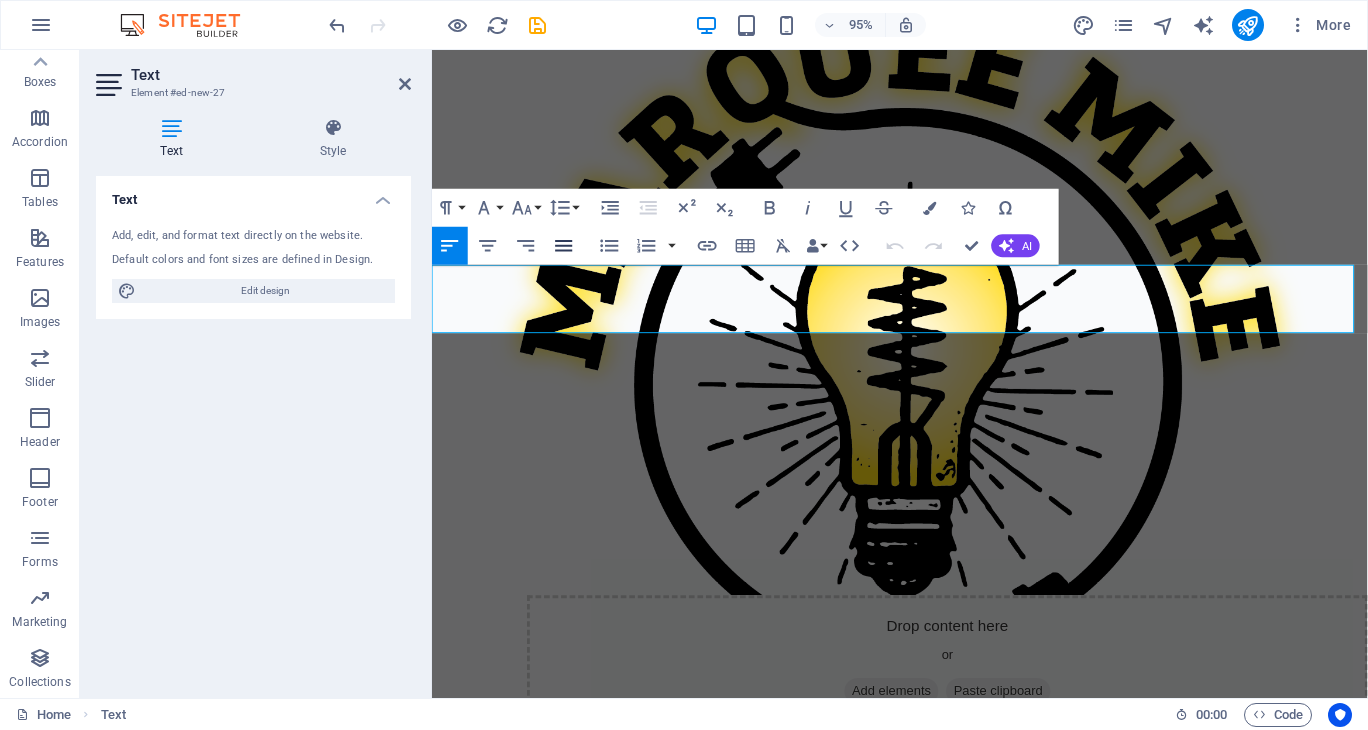 click 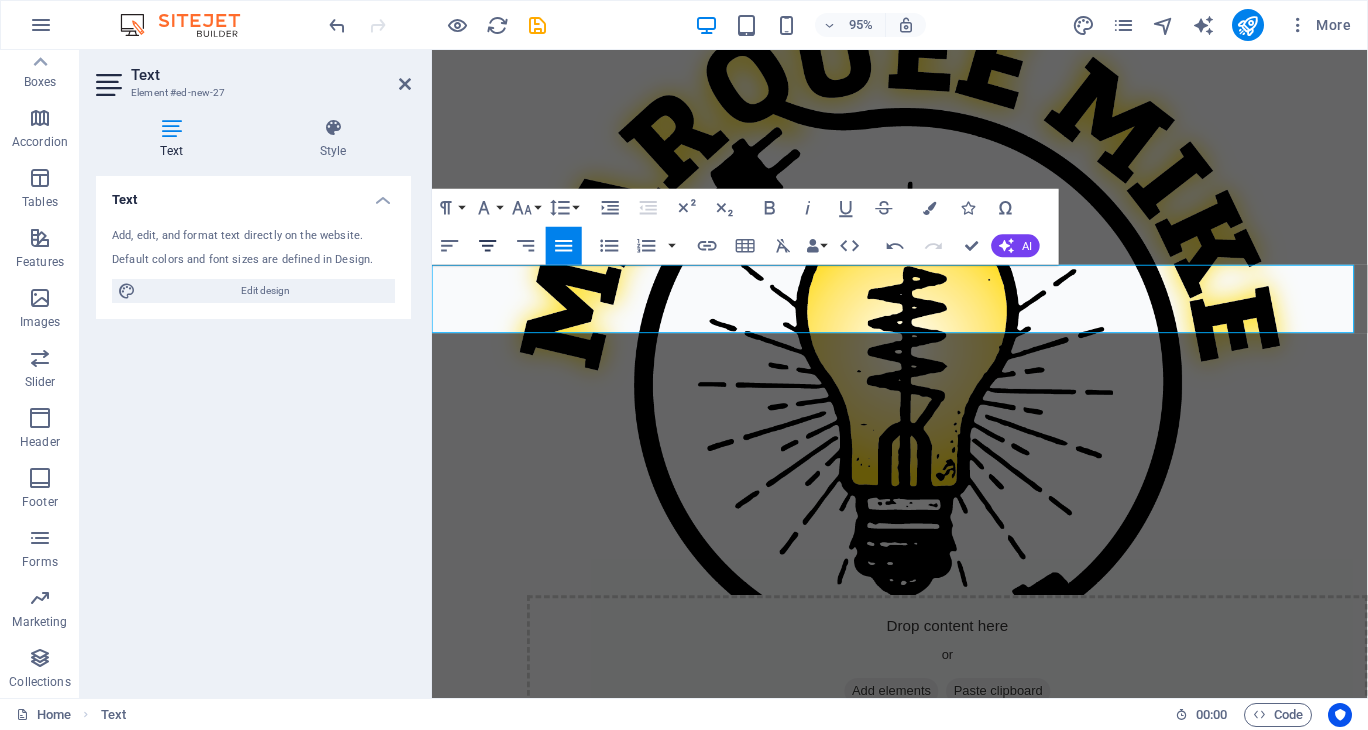 click 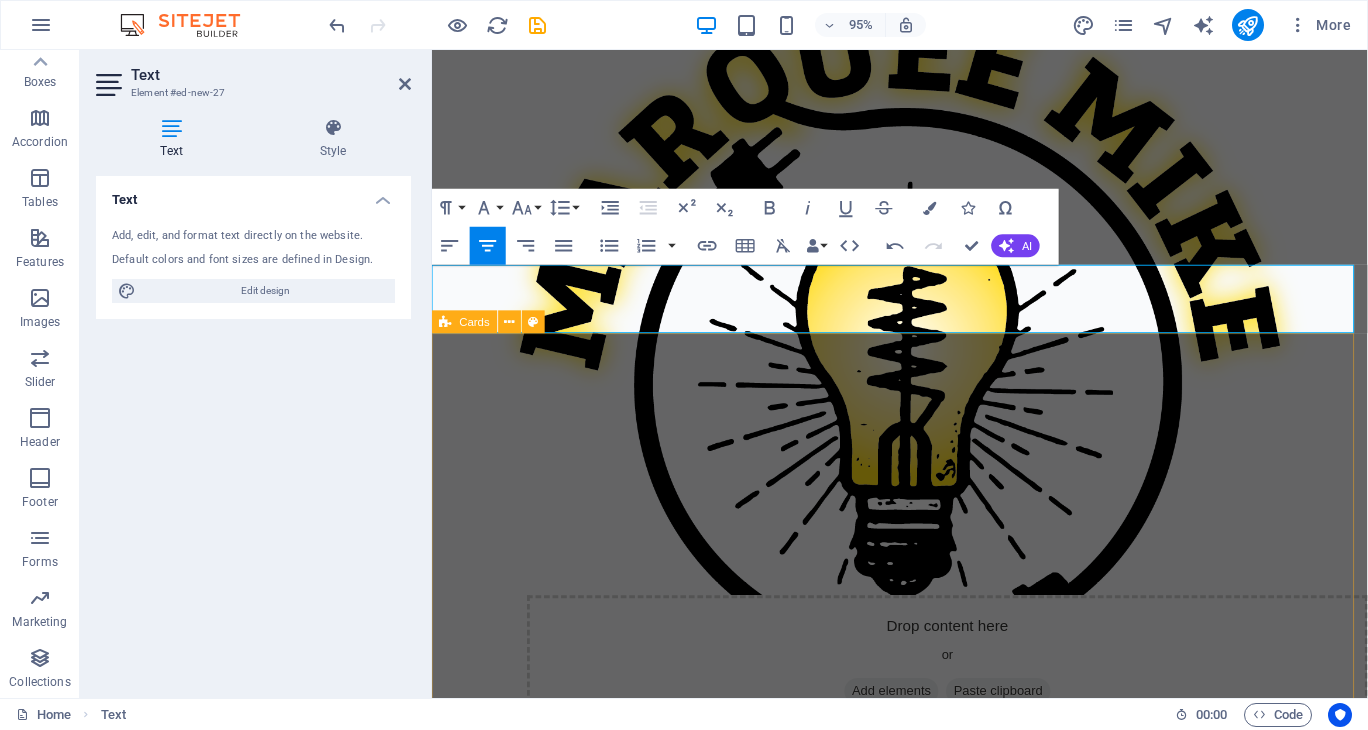 click on "Company First name Last name Street ZIP code City Email Phone Mobile Fax Custom field 1 Custom field 2 Custom field 3 Custom field 4 Custom field 5 Custom field 6 HTML Undo Redo Confirm (Ctrl+⏎) AI Improve Make shorter Make longer Fix spelling & grammar Translate to English Generate text" at bounding box center [924, 2275] 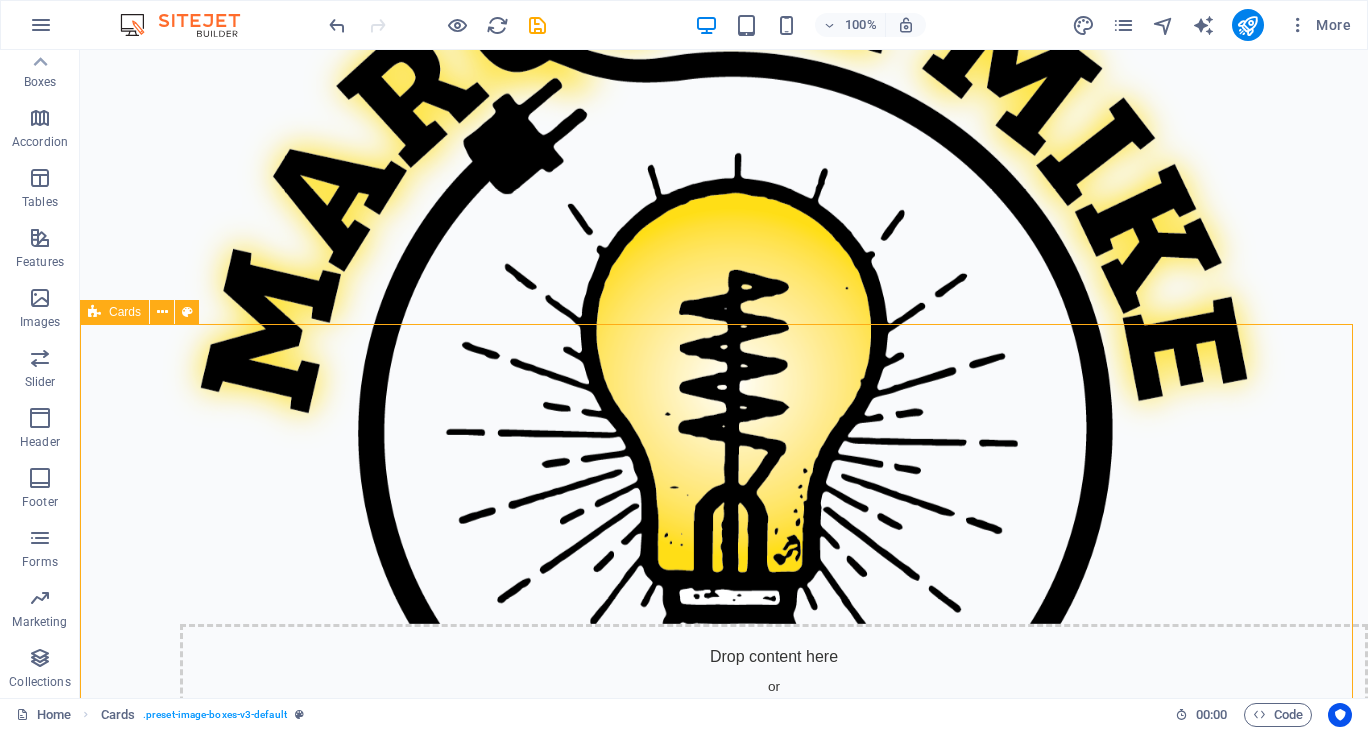 click on "Company First name Last name Street ZIP code City Email Phone Mobile Fax Custom field 1 Custom field 2 Custom field 3 Custom field 4 Custom field 5 Custom field 6 HTML Undo Redo Confirm (Ctrl+⏎) AI Improve Make shorter Make longer Fix spelling & grammar Translate to English Generate text" at bounding box center (724, 2167) 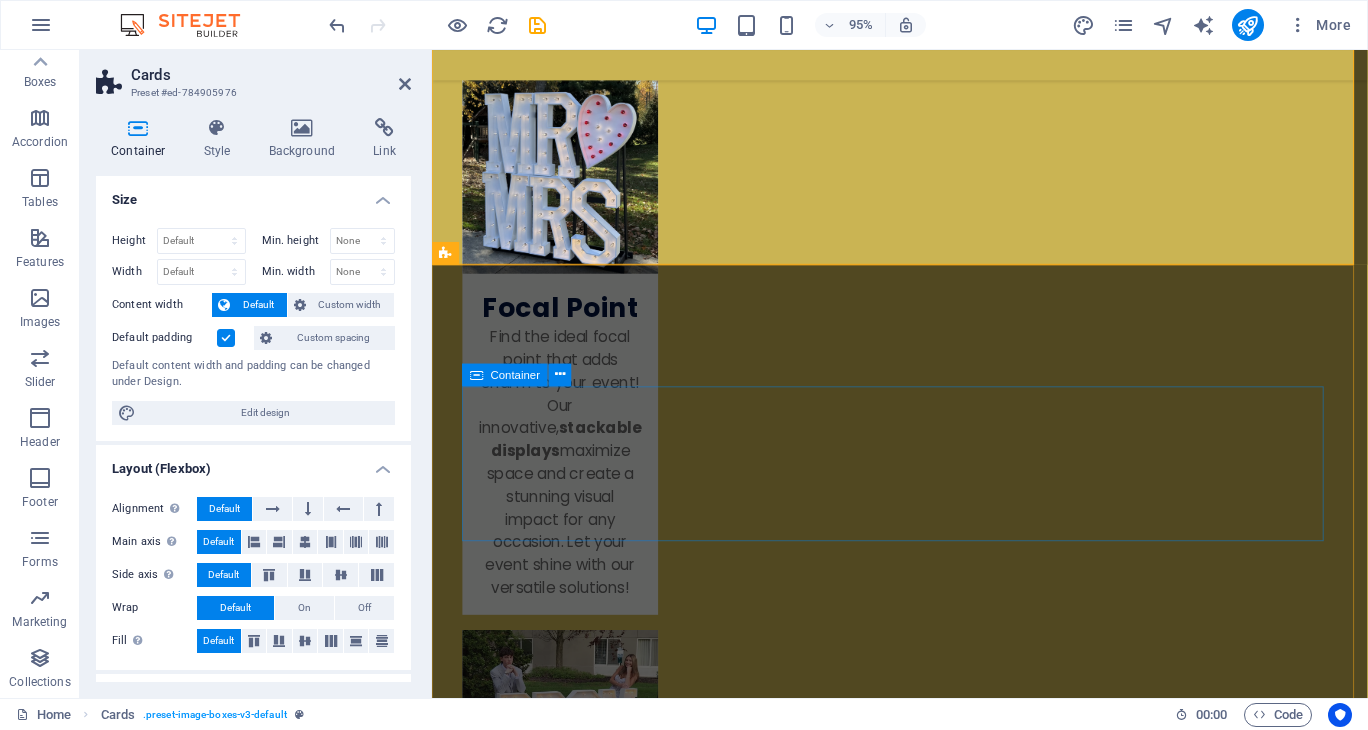 scroll, scrollTop: 1671, scrollLeft: 0, axis: vertical 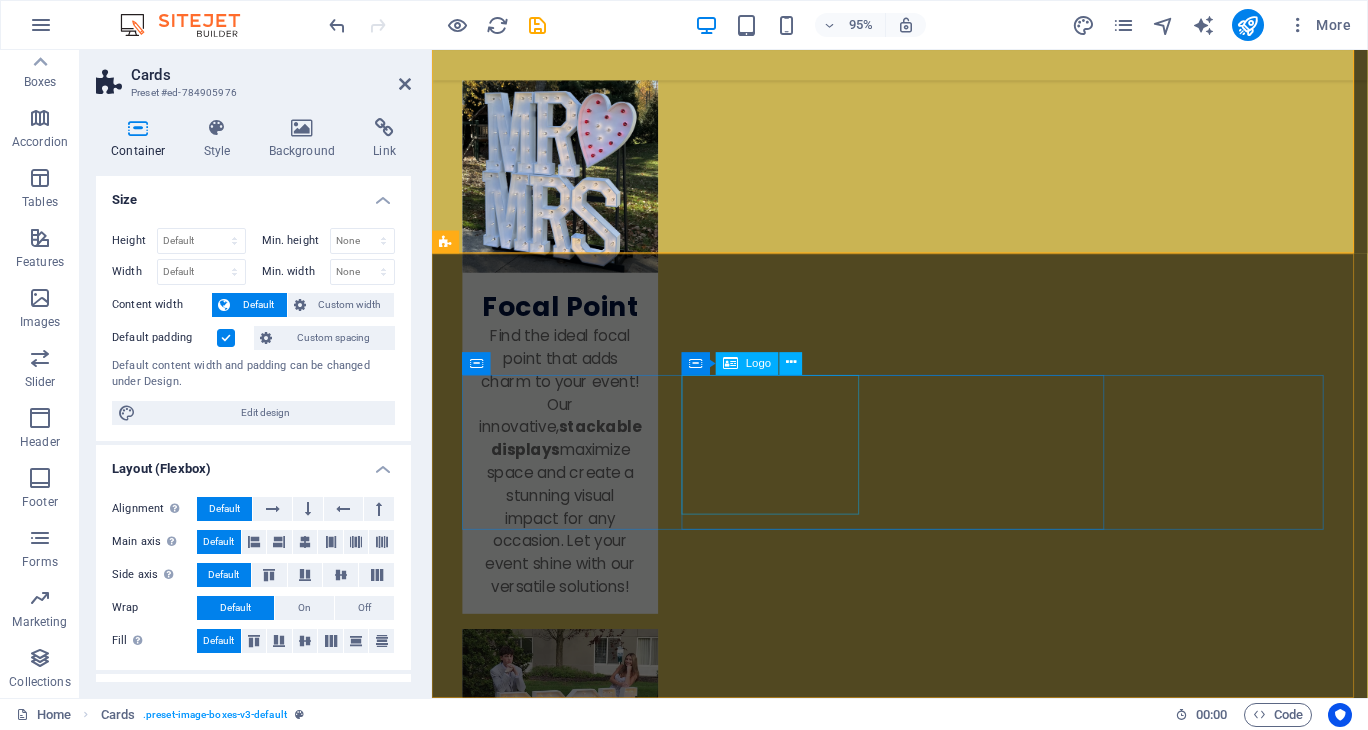 click at bounding box center (690, 2862) 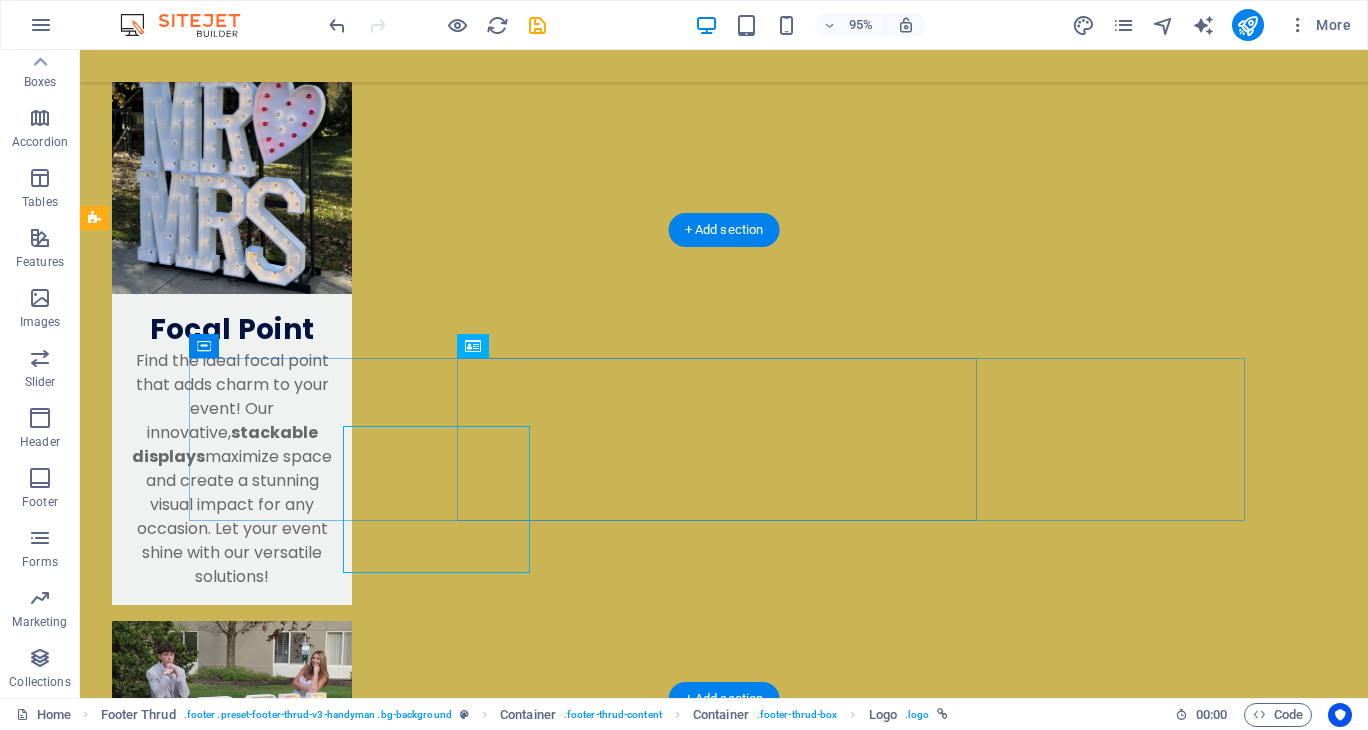 click at bounding box center (456, 2678) 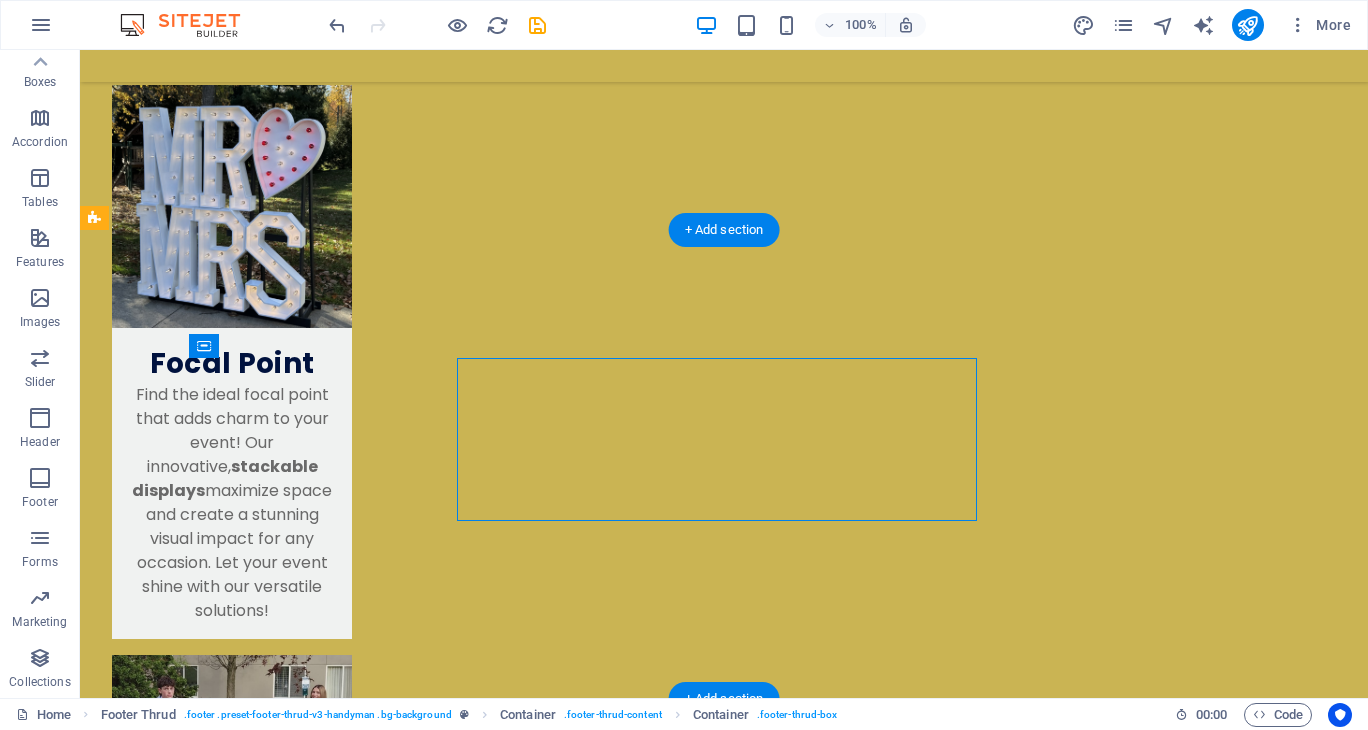 click at bounding box center (456, 2712) 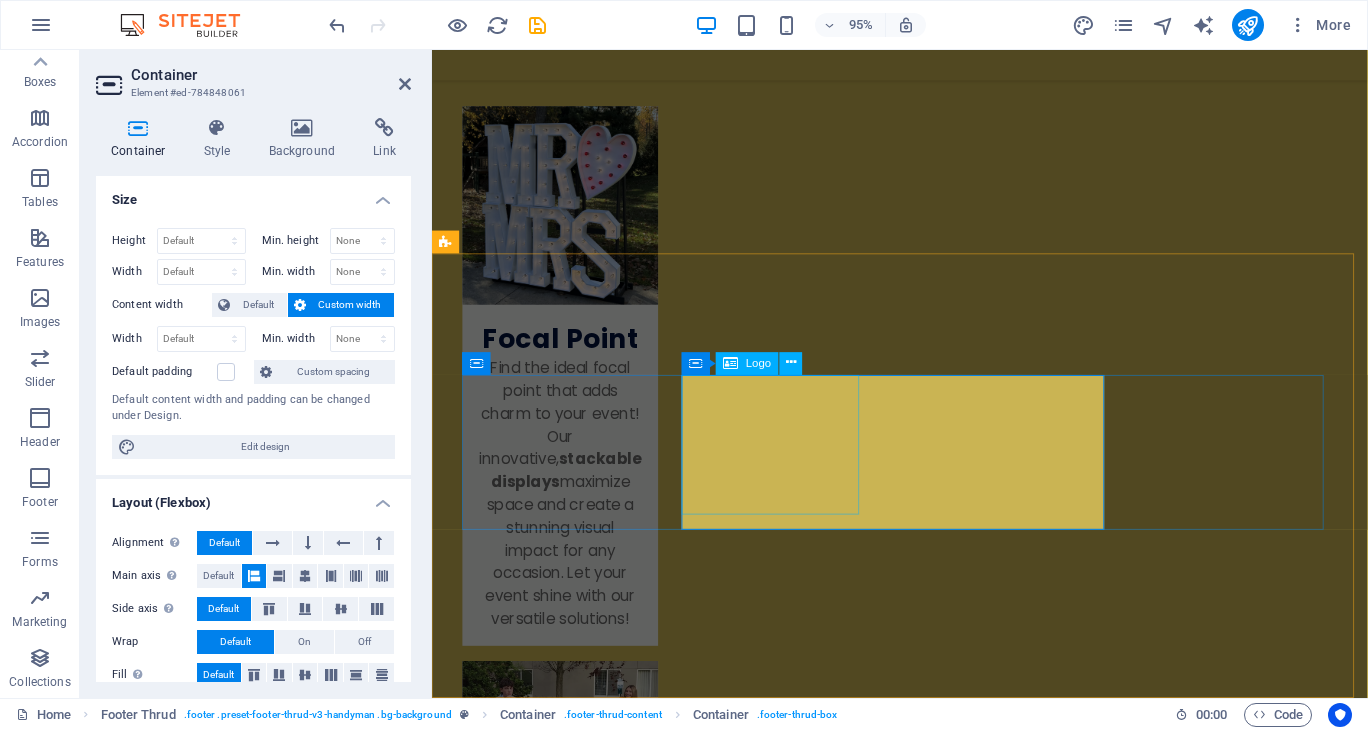 scroll, scrollTop: 1671, scrollLeft: 0, axis: vertical 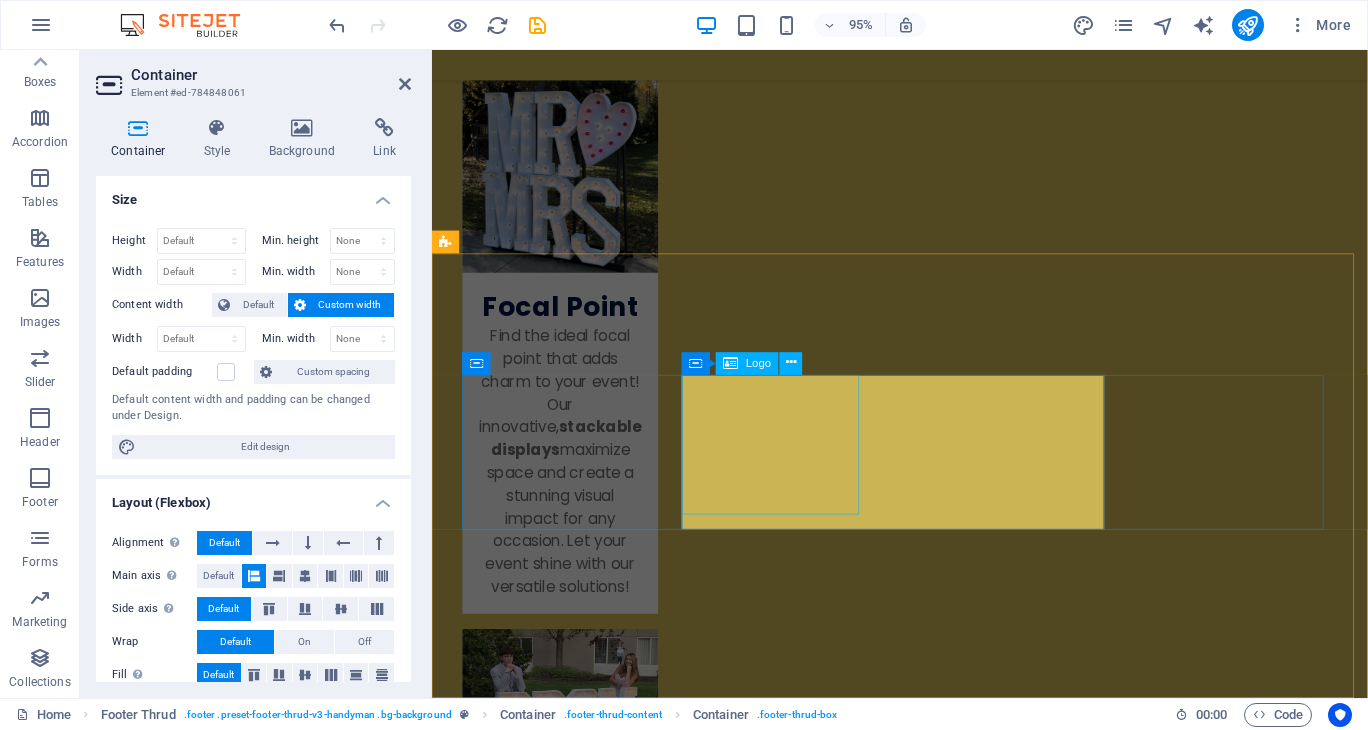 click at bounding box center [690, 2862] 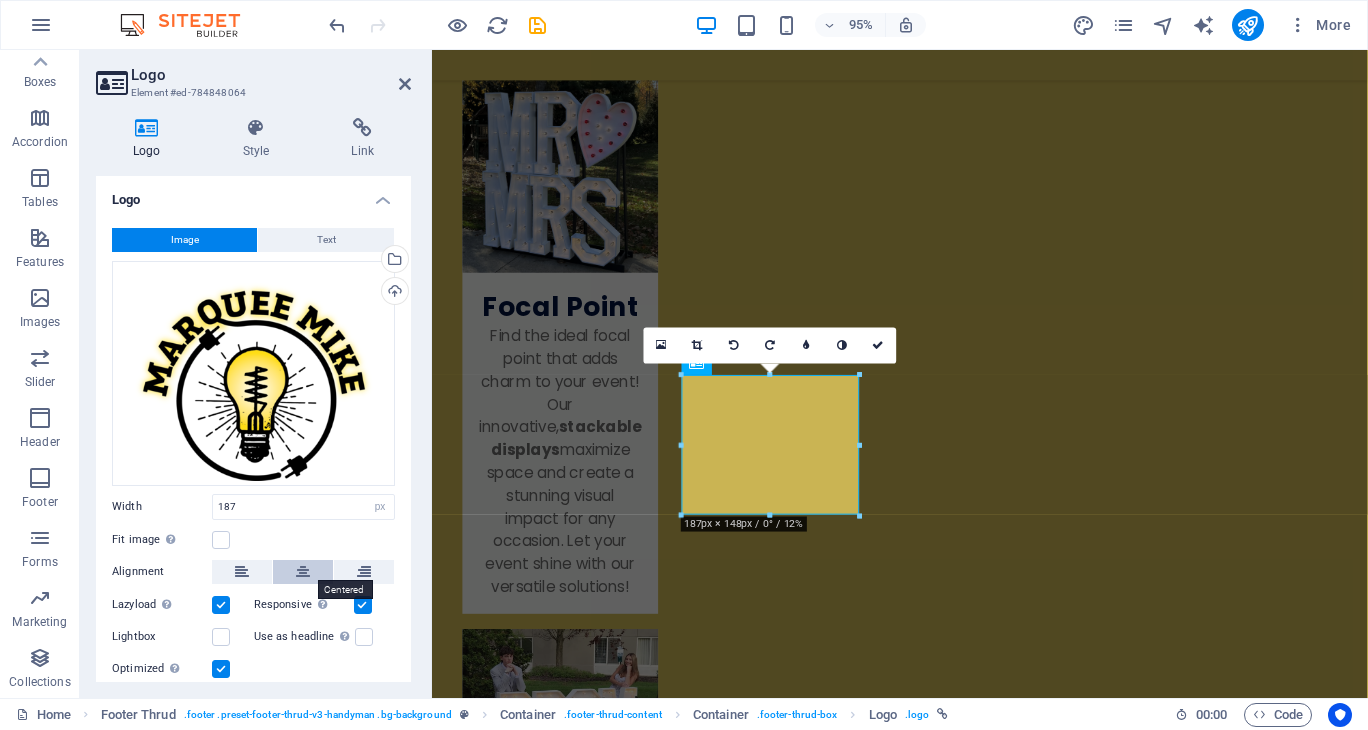 click at bounding box center [303, 572] 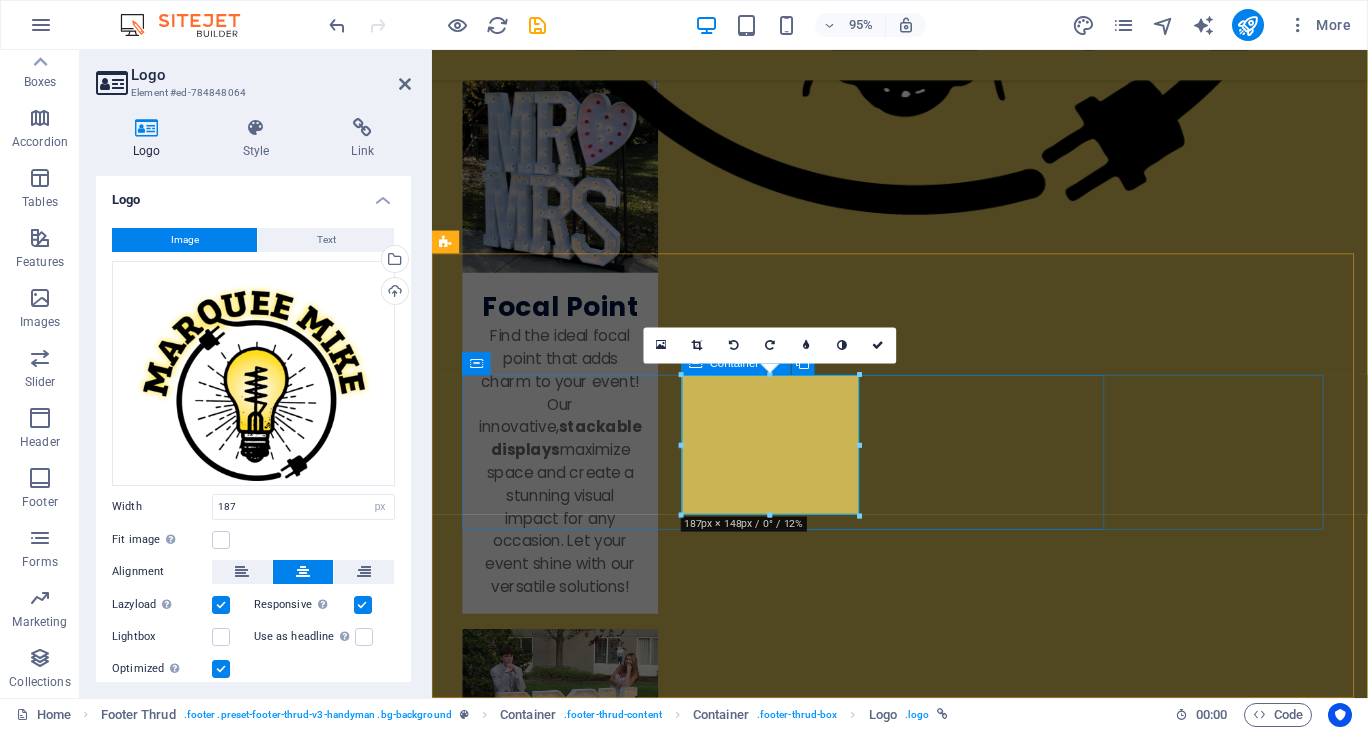 click at bounding box center [690, 2870] 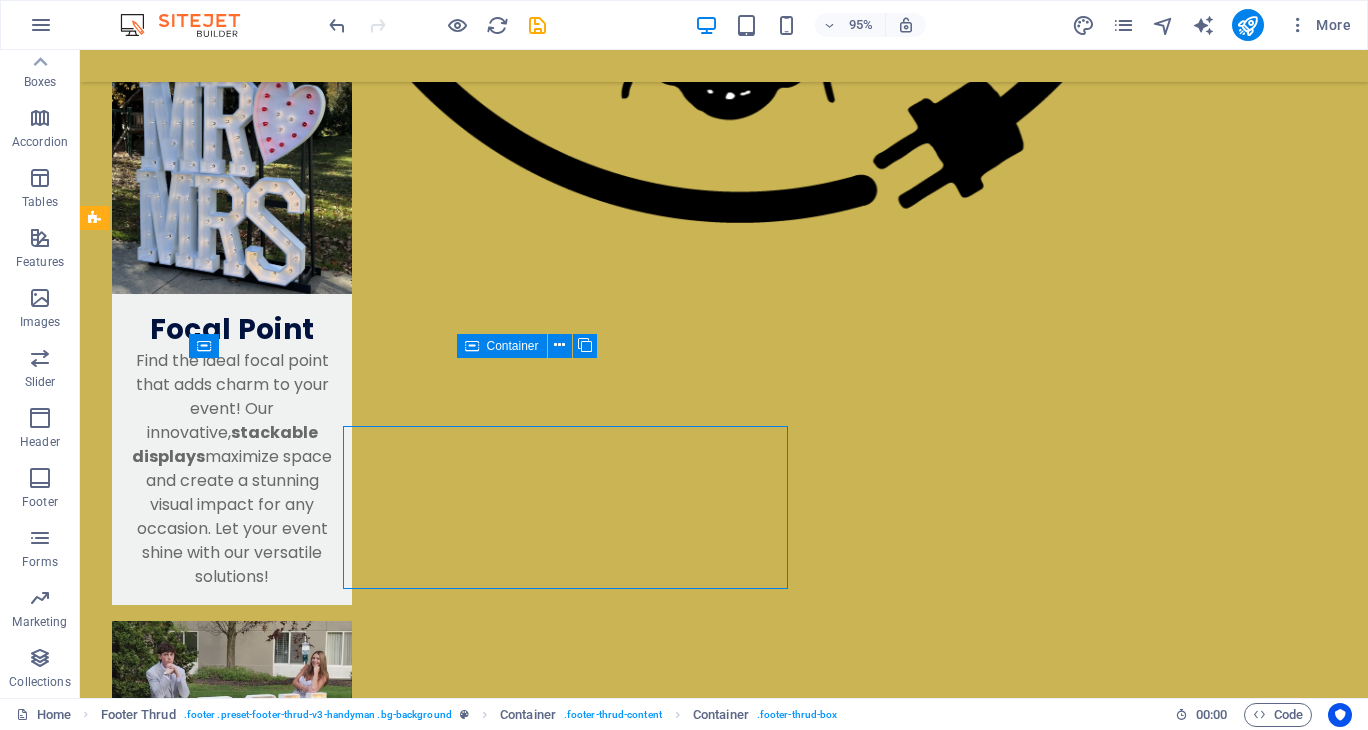 scroll, scrollTop: 1637, scrollLeft: 0, axis: vertical 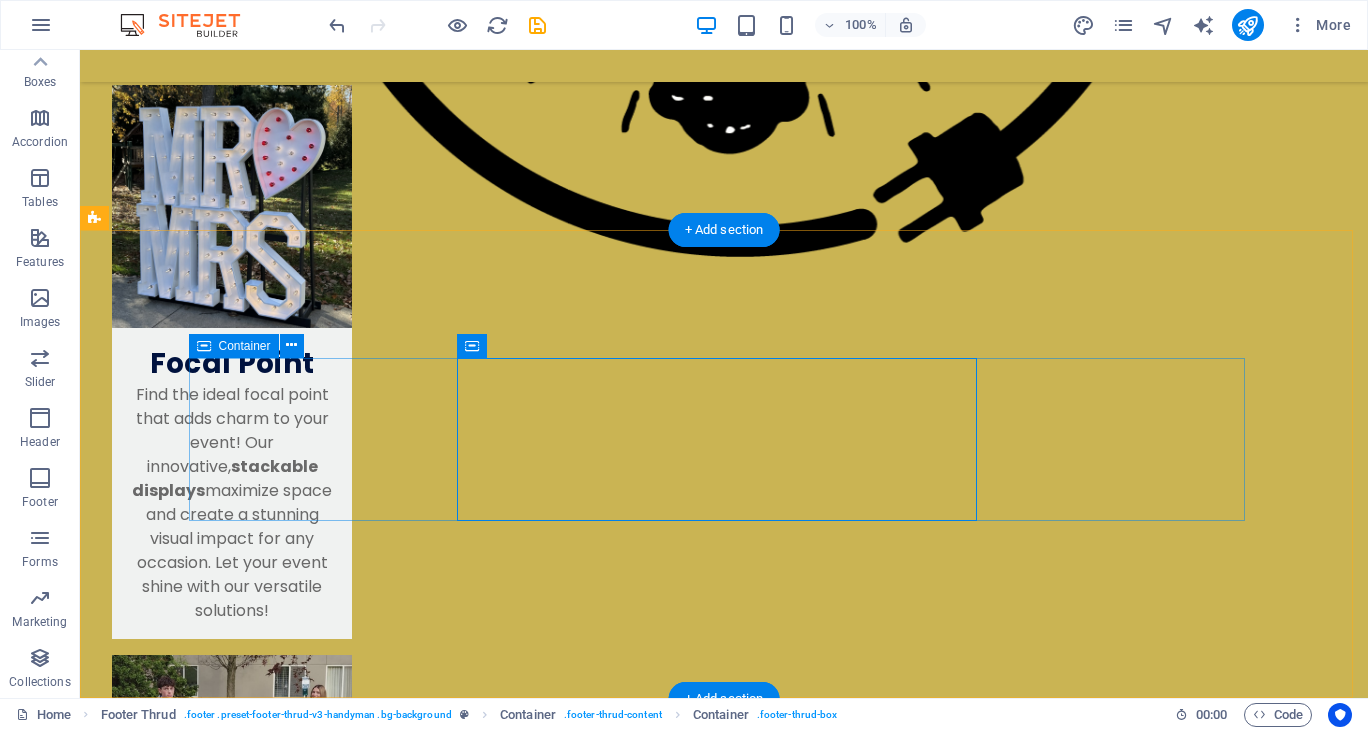 click at bounding box center (724, 2712) 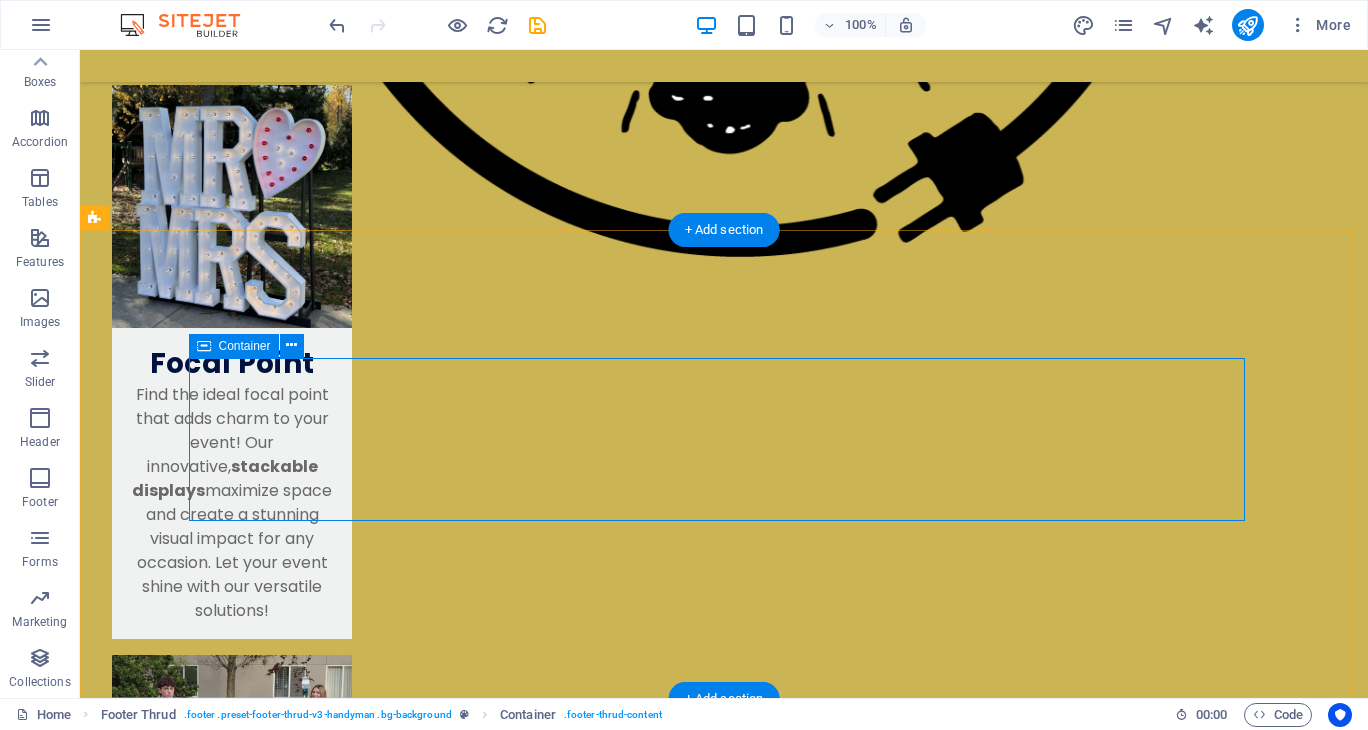 click at bounding box center [724, 2712] 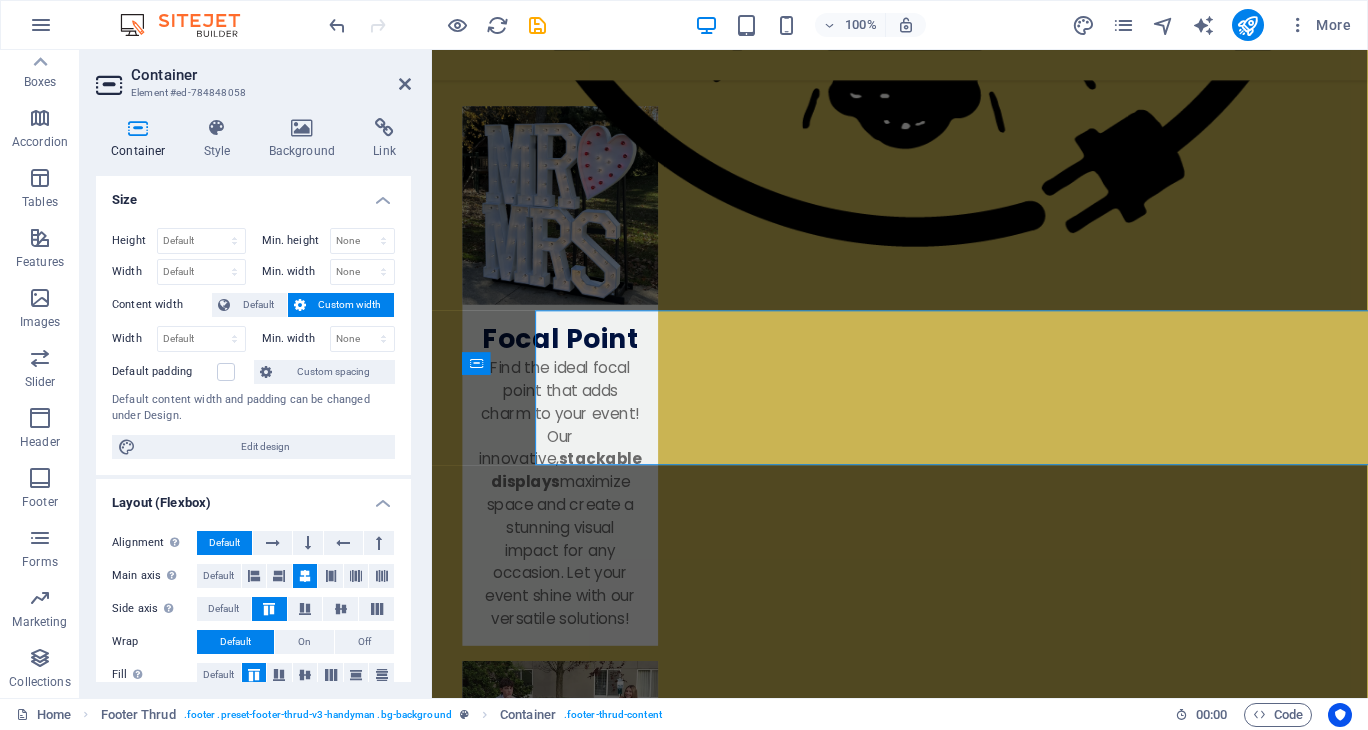scroll, scrollTop: 1671, scrollLeft: 0, axis: vertical 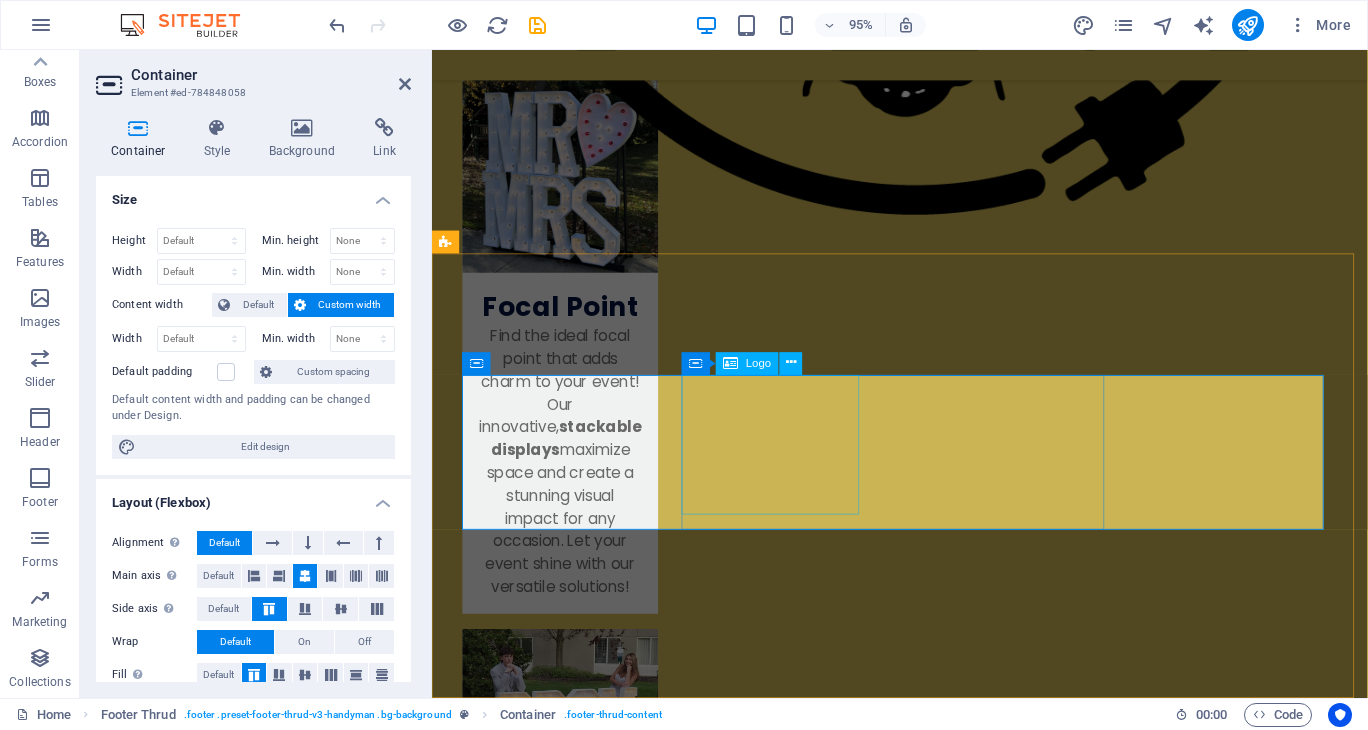 click at bounding box center [690, 2862] 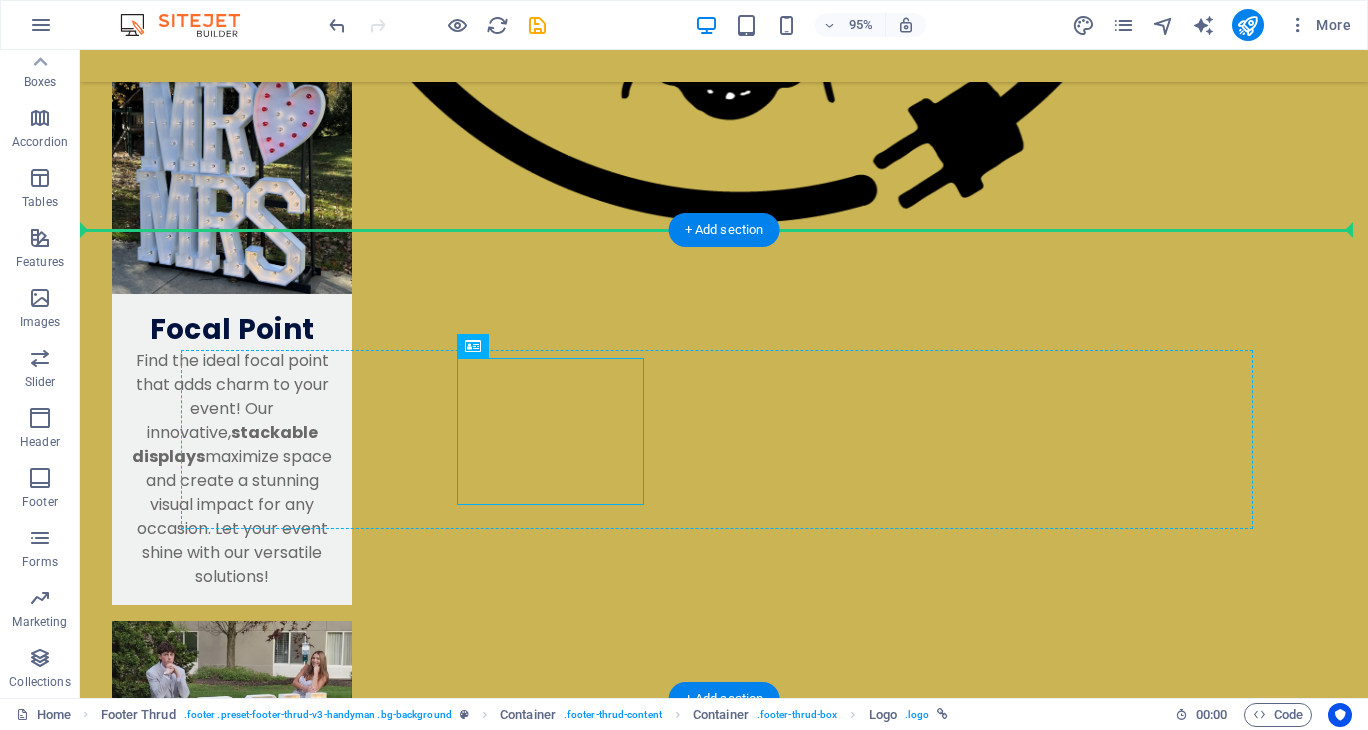scroll, scrollTop: 1637, scrollLeft: 0, axis: vertical 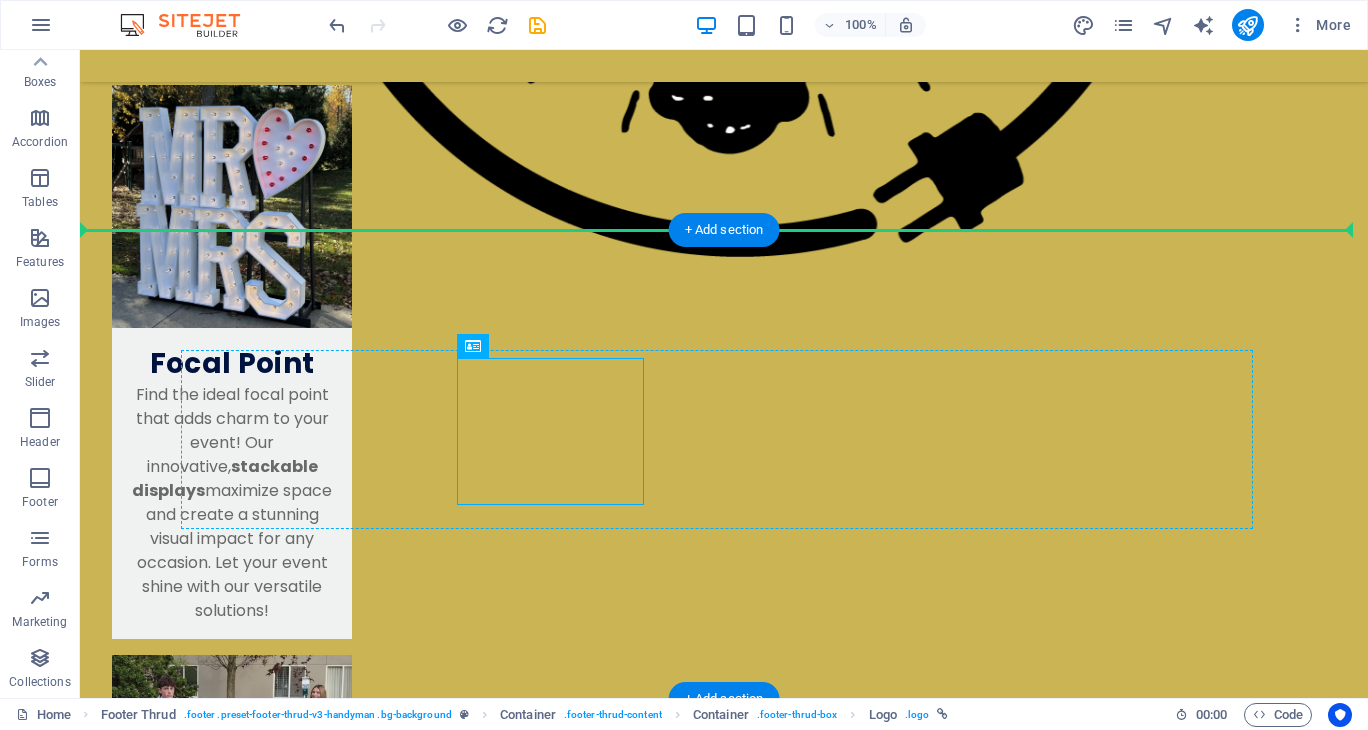 drag, startPoint x: 353, startPoint y: 454, endPoint x: 782, endPoint y: 436, distance: 429.37744 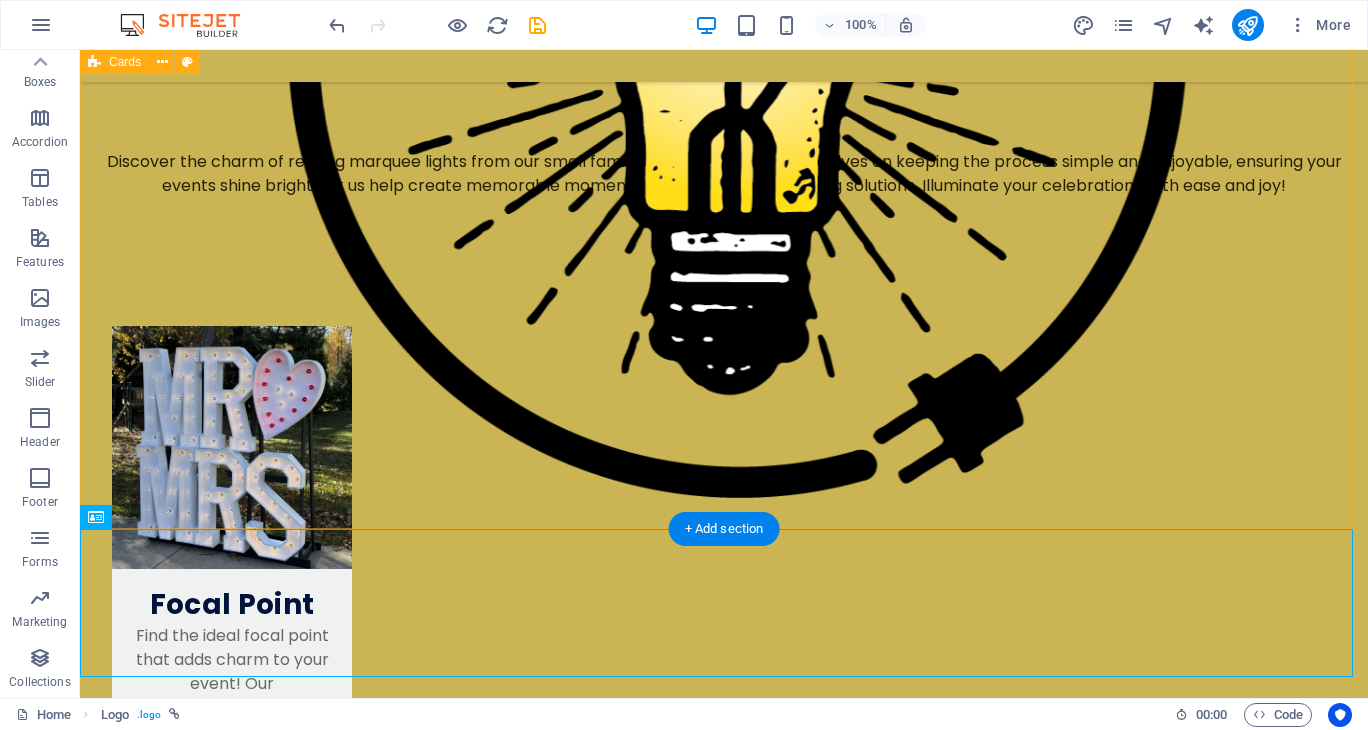scroll, scrollTop: 1637, scrollLeft: 0, axis: vertical 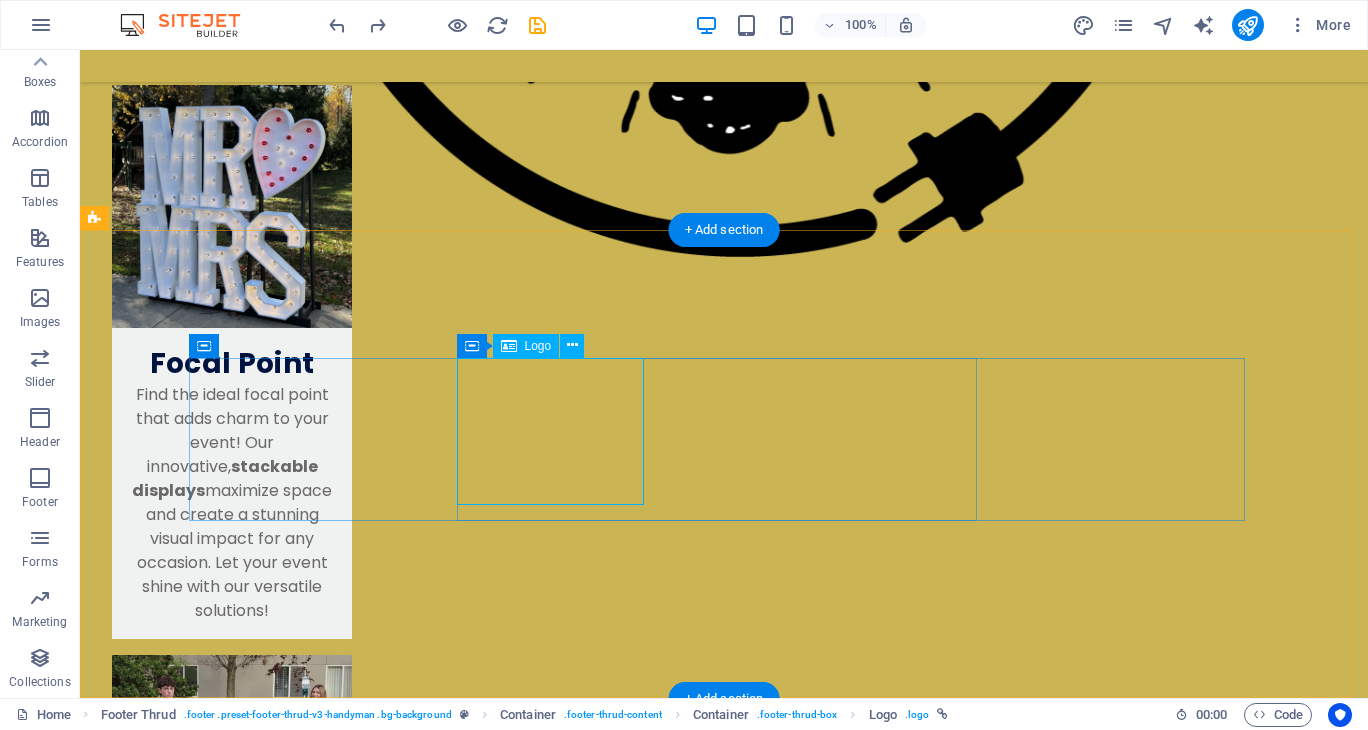 click at bounding box center (456, 2704) 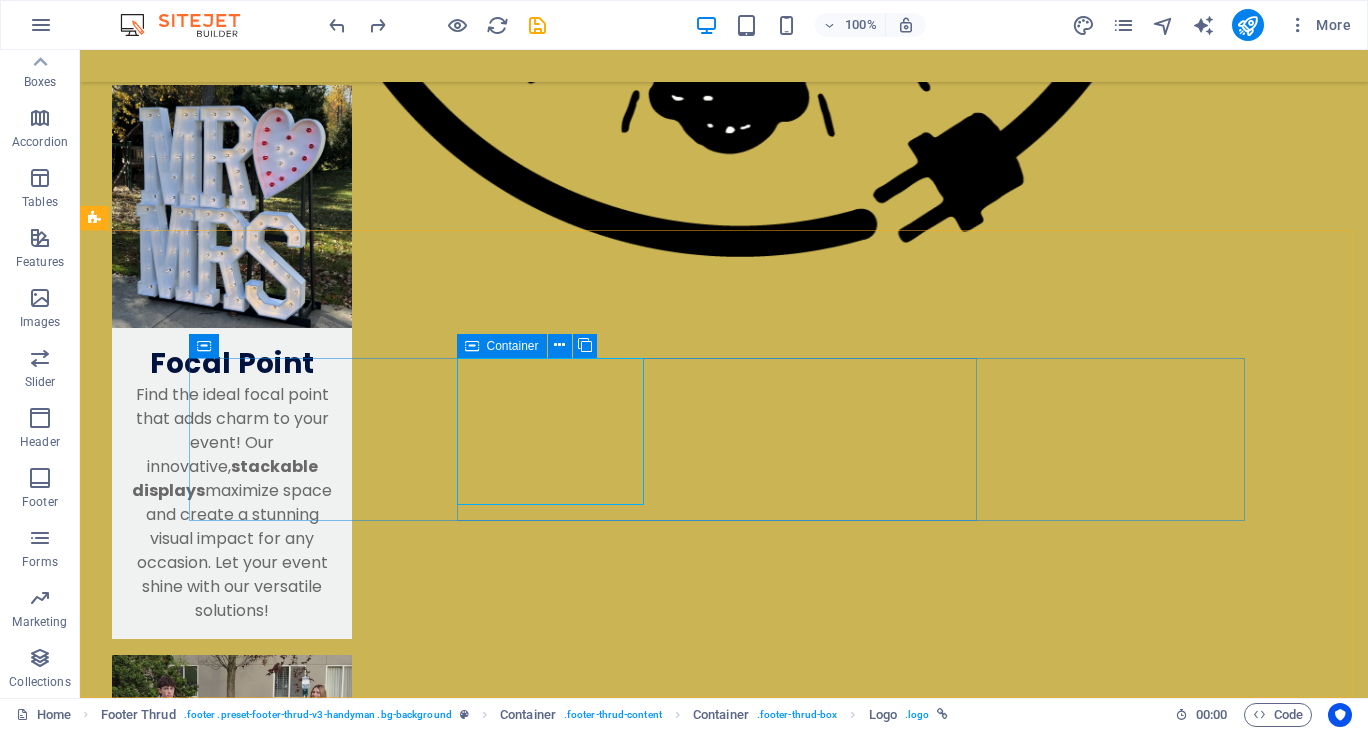 click at bounding box center (472, 346) 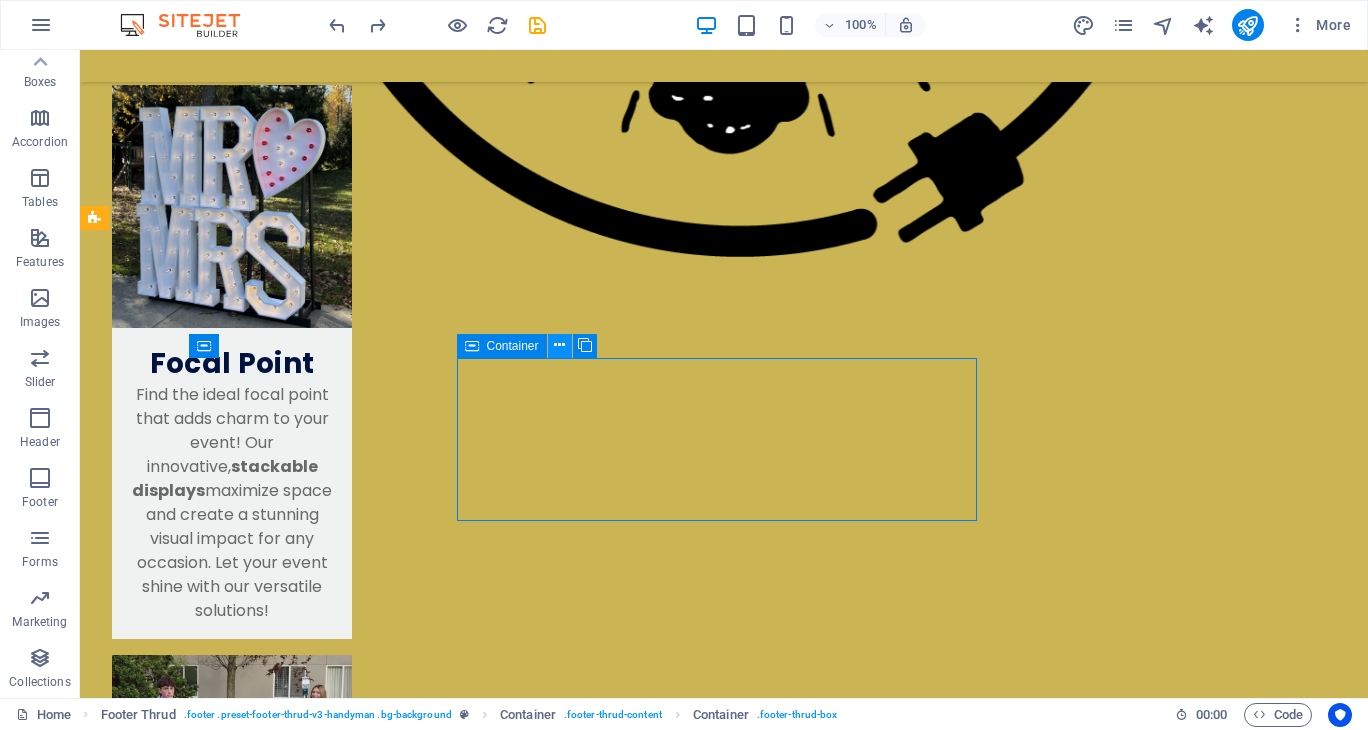 click at bounding box center (559, 345) 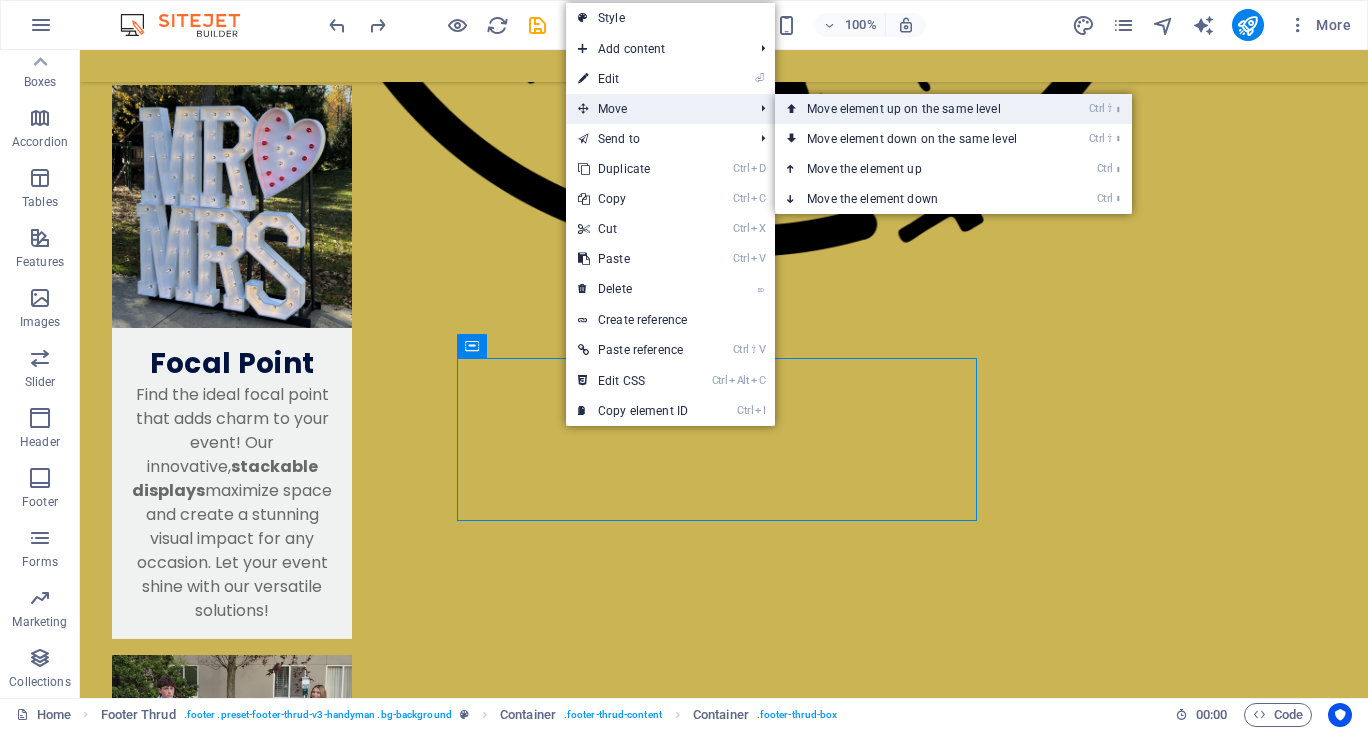 click on "Ctrl ⇧ ⬆  Move element up on the same level" at bounding box center [916, 109] 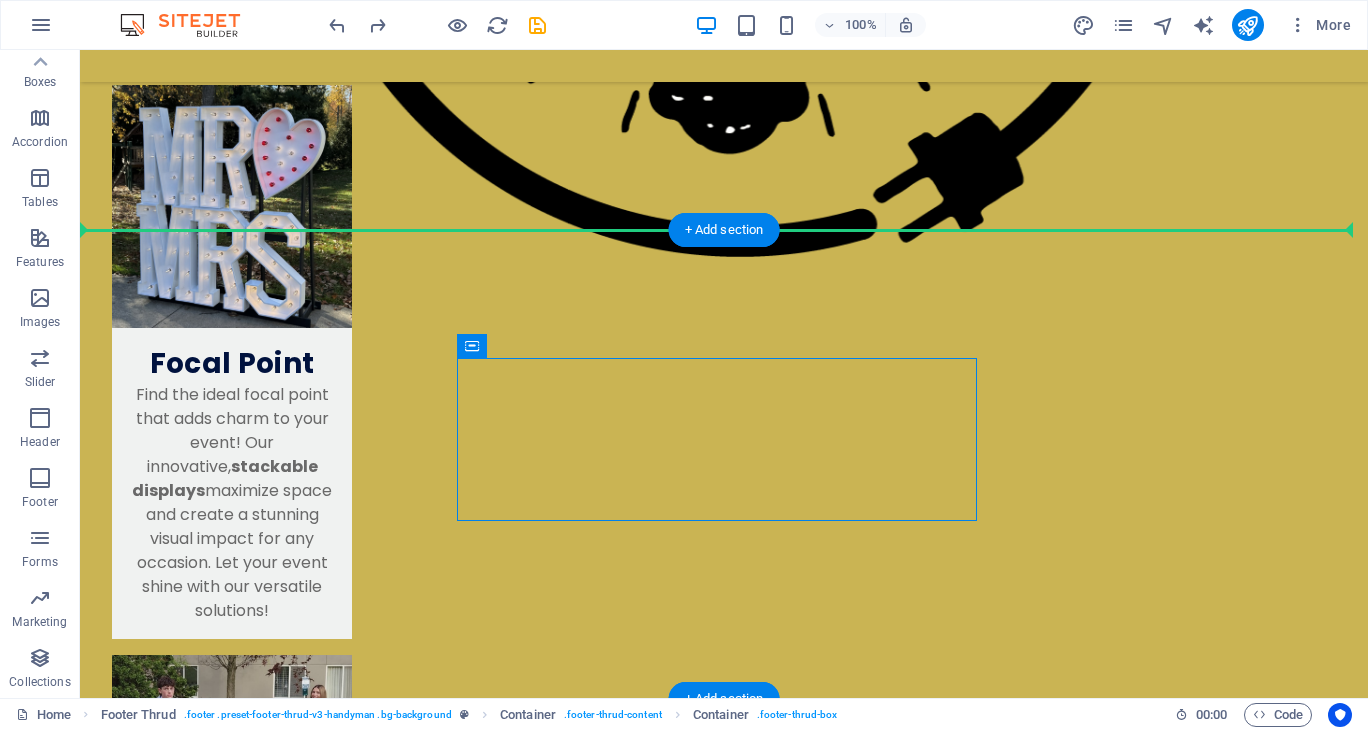 drag, startPoint x: 651, startPoint y: 464, endPoint x: 667, endPoint y: 299, distance: 165.77394 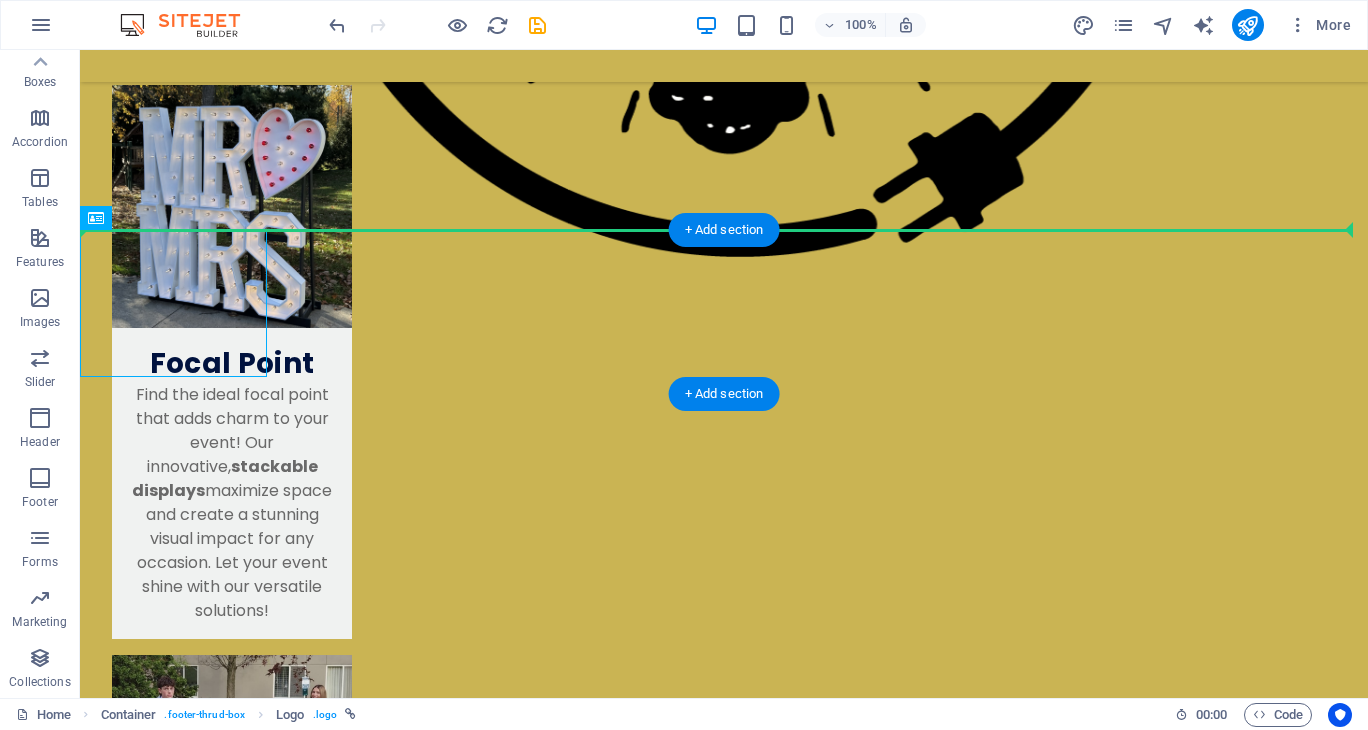 drag, startPoint x: 202, startPoint y: 292, endPoint x: 818, endPoint y: 299, distance: 616.0398 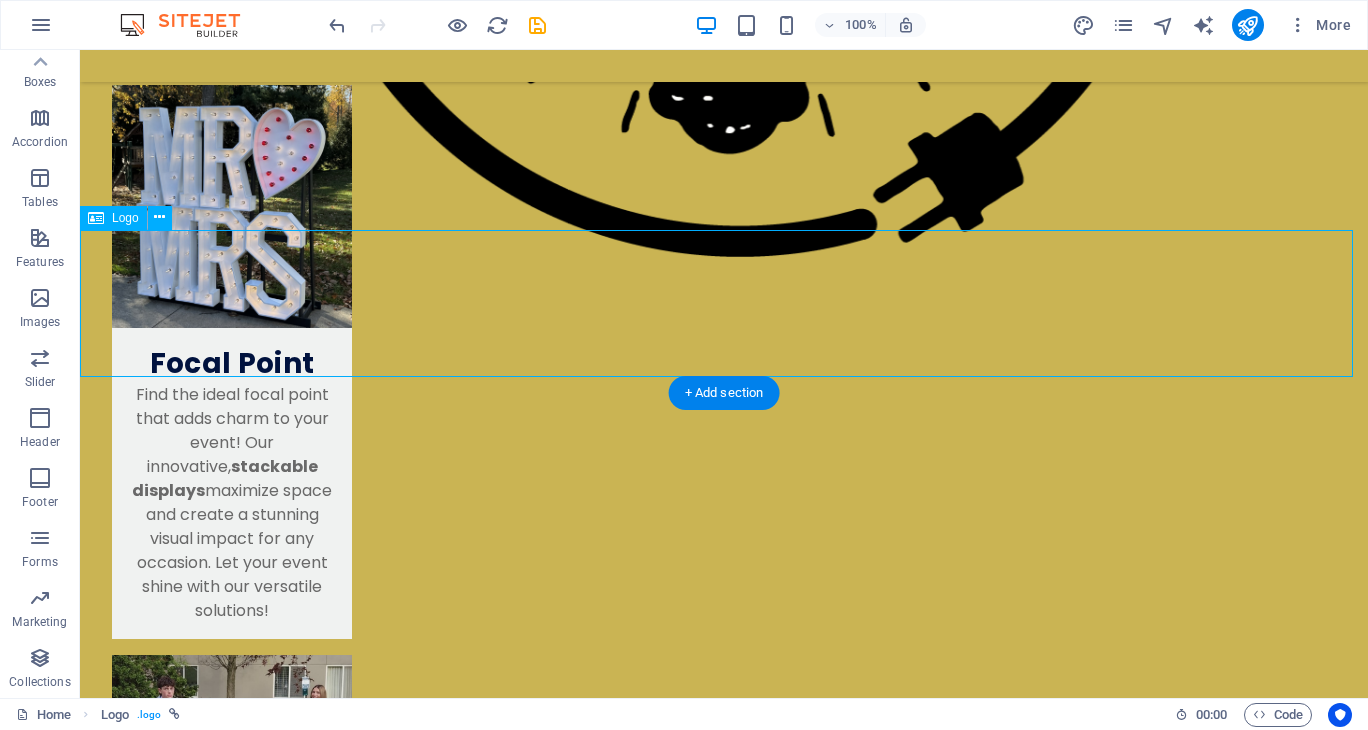 drag, startPoint x: 710, startPoint y: 299, endPoint x: 627, endPoint y: 273, distance: 86.977005 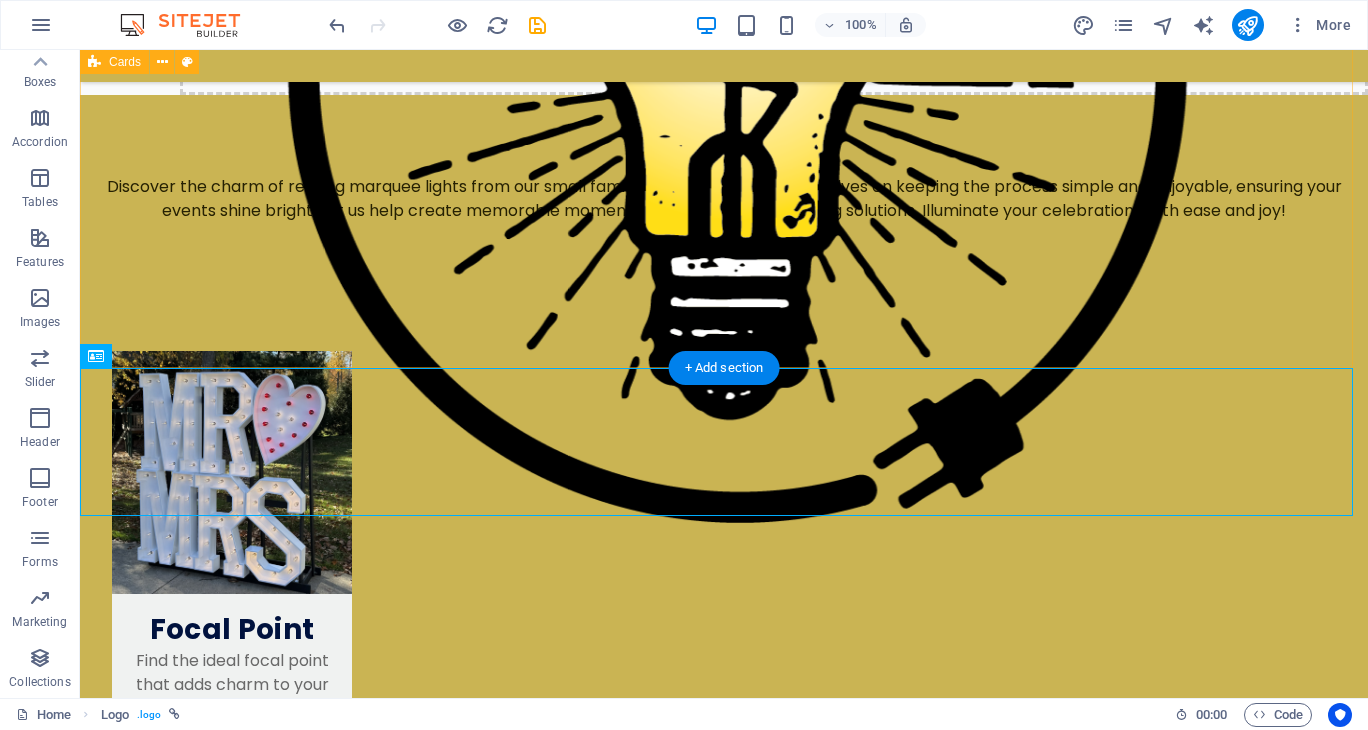 scroll, scrollTop: 1763, scrollLeft: 0, axis: vertical 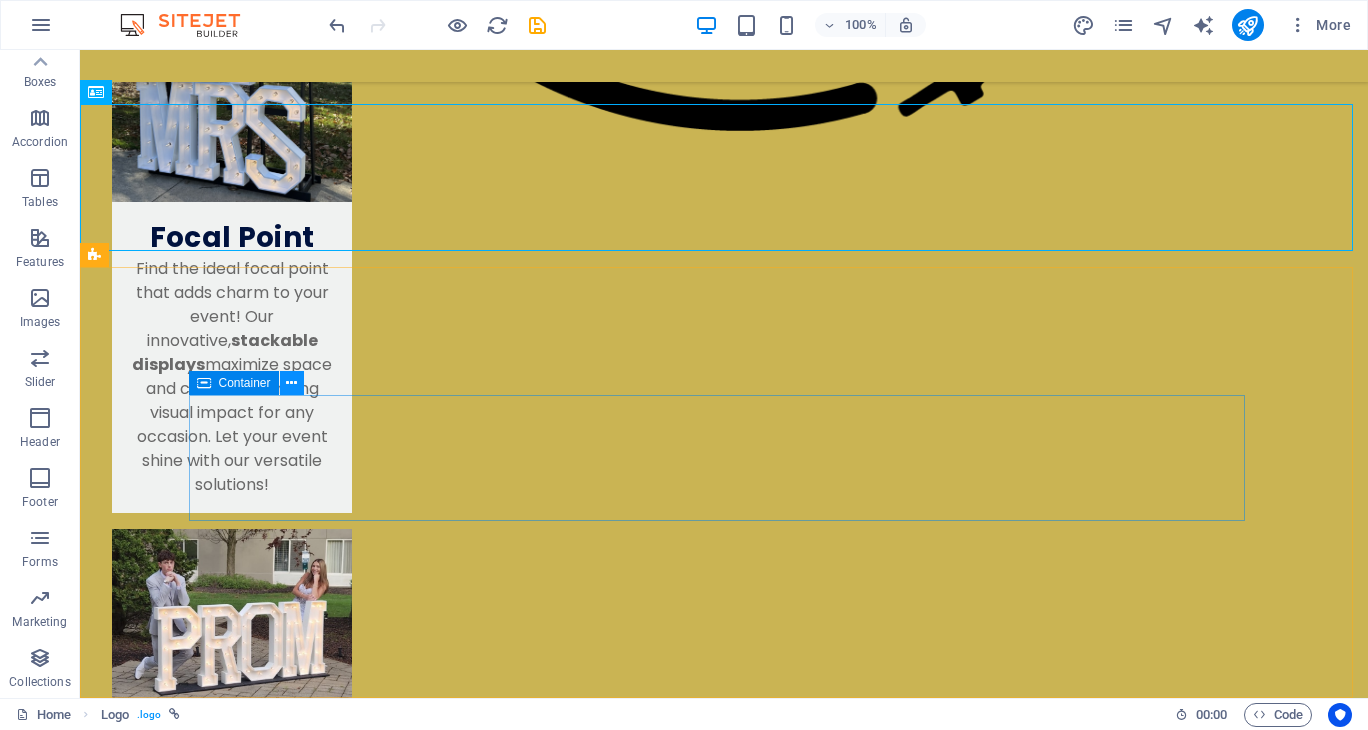 click at bounding box center [291, 383] 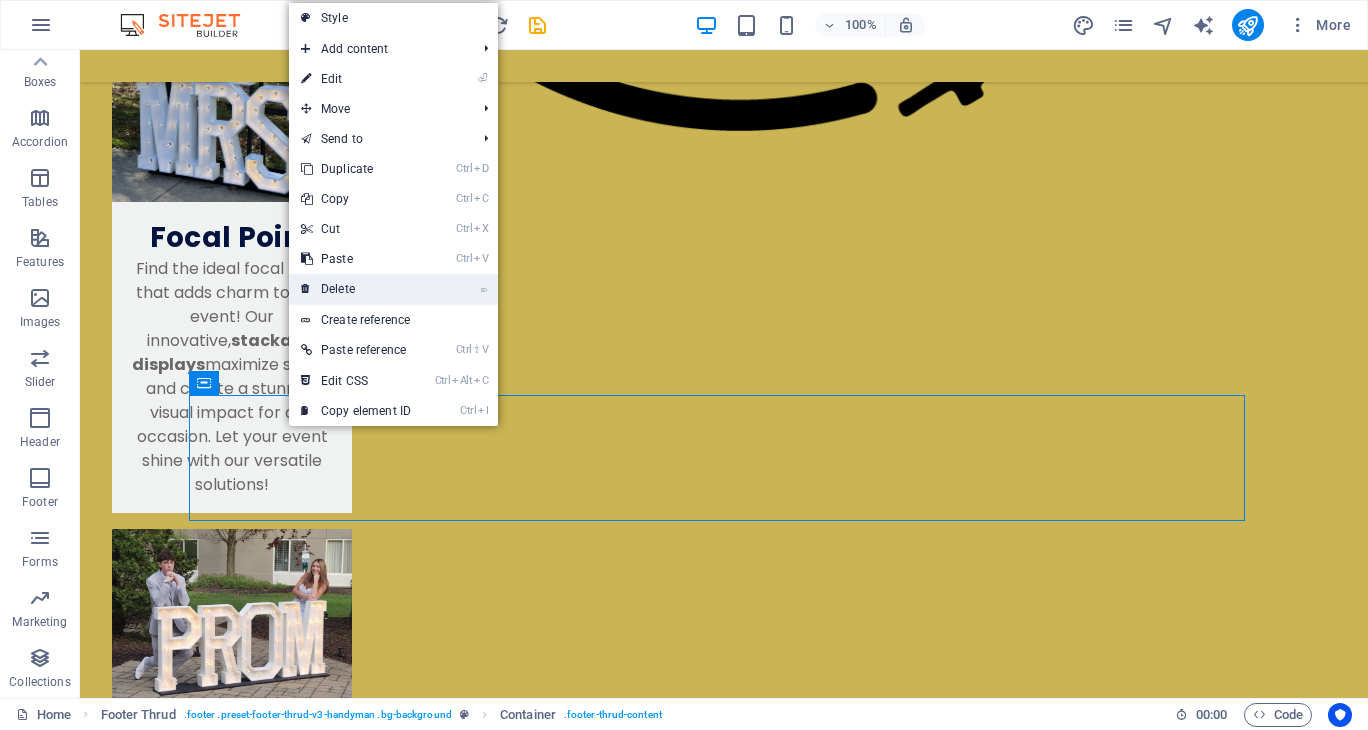 click on "⌦  Delete" at bounding box center (356, 289) 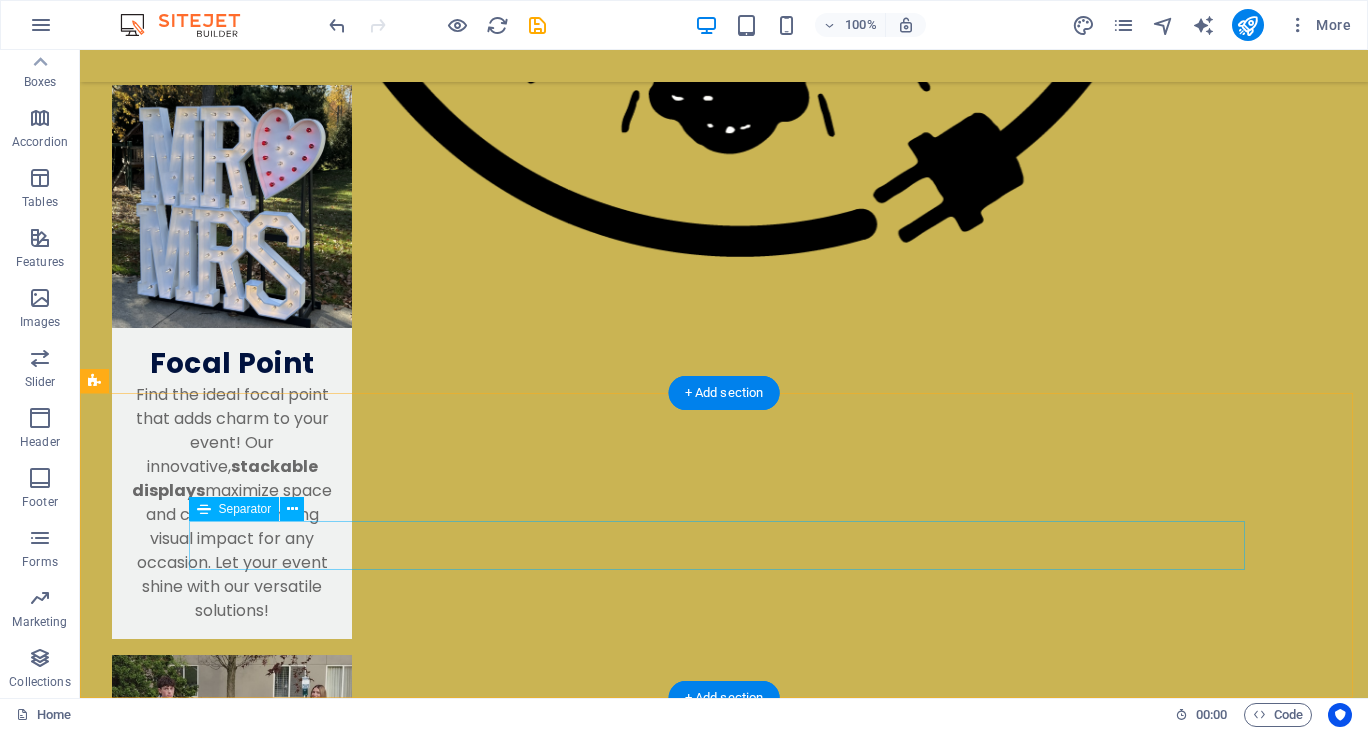 click at bounding box center [724, 2818] 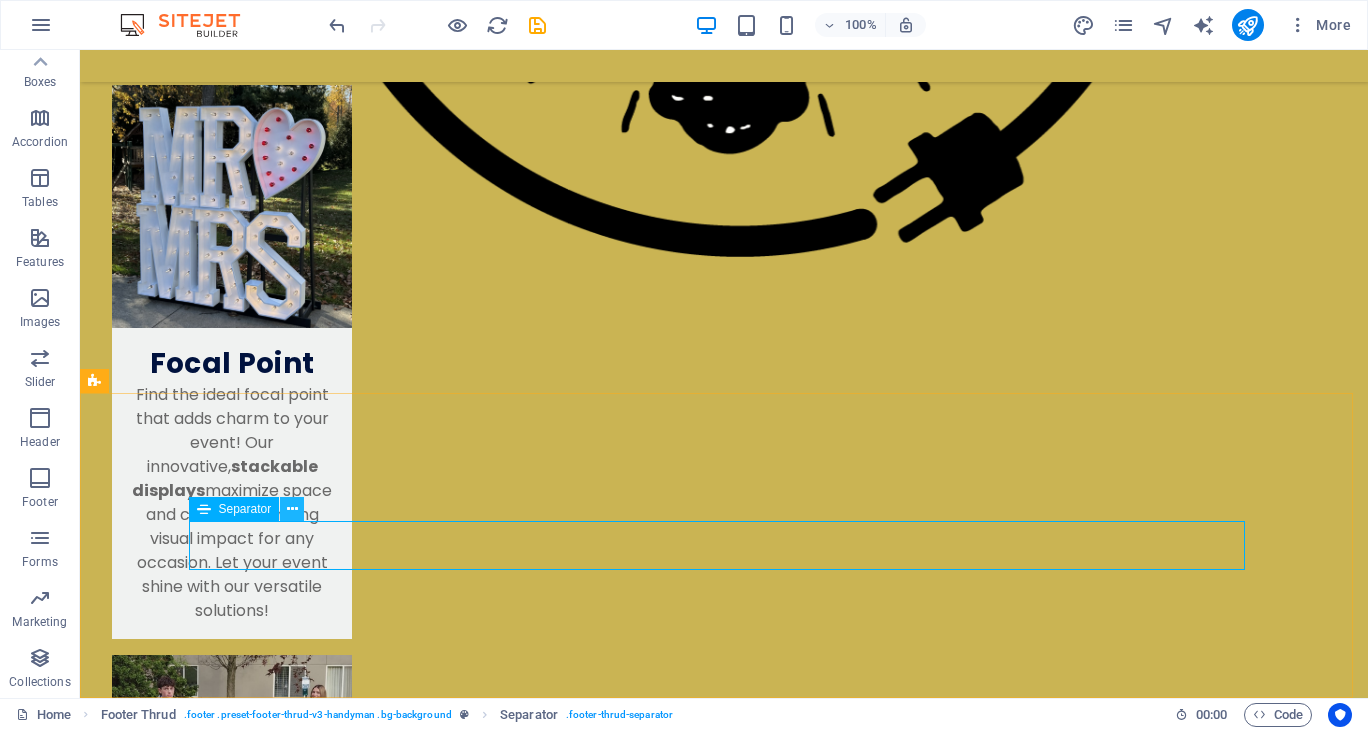 click at bounding box center (292, 509) 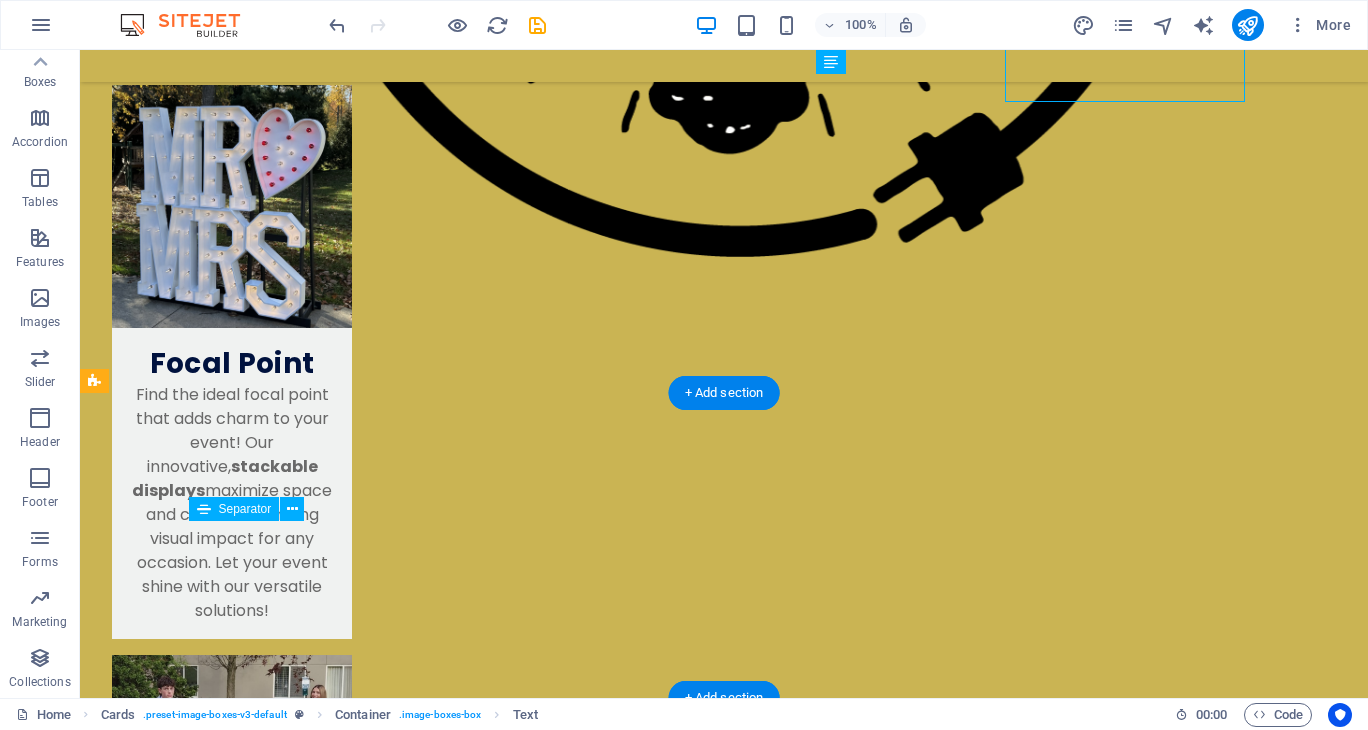 click at bounding box center [724, 2818] 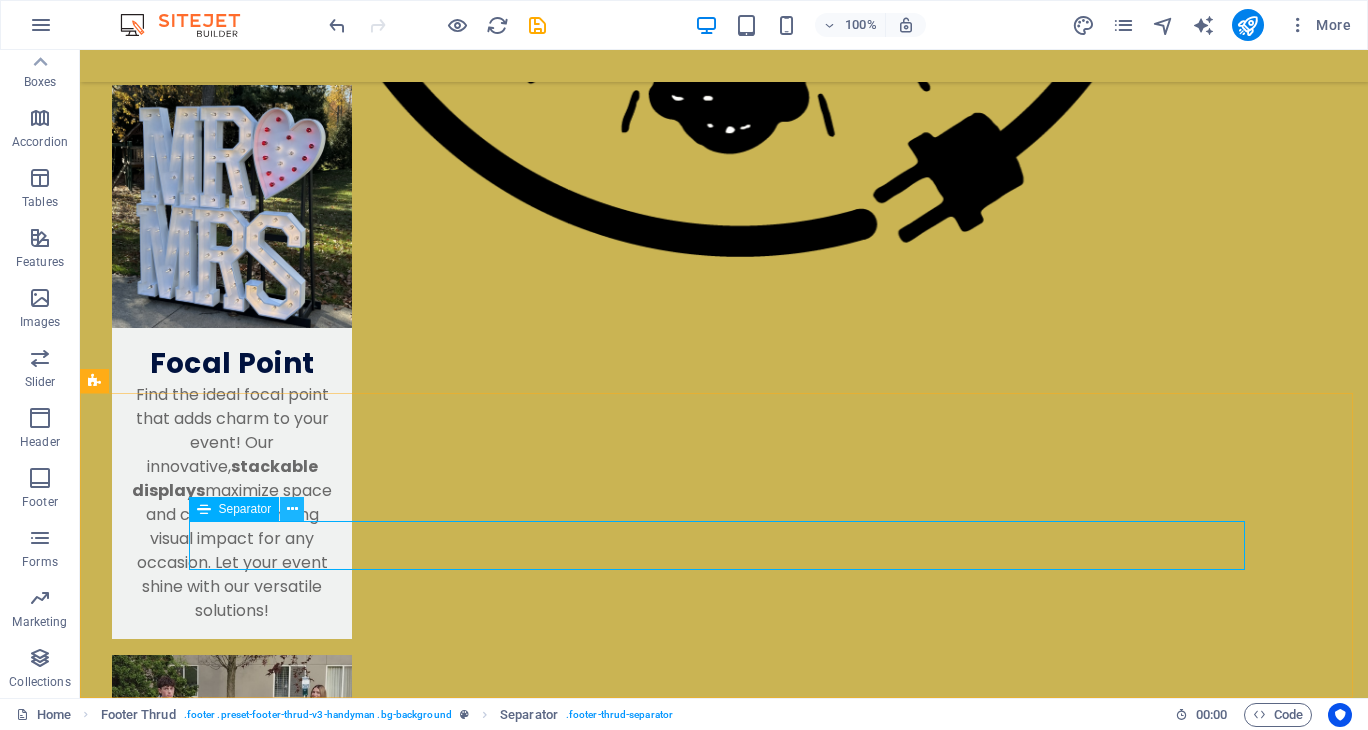 click at bounding box center (292, 509) 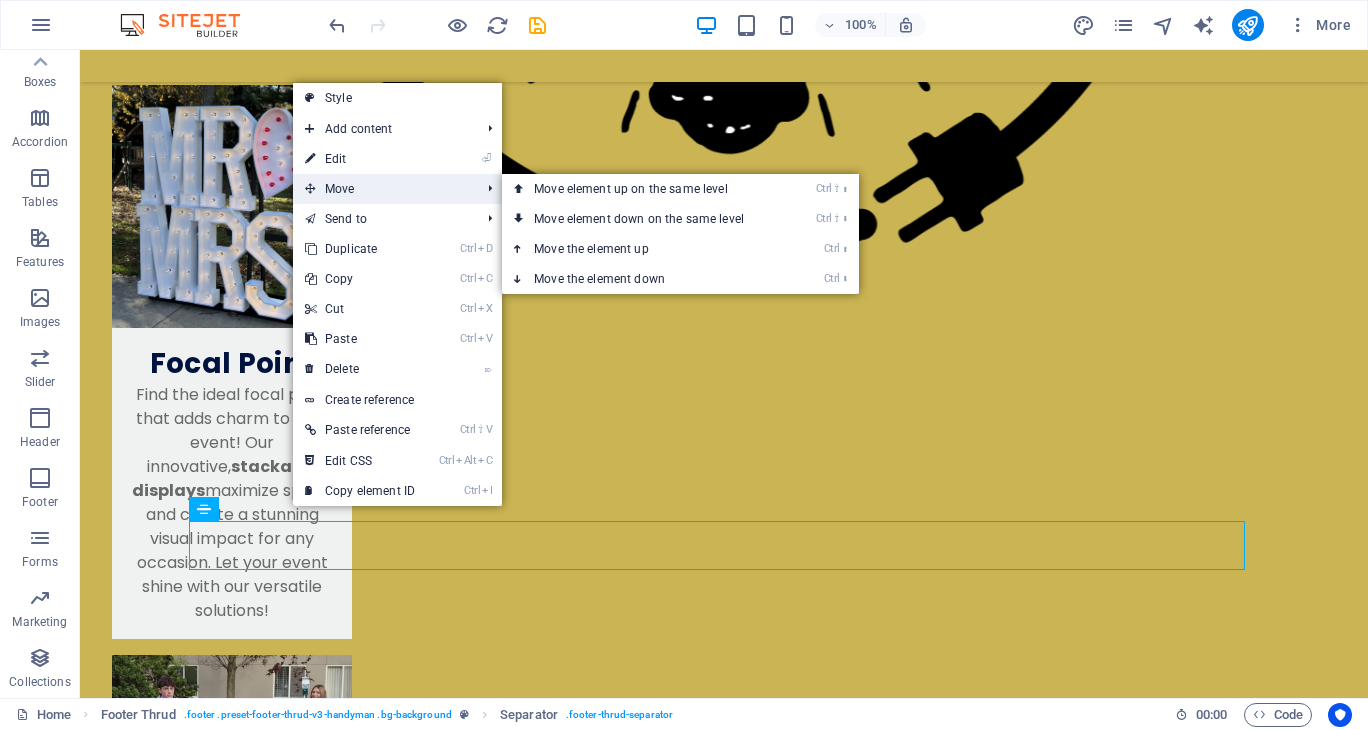 click on "Move" at bounding box center (382, 189) 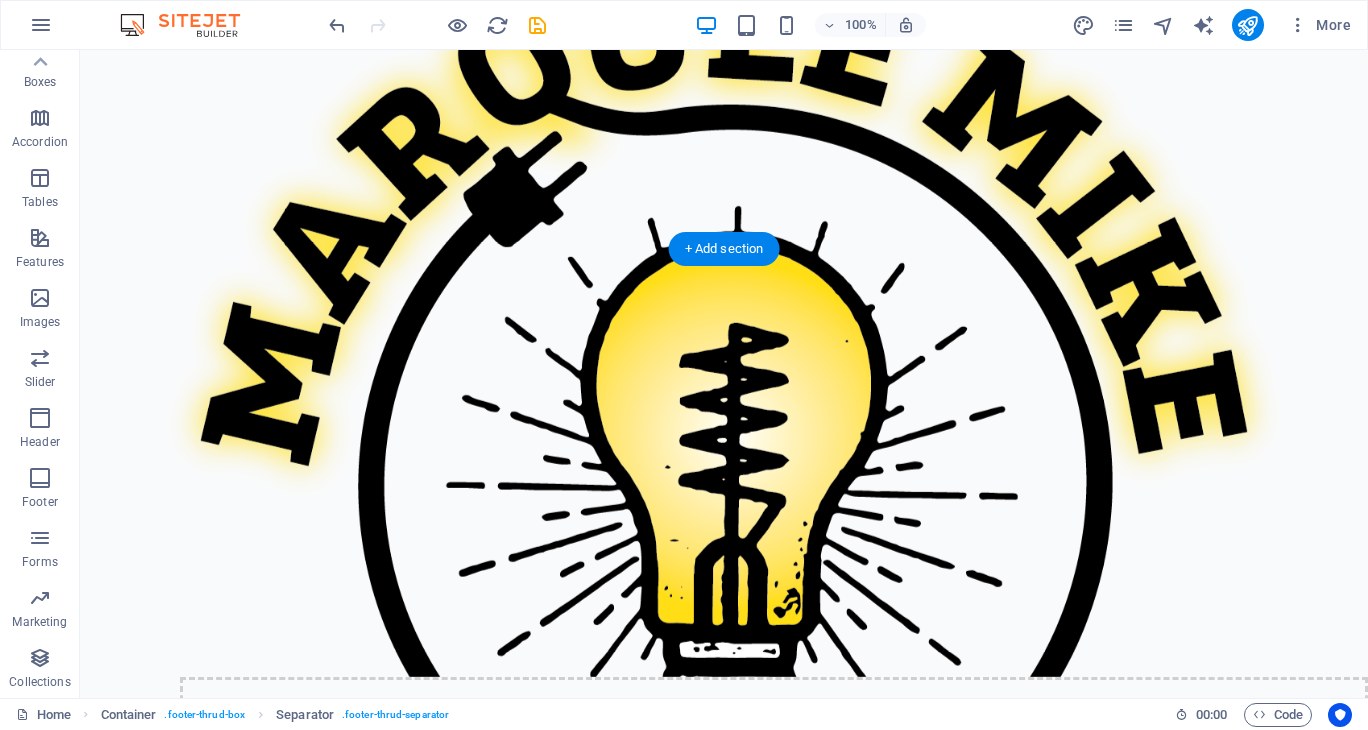 scroll, scrollTop: 0, scrollLeft: 0, axis: both 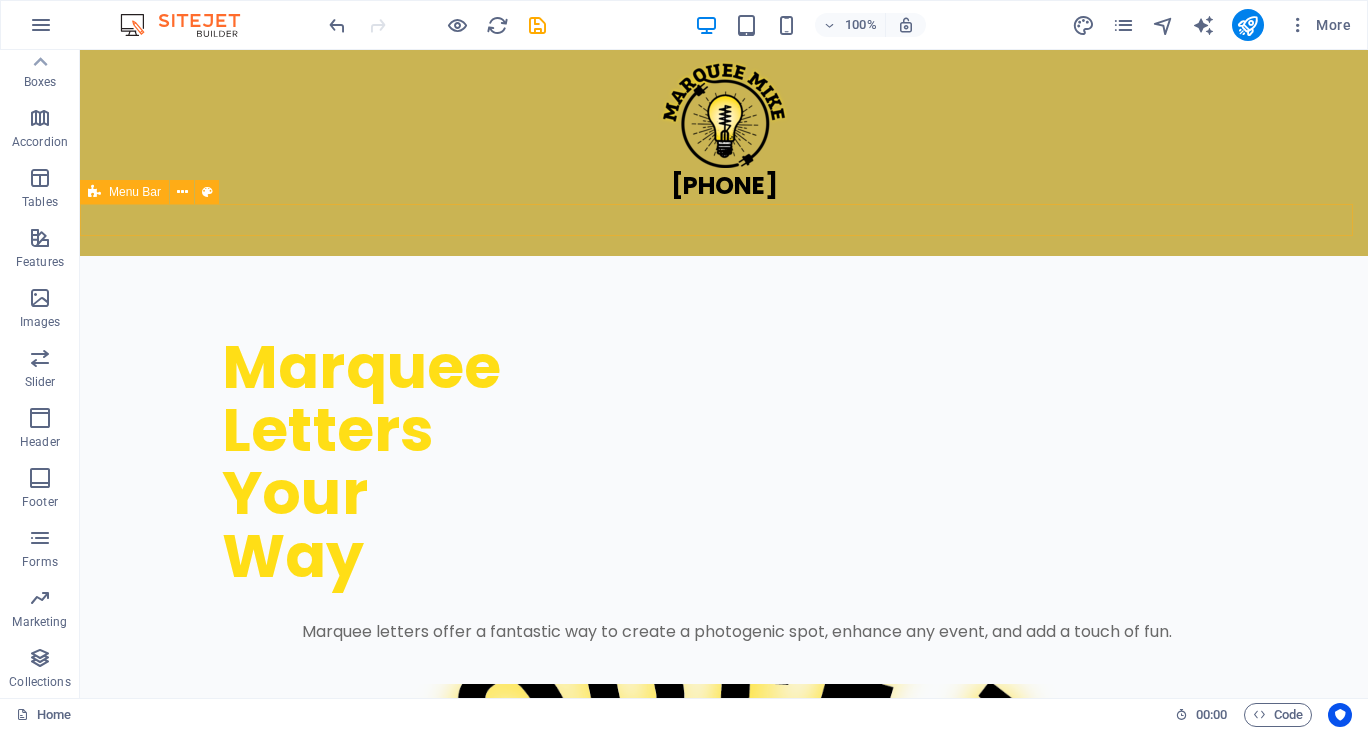 click at bounding box center [724, 220] 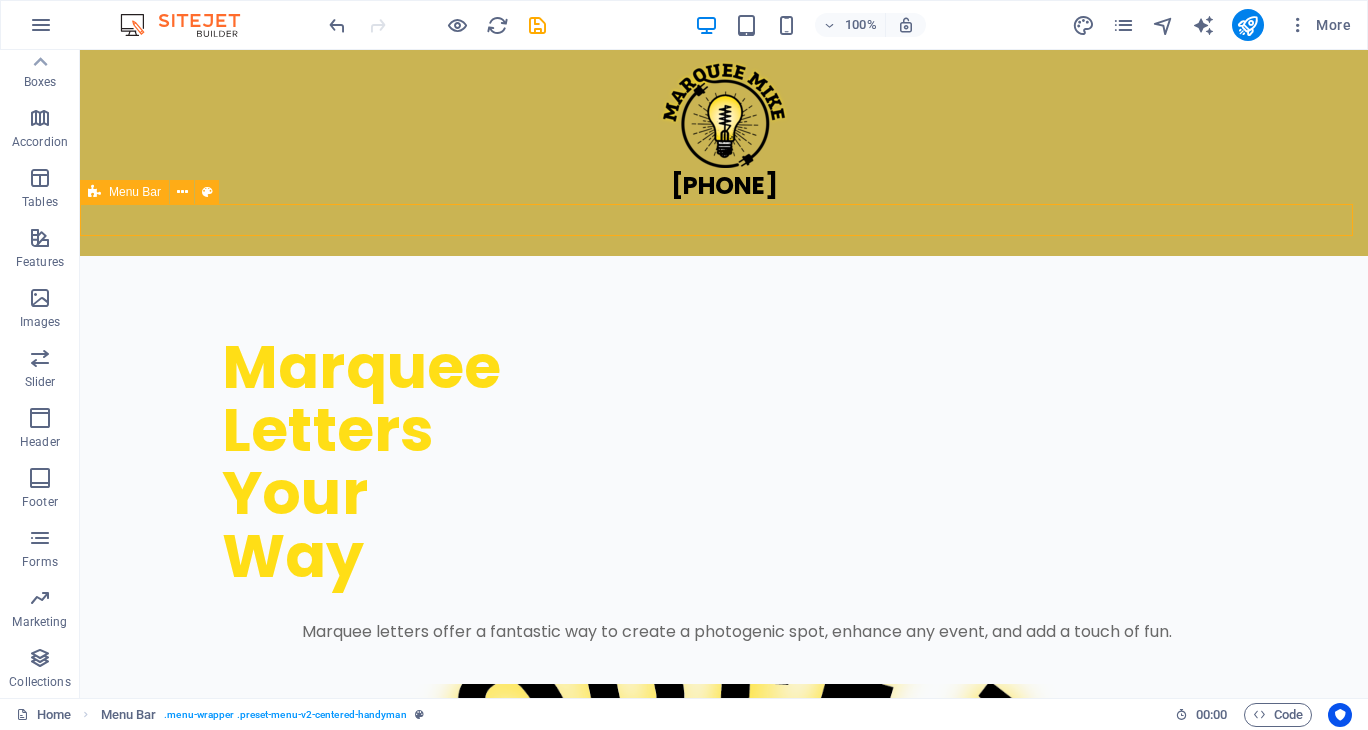 click at bounding box center (724, 220) 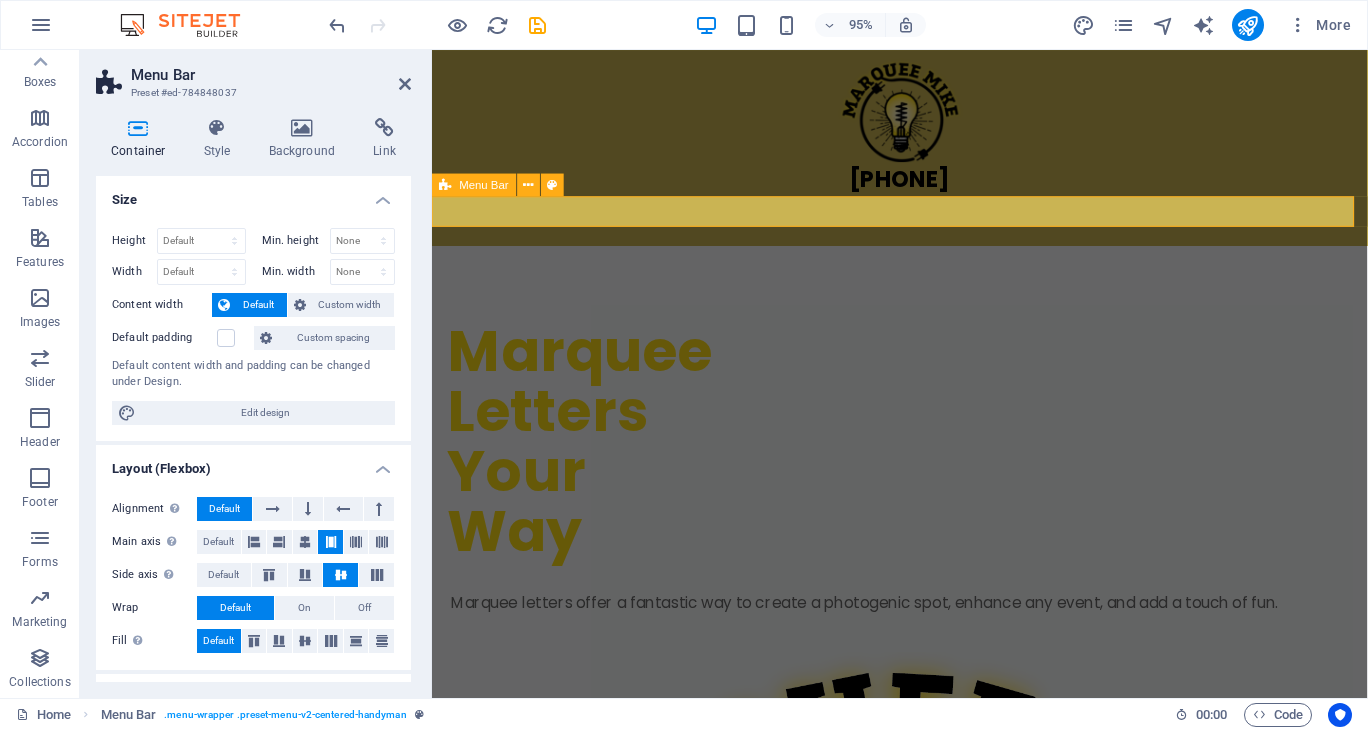 click at bounding box center [924, 220] 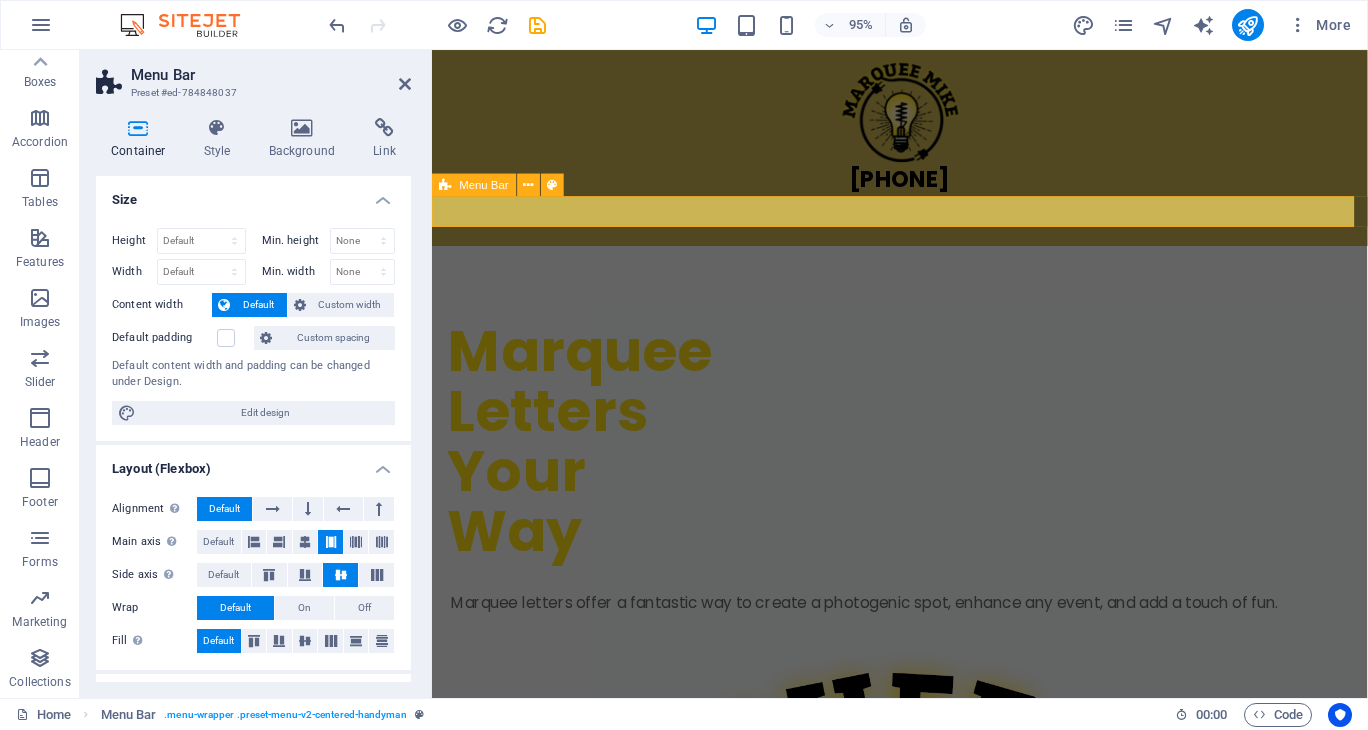 click at bounding box center [924, 220] 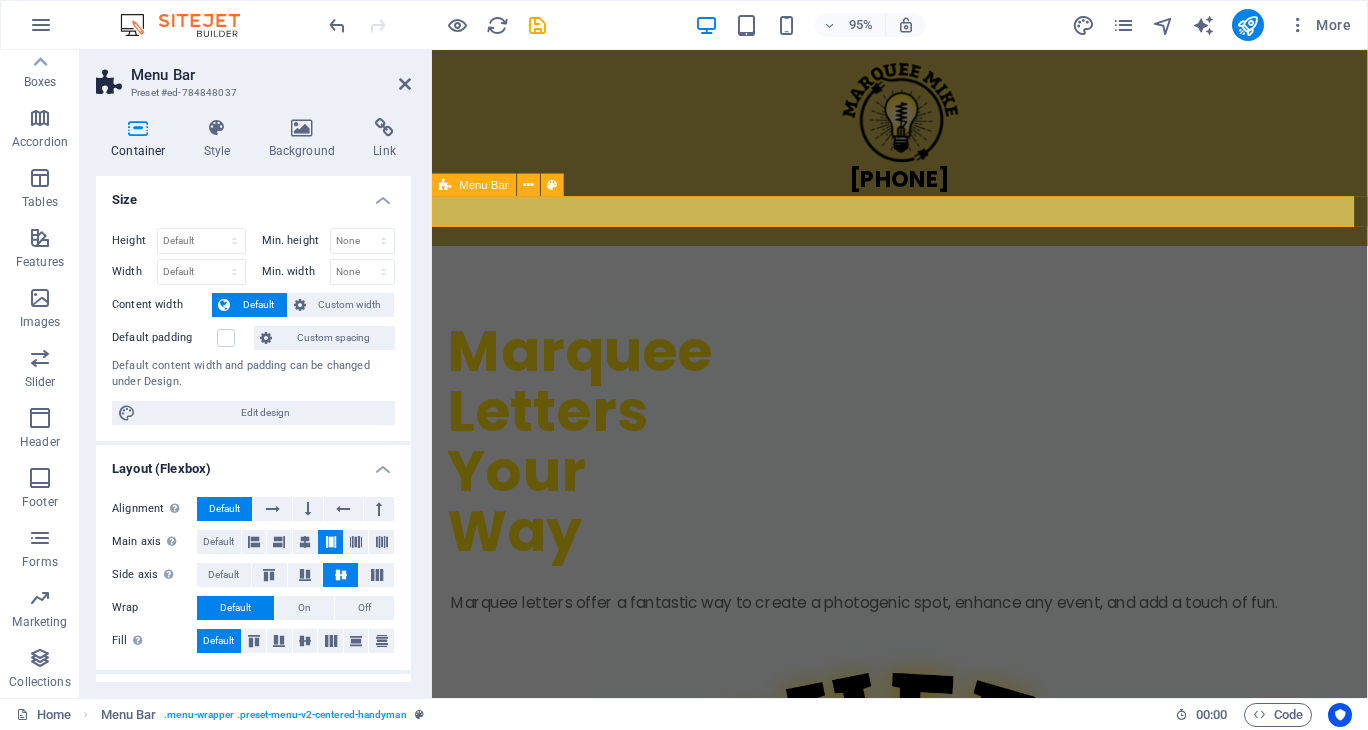 click at bounding box center (924, 220) 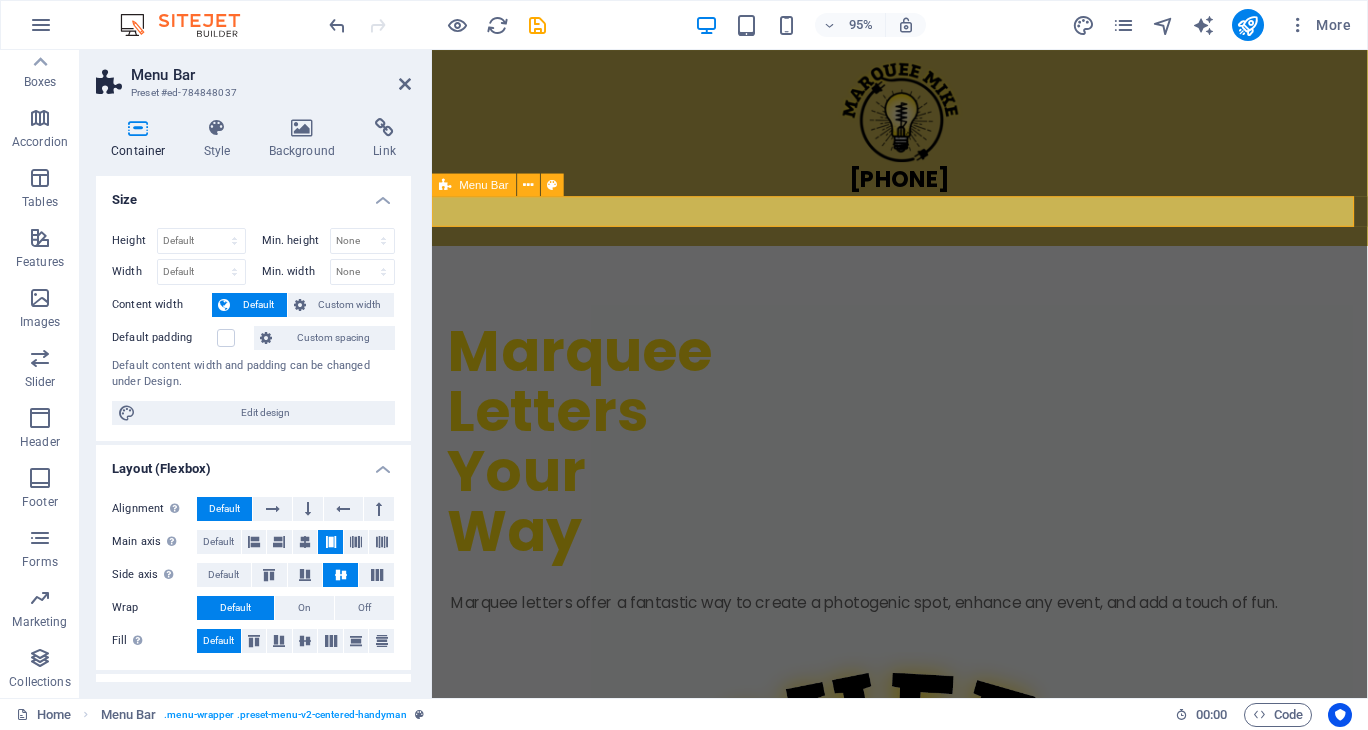click at bounding box center [924, 220] 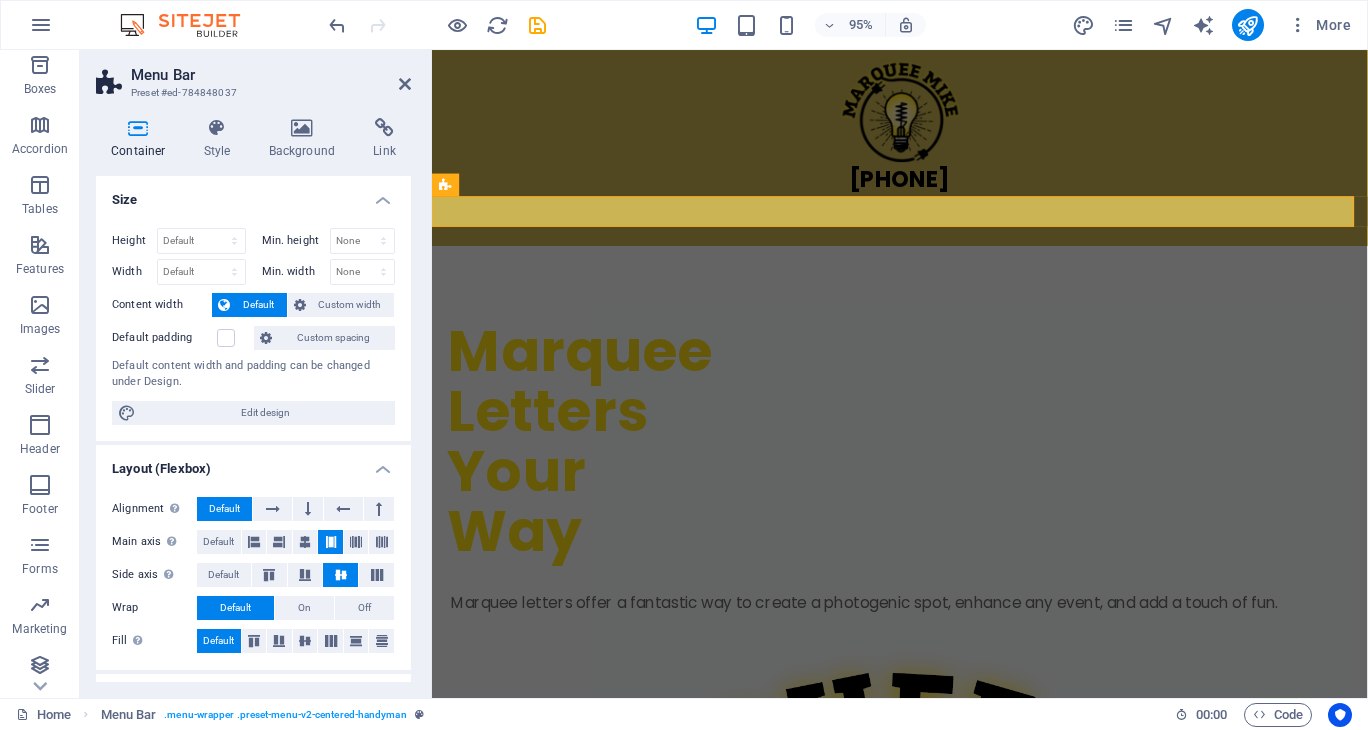 scroll, scrollTop: 252, scrollLeft: 0, axis: vertical 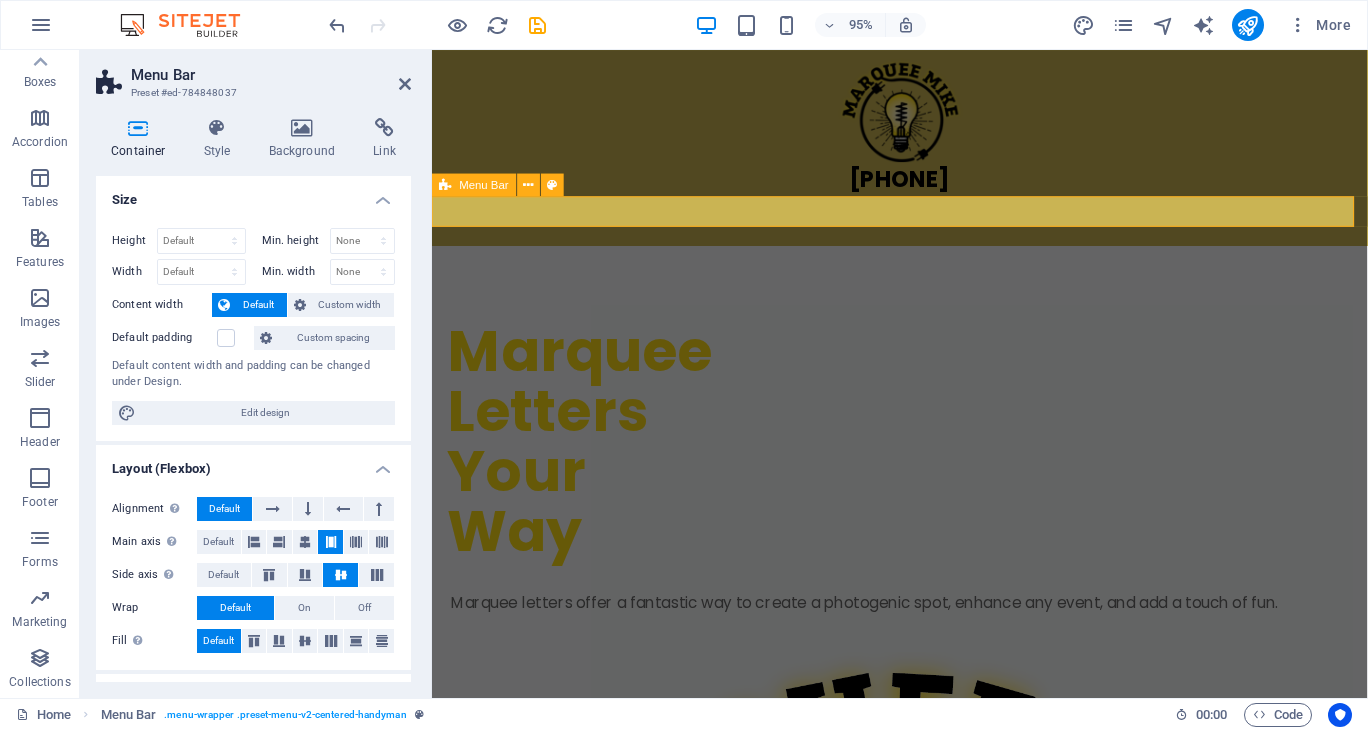 click at bounding box center [924, 220] 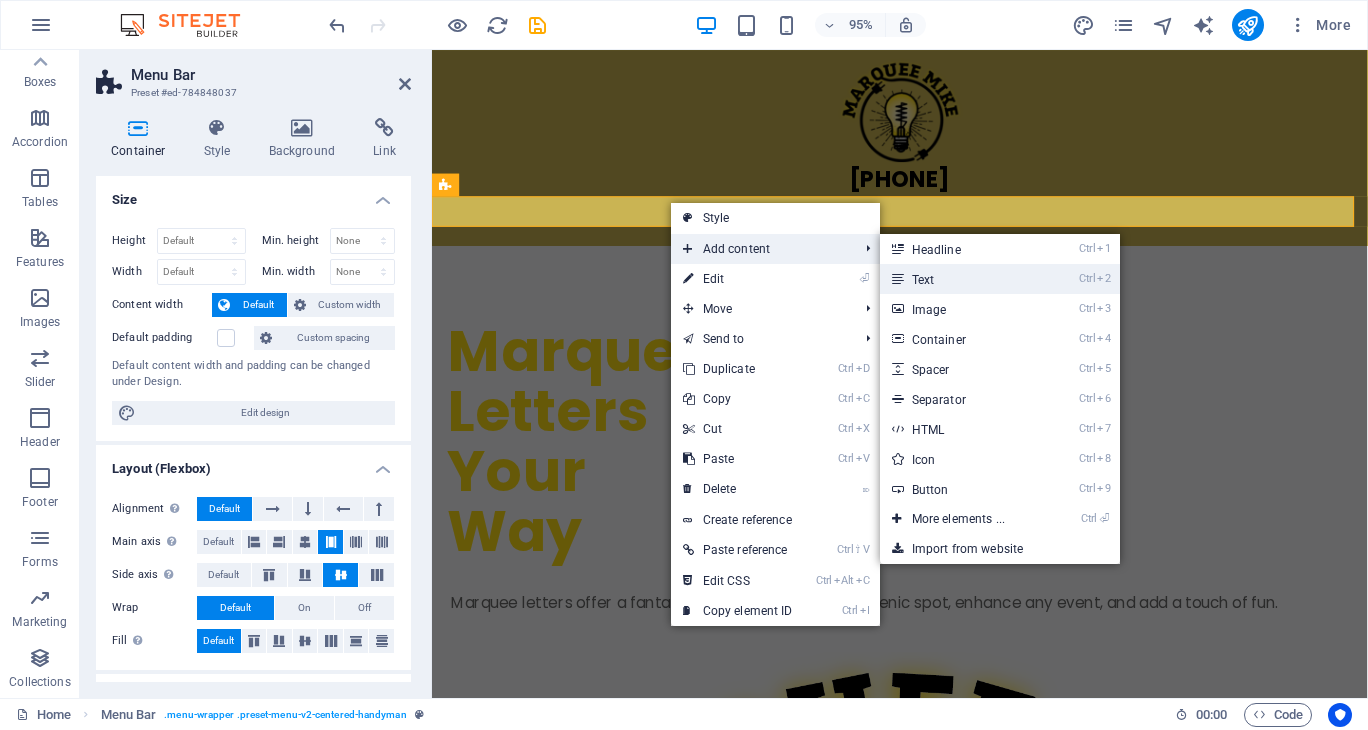 click on "Ctrl 2  Text" at bounding box center [962, 279] 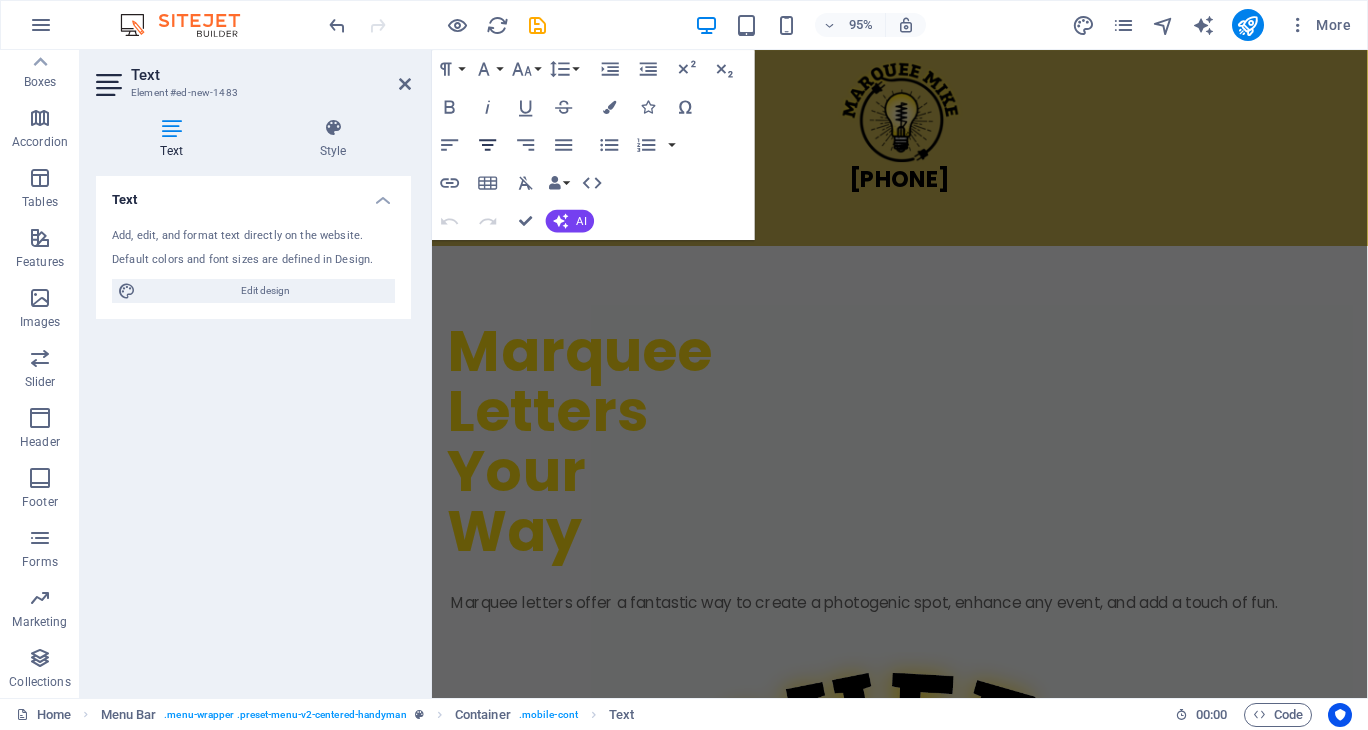 click 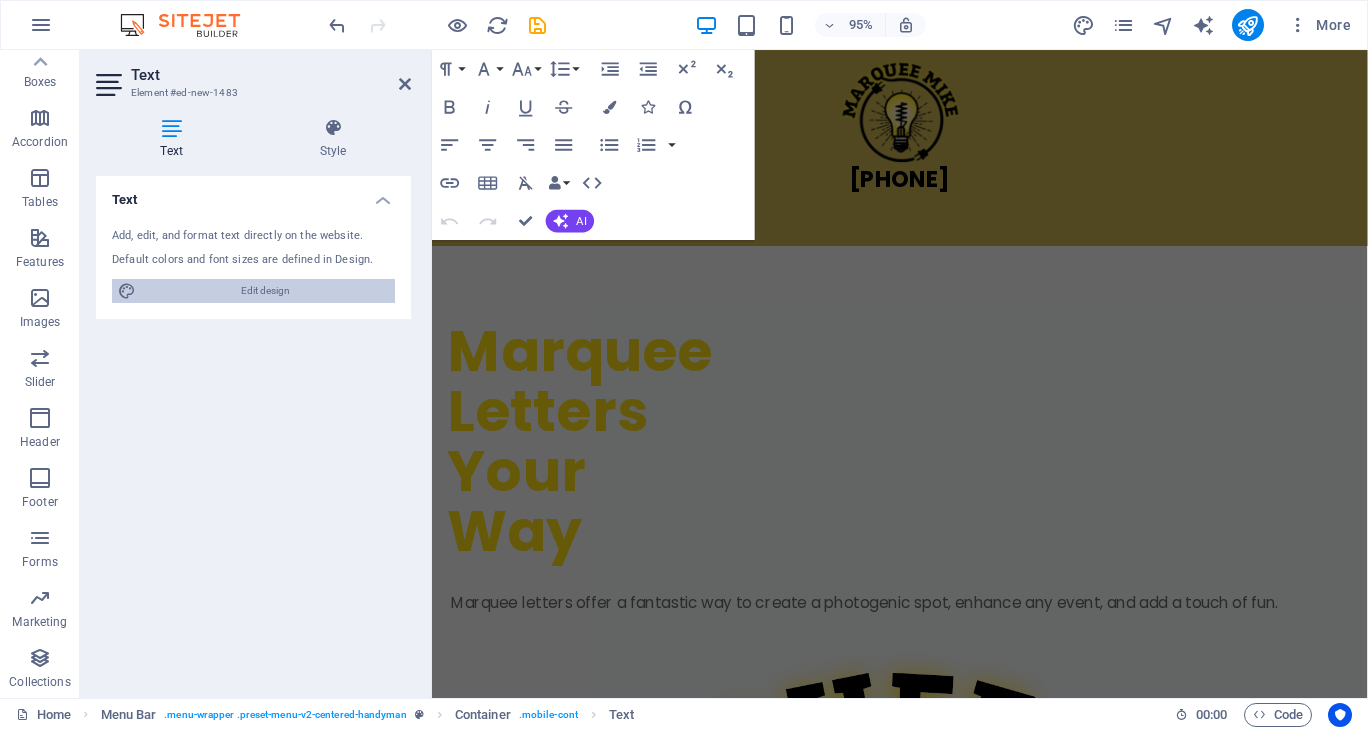 click on "Edit design" at bounding box center [265, 291] 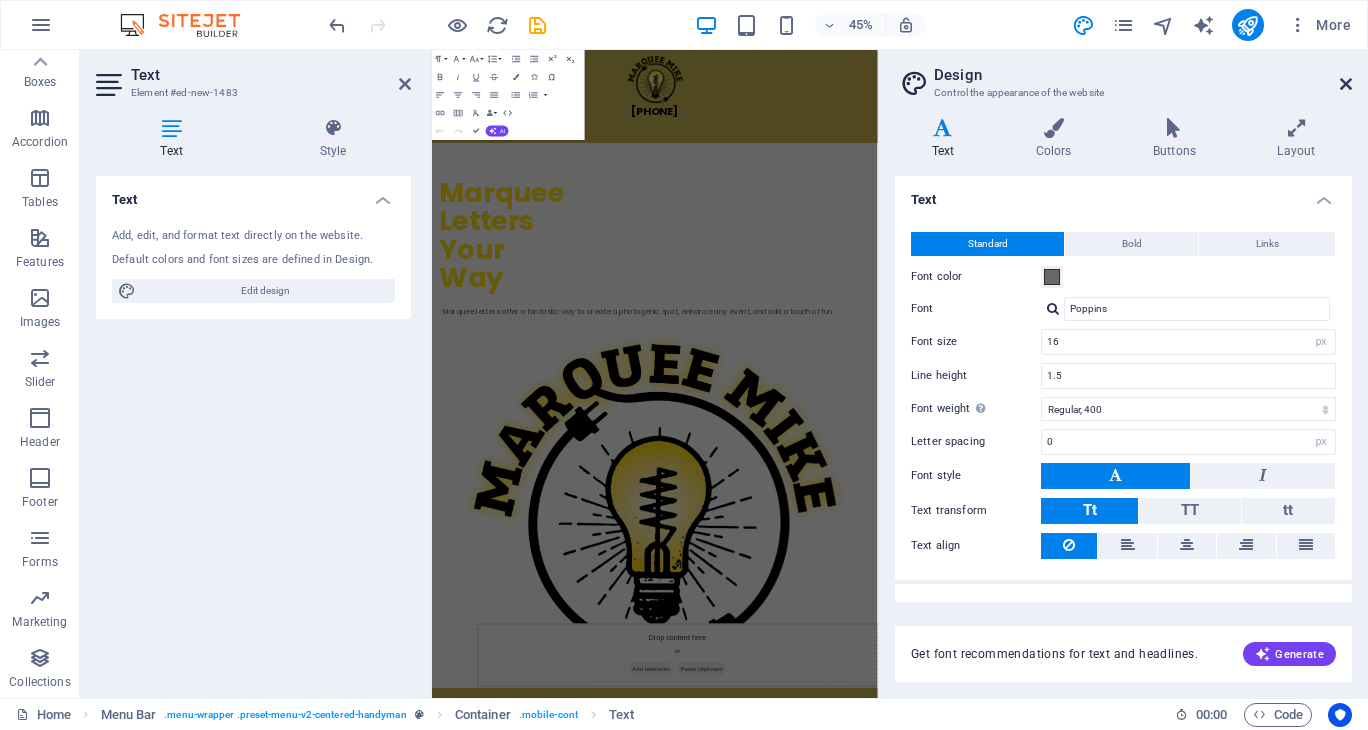 click at bounding box center (1346, 84) 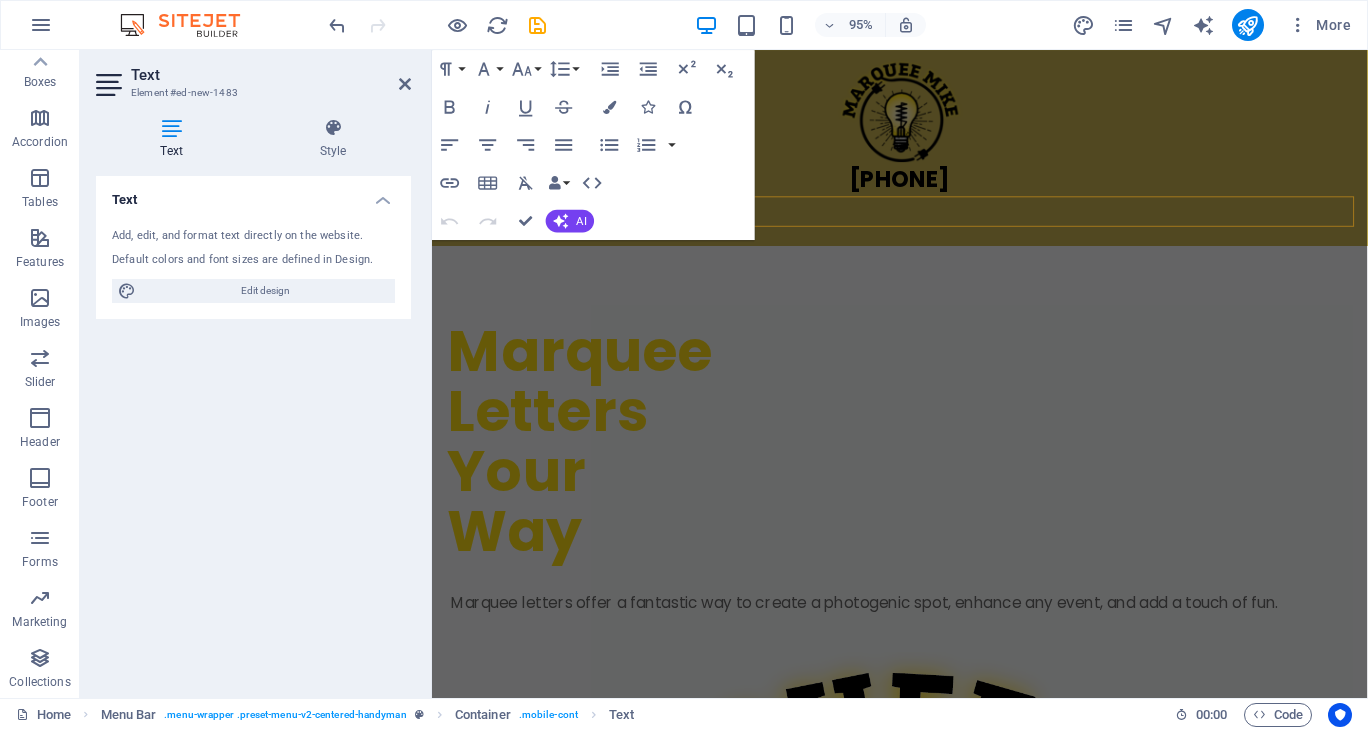 click on "New text element" at bounding box center [924, 220] 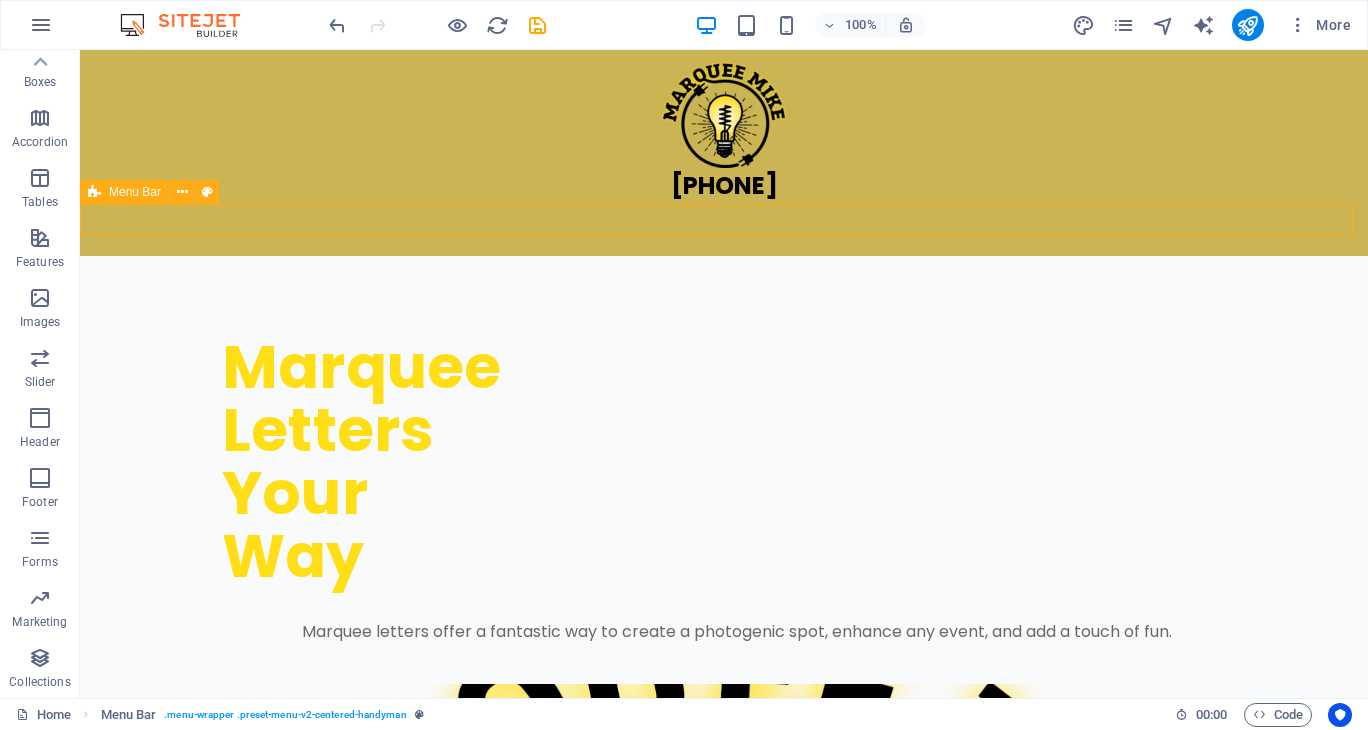 click on "New text element" at bounding box center (724, 220) 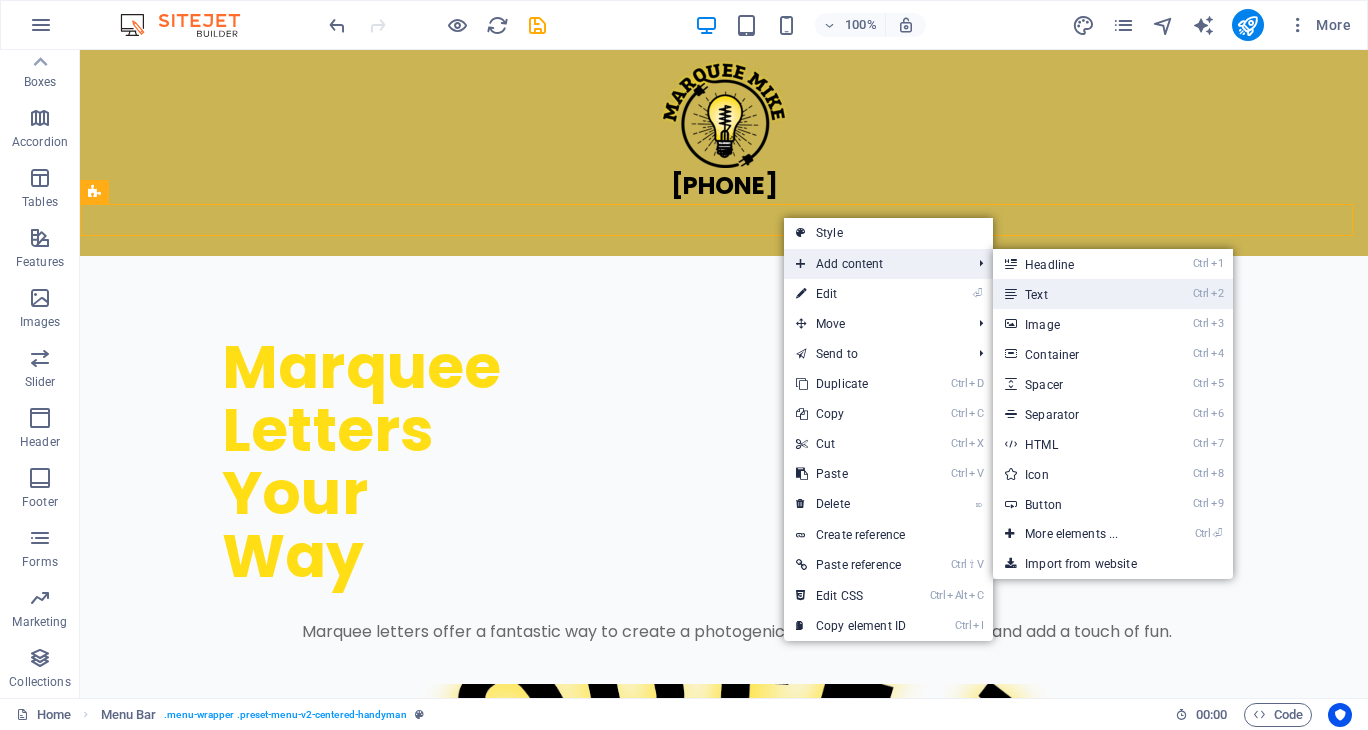 click on "Ctrl 2  Text" at bounding box center (1075, 294) 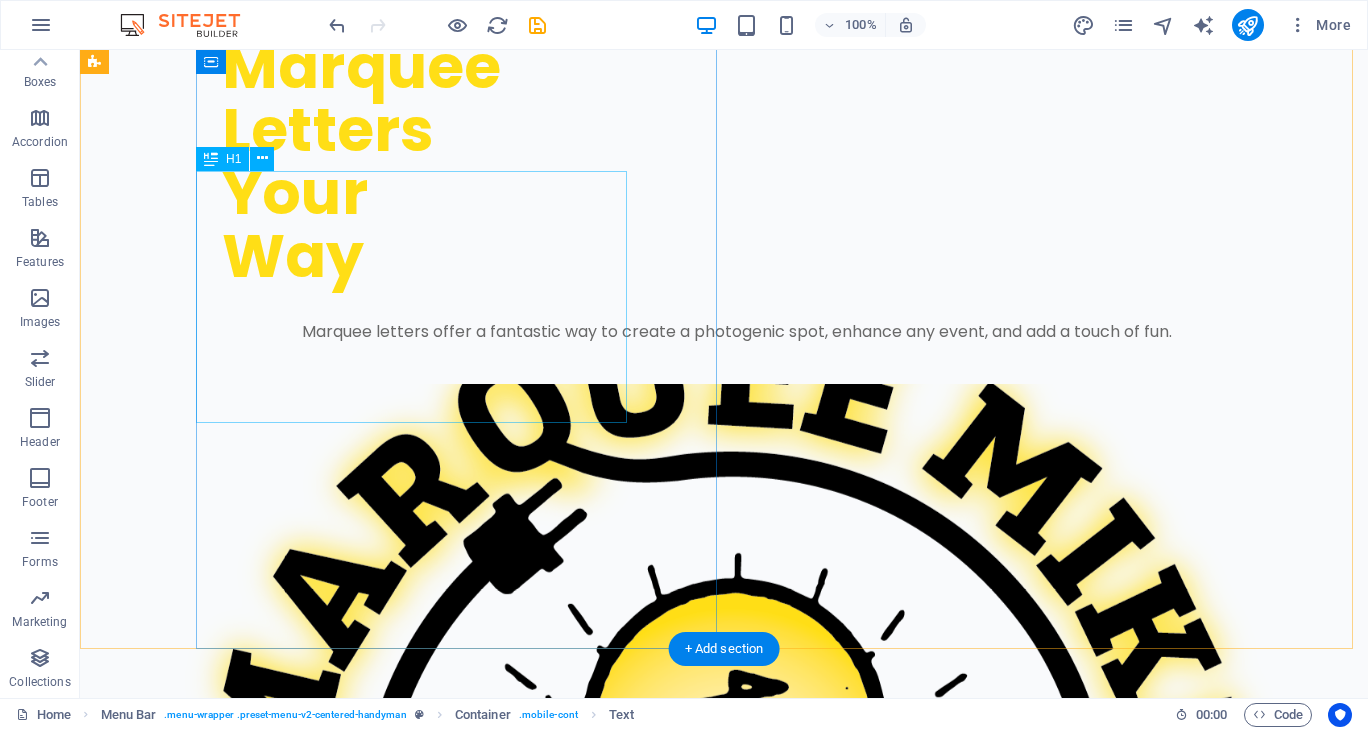 scroll, scrollTop: 0, scrollLeft: 0, axis: both 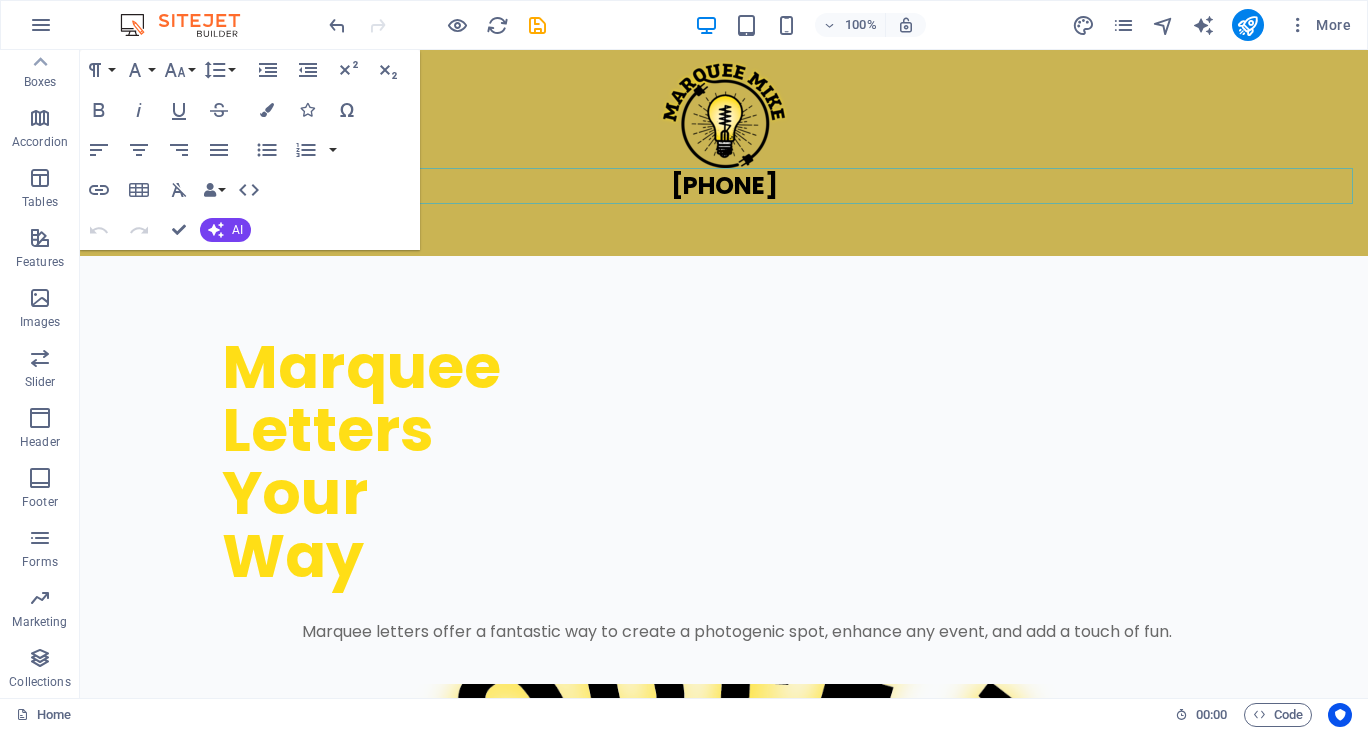click on "[PHONE]" at bounding box center (724, 186) 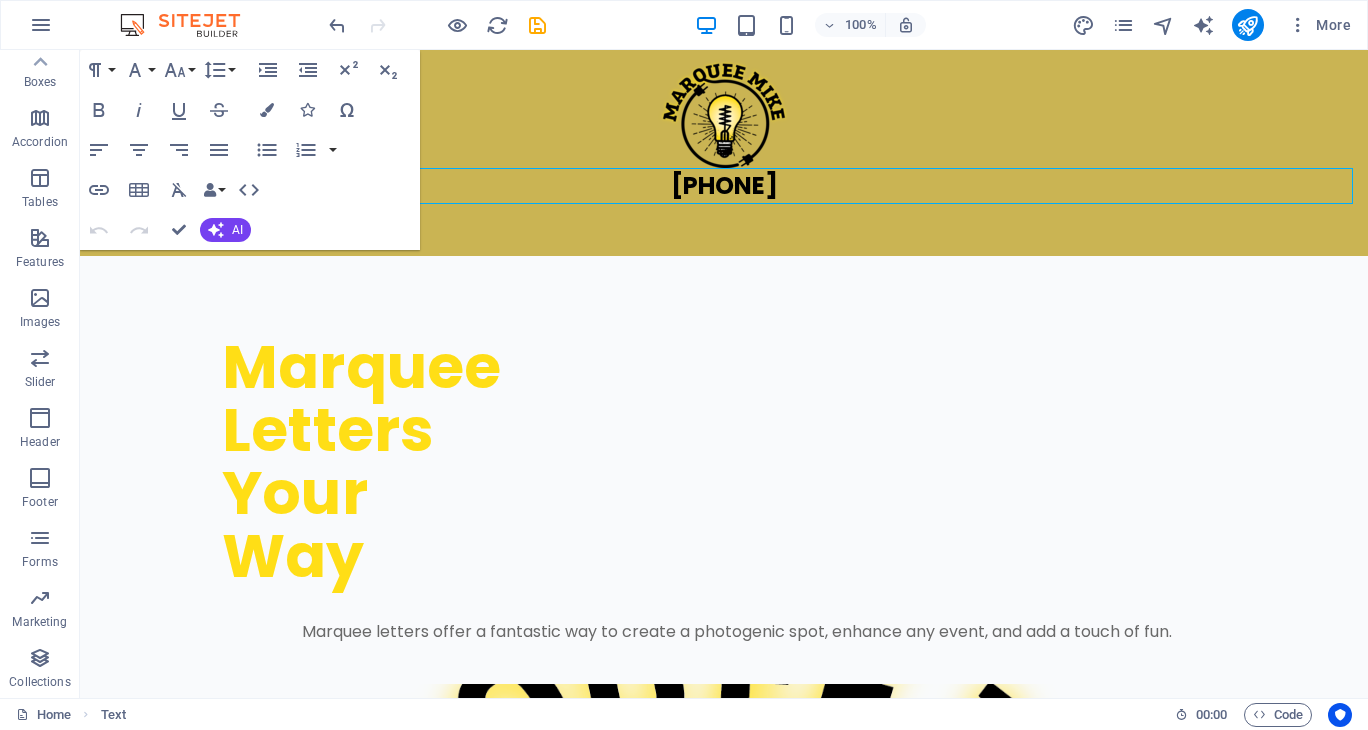 click on "[PHONE]" at bounding box center (724, 186) 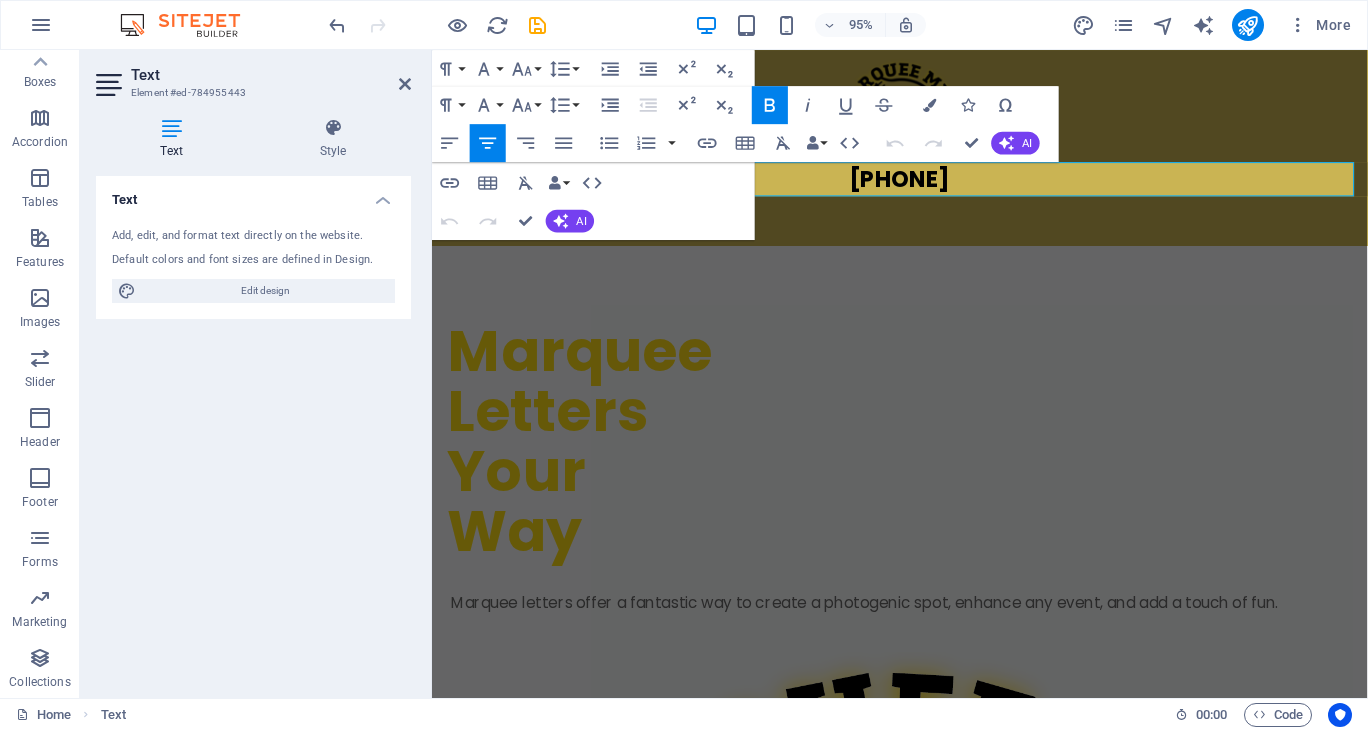 click on "[PHONE]" at bounding box center [924, 186] 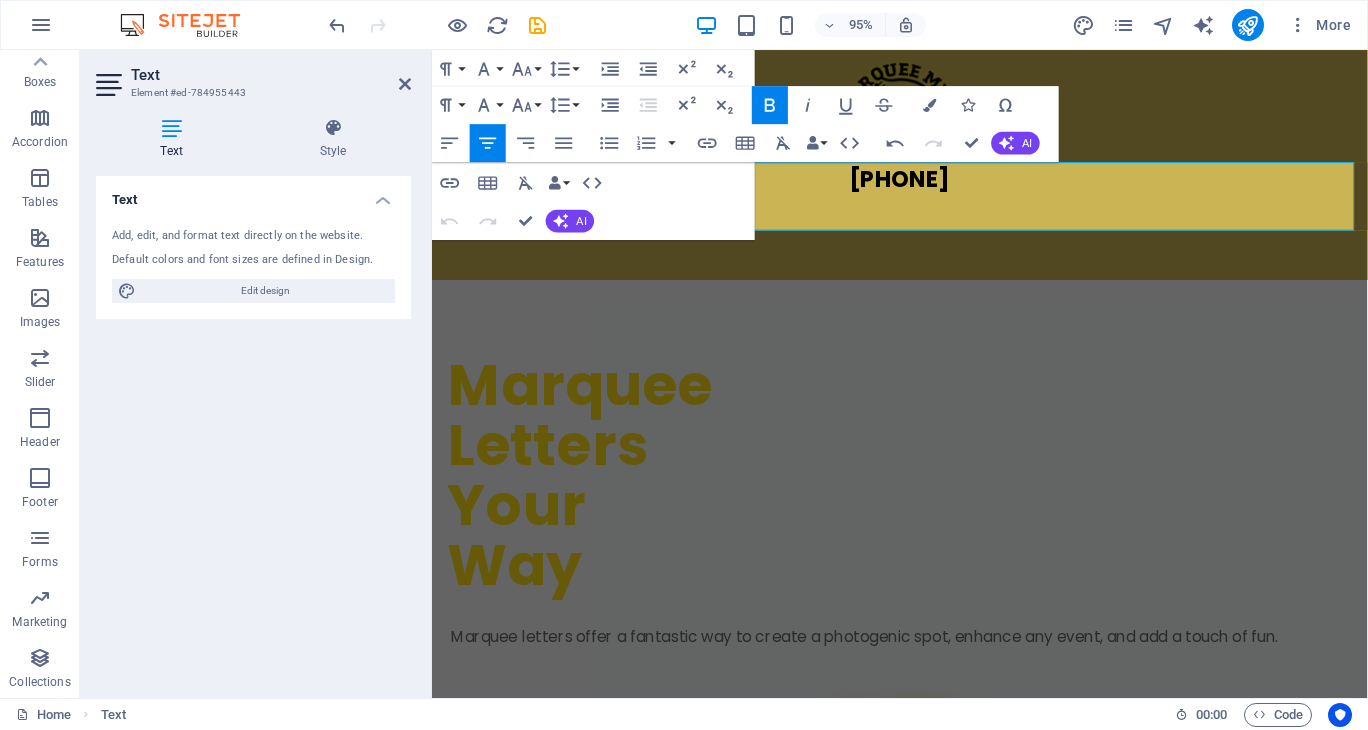 type 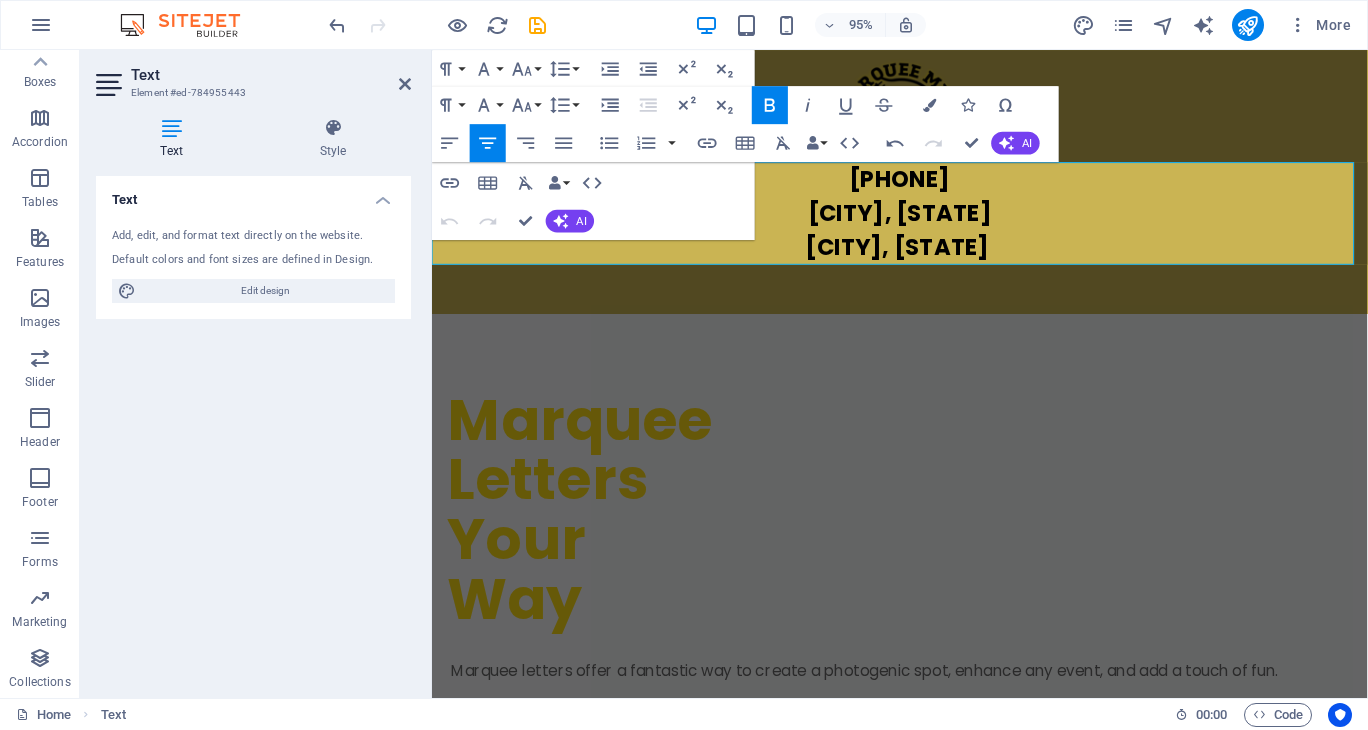 click on "[CITY], [STATE]" at bounding box center [924, 257] 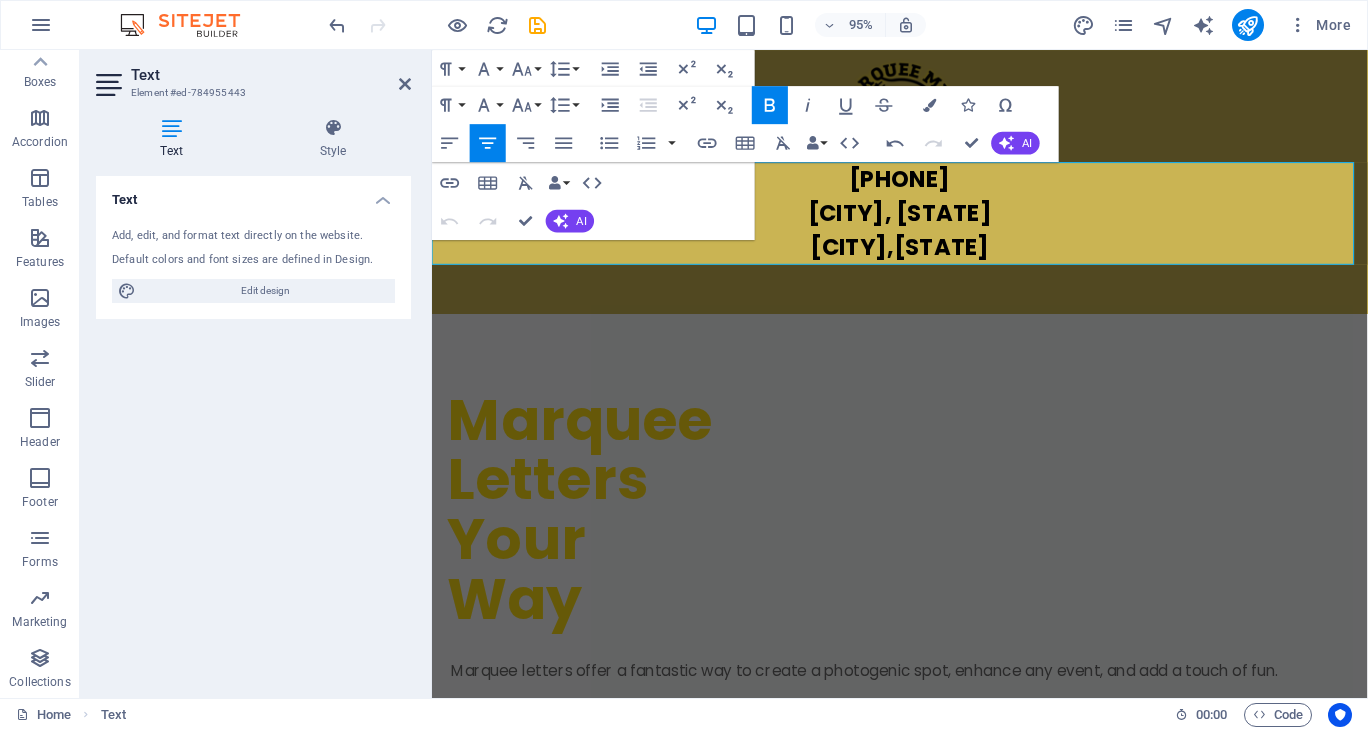 click on "[CITY], [STATE]" at bounding box center [925, 221] 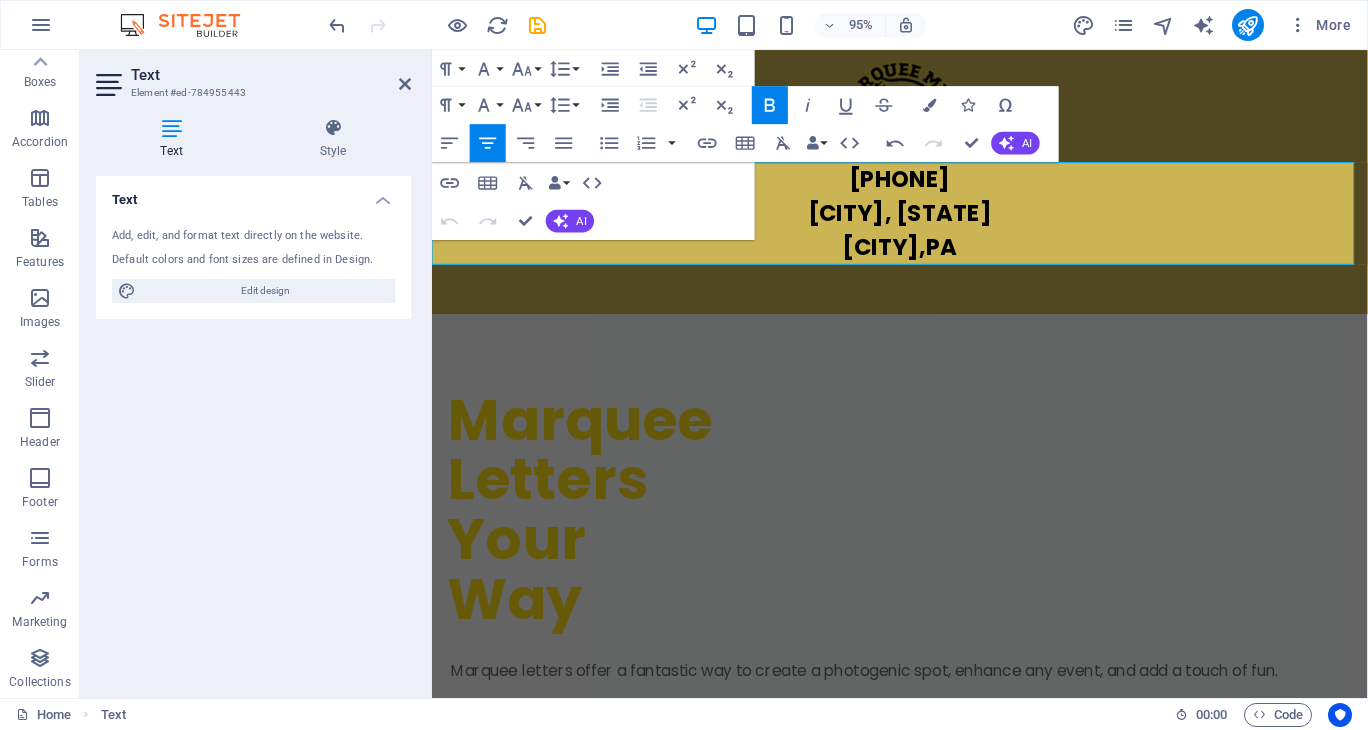 click on "[CITY], [STATE]" at bounding box center [925, 221] 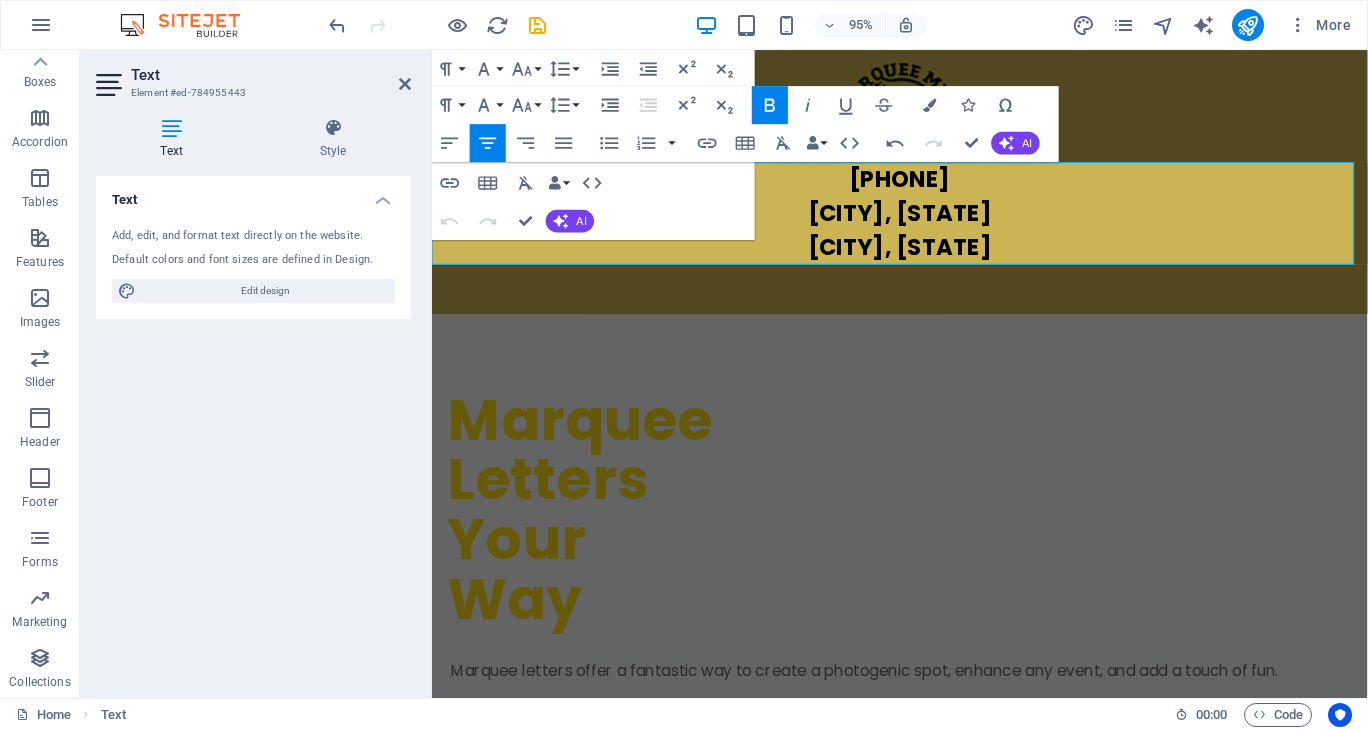 click on "[PHONE] [CITY], [STATE] [CITY], [STATE]" at bounding box center (924, 222) 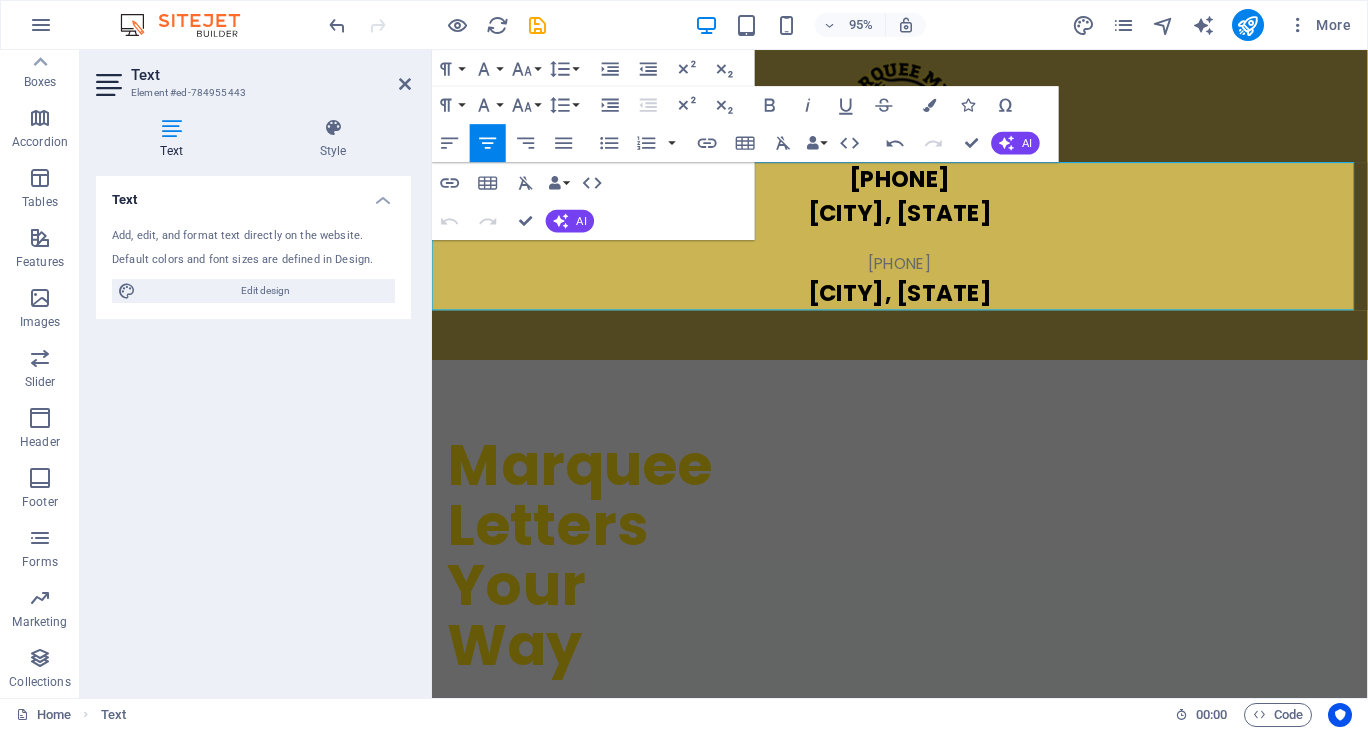 click on "[PHONE]" at bounding box center (924, 276) 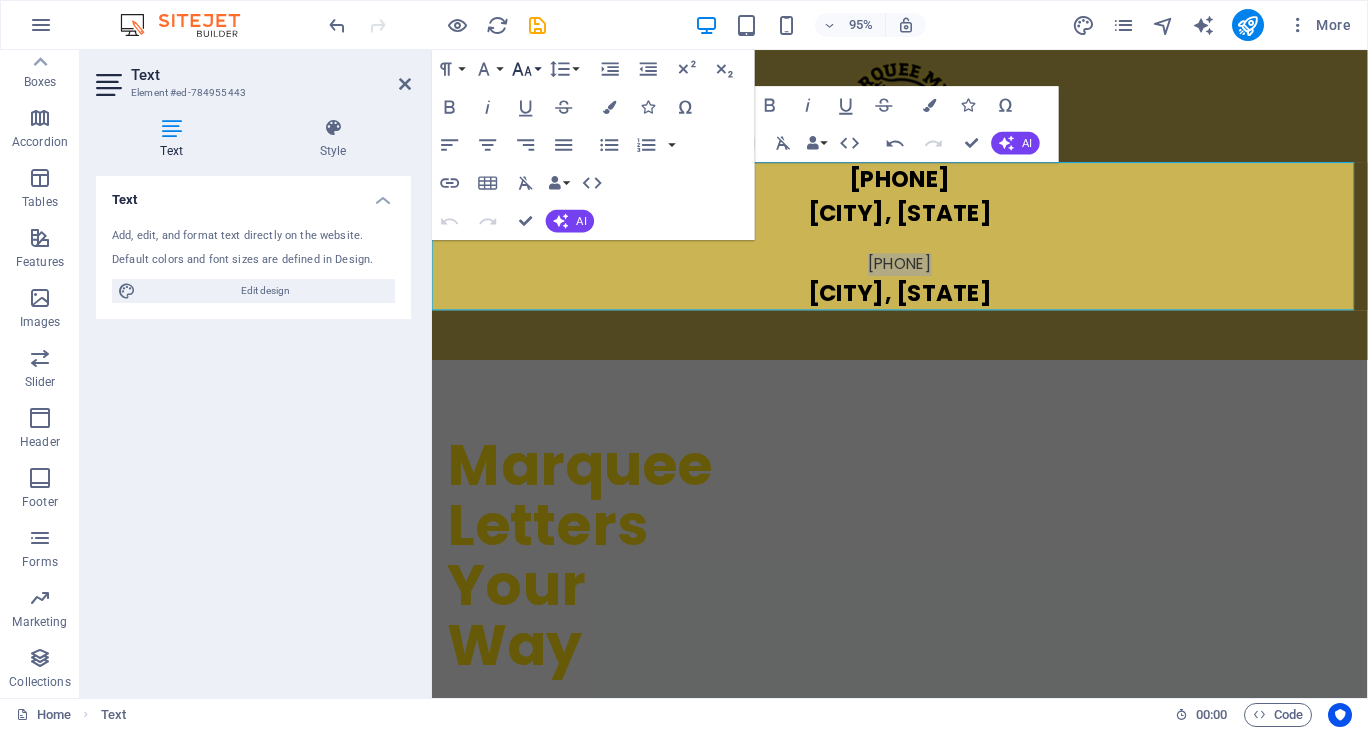 click on "Font Size" at bounding box center [526, 69] 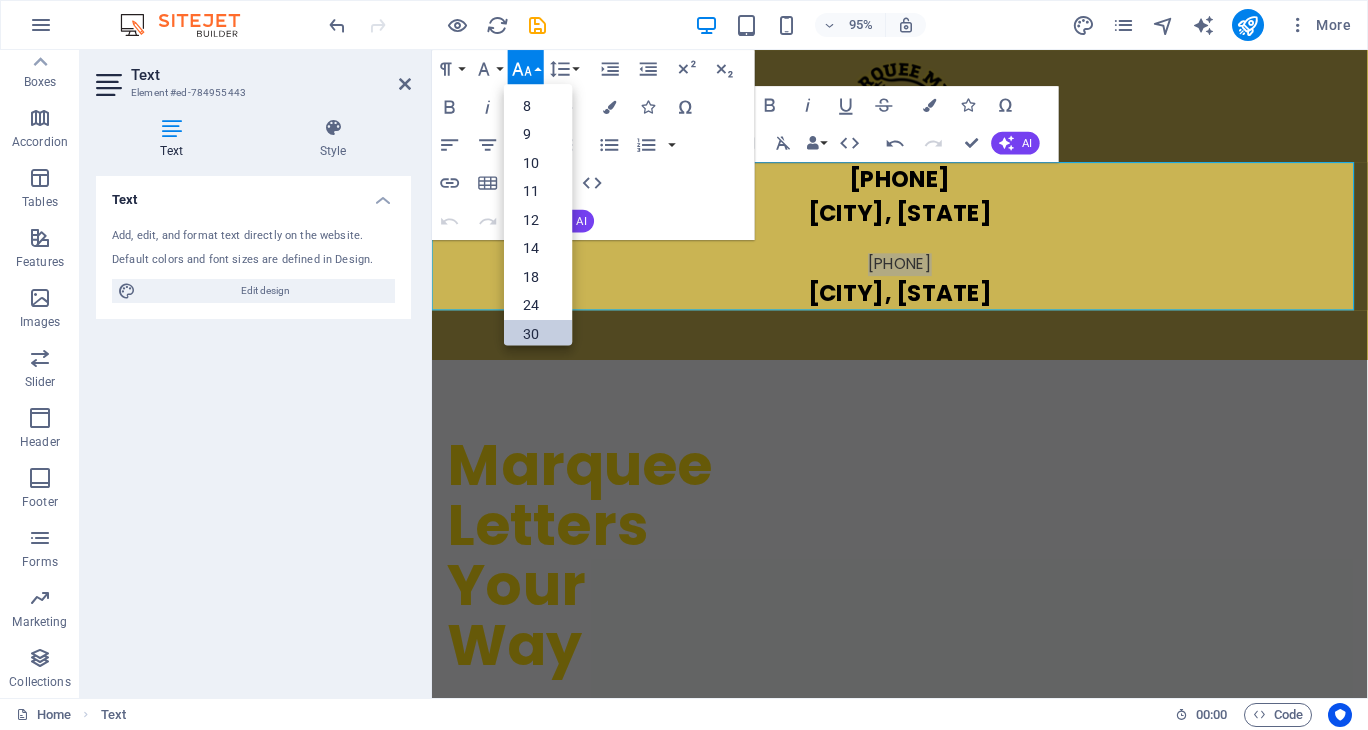 click on "30" at bounding box center (538, 334) 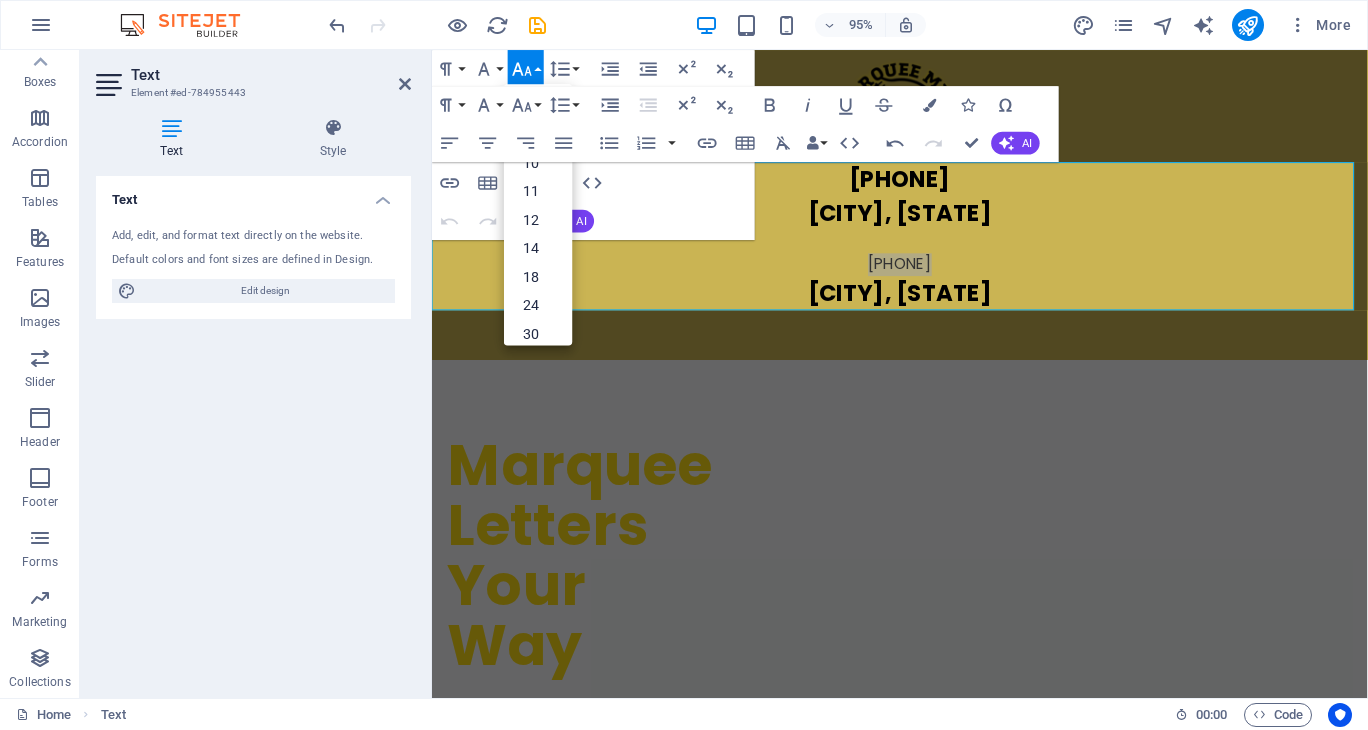 drag, startPoint x: 964, startPoint y: 378, endPoint x: 537, endPoint y: 343, distance: 428.43204 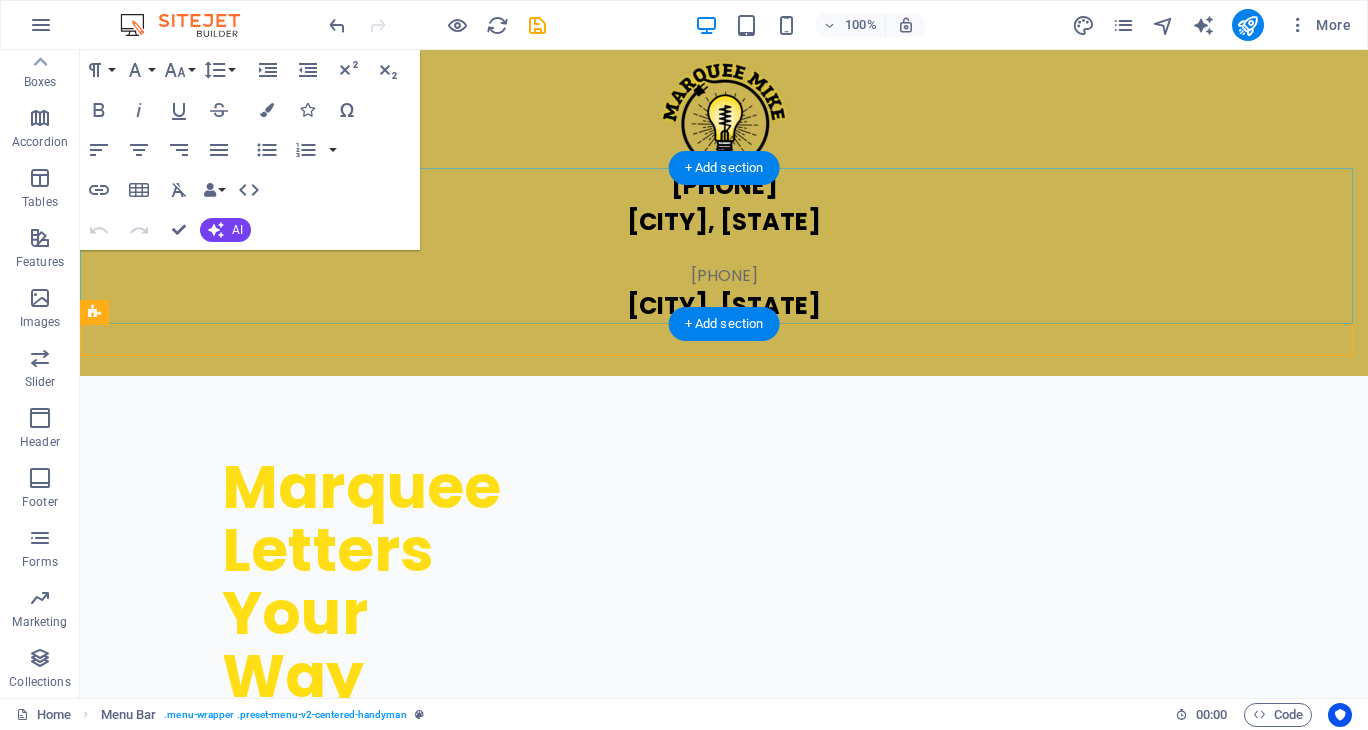 click on "[PHONE] [CITY], [STATE] [PHONE] [CITY], [STATE]" at bounding box center (724, 246) 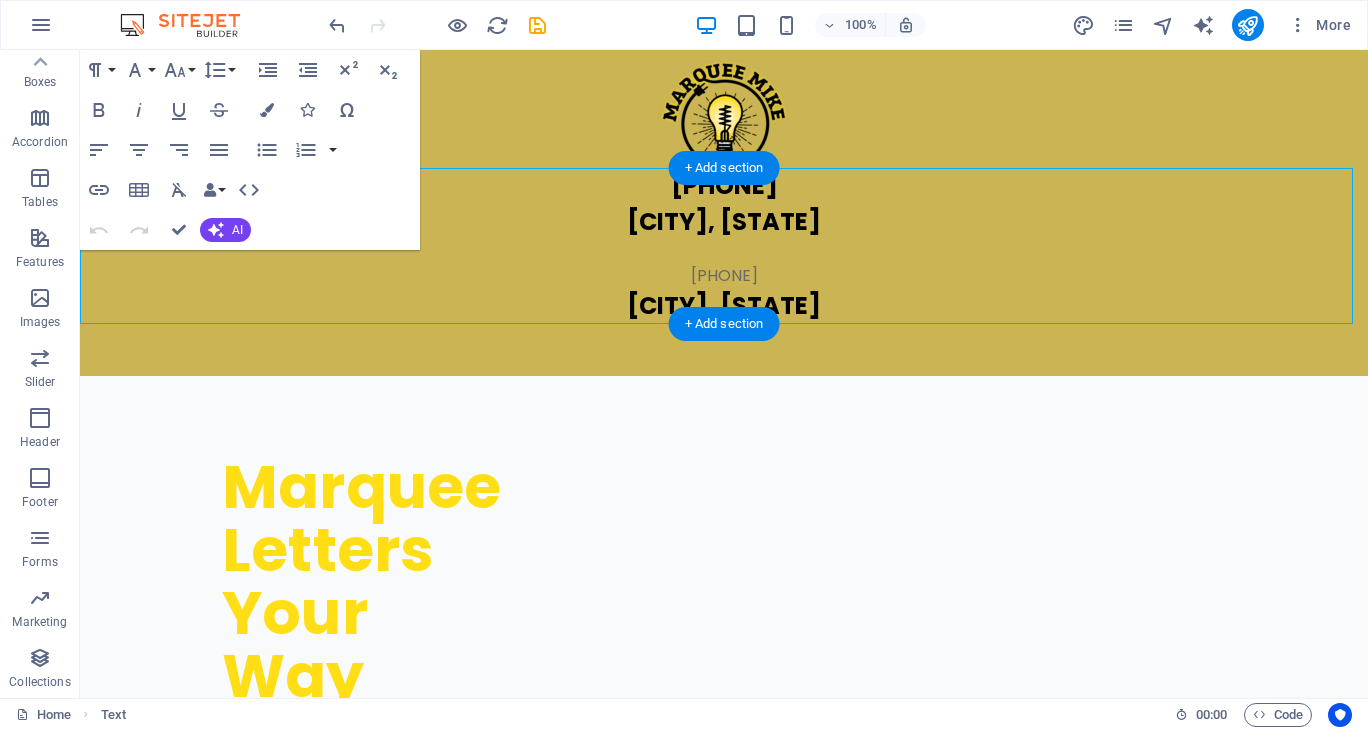 click on "[PHONE] [CITY], [STATE] [PHONE] [CITY], [STATE]" at bounding box center [724, 246] 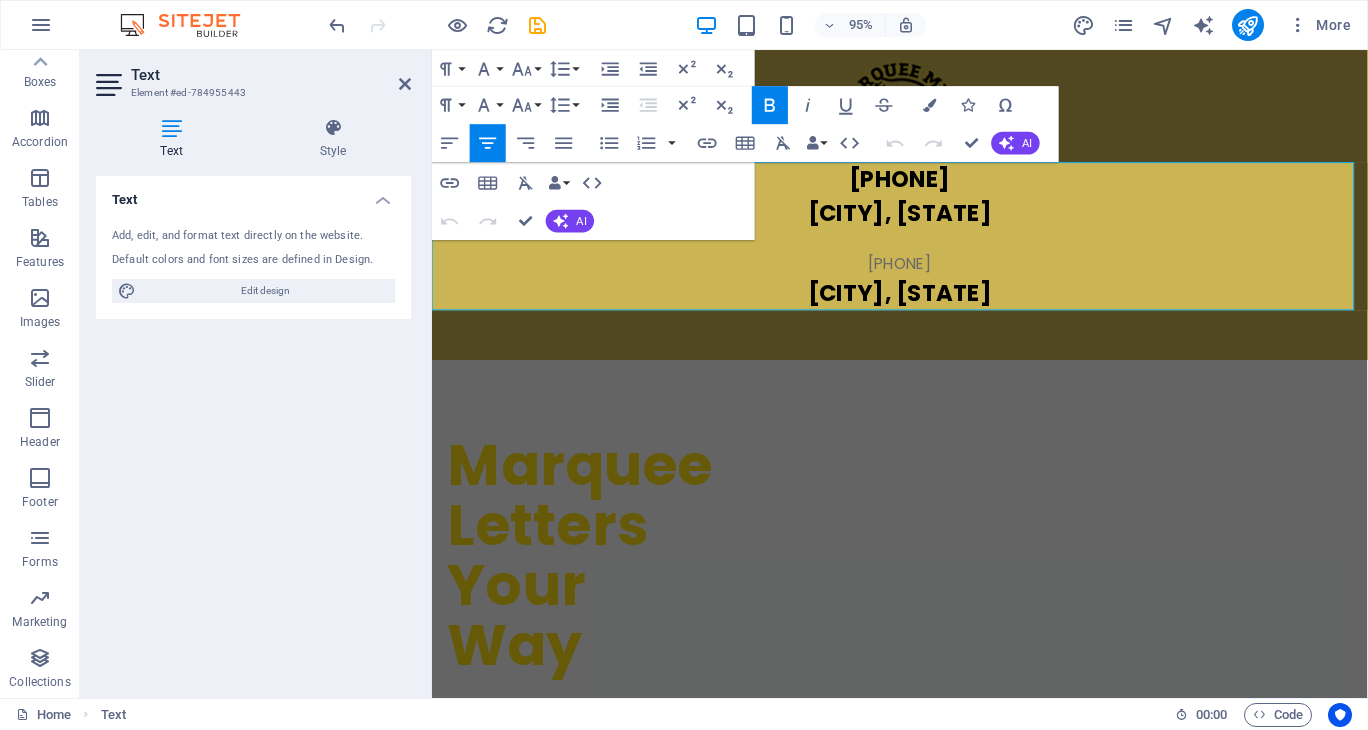 click on "[PHONE]" at bounding box center (924, 276) 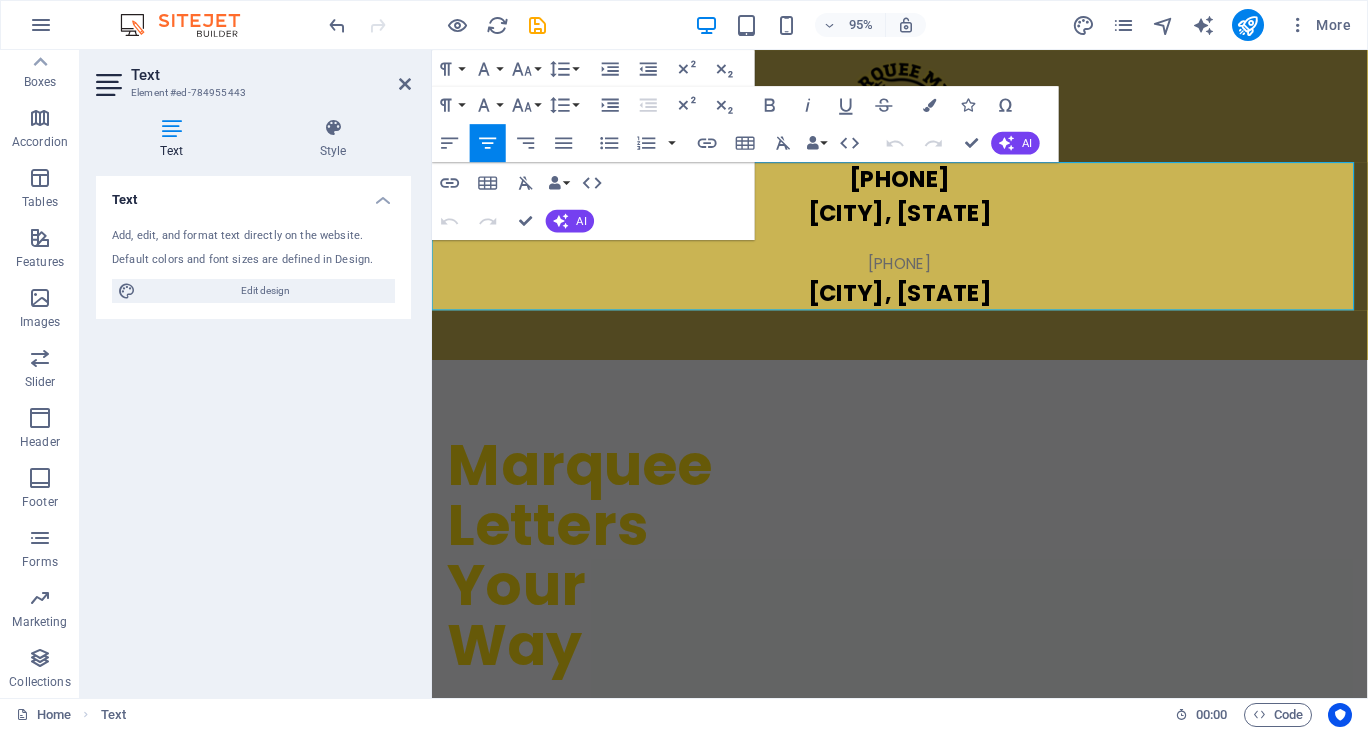 click on "[PHONE]" at bounding box center (924, 276) 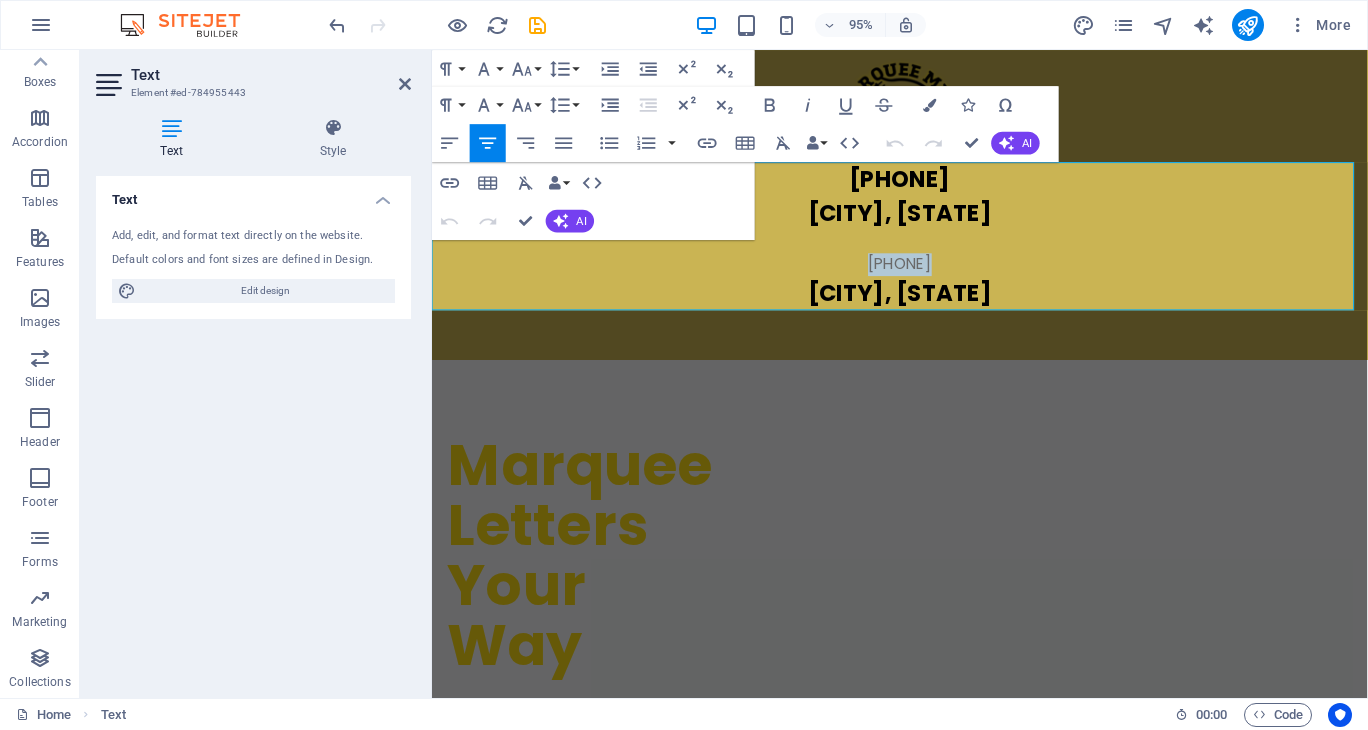 click on "[PHONE]" at bounding box center (924, 276) 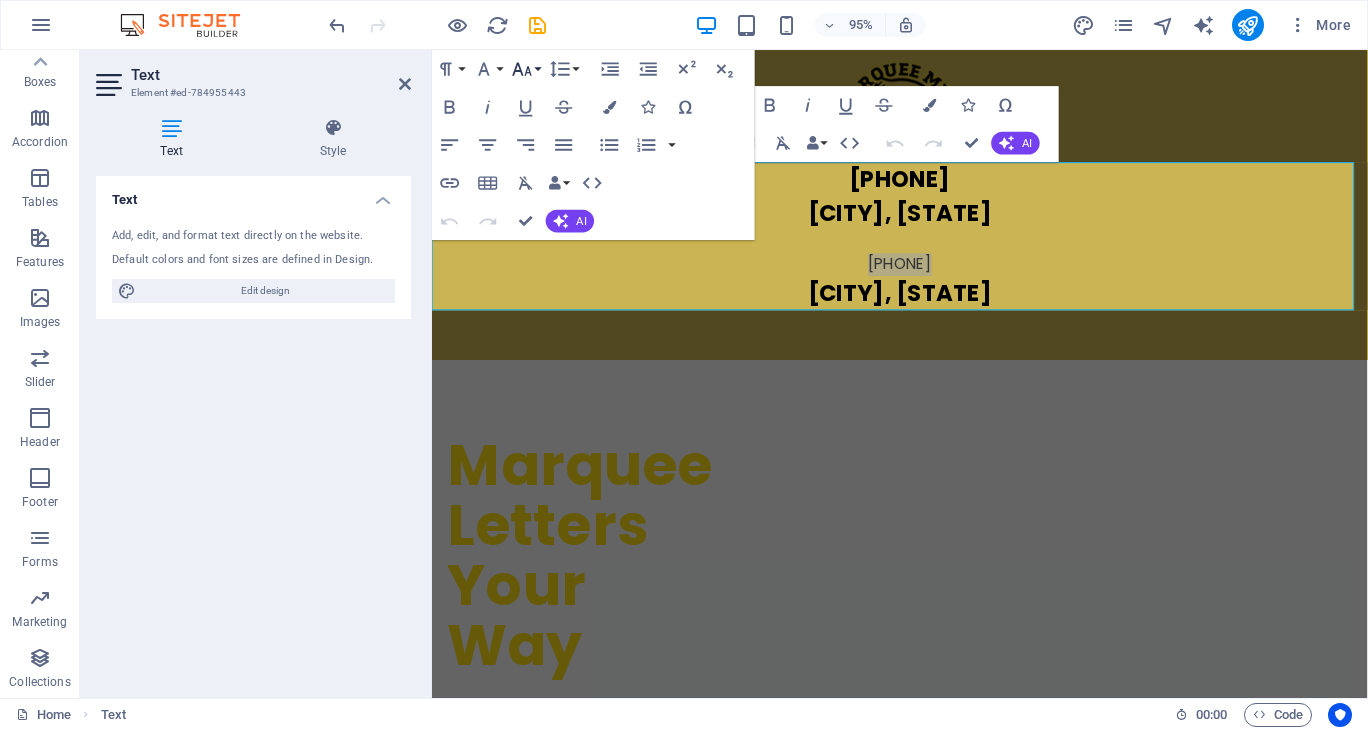 click on "Font Size" at bounding box center (526, 69) 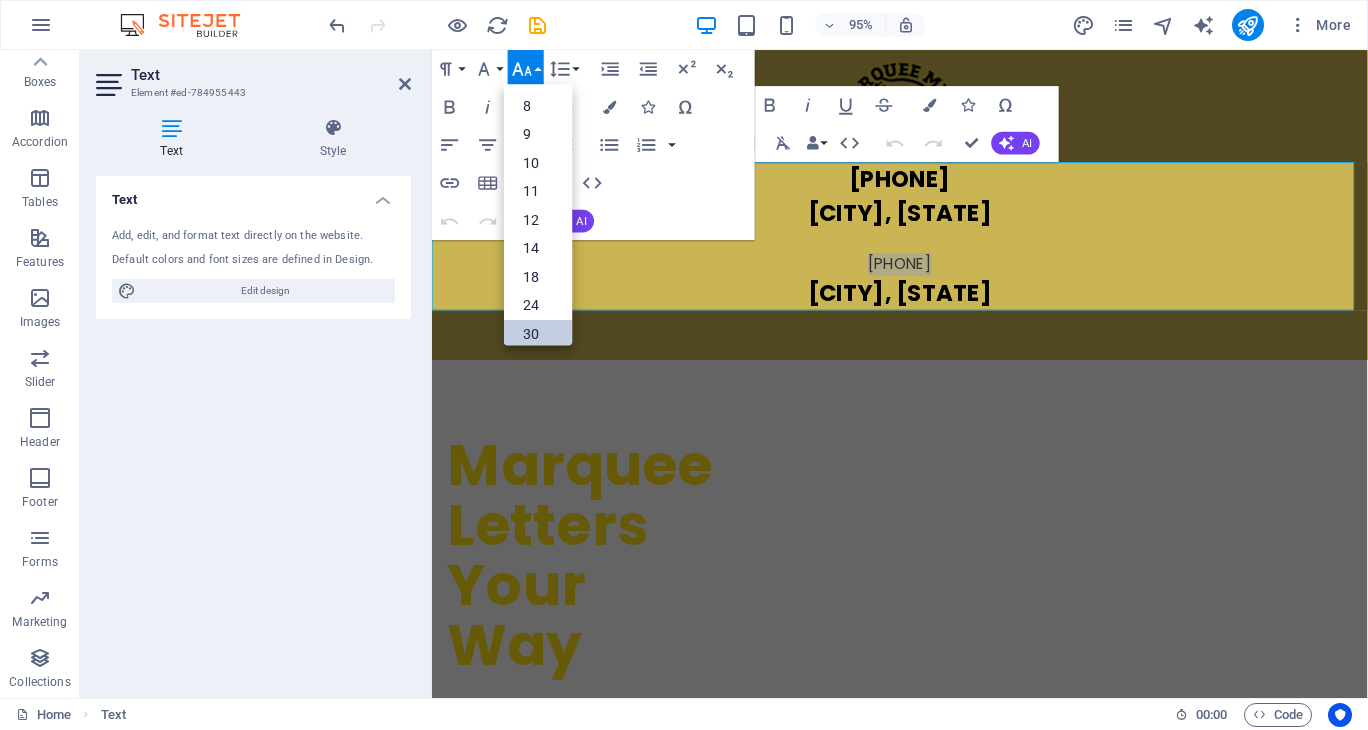 click on "30" at bounding box center [538, 334] 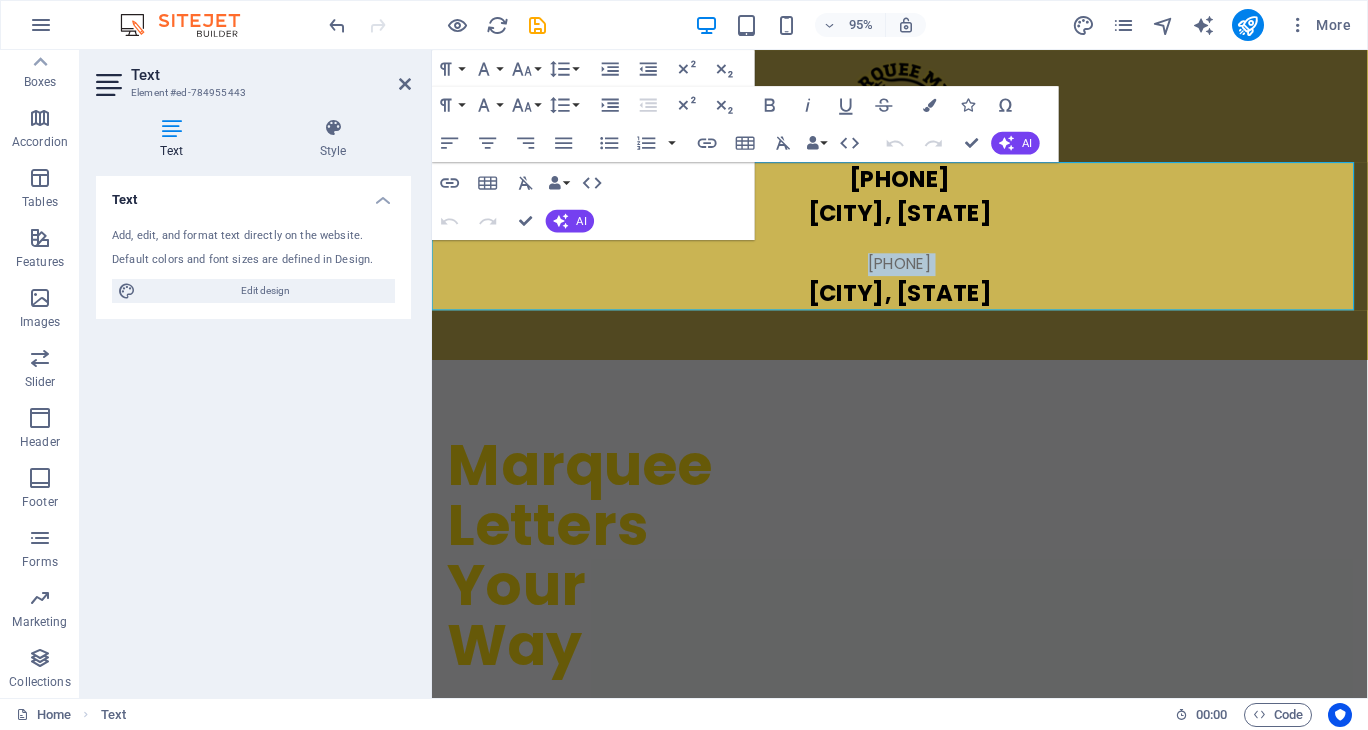 click on "[PHONE]" at bounding box center [924, 185] 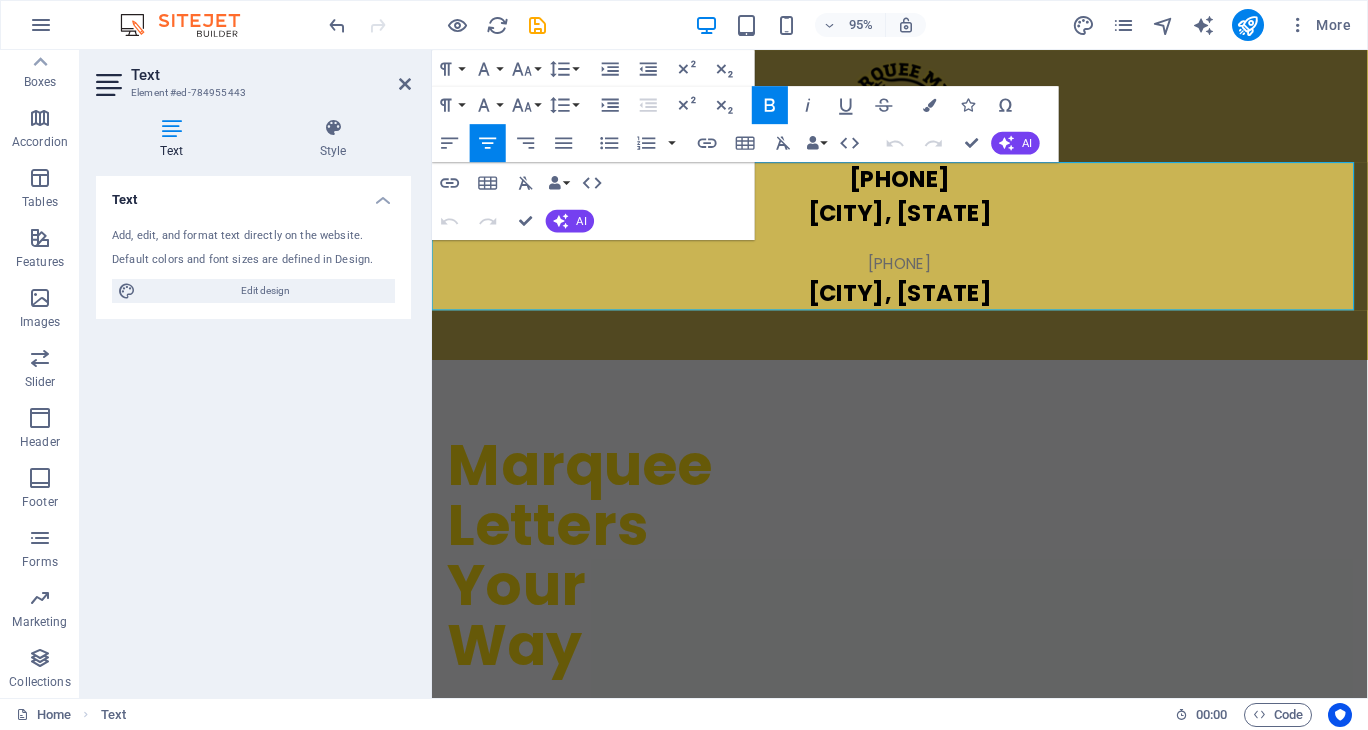 click on "[PHONE]" at bounding box center [924, 185] 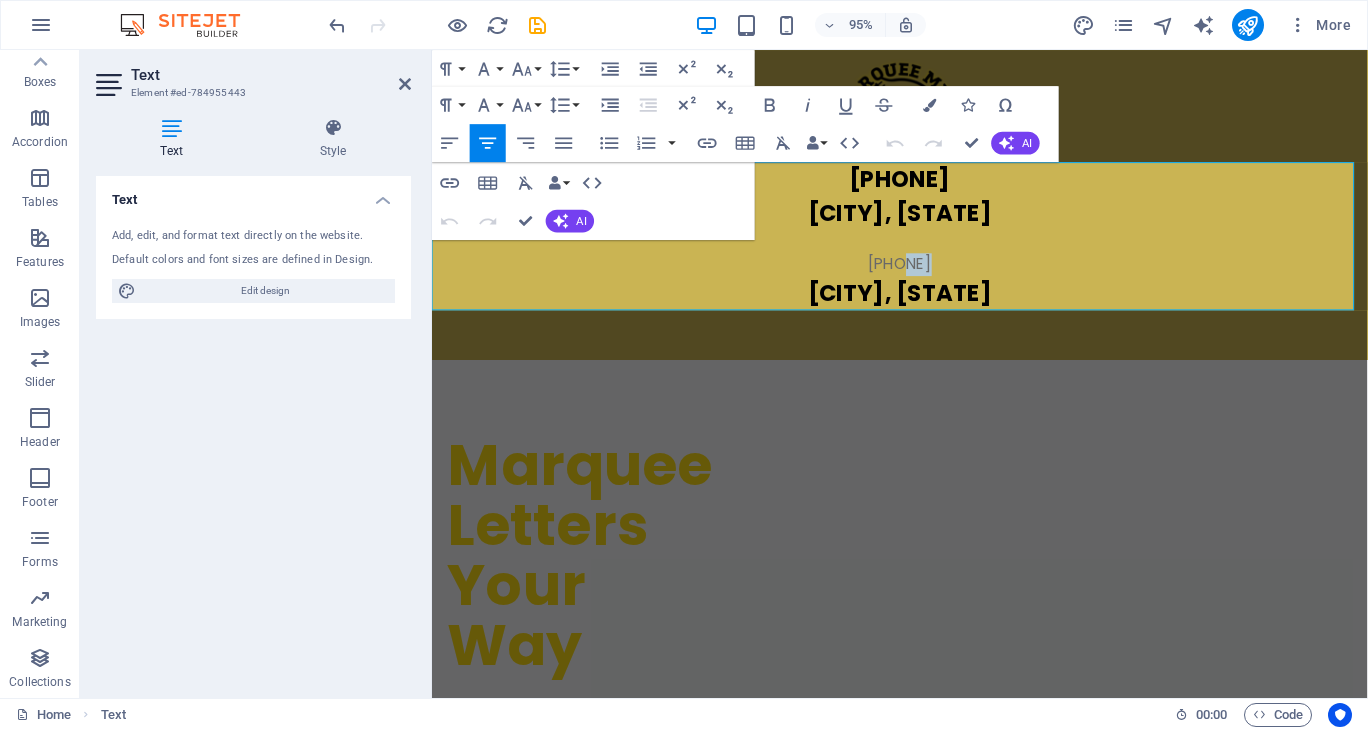 click on "​ ​ [PHONE]" at bounding box center [924, 276] 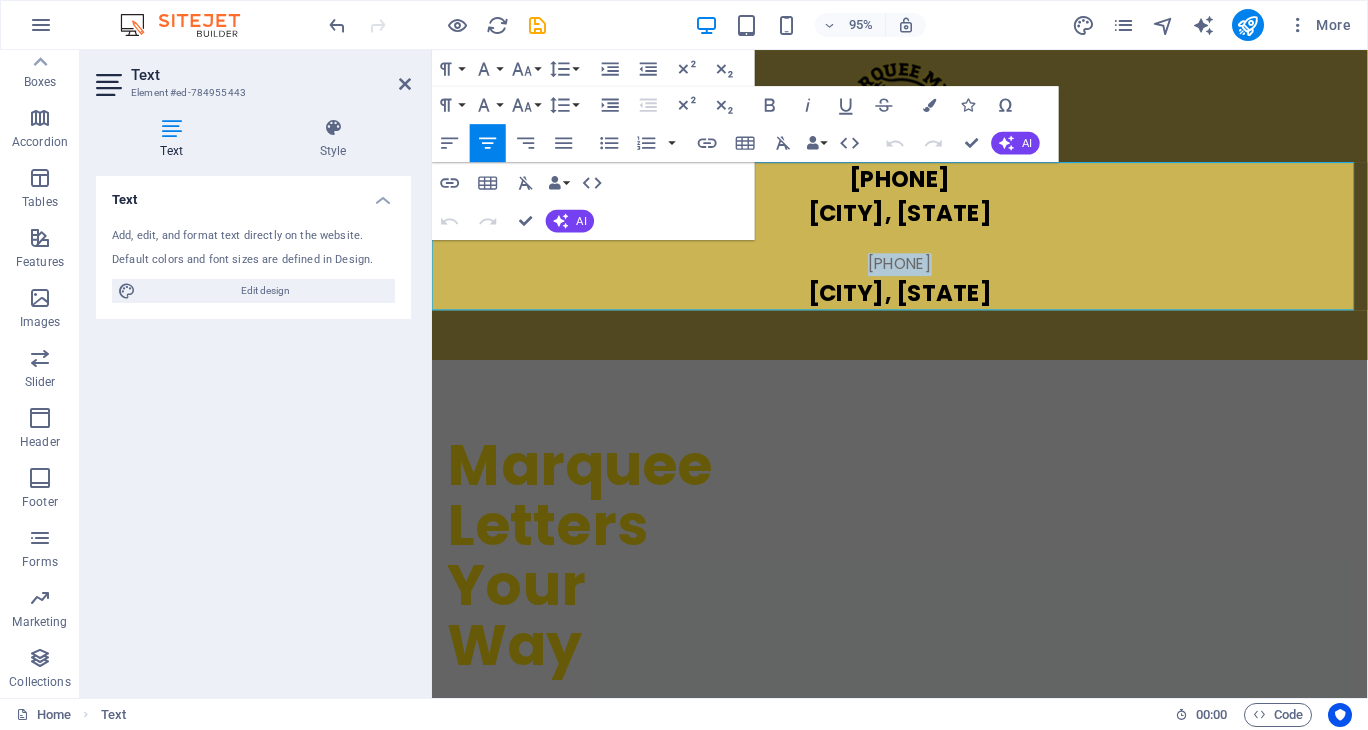 click on "​ ​ [PHONE]" at bounding box center [924, 276] 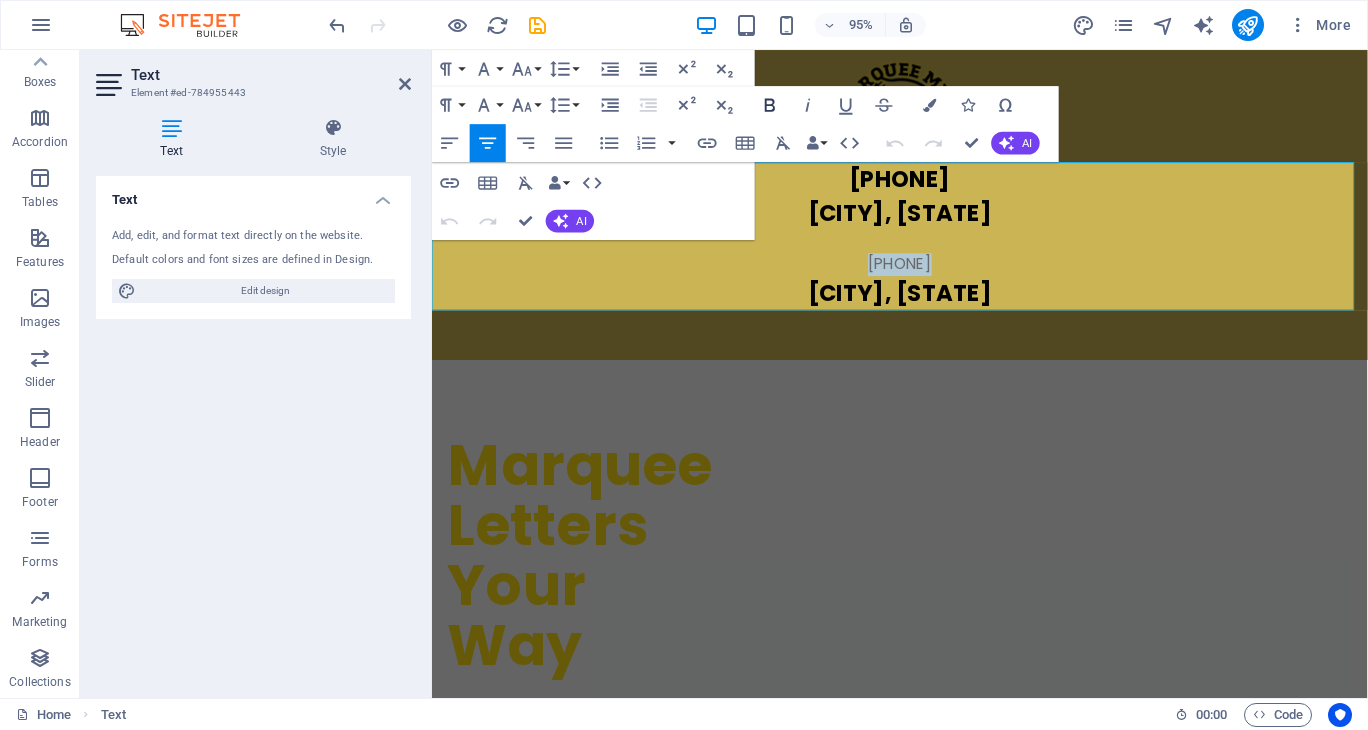 click 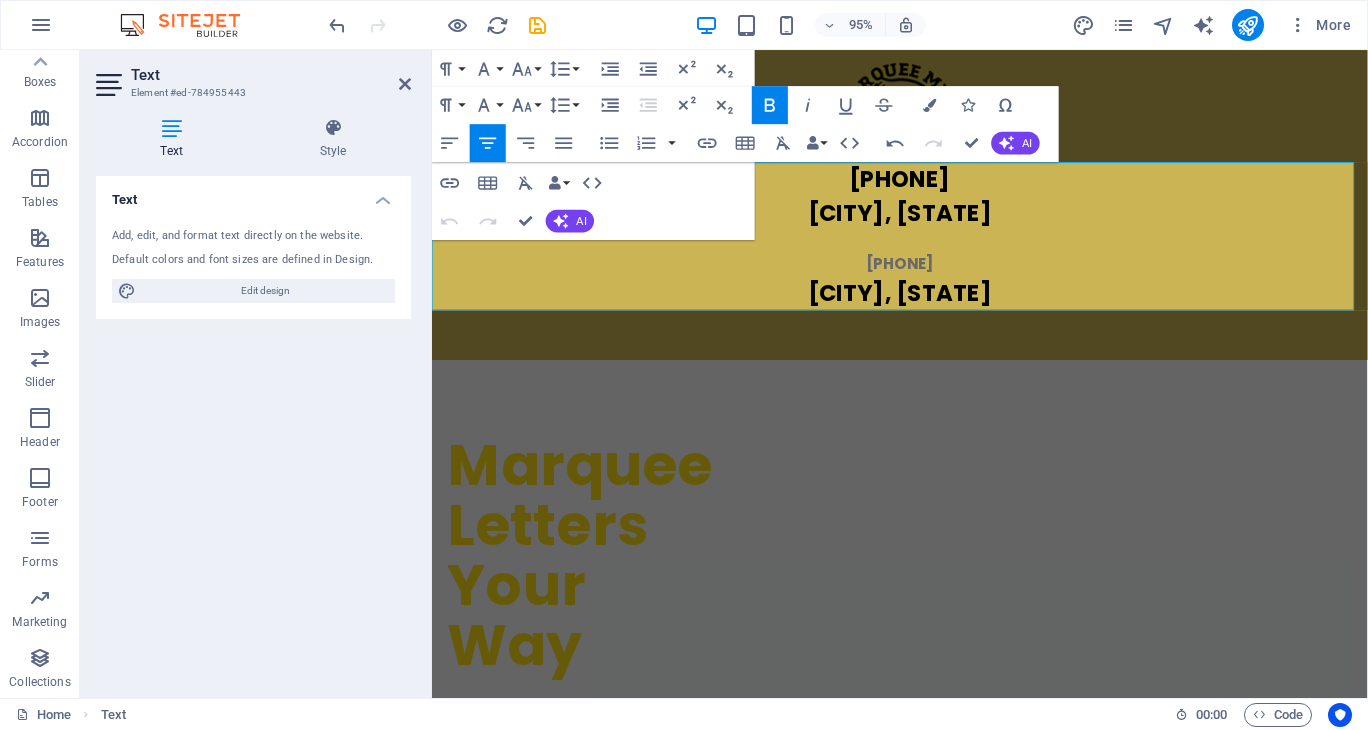 click at bounding box center (924, 252) 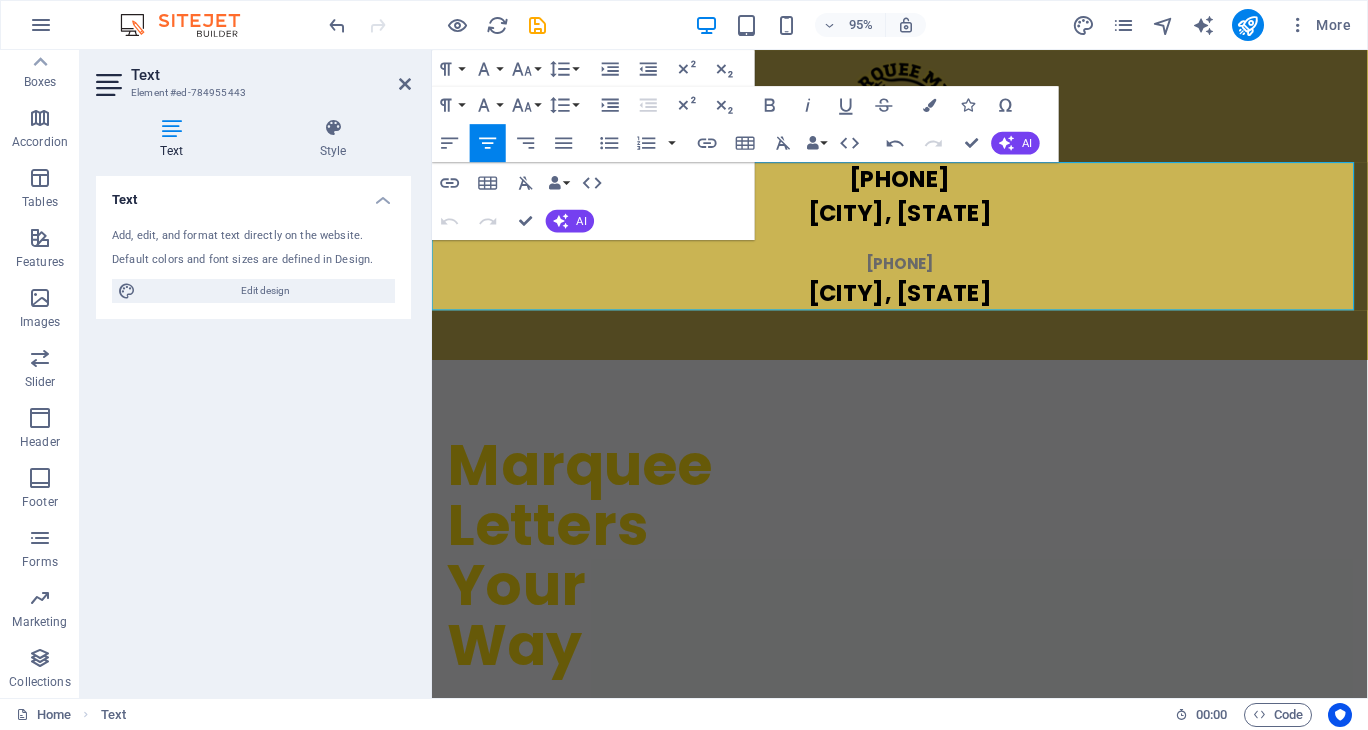 click on "[PHONE]" at bounding box center (924, 185) 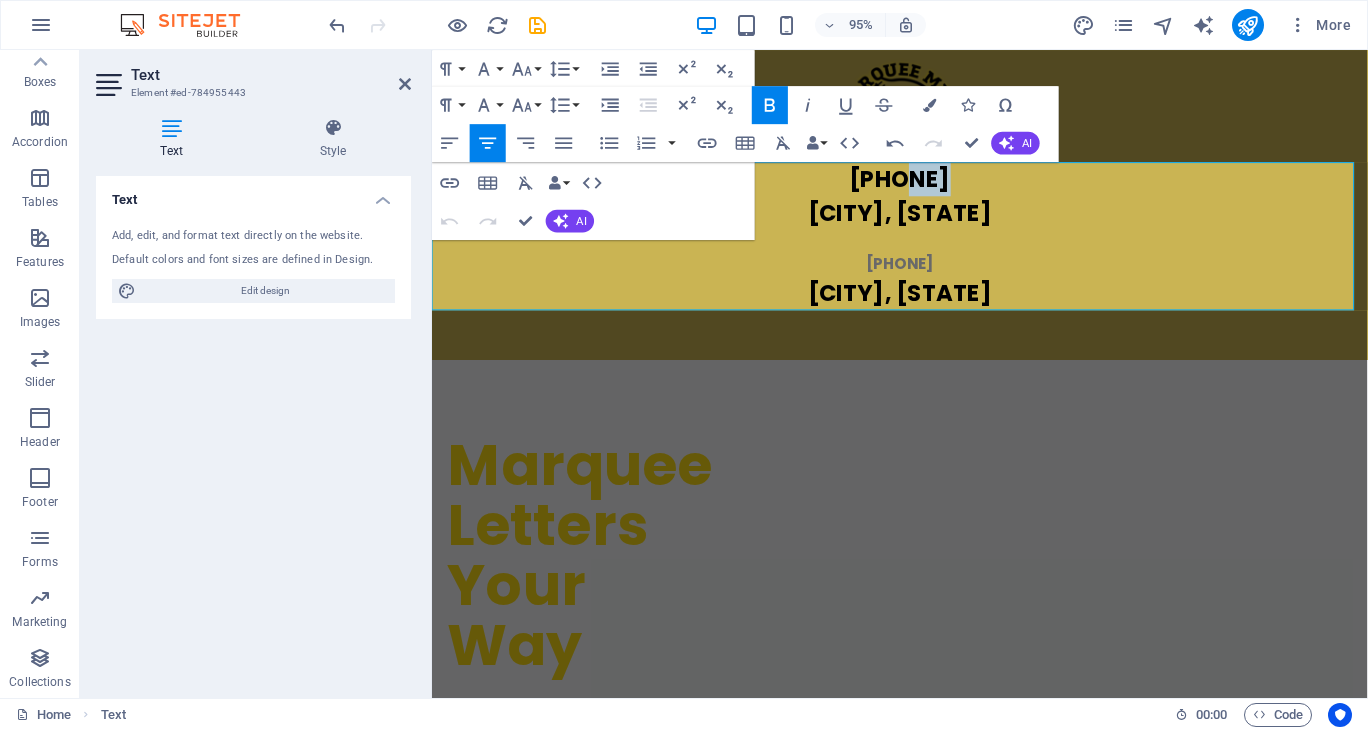 click on "[PHONE]" at bounding box center (924, 185) 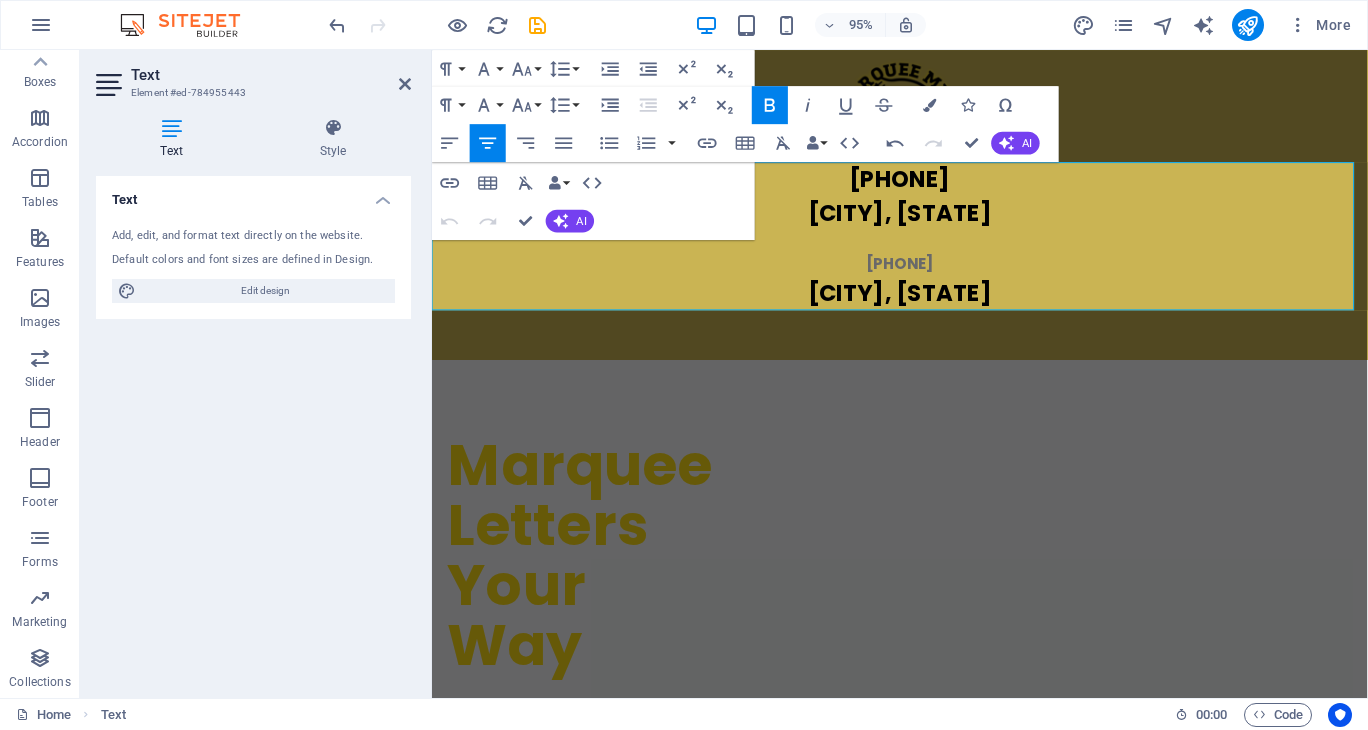 click on "[CITY], [STATE]" at bounding box center (925, 305) 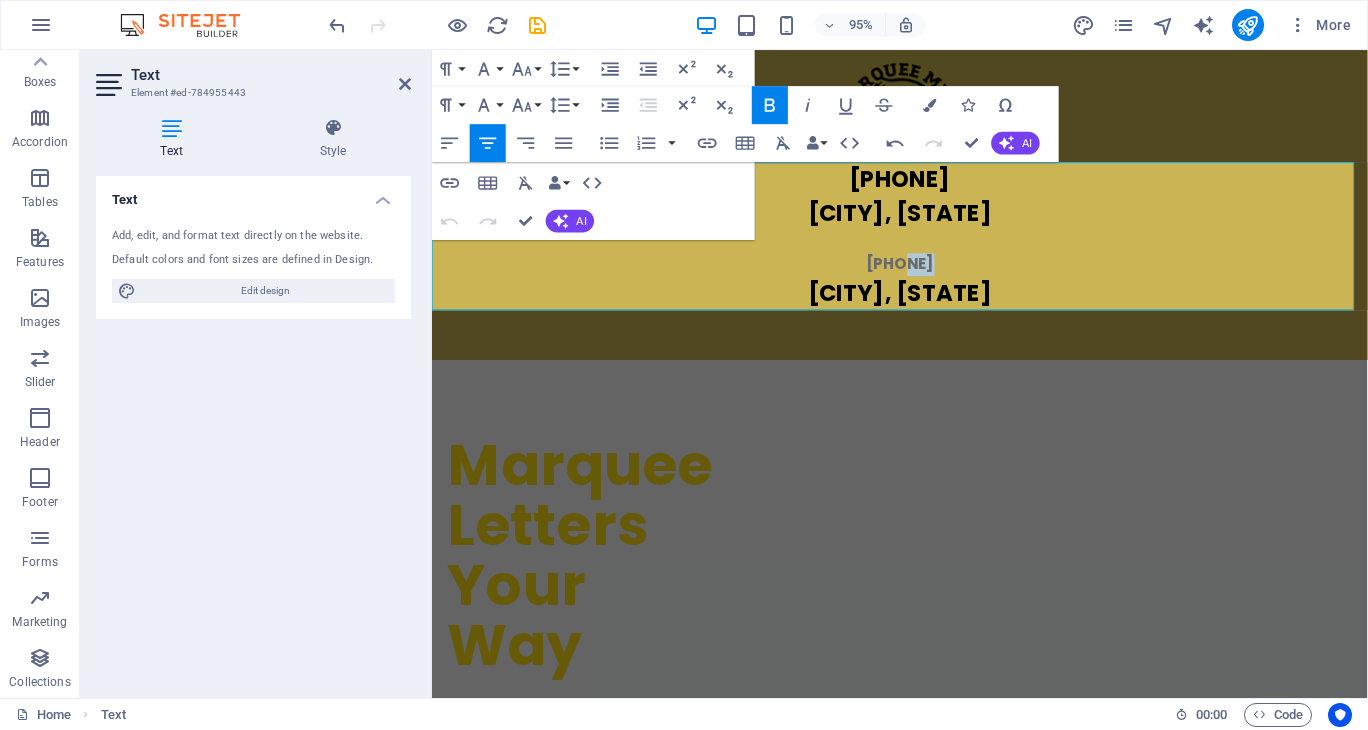 click on "[PHONE]" at bounding box center (925, 275) 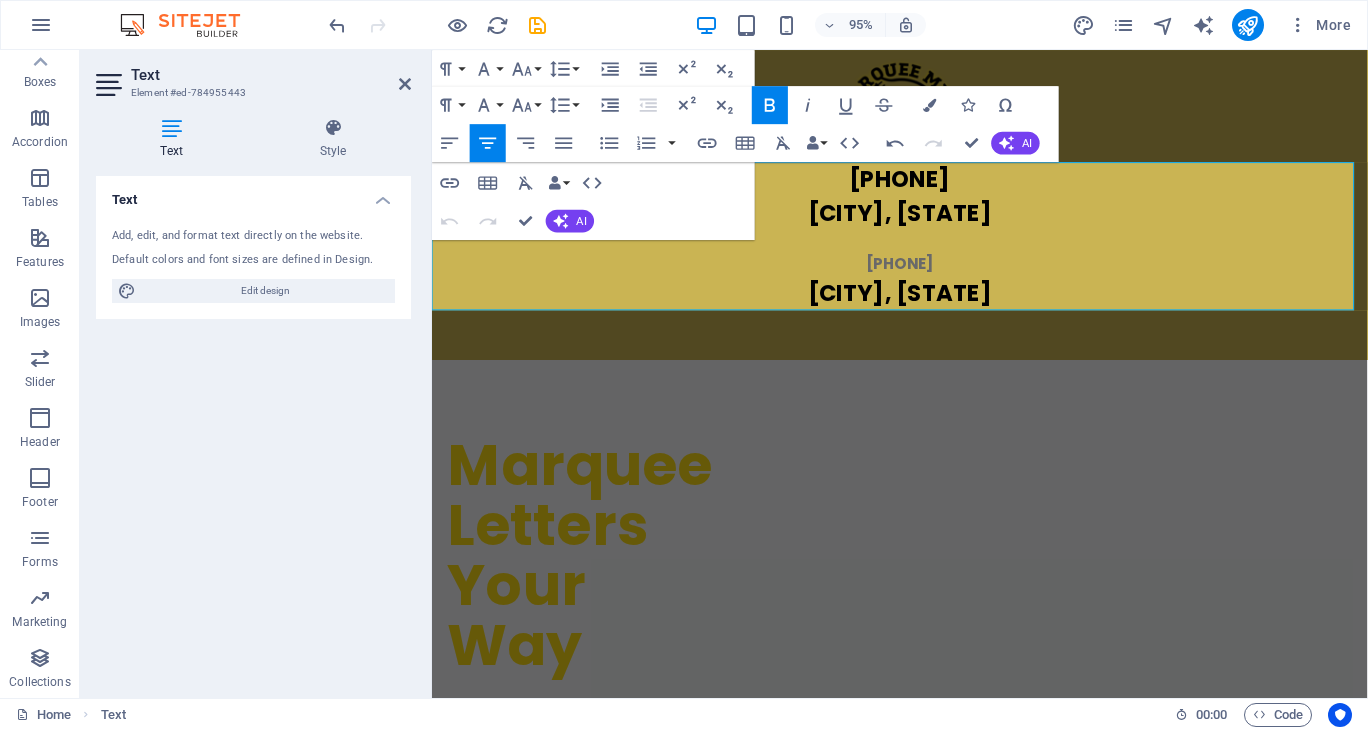 click on "[PHONE]" at bounding box center (924, 185) 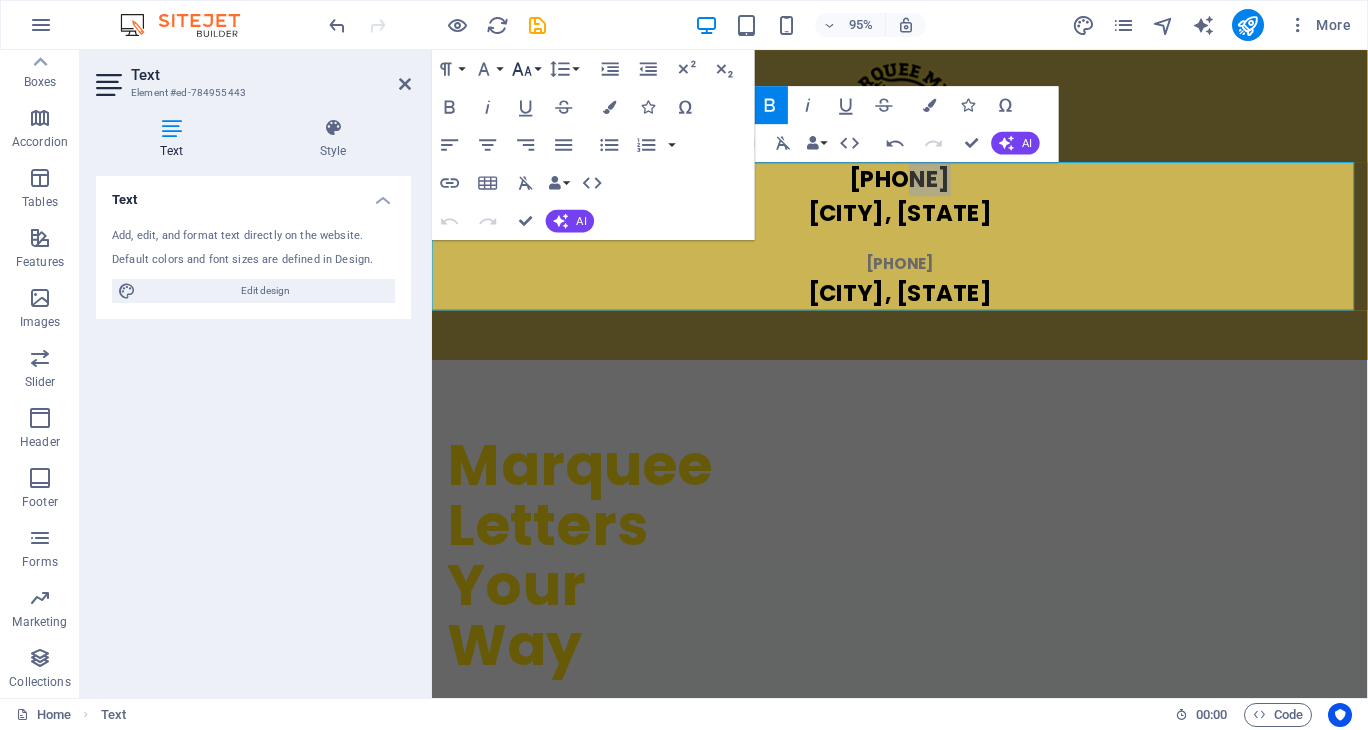 click on "Font Size" at bounding box center (526, 69) 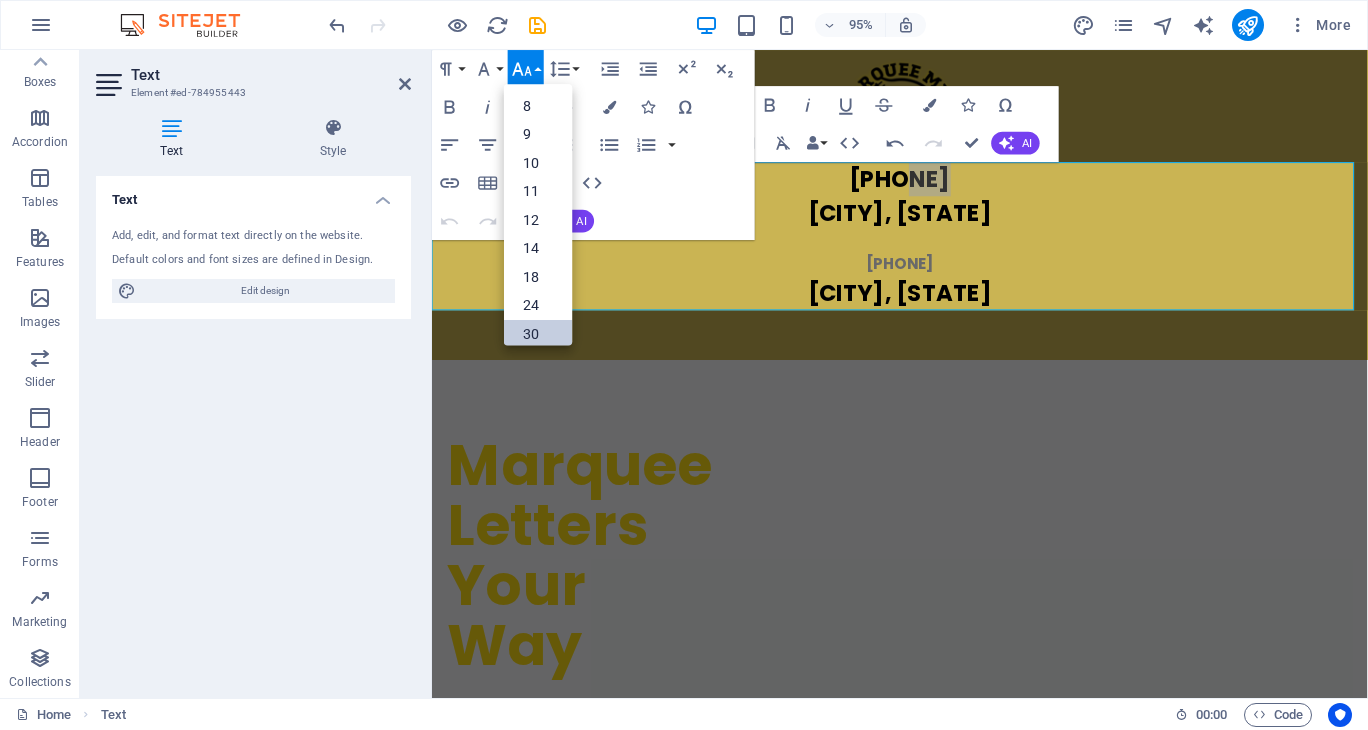 click on "30" at bounding box center [538, 334] 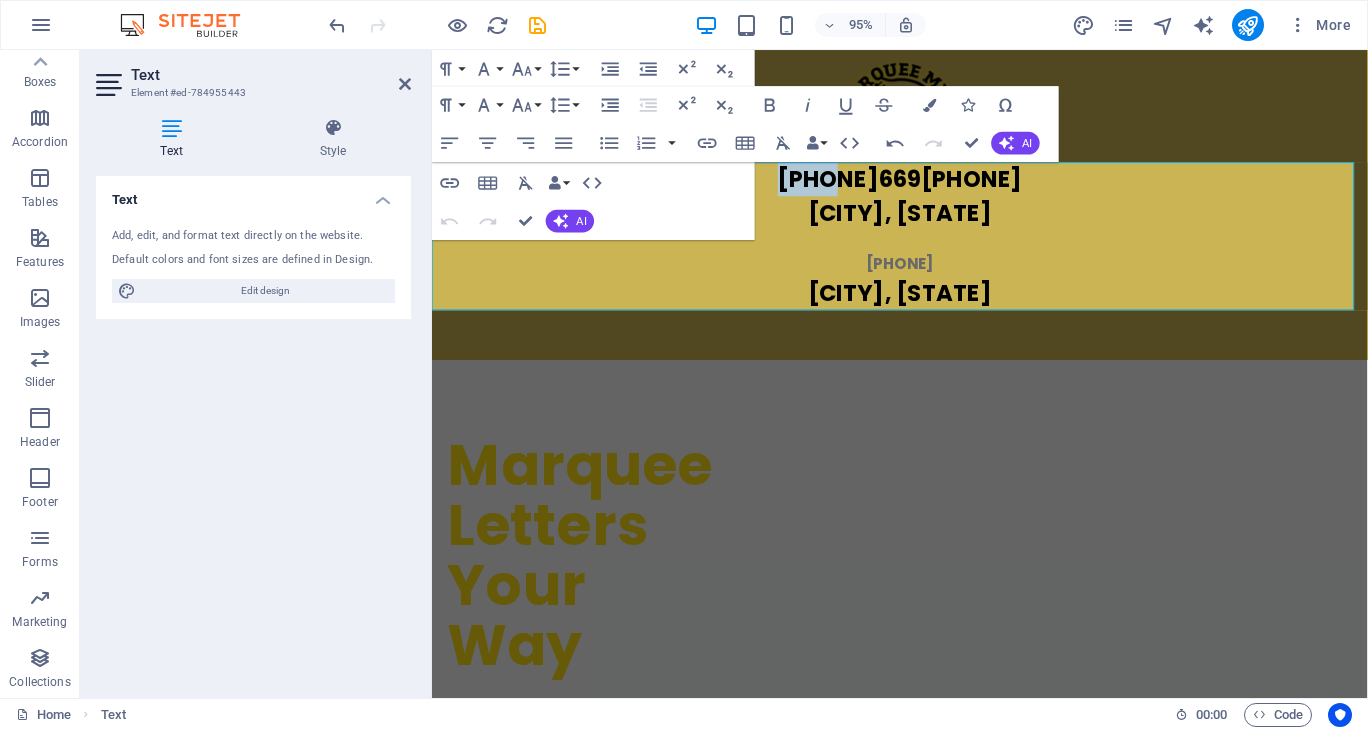 click on "[PHONE]" at bounding box center [925, 275] 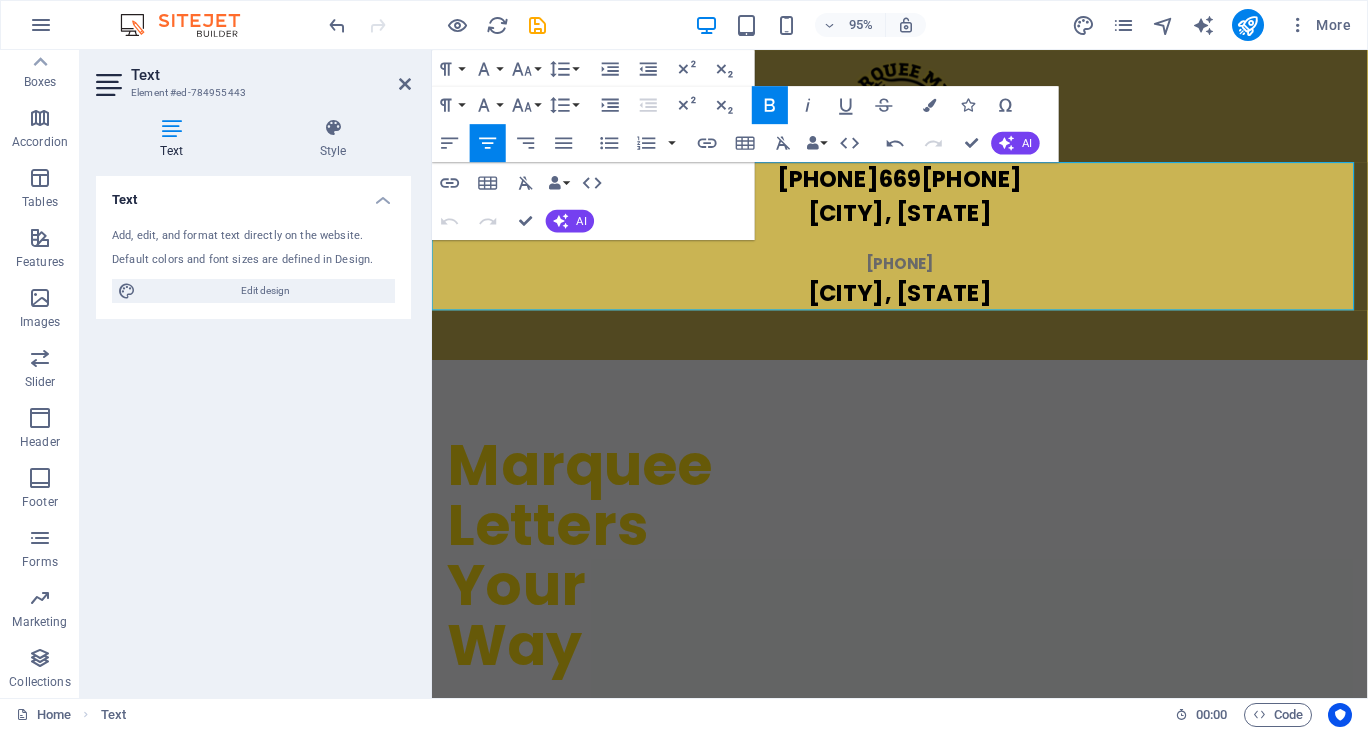 click at bounding box center (924, 252) 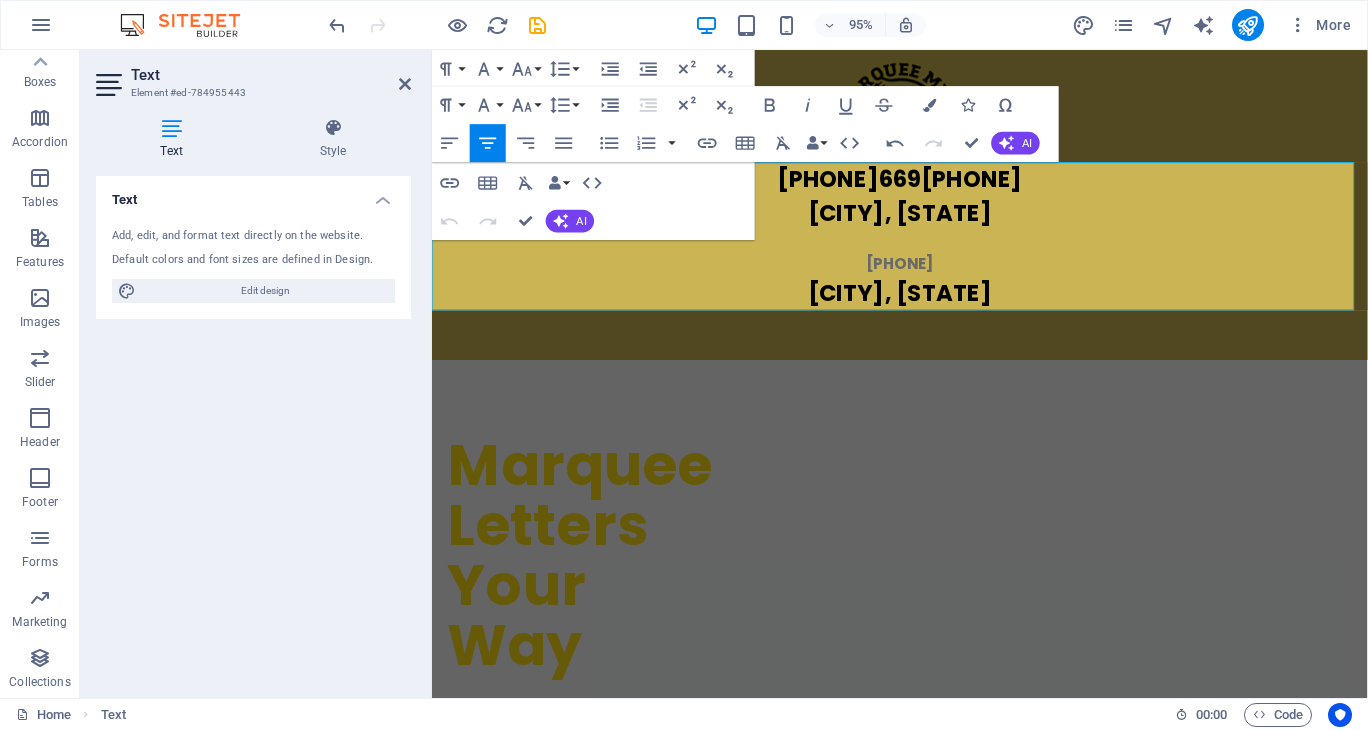 drag, startPoint x: 888, startPoint y: 277, endPoint x: 860, endPoint y: 275, distance: 28.071337 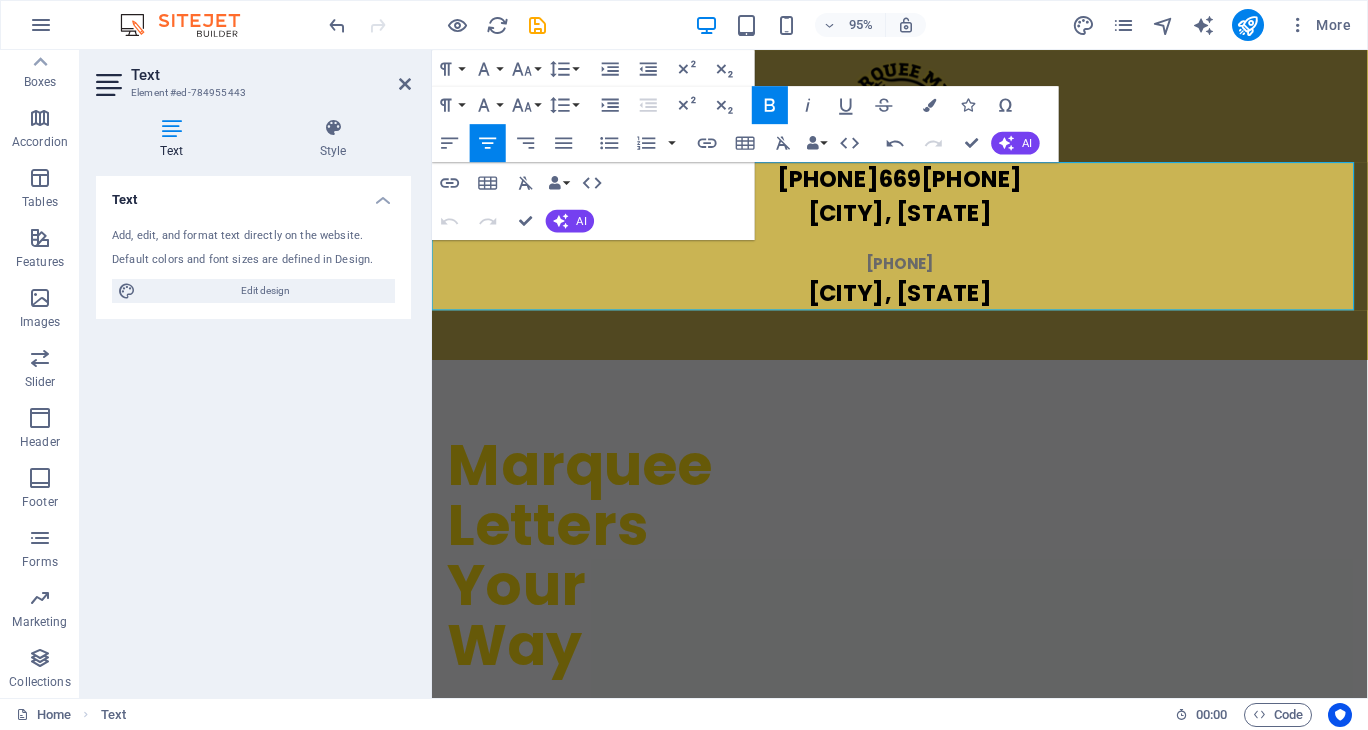 click on "[PHONE]" at bounding box center [925, 275] 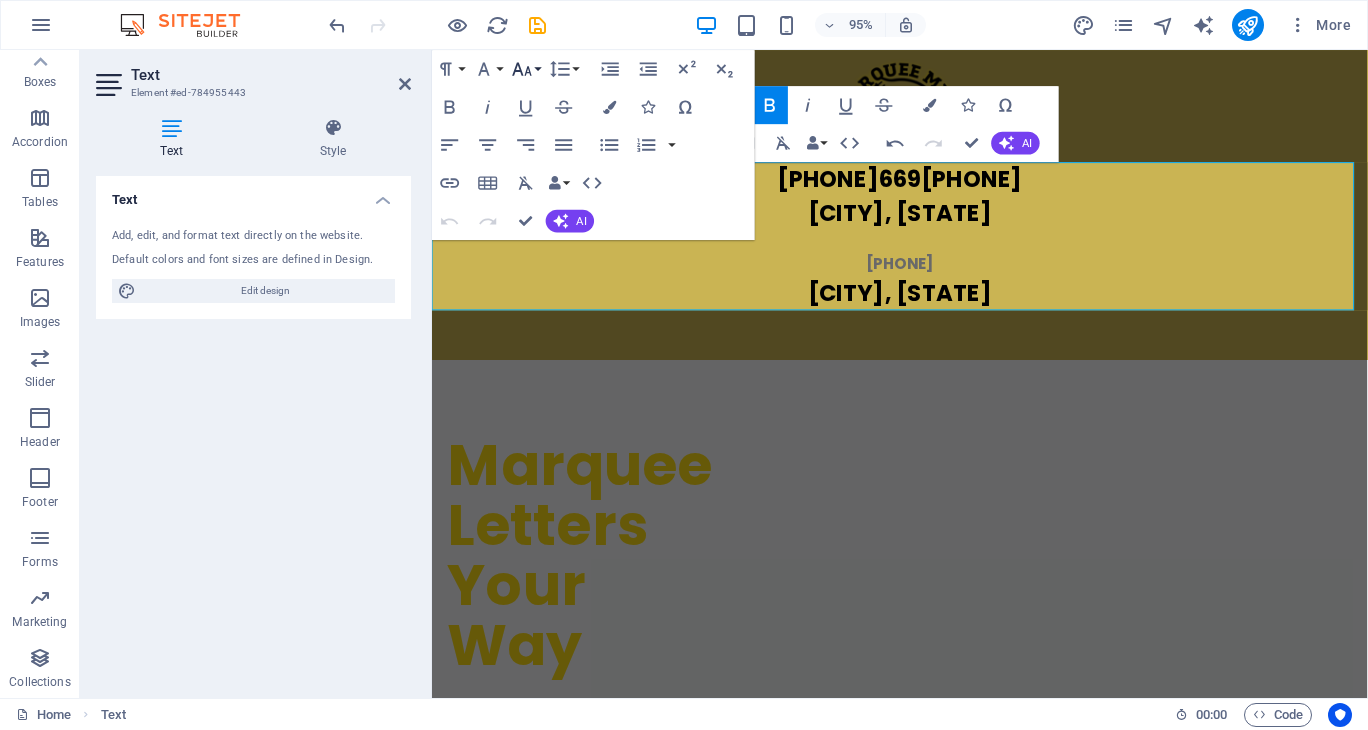 click 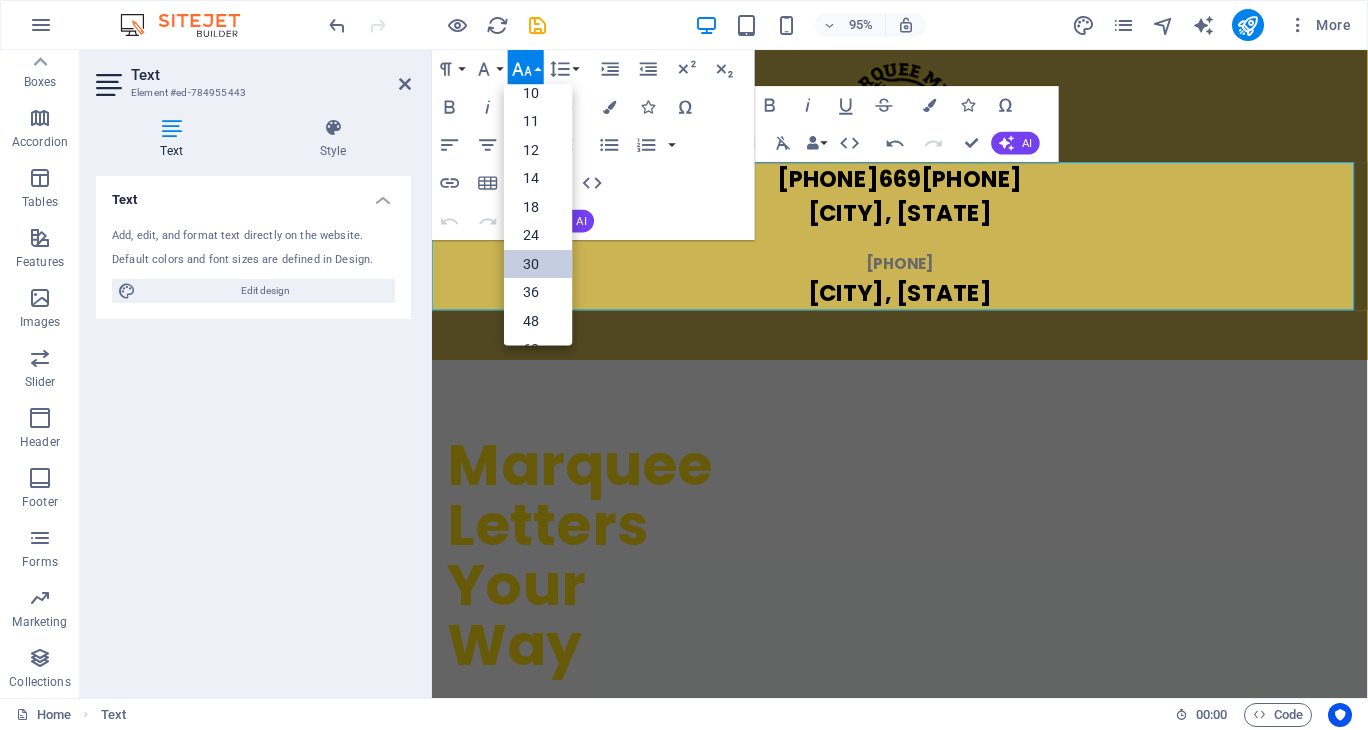 scroll, scrollTop: 100, scrollLeft: 0, axis: vertical 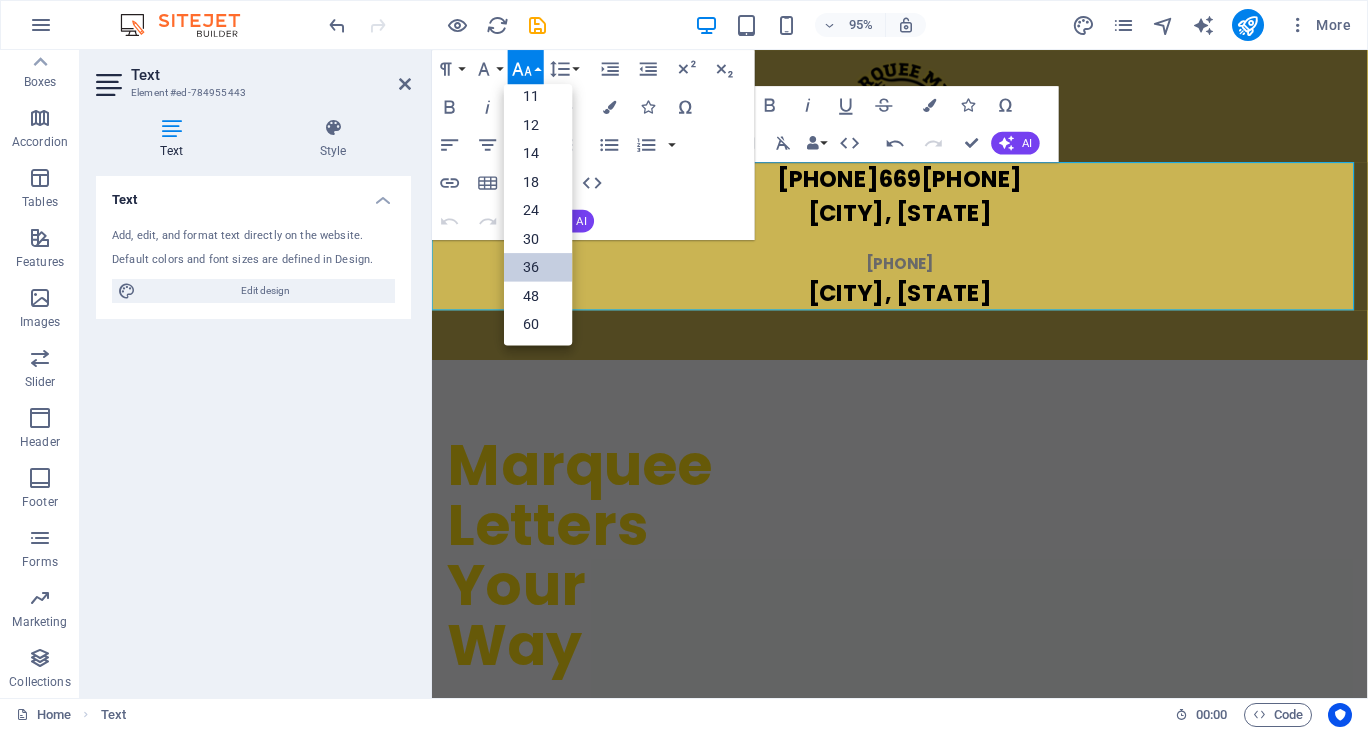 click on "36" at bounding box center [538, 267] 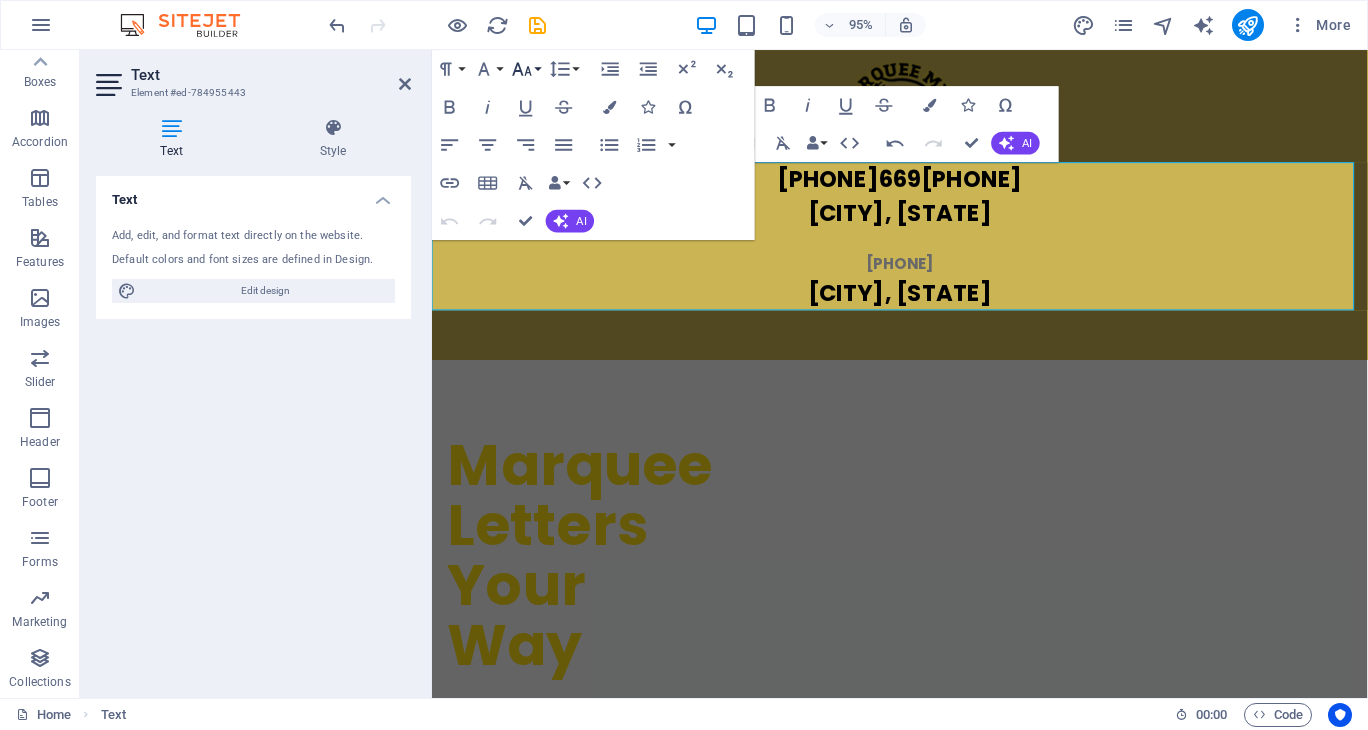 click 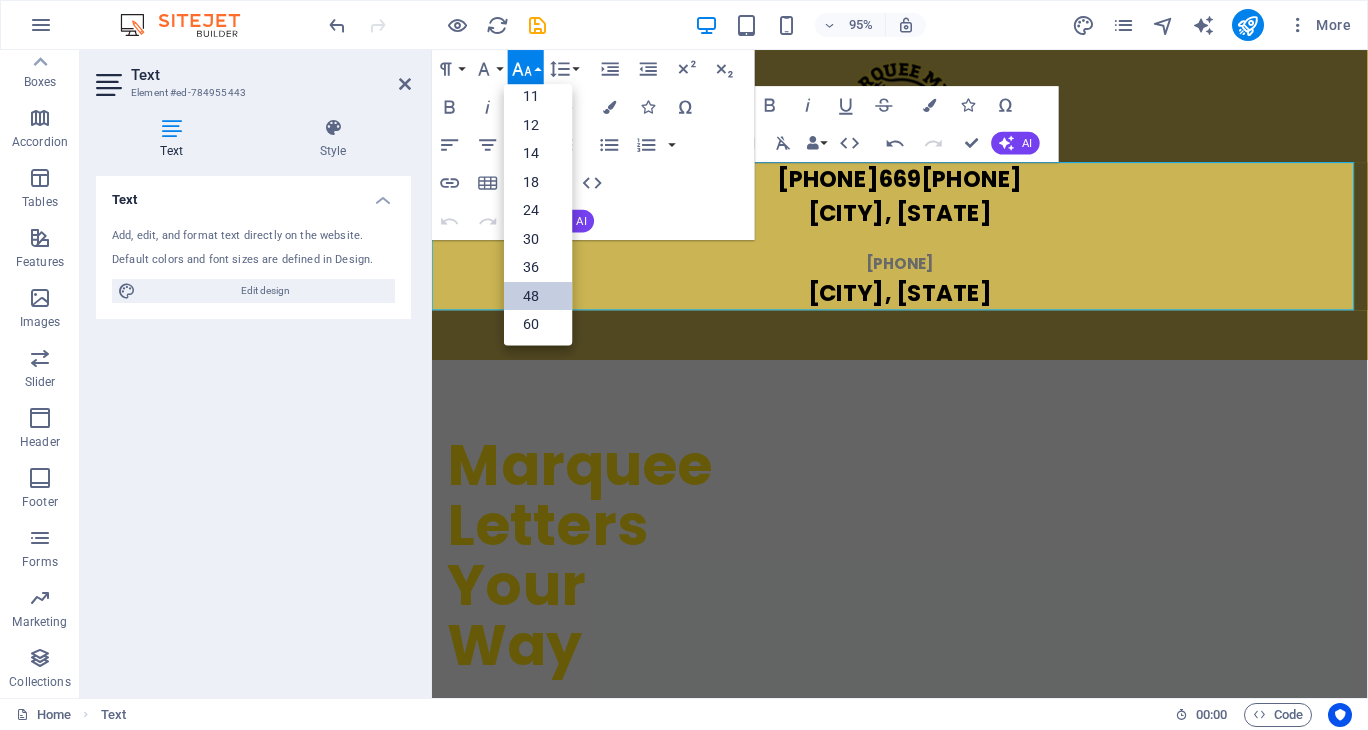 click on "48" at bounding box center [538, 296] 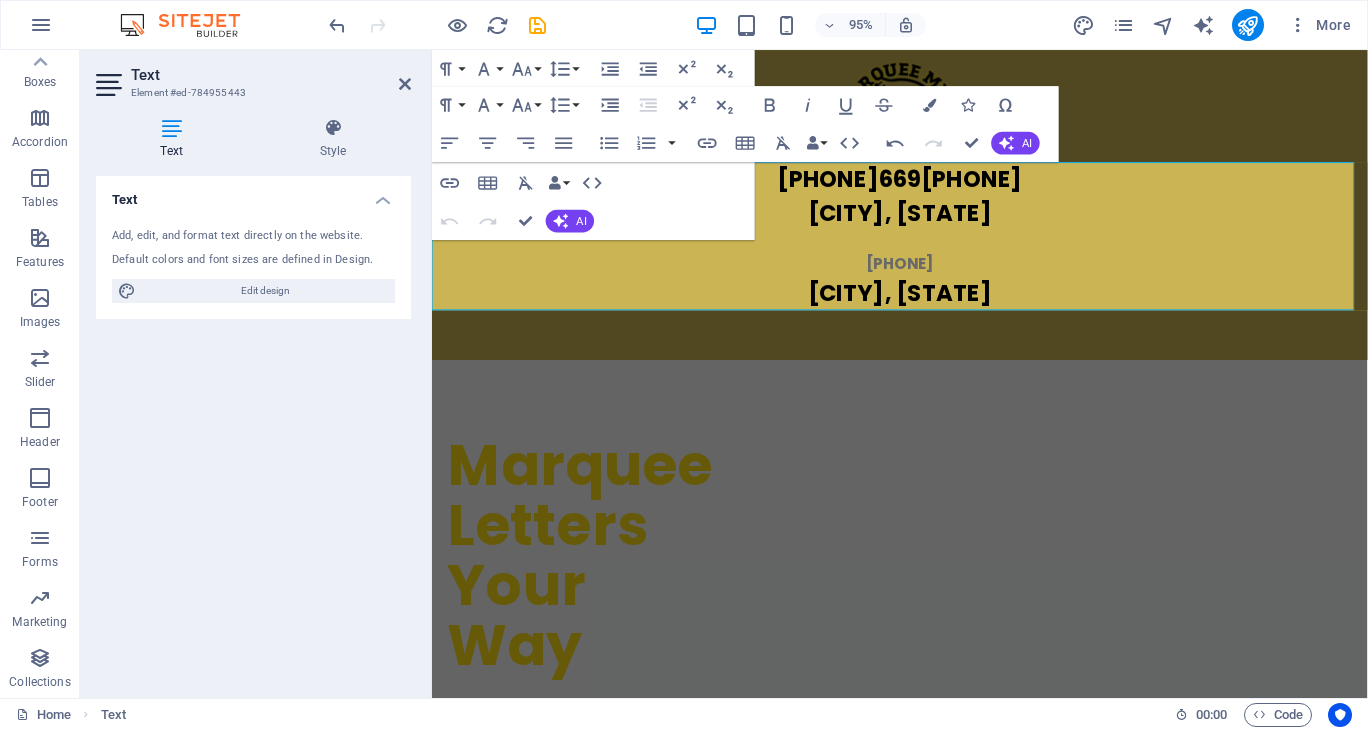 click at bounding box center (924, 252) 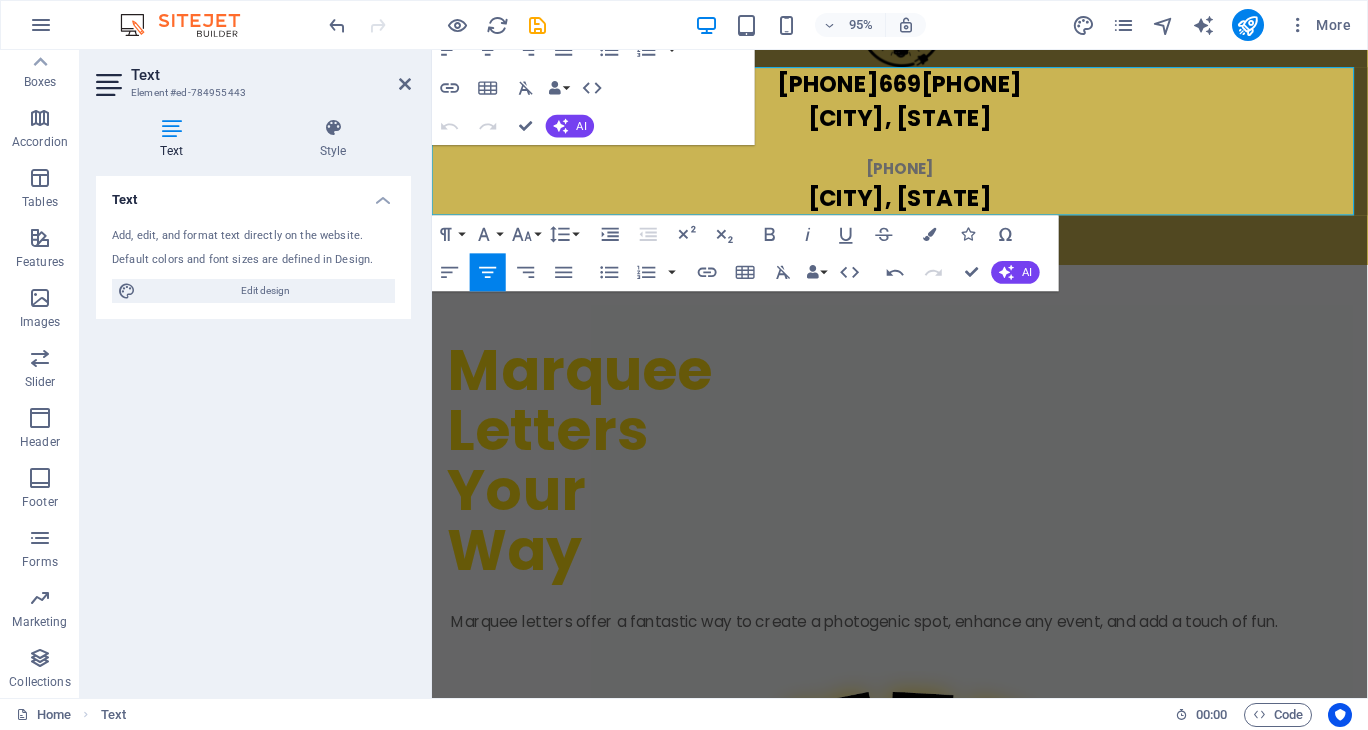 scroll, scrollTop: 0, scrollLeft: 0, axis: both 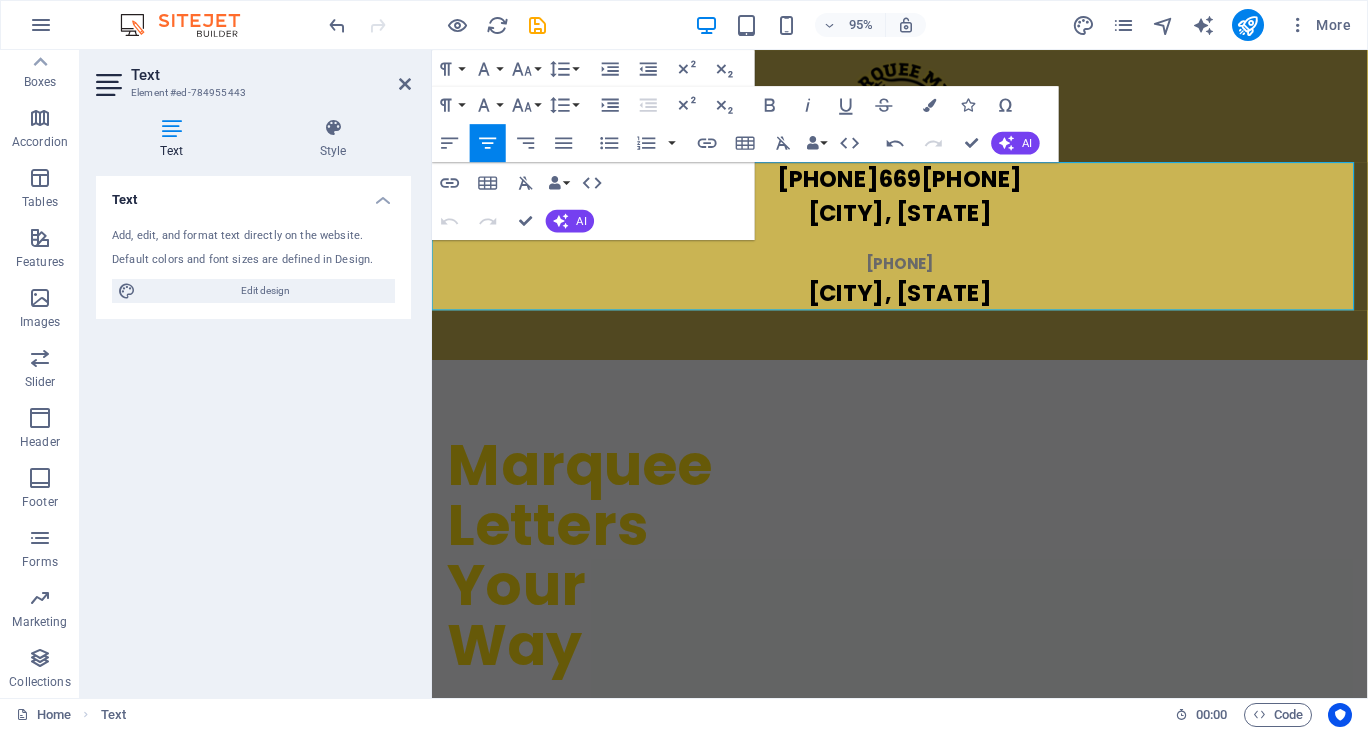 drag, startPoint x: 915, startPoint y: 272, endPoint x: 881, endPoint y: 259, distance: 36.40055 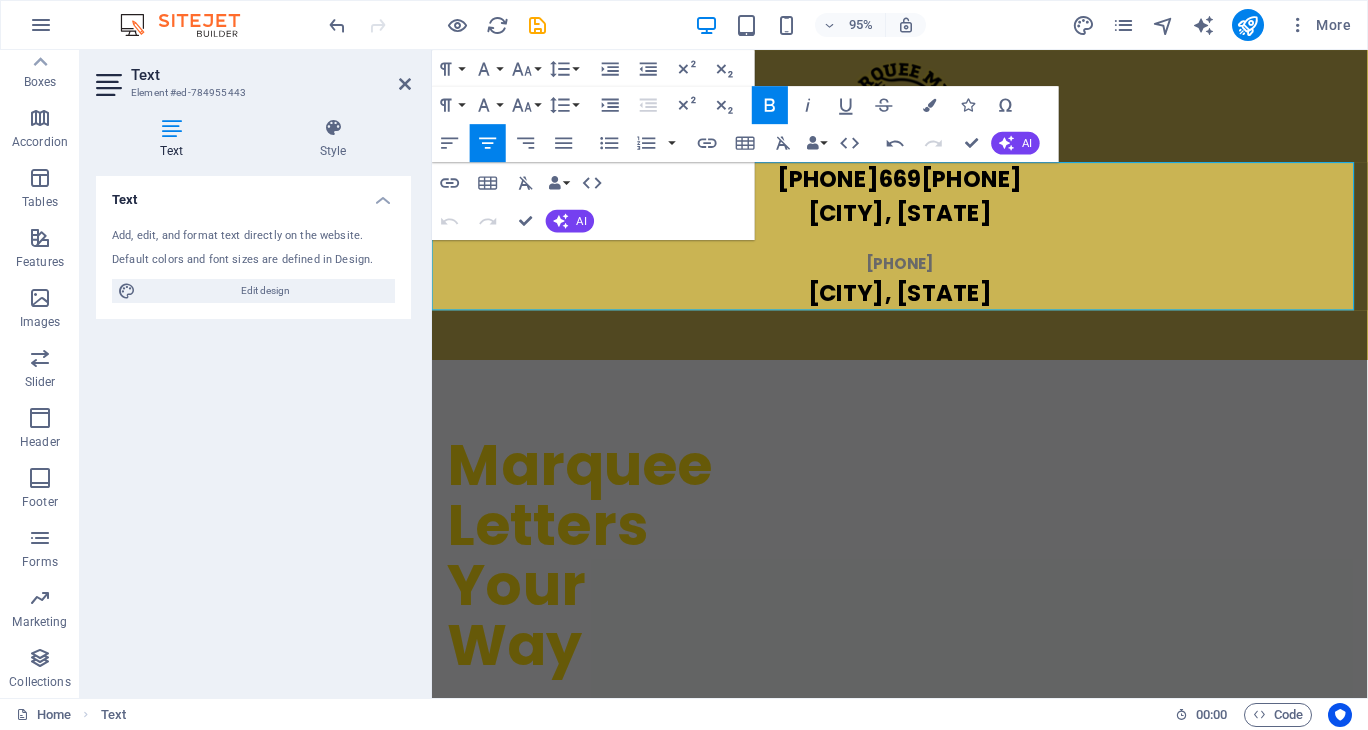 drag, startPoint x: 813, startPoint y: 185, endPoint x: 1035, endPoint y: 294, distance: 247.31558 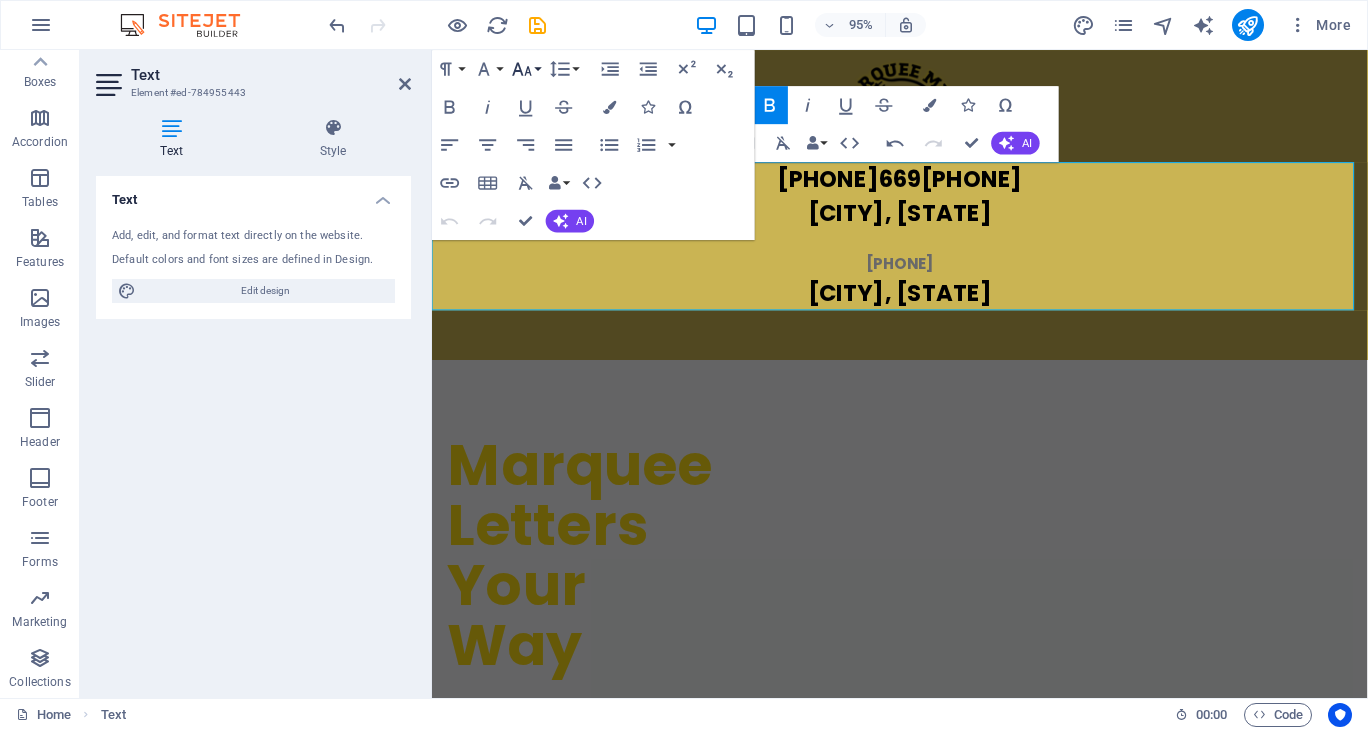 click on "Font Size" at bounding box center (526, 69) 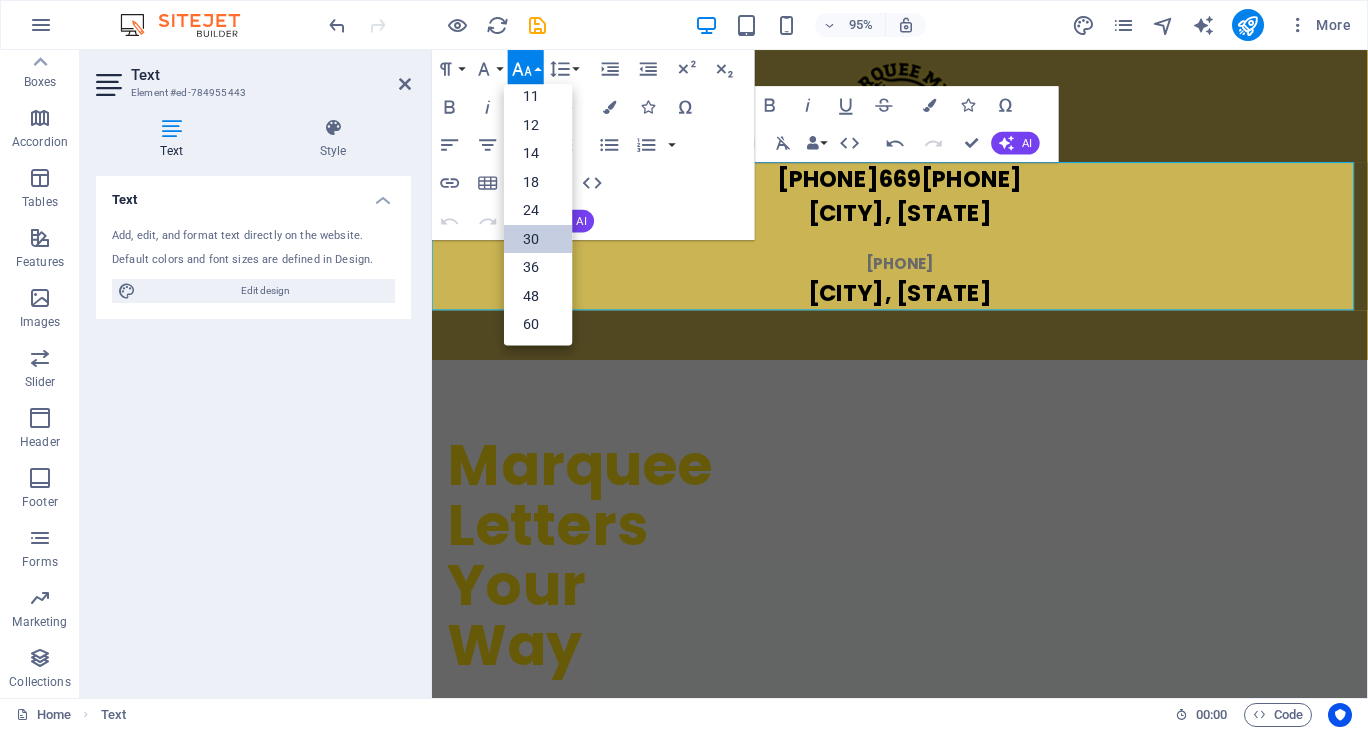 click on "30" at bounding box center [538, 239] 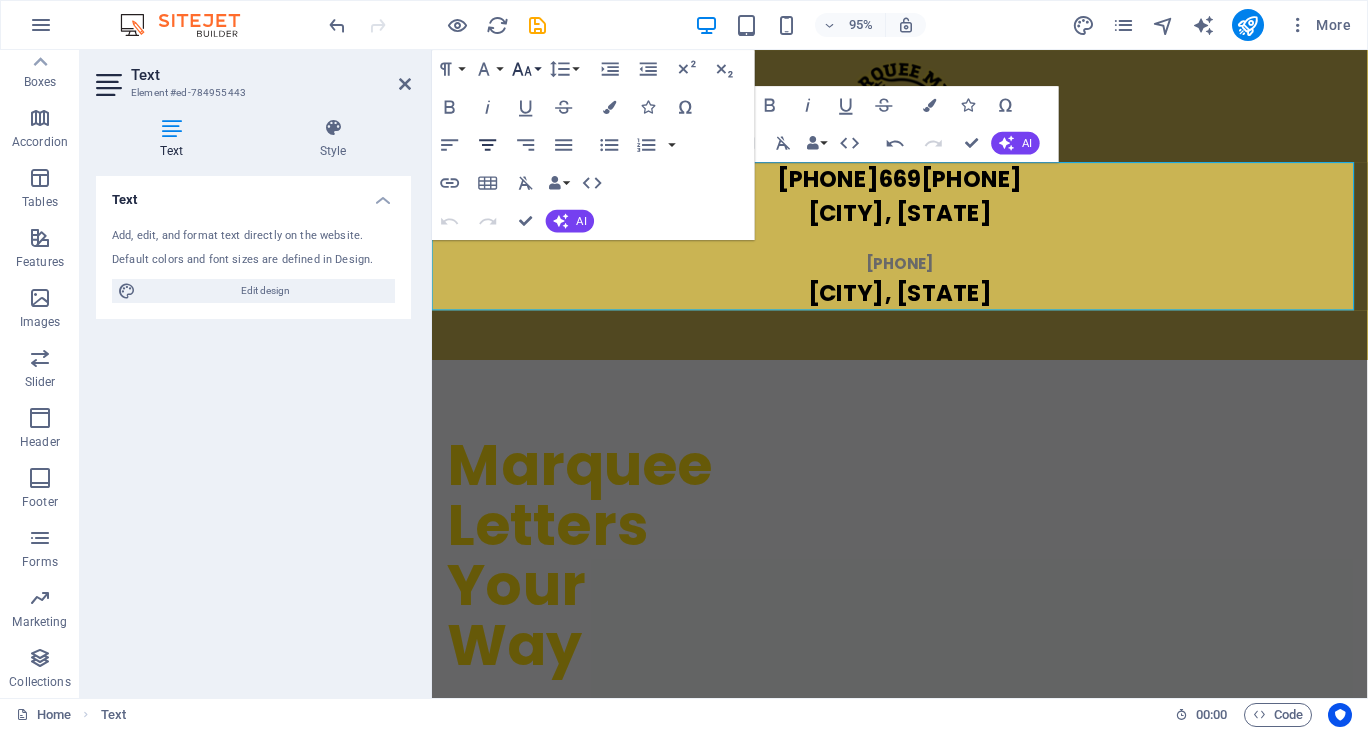 click 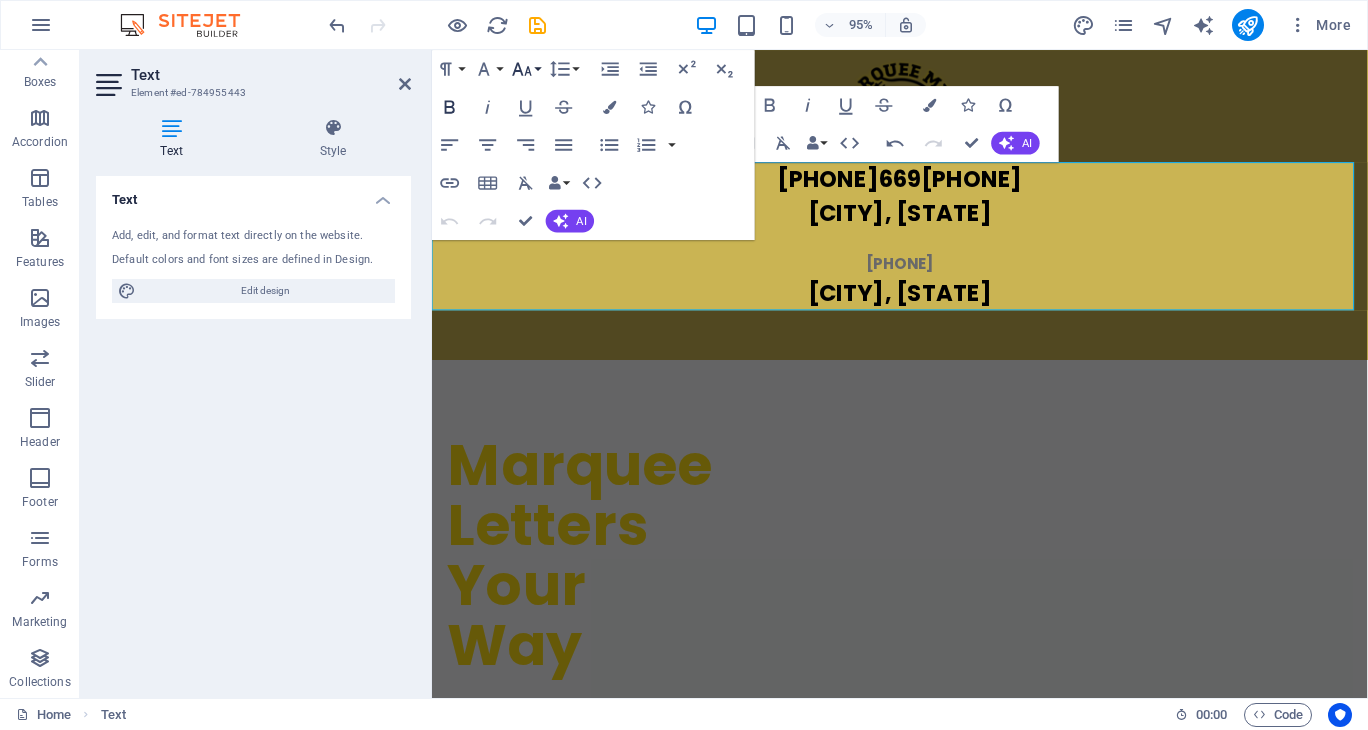 click 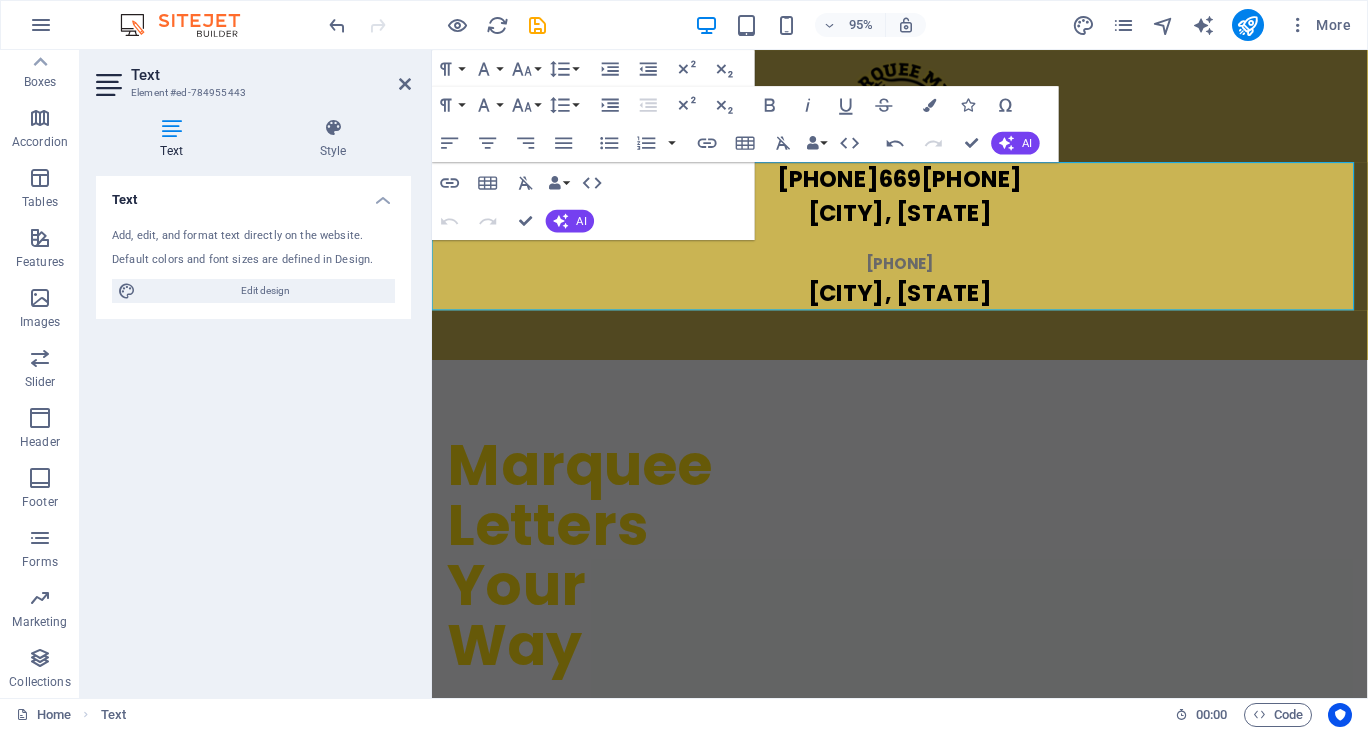click at bounding box center (924, 252) 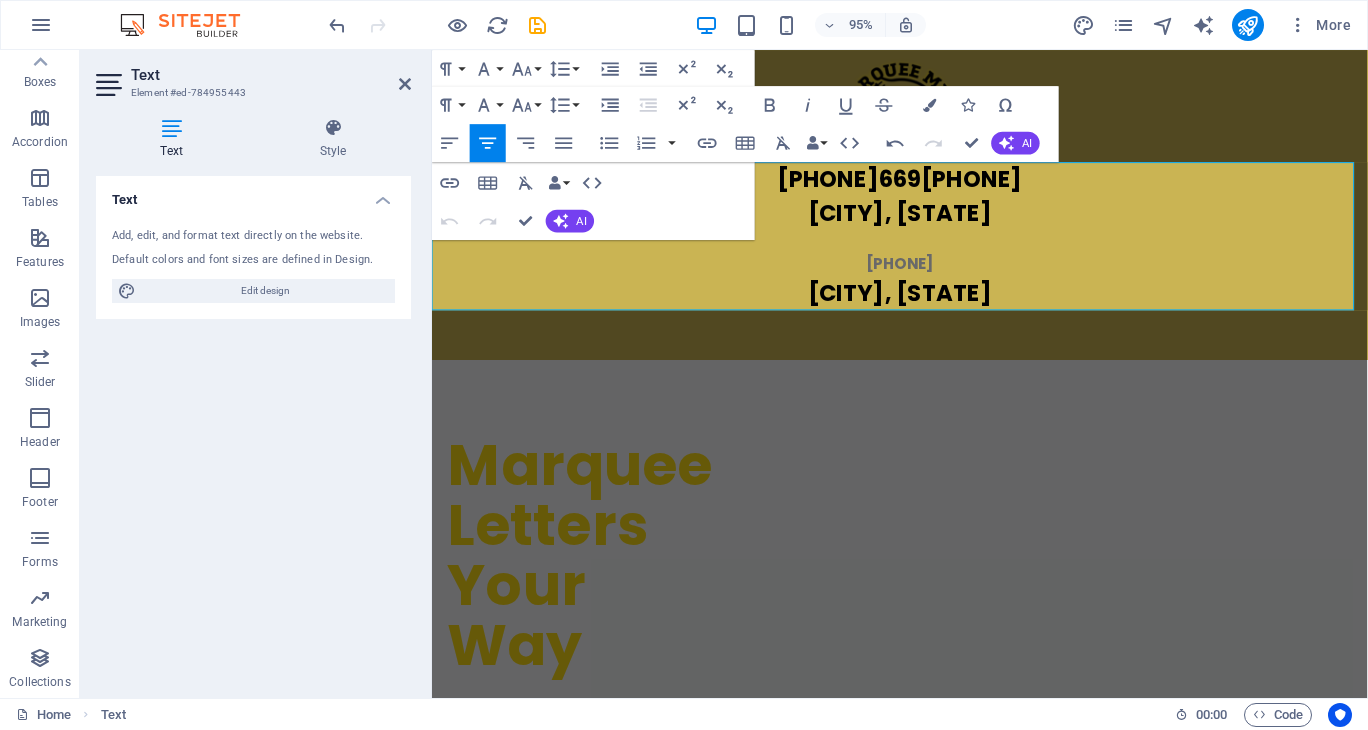 click on "[PHONE]" at bounding box center (925, 185) 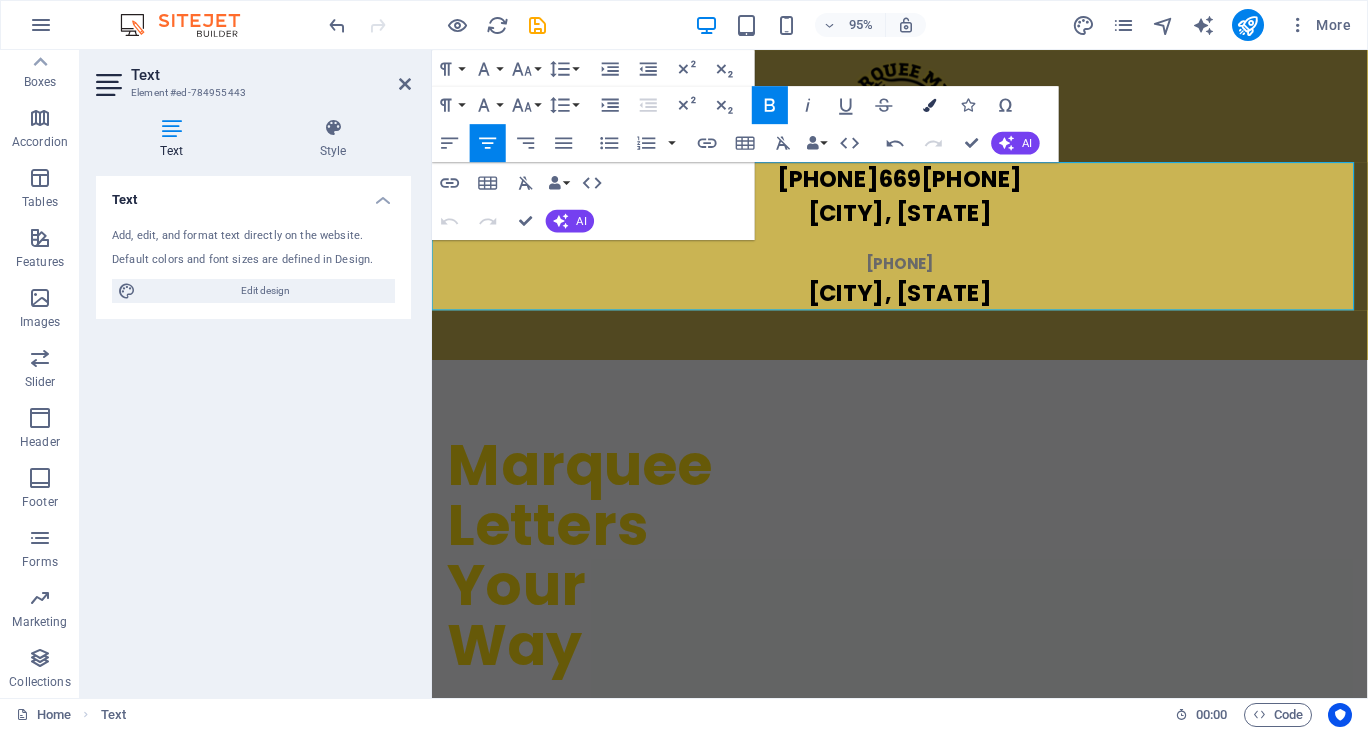 click on "Colors" at bounding box center (930, 105) 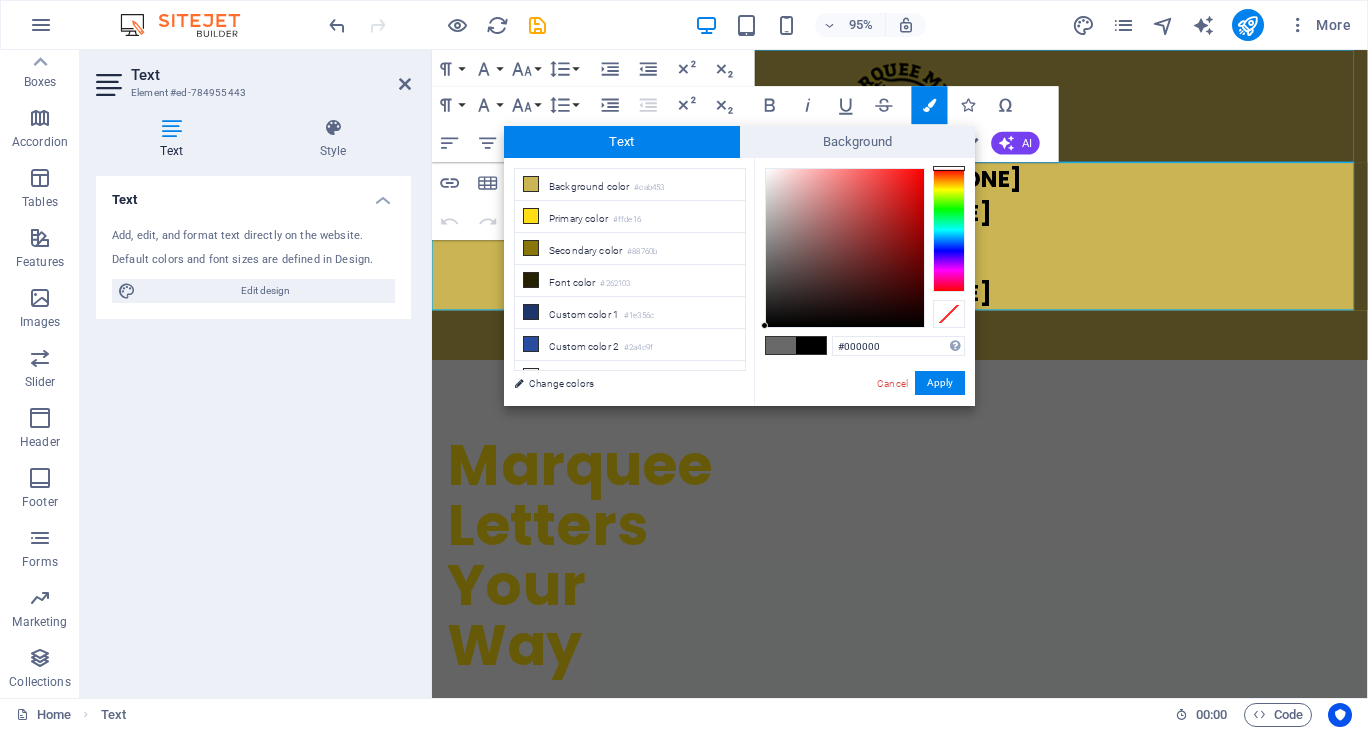 click on "[PHONE] [CITY], [STATE]" at bounding box center (924, 204) 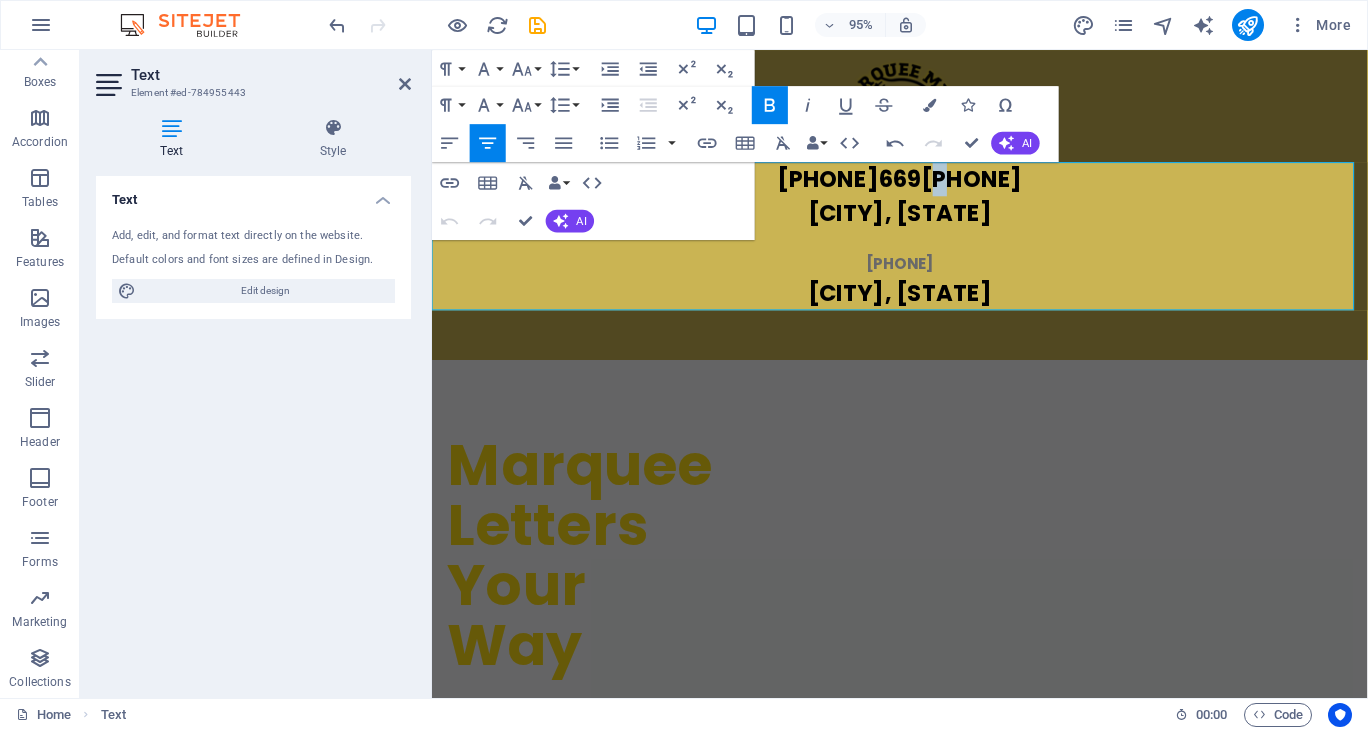 click on "[PHONE]" at bounding box center (925, 185) 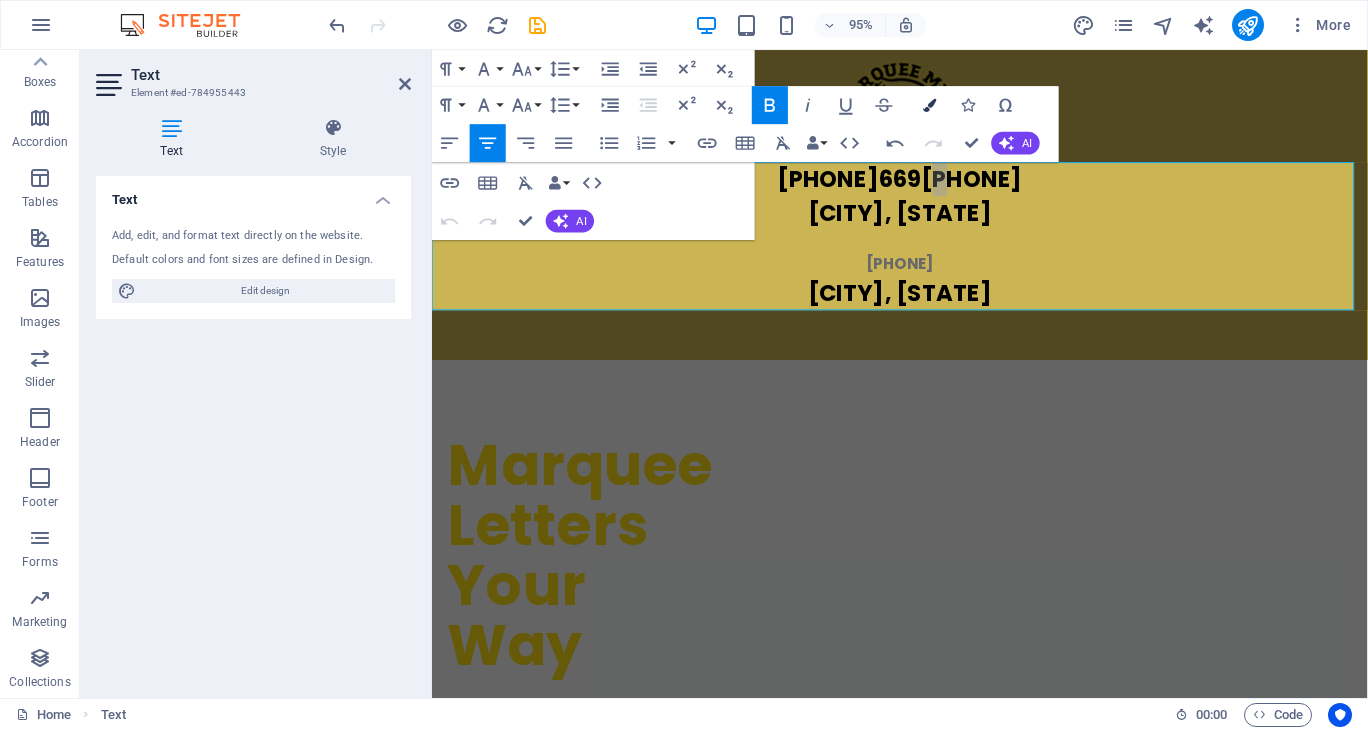 click at bounding box center (929, 104) 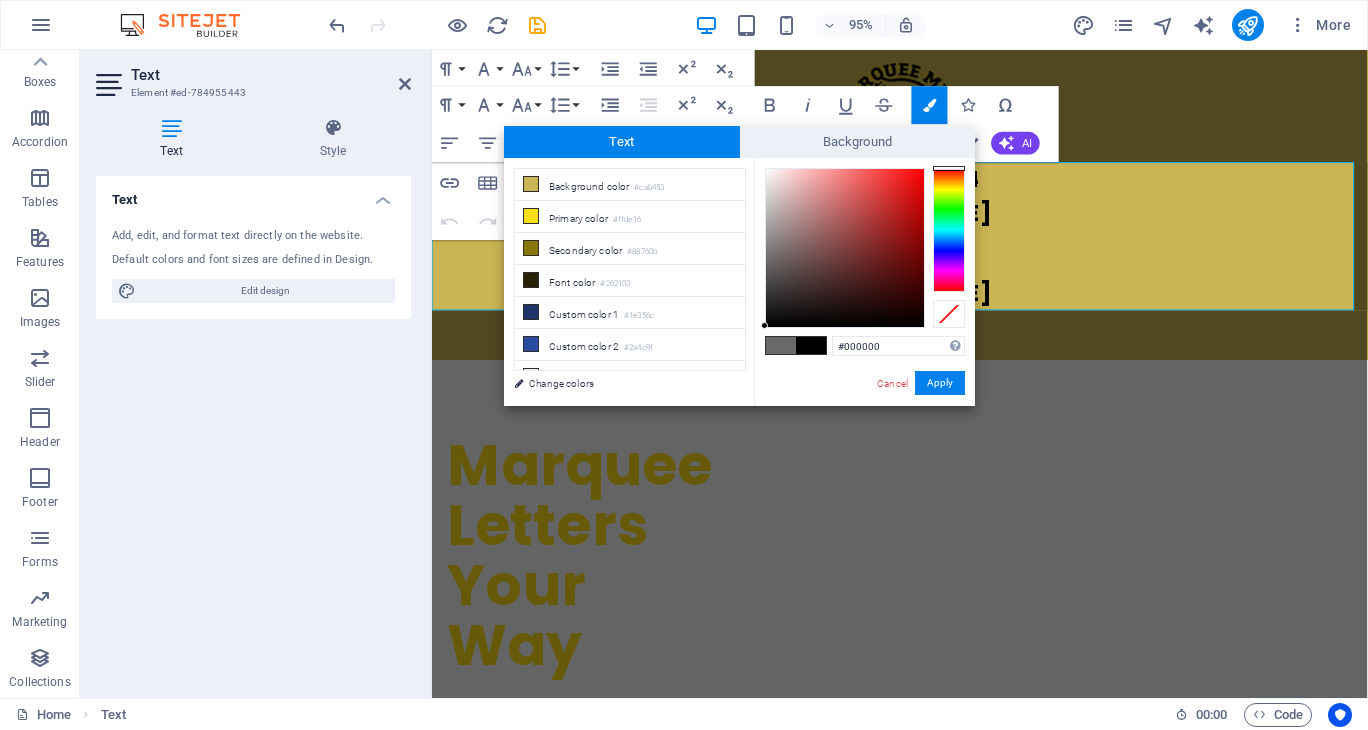 click on "[CITY], [STATE]" at bounding box center [924, 306] 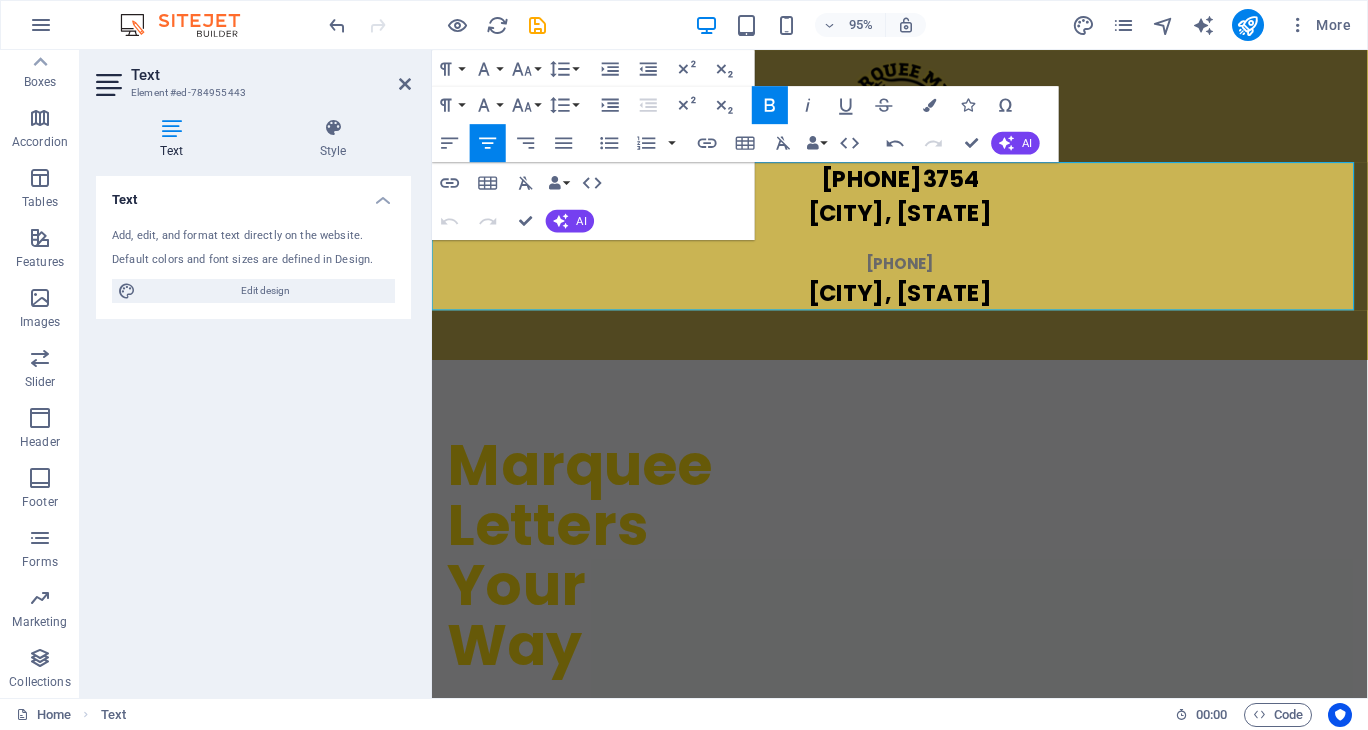drag, startPoint x: 848, startPoint y: 277, endPoint x: 980, endPoint y: 276, distance: 132.00378 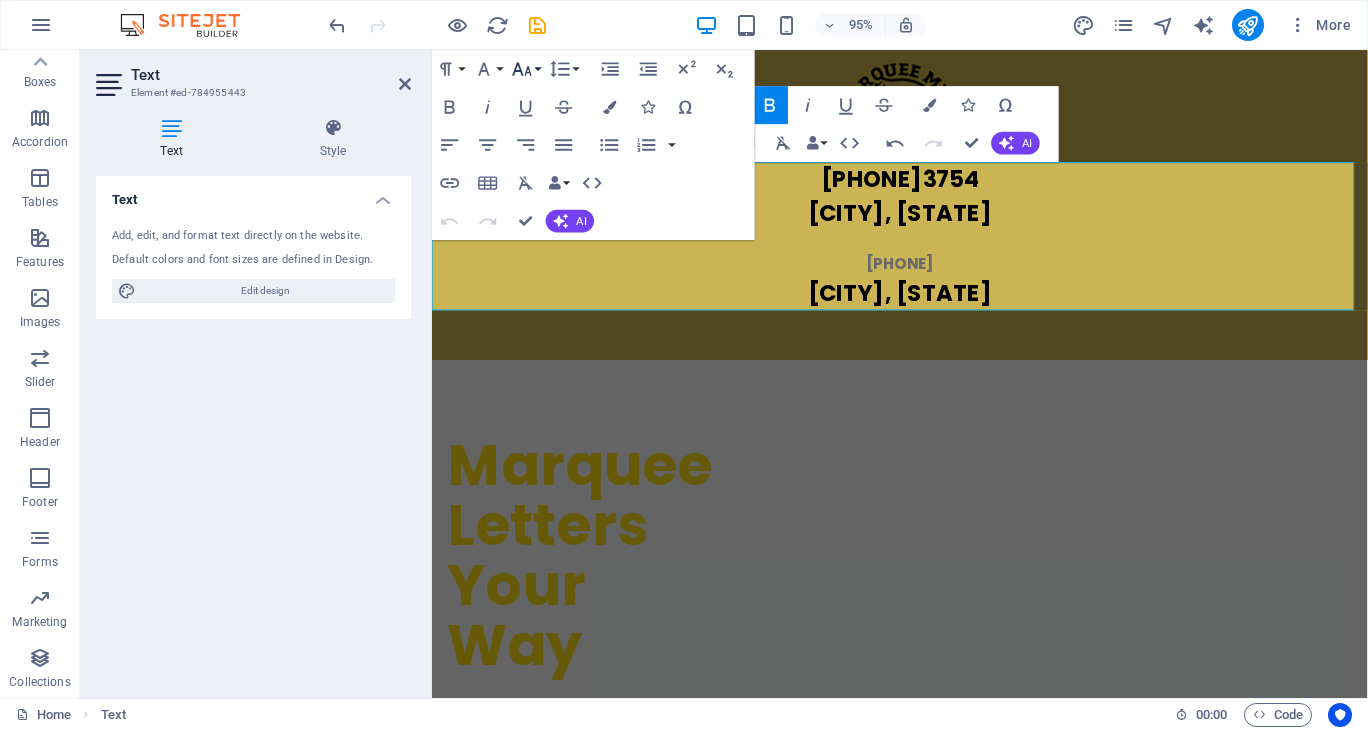 click on "Font Size" at bounding box center (526, 69) 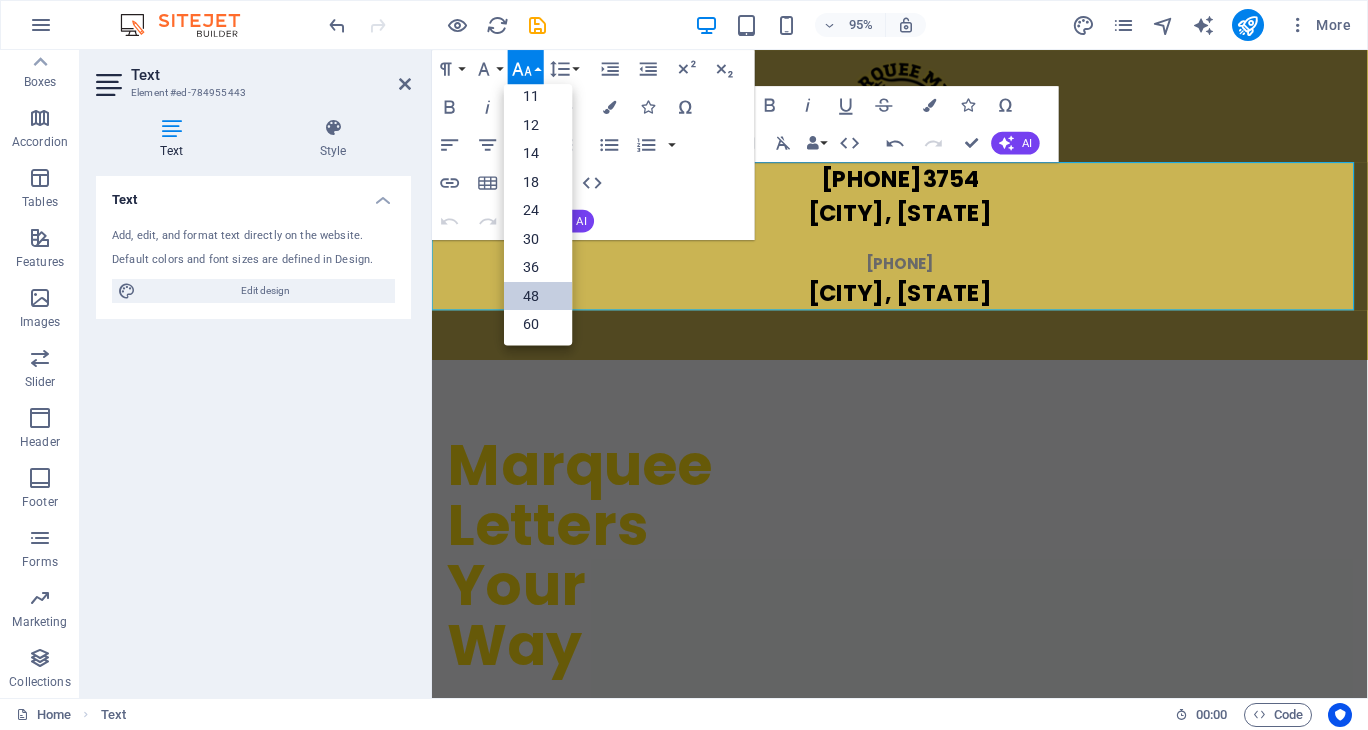 click on "48" at bounding box center [538, 296] 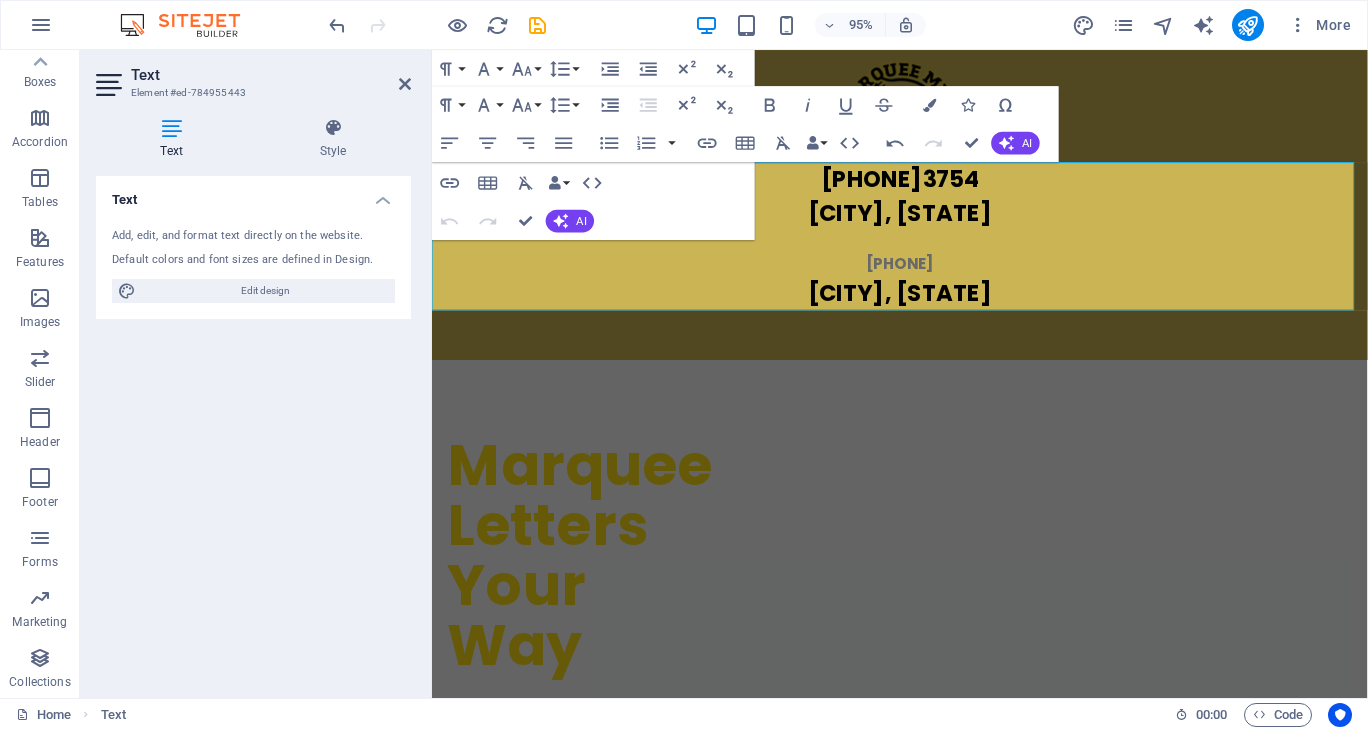 click on "[PHONE]" at bounding box center (924, 276) 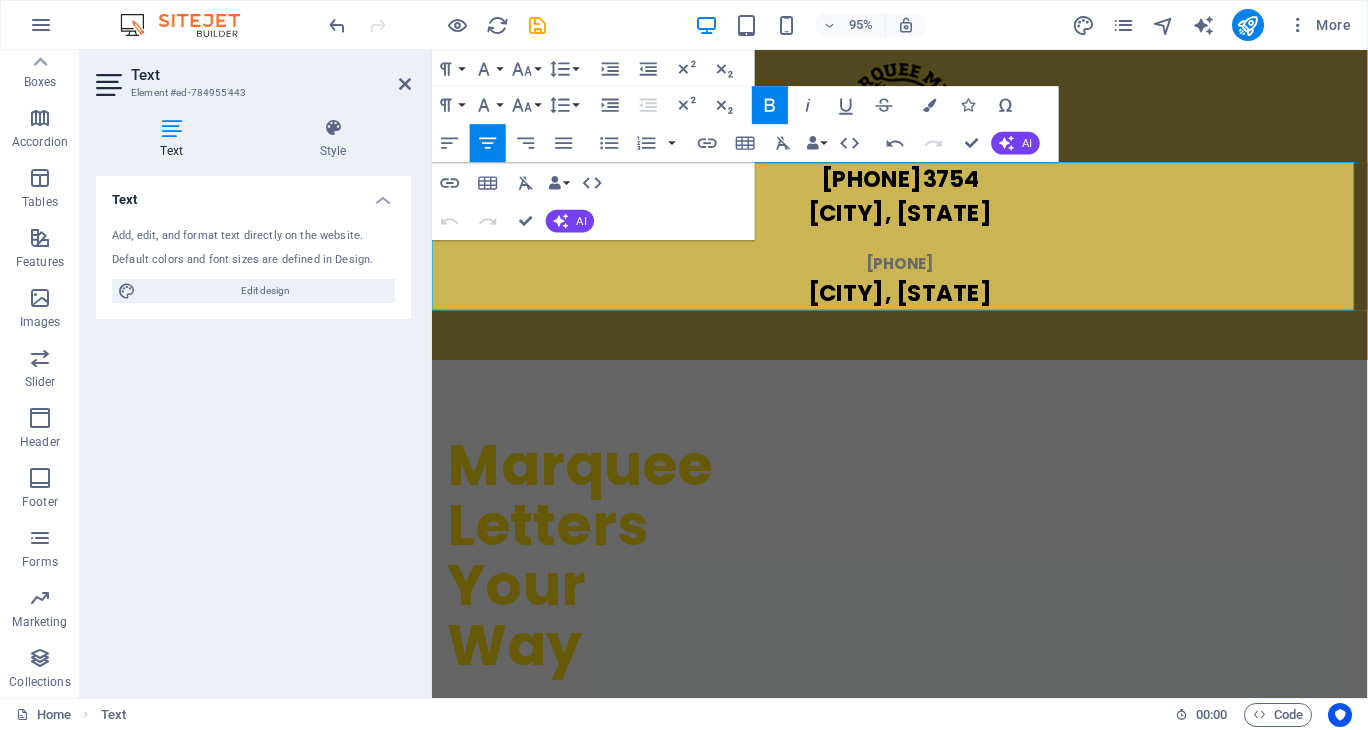click on "[PHONE]" at bounding box center [924, 276] 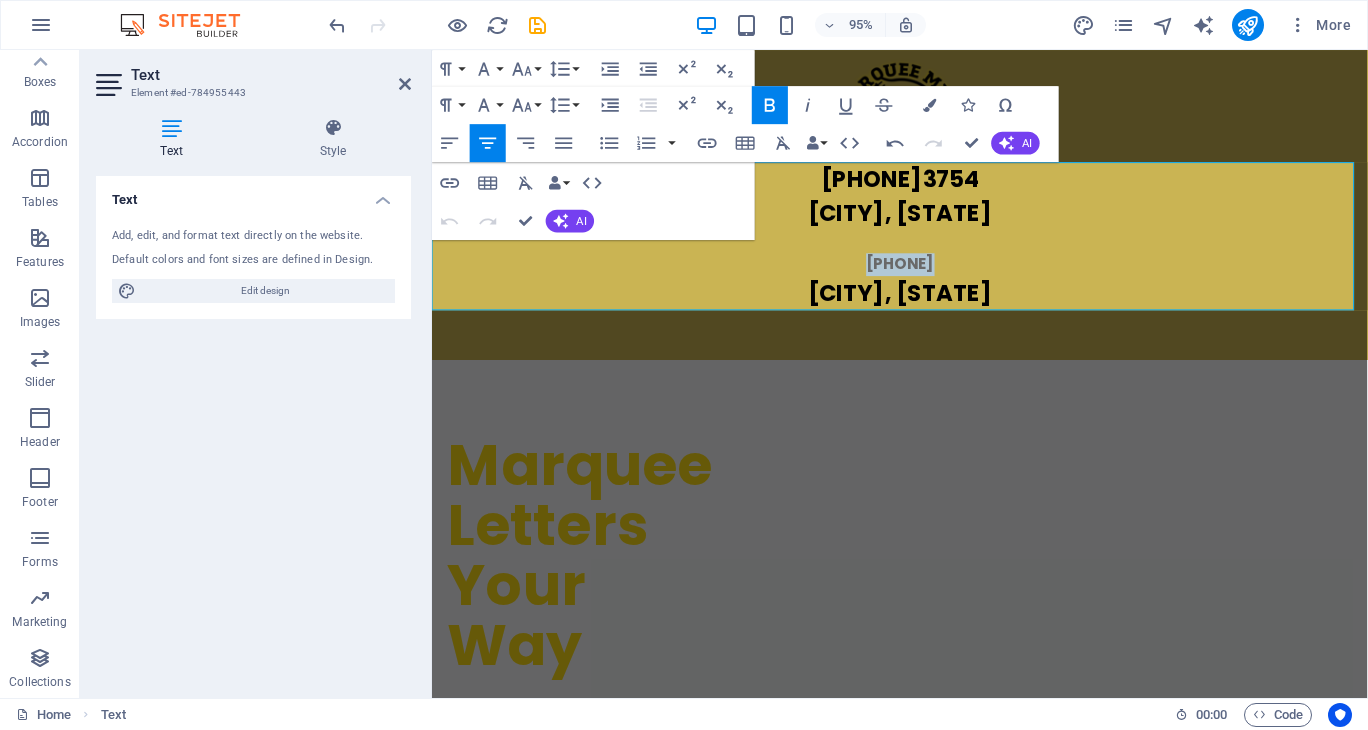 click on "[PHONE]" at bounding box center (924, 276) 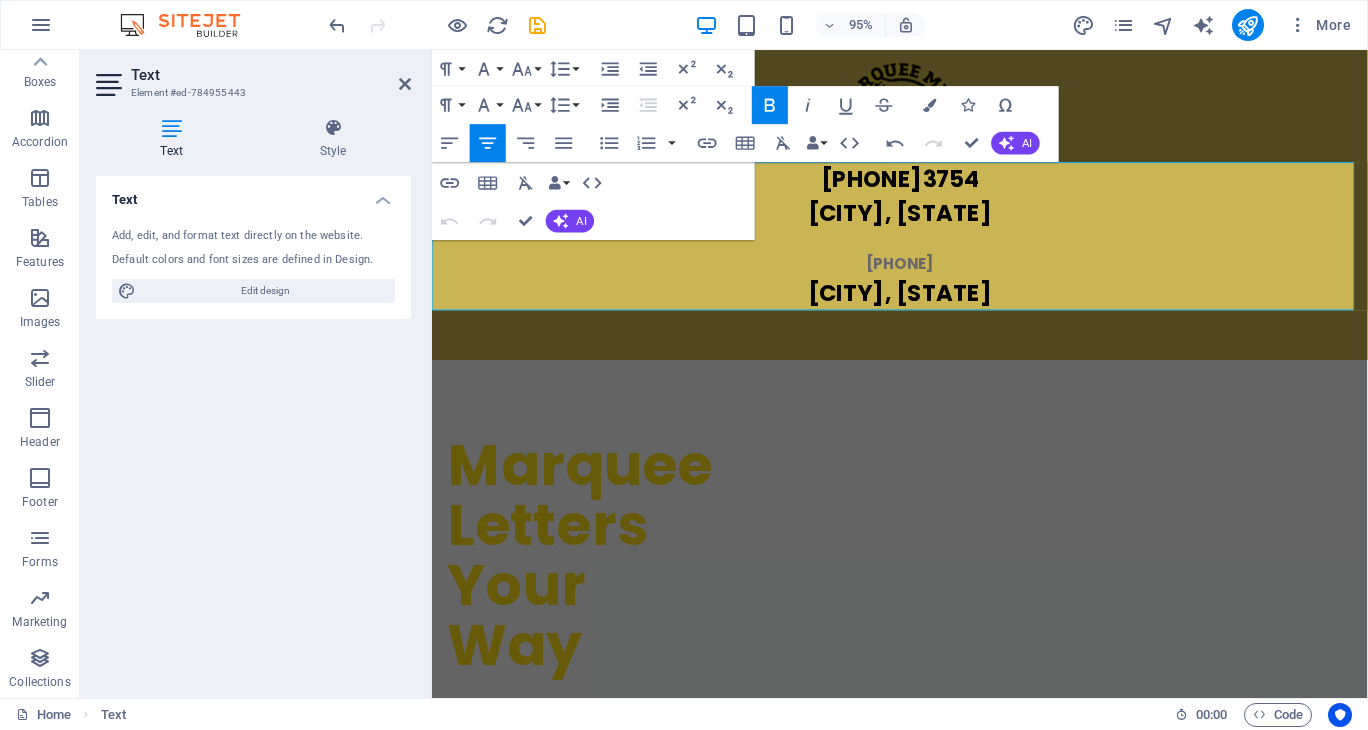 click on "[CITY], [STATE]" at bounding box center [924, 306] 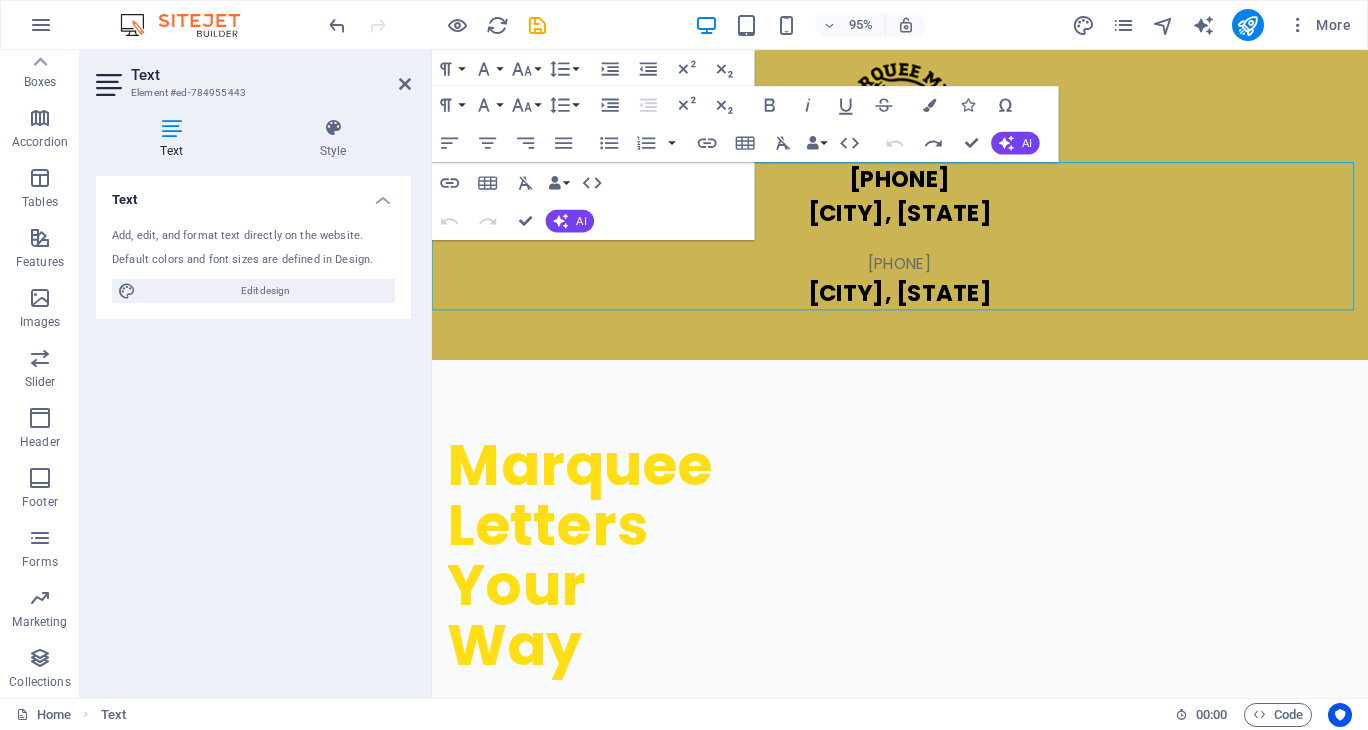 drag, startPoint x: 1020, startPoint y: 303, endPoint x: 857, endPoint y: 272, distance: 165.92166 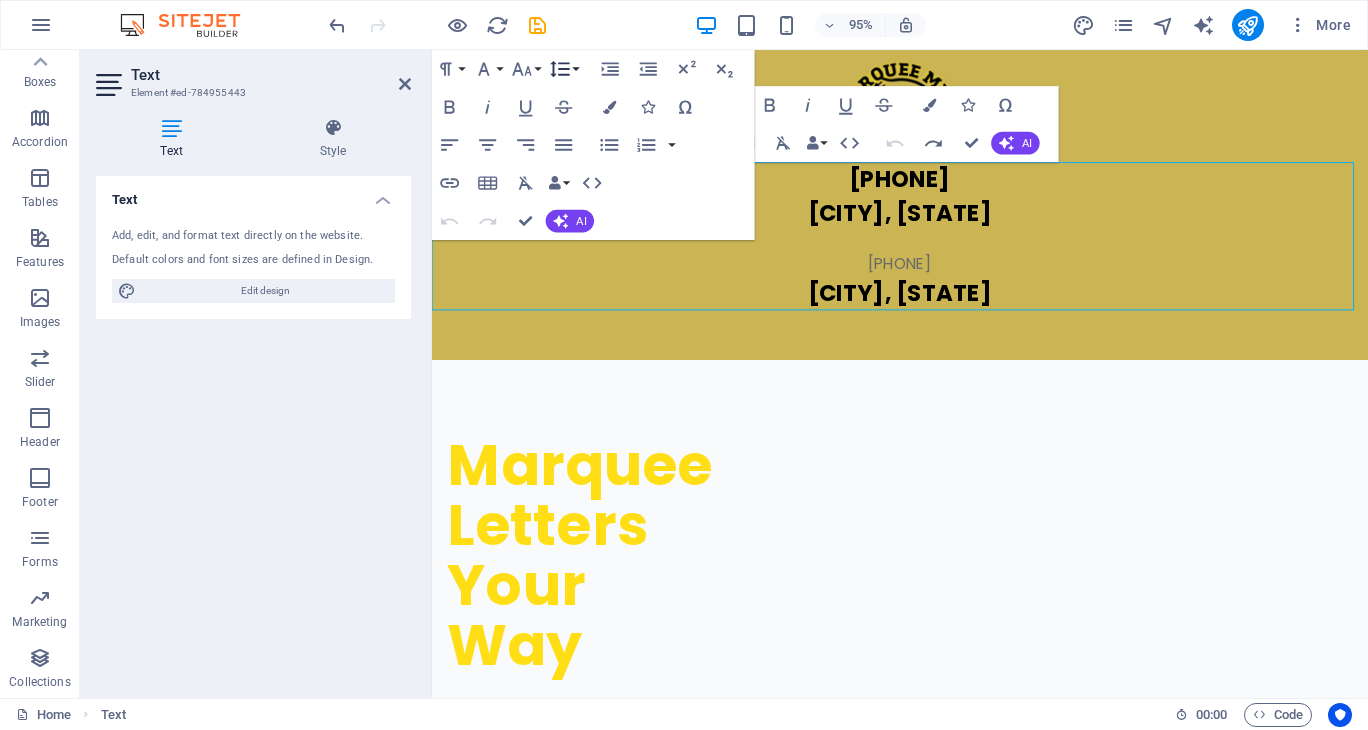 click on "Line Height" at bounding box center (564, 69) 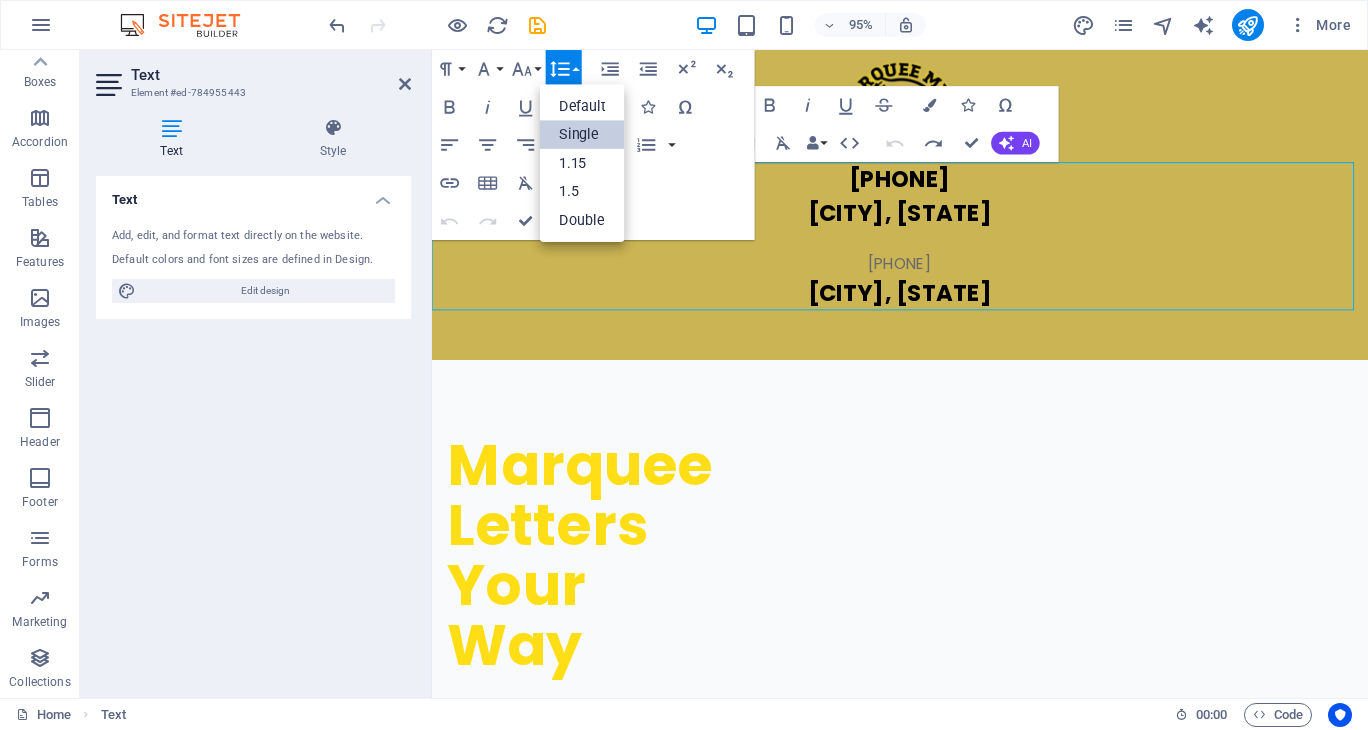 click on "Single" at bounding box center [582, 134] 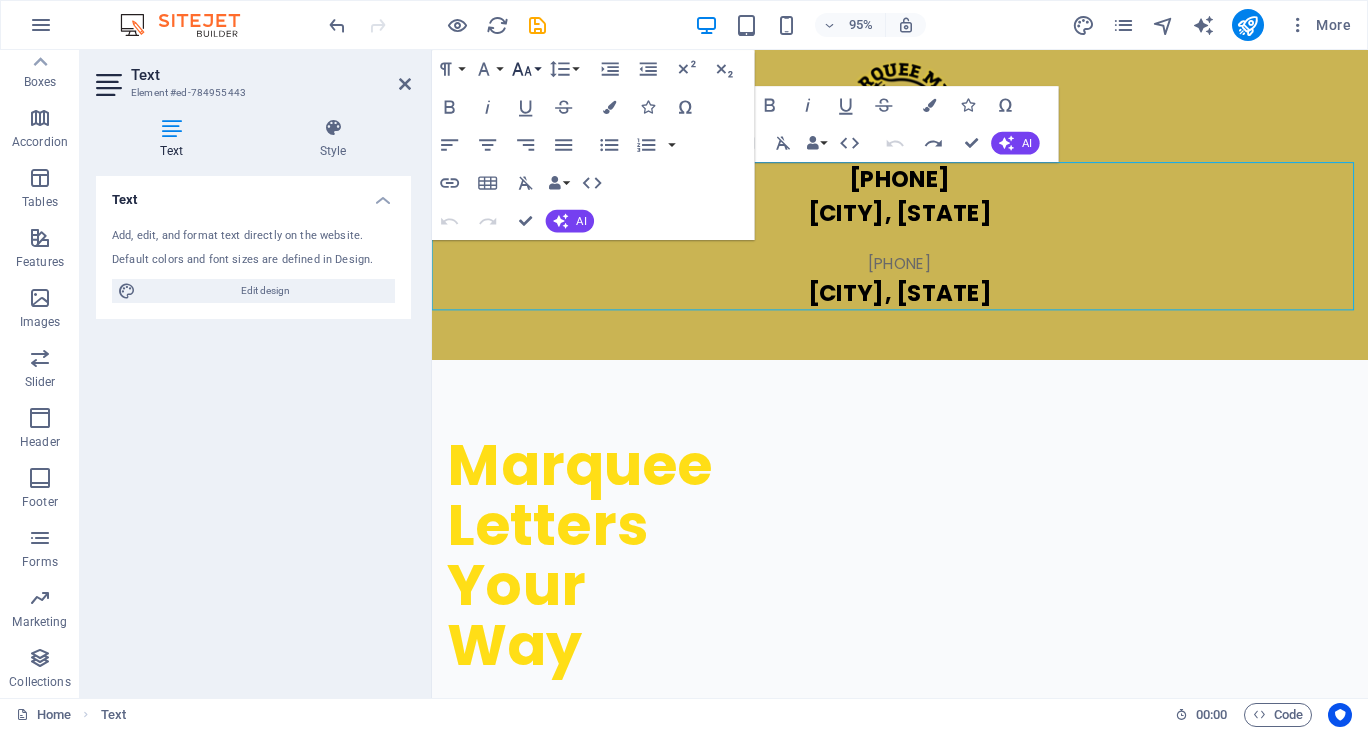click on "Font Size" at bounding box center (526, 69) 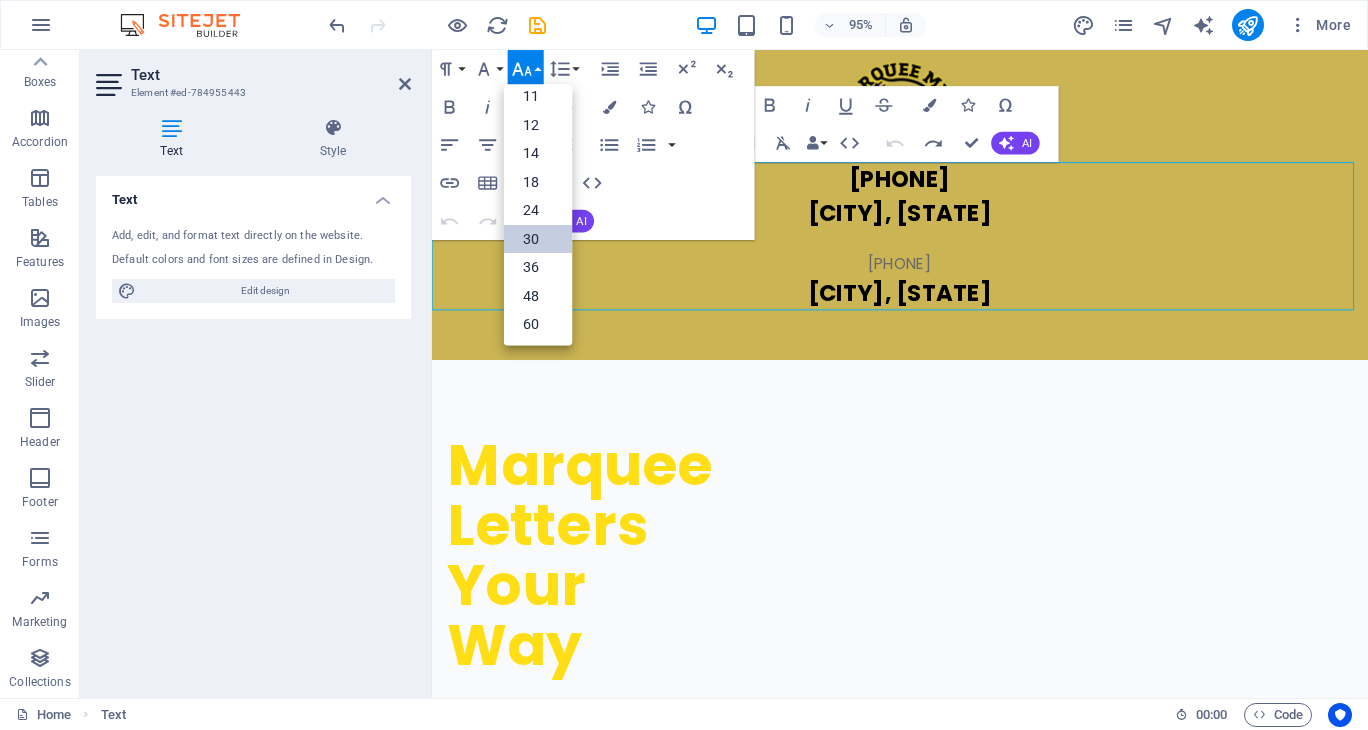 click on "30" at bounding box center [538, 239] 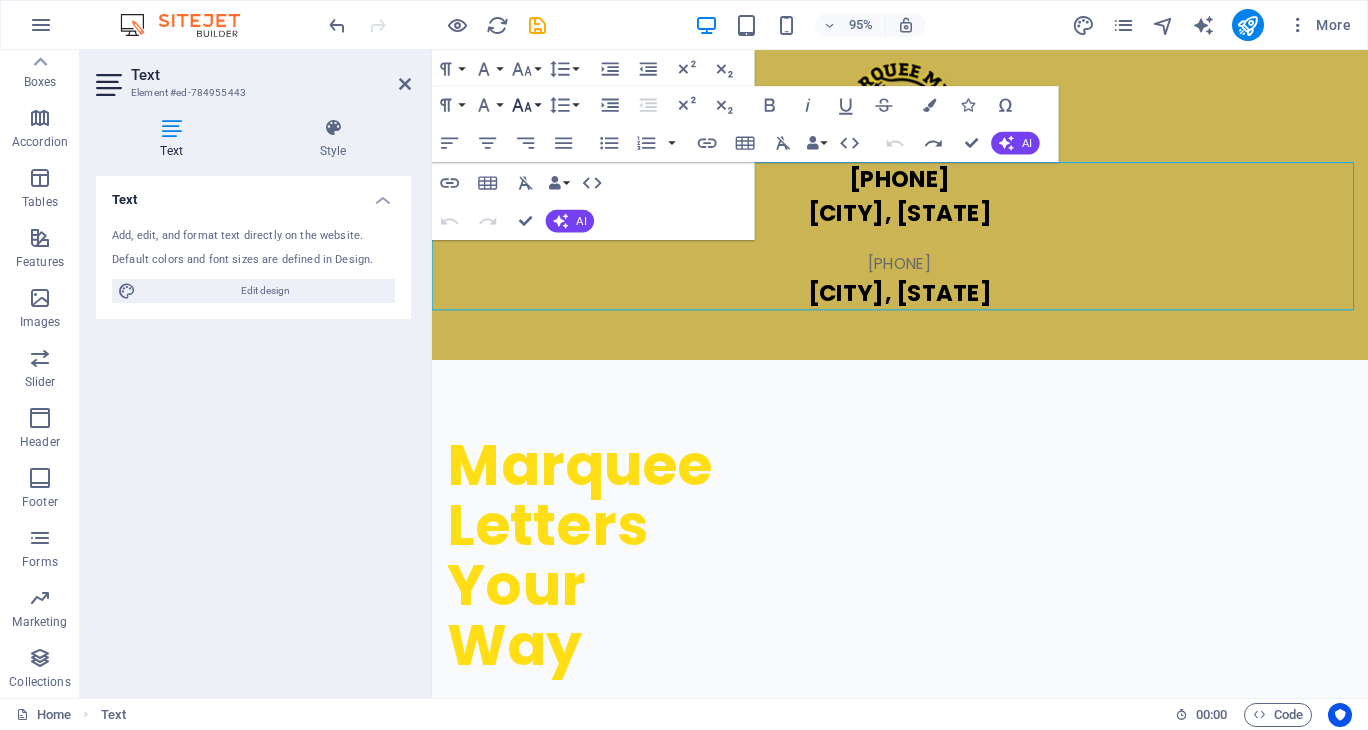click 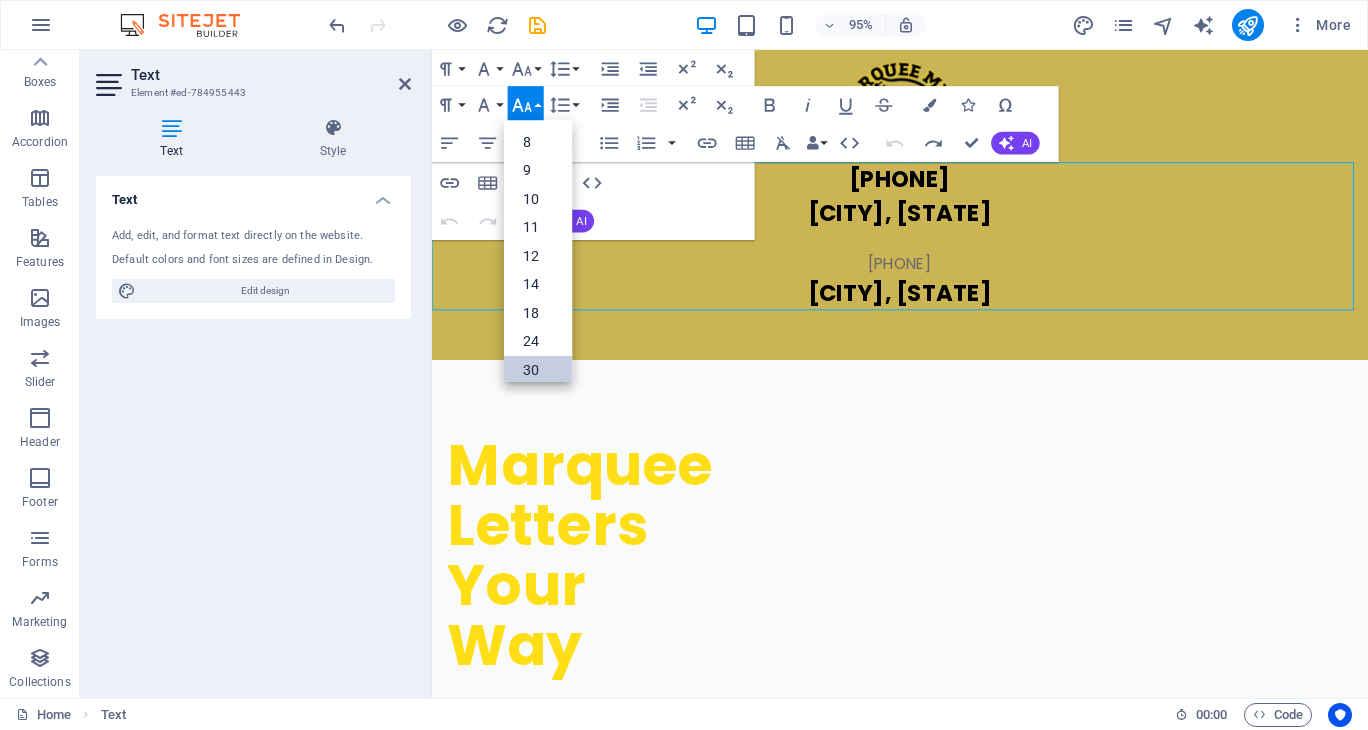 click on "30" at bounding box center [538, 370] 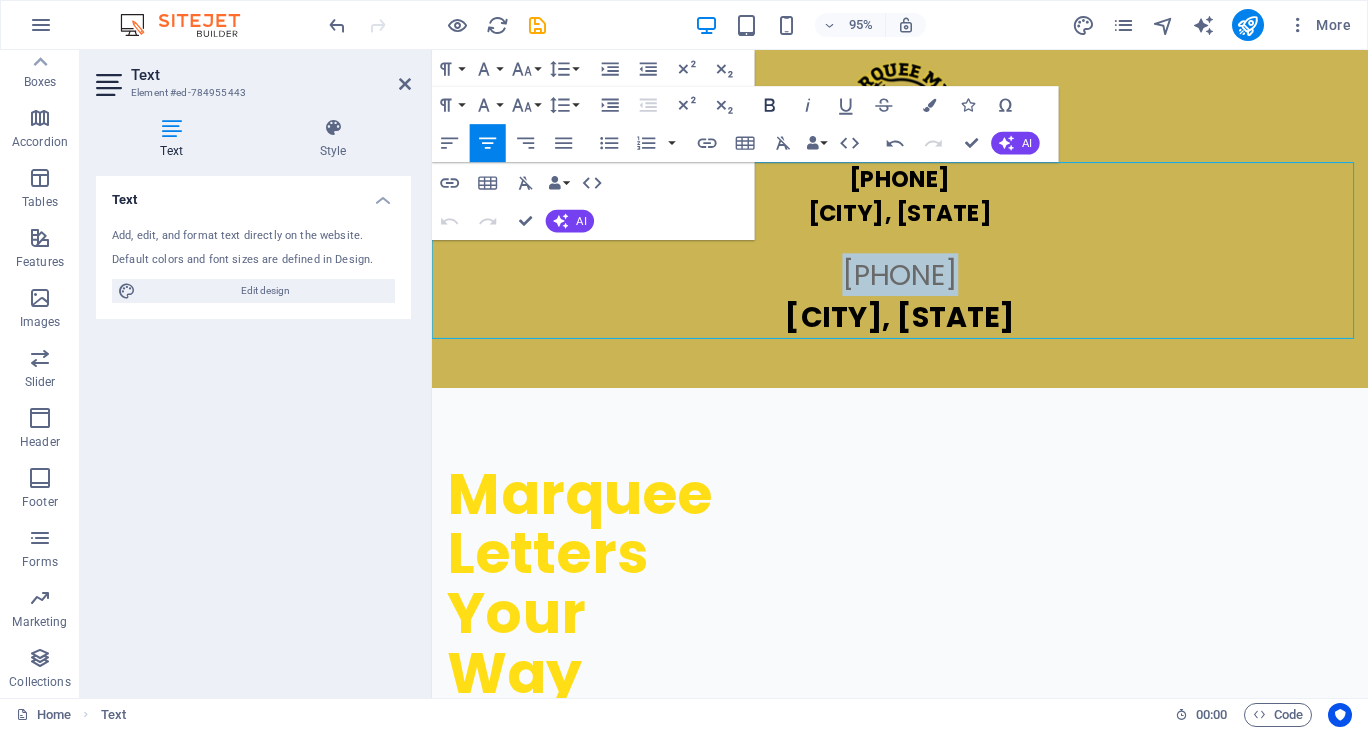 click 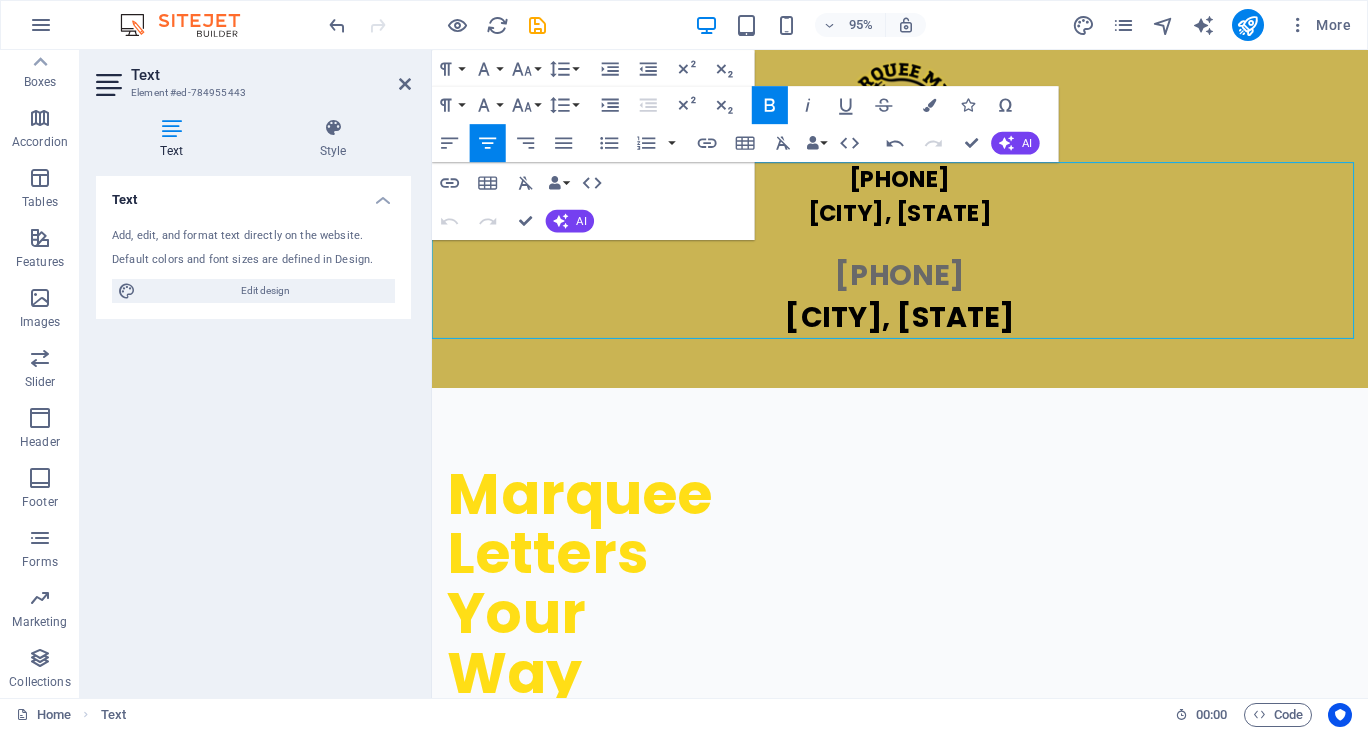 click at bounding box center (924, 252) 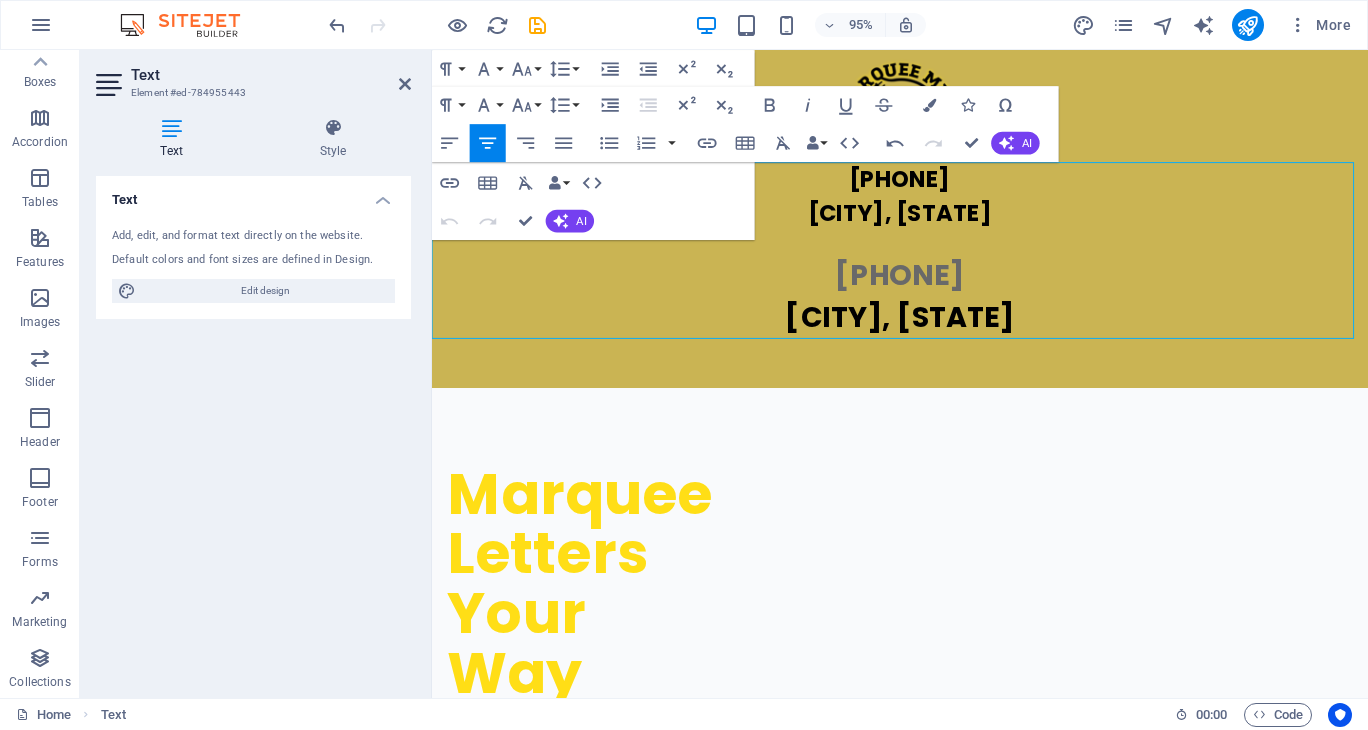 click on "[CITY], [STATE]" at bounding box center [924, 331] 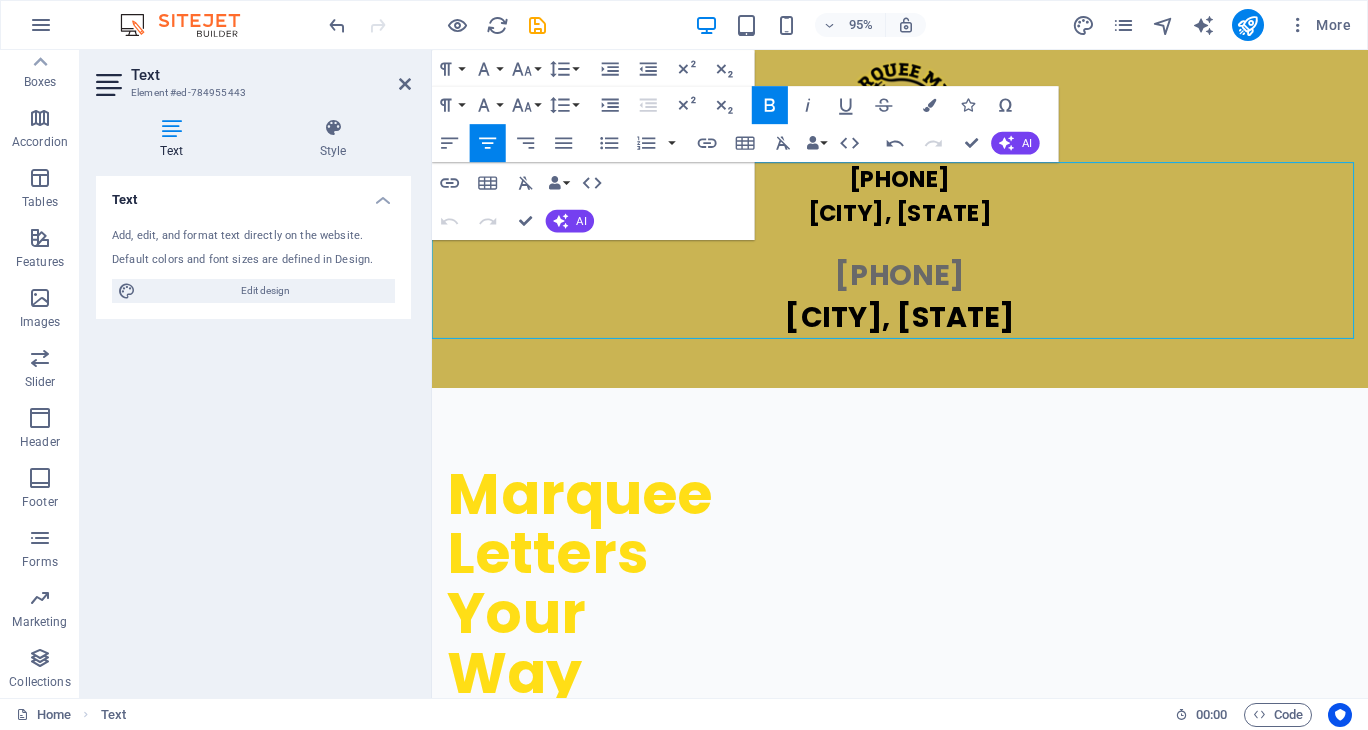 drag, startPoint x: 1059, startPoint y: 339, endPoint x: 780, endPoint y: 276, distance: 286.02448 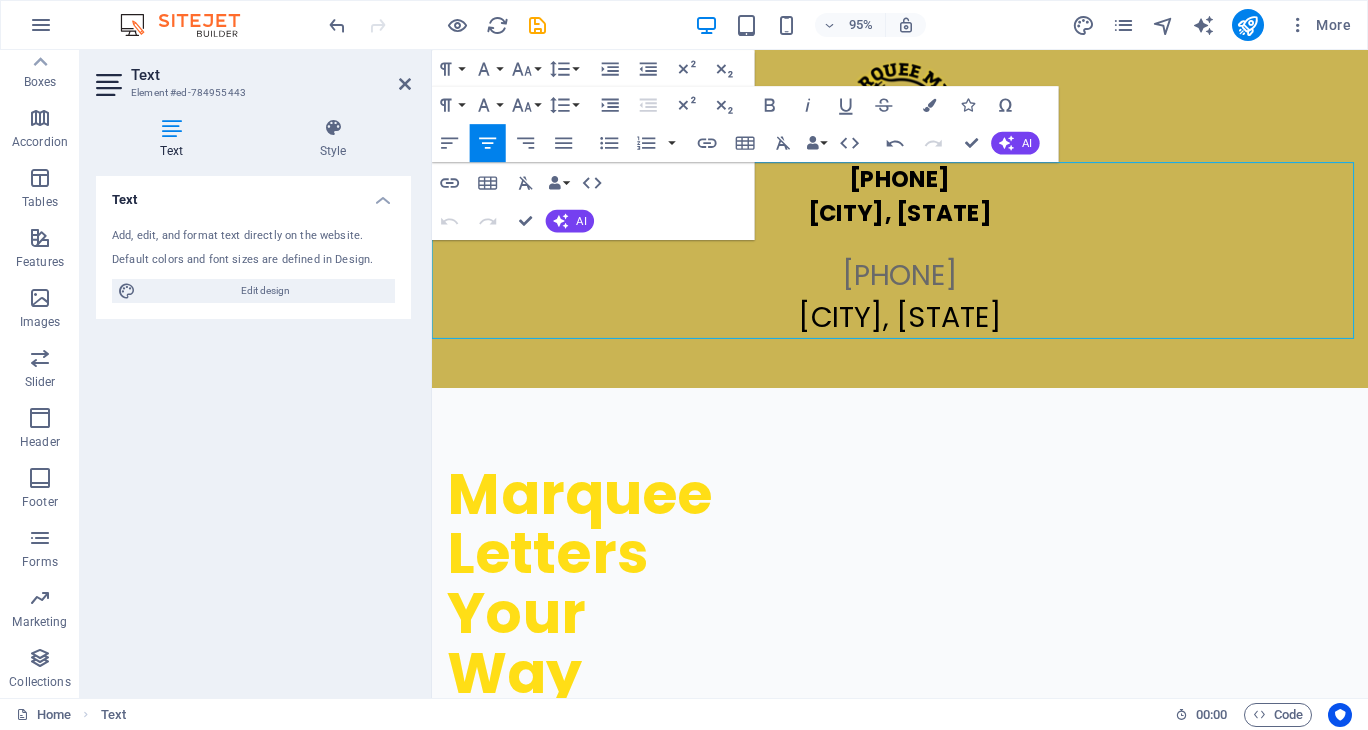 click on "[CITY], [STATE]" at bounding box center (925, 221) 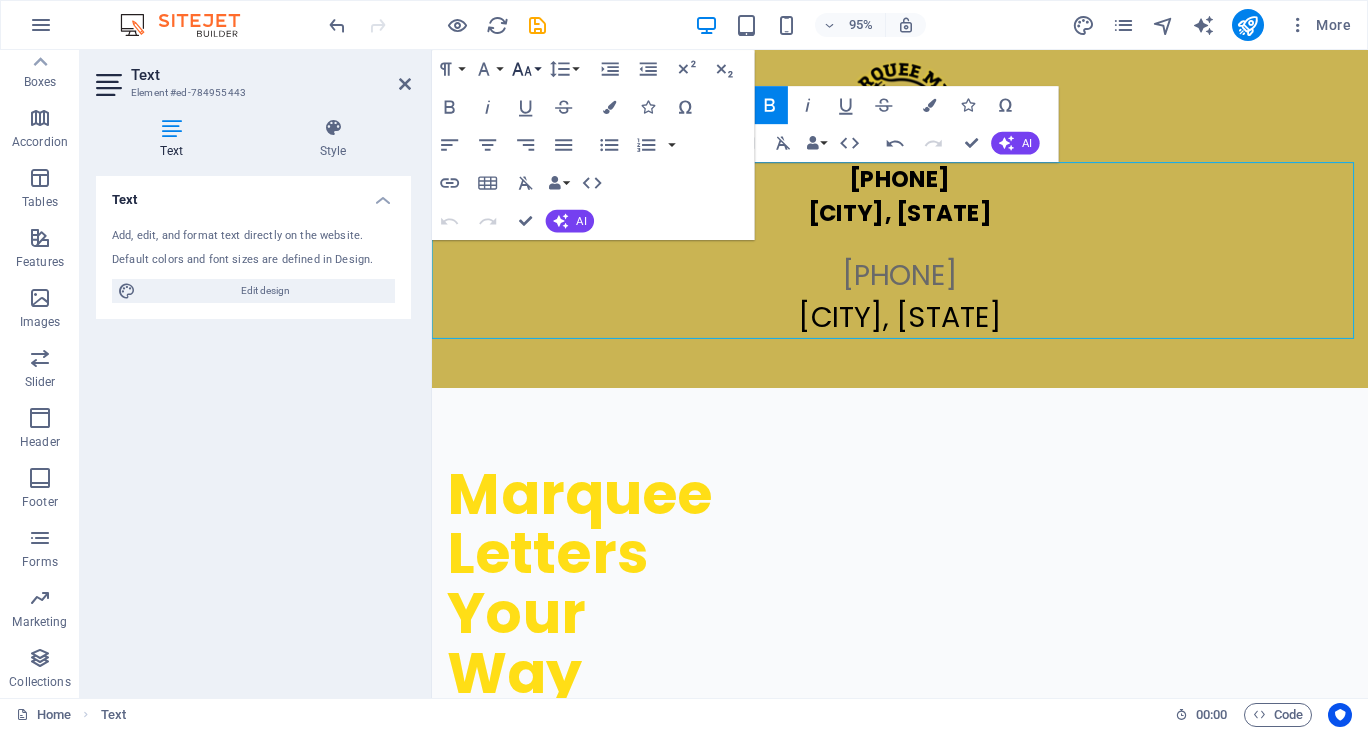 click on "Font Size" at bounding box center [526, 69] 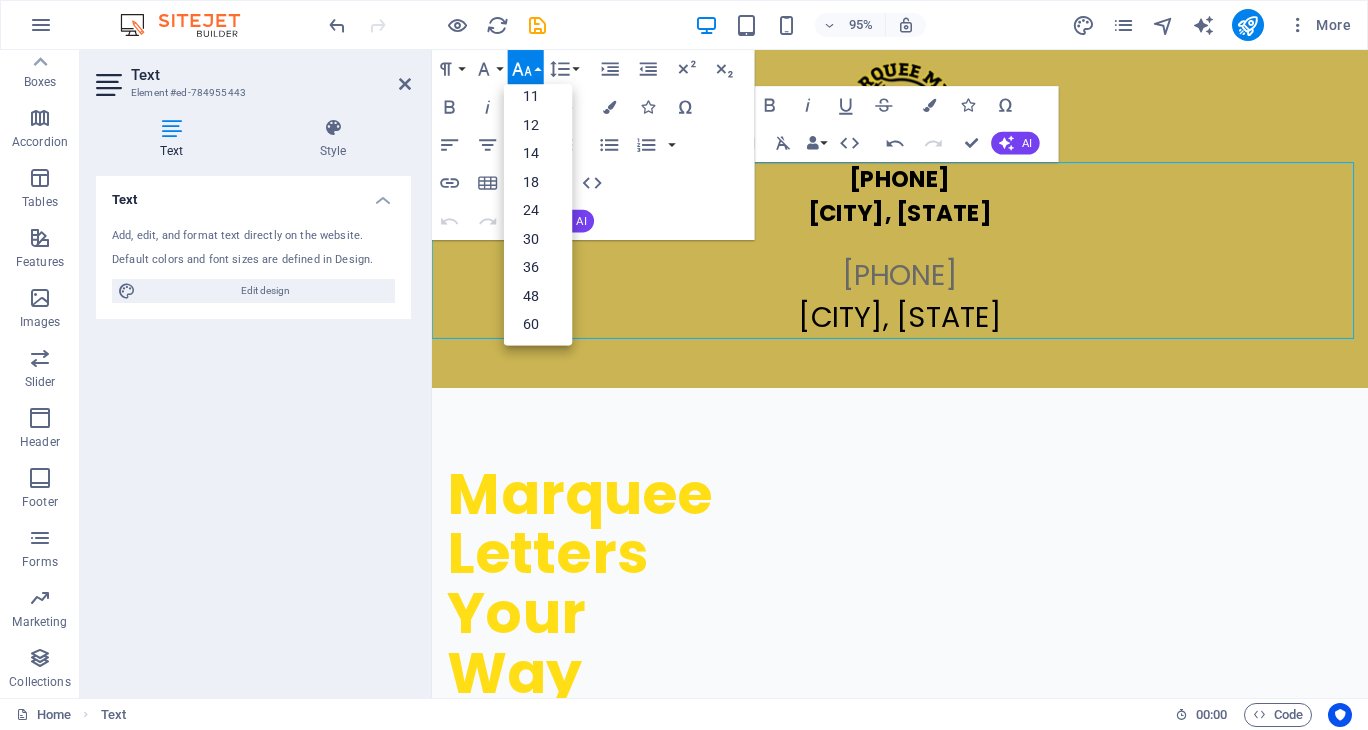 click on "Font Size" at bounding box center (526, 69) 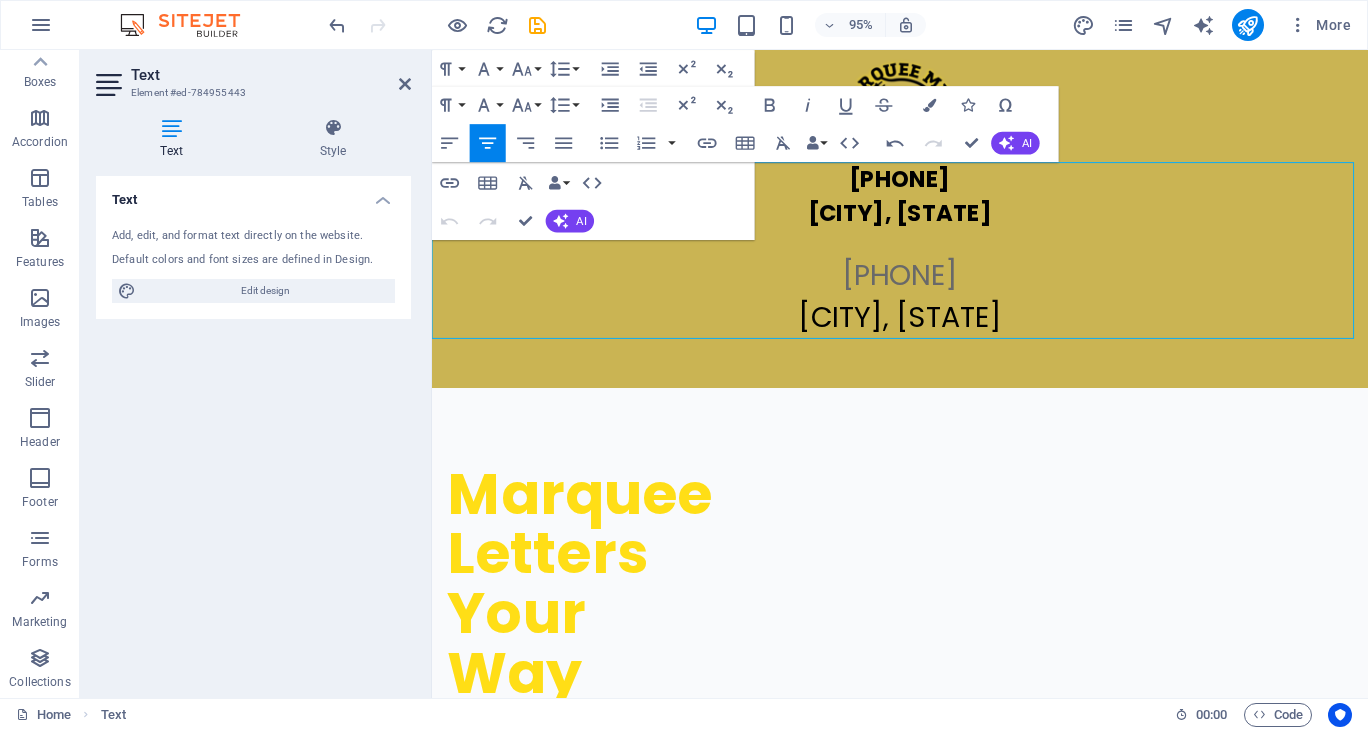 drag, startPoint x: 1014, startPoint y: 327, endPoint x: 818, endPoint y: 287, distance: 200.04 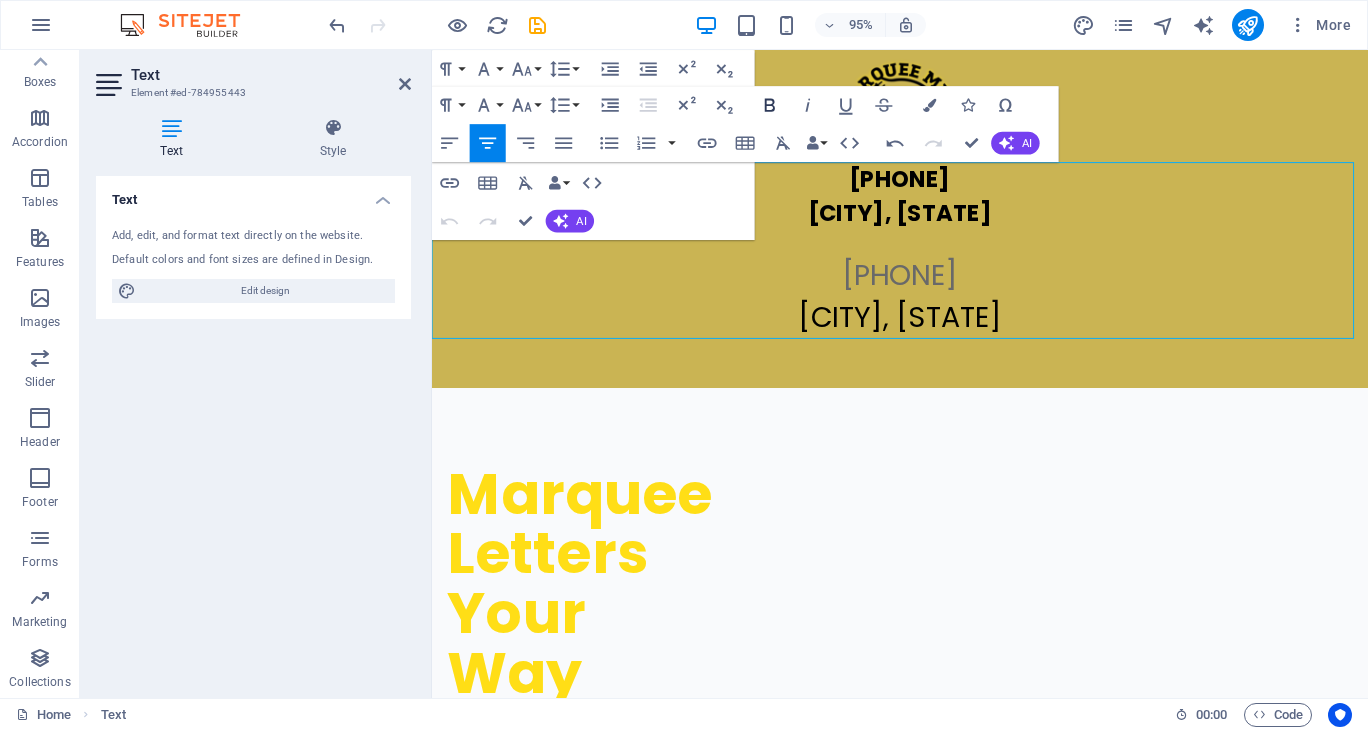 click 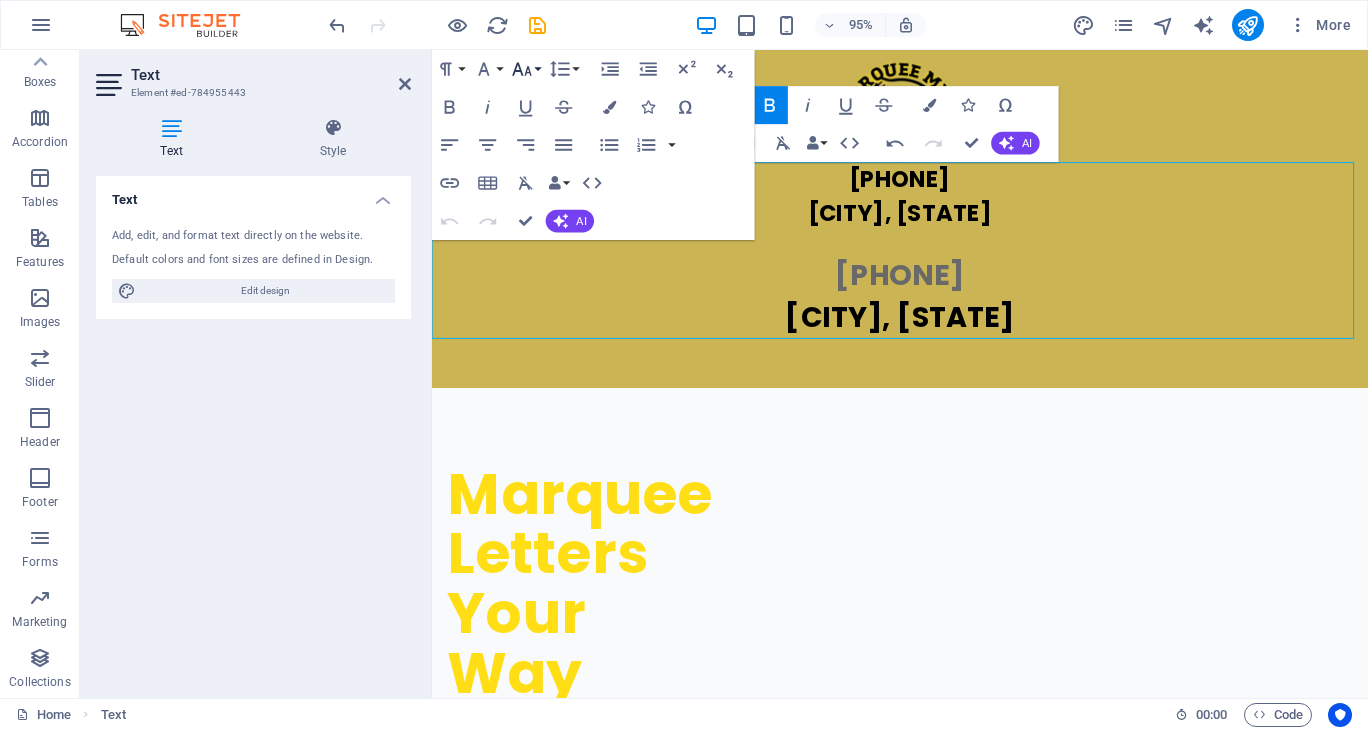 click 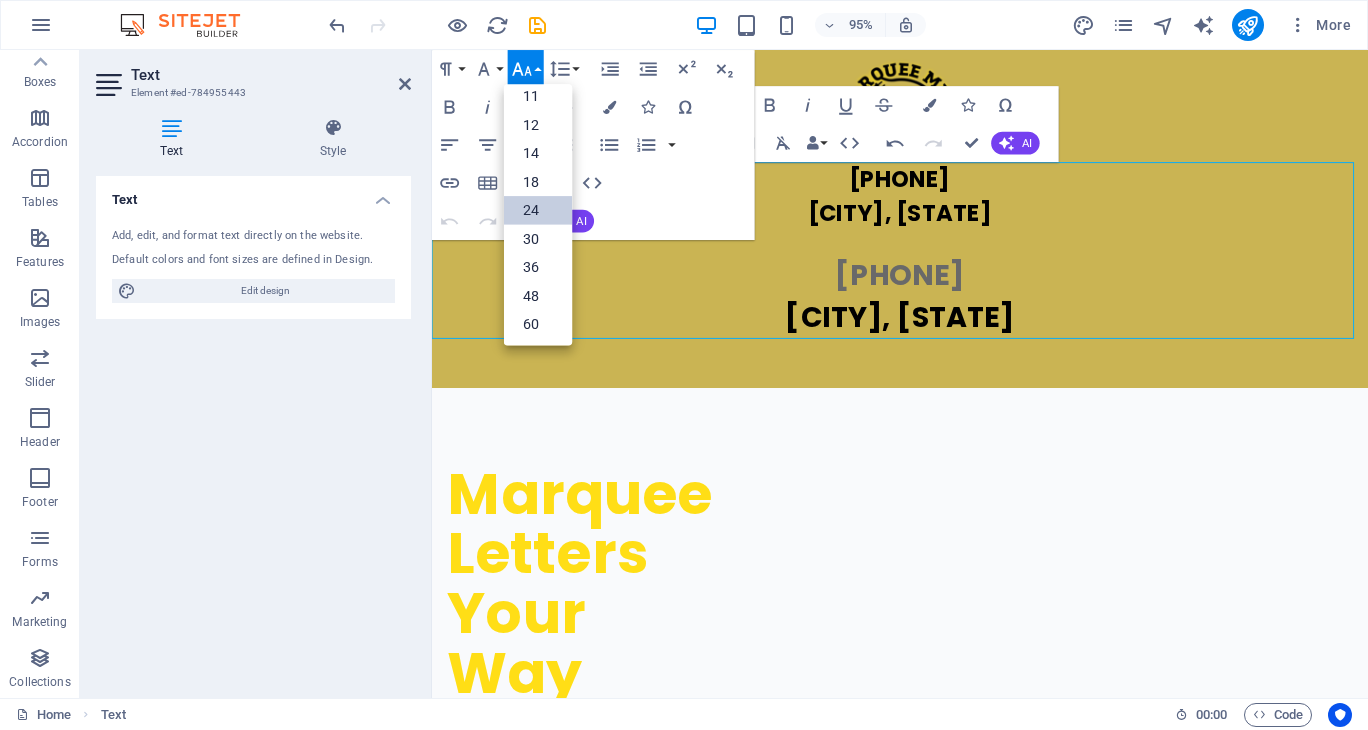 click on "24" at bounding box center [538, 210] 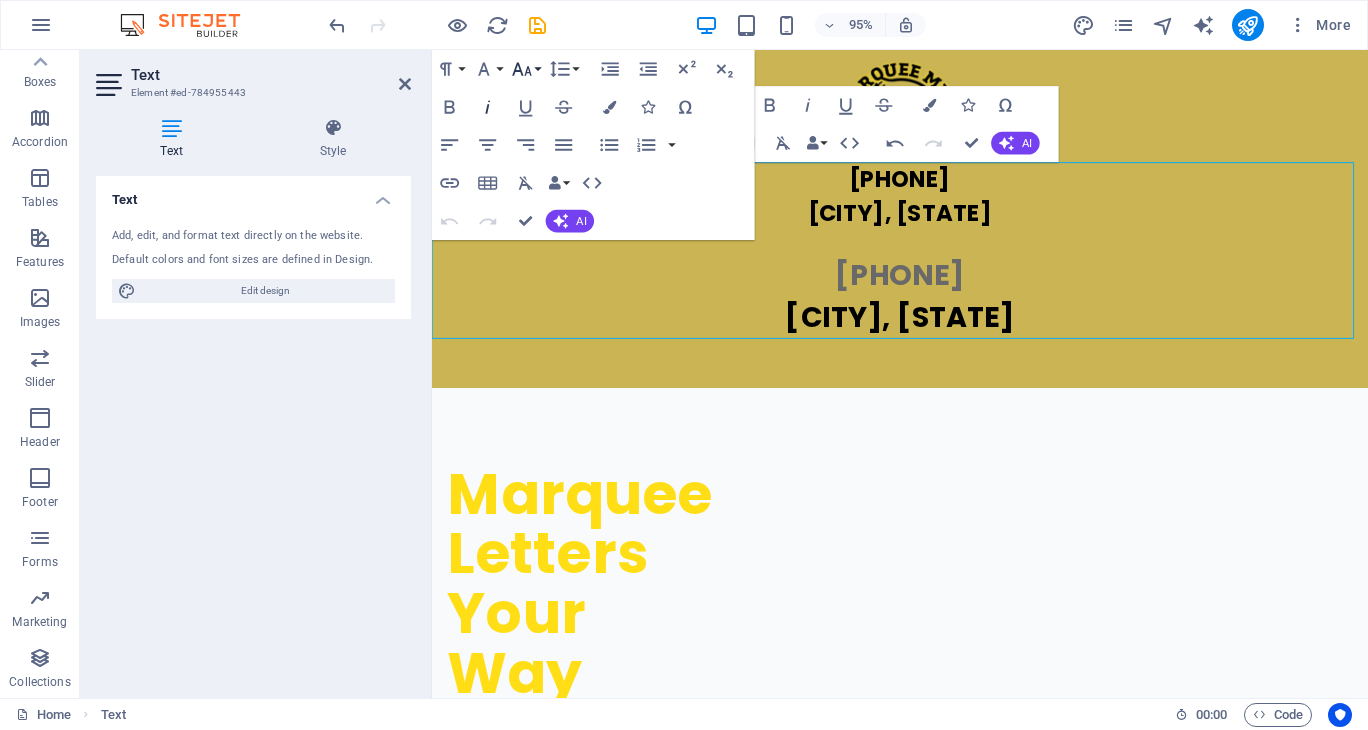 click 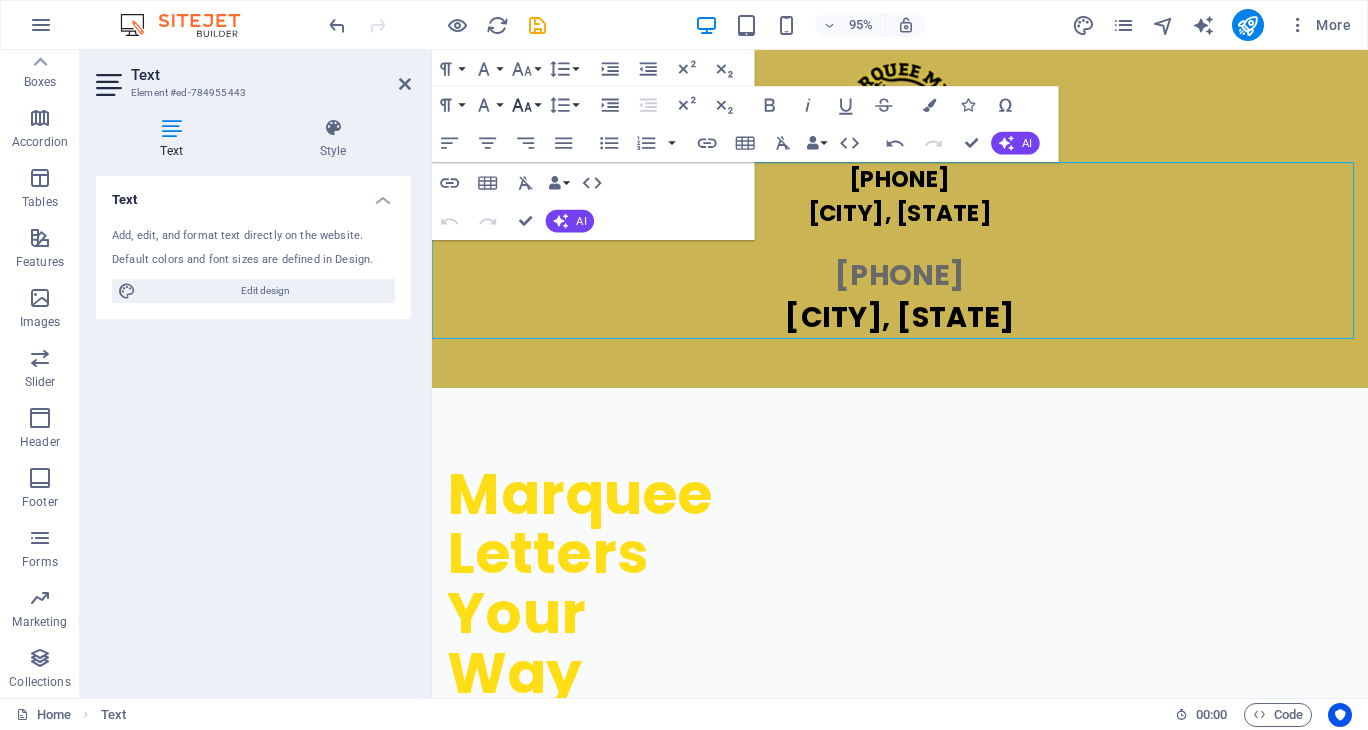 click on "Font Size" at bounding box center (526, 105) 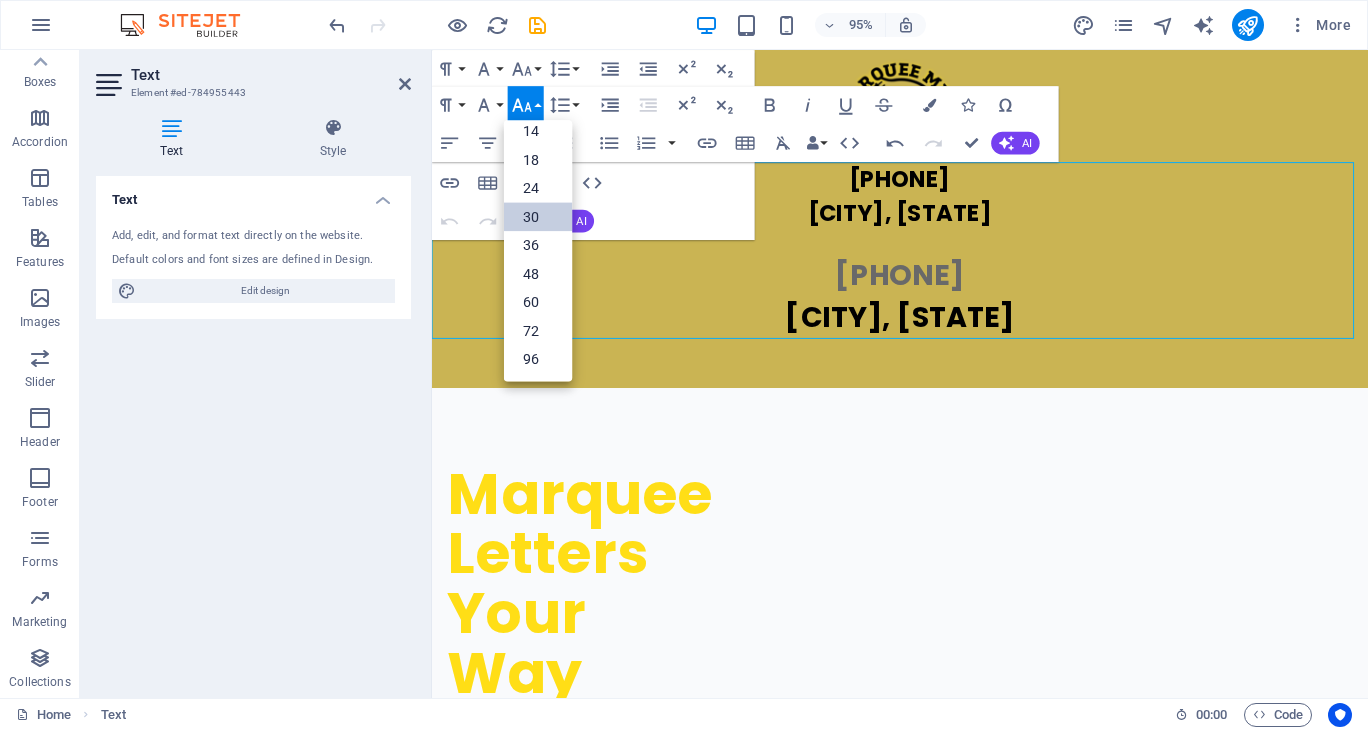 scroll, scrollTop: 161, scrollLeft: 0, axis: vertical 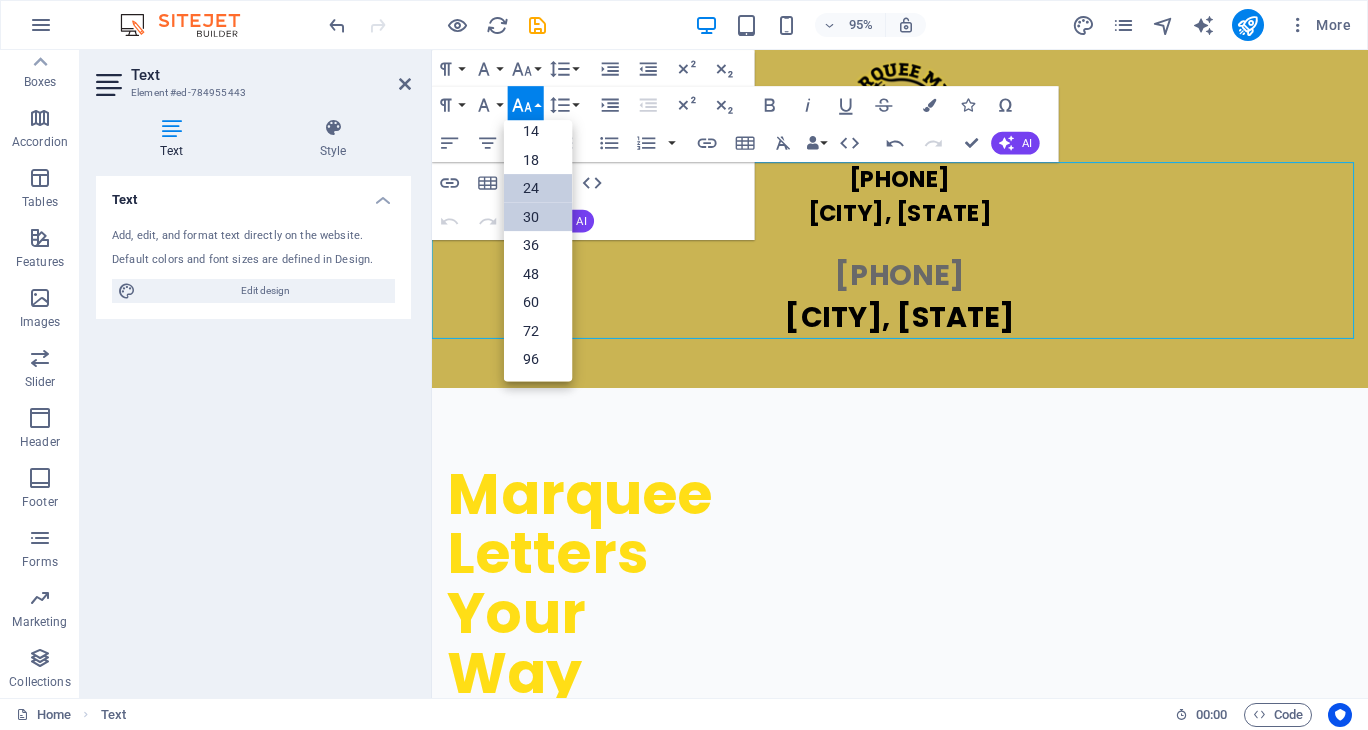 click on "24" at bounding box center [538, 188] 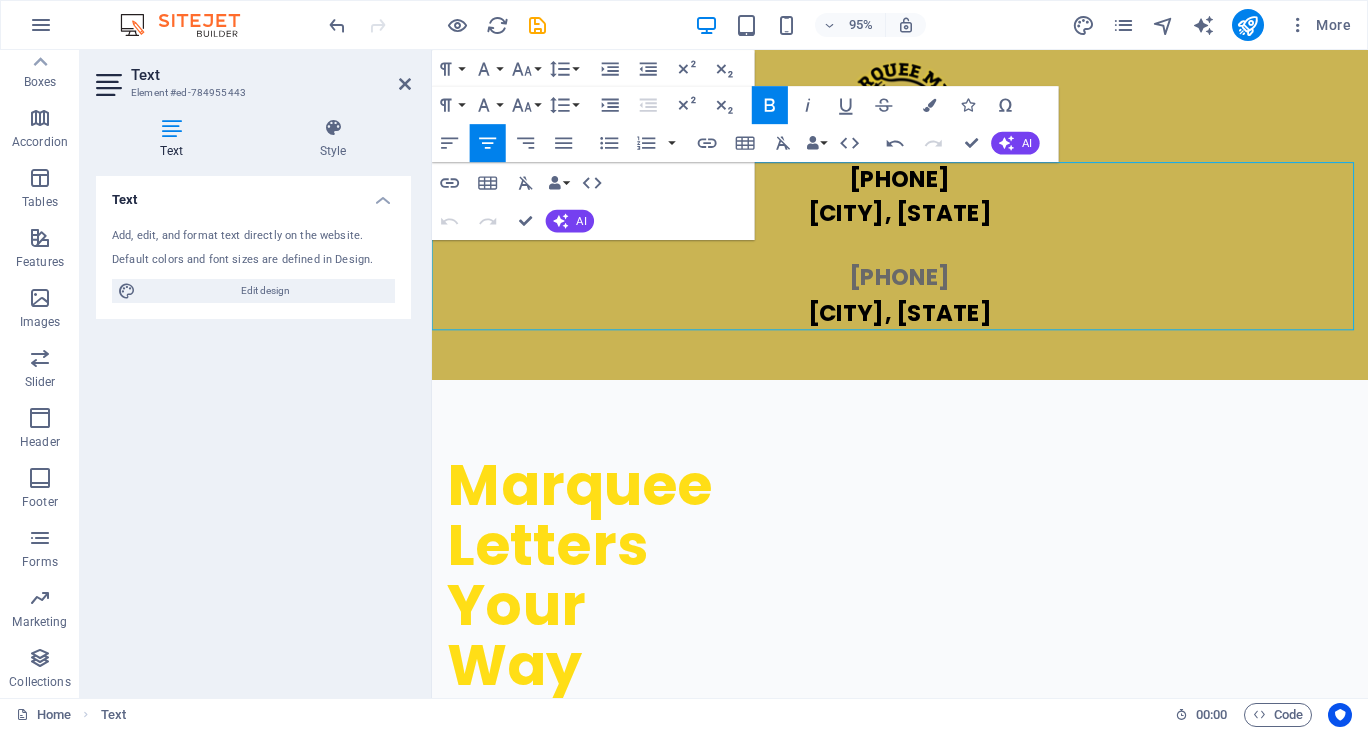 click on "[PHONE]" at bounding box center (924, 286) 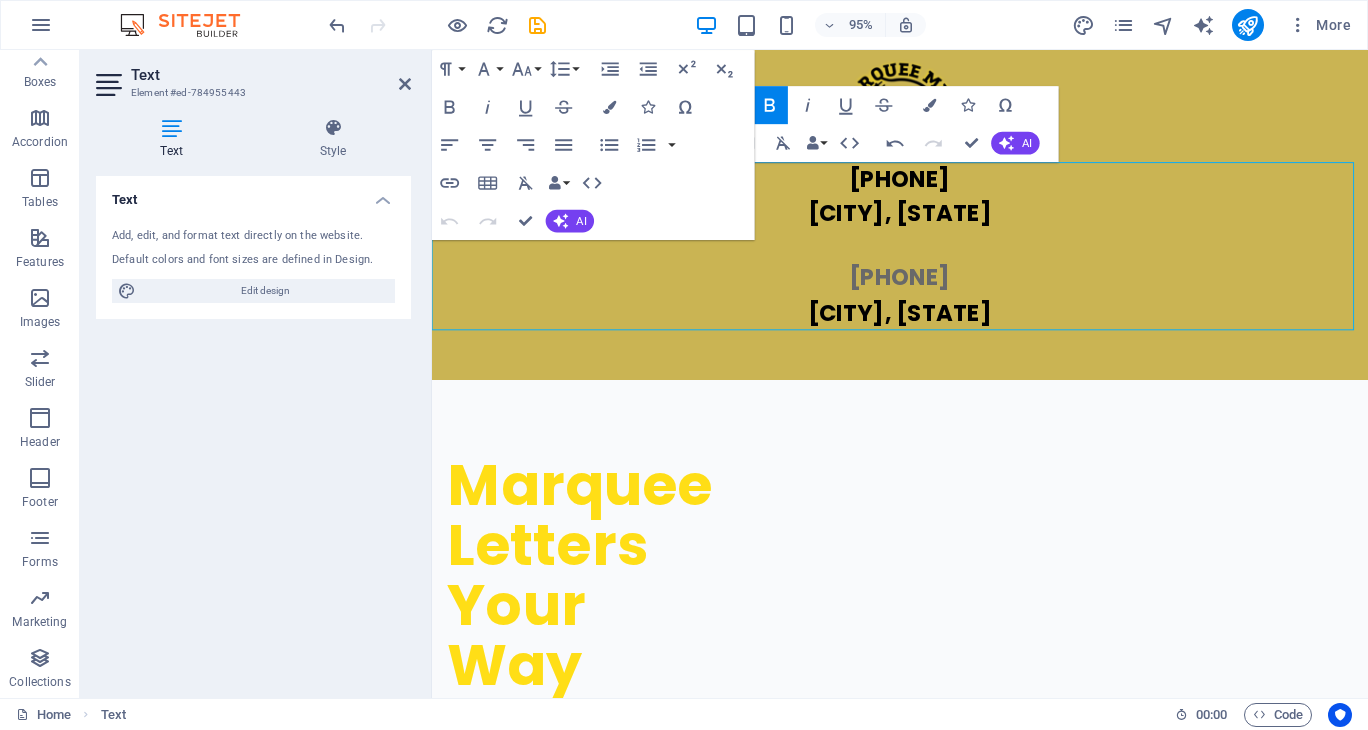 click on "Company First name Last name Street ZIP code City Email Phone Mobile Fax Custom field 1 Custom field 2 Custom field 3 Custom field 4 Custom field 5 Custom field 6 HTML Undo Redo Confirm (Ctrl+⏎) AI Improve Make shorter Make longer Fix spelling & grammar Translate to English Generate text" at bounding box center (593, 145) 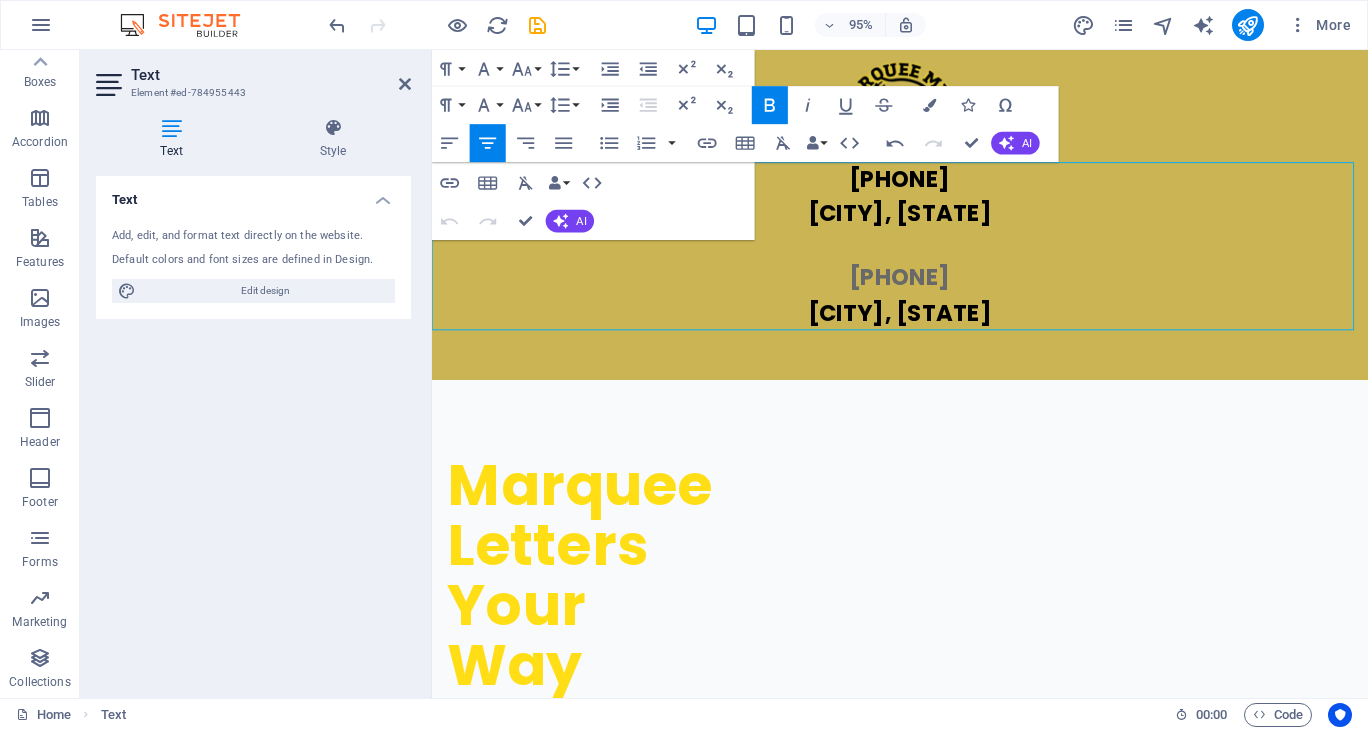 click on "Text Add, edit, and format text directly on the website. Default colors and font sizes are defined in Design. Edit design Alignment Left aligned Centered Right aligned" at bounding box center [253, 429] 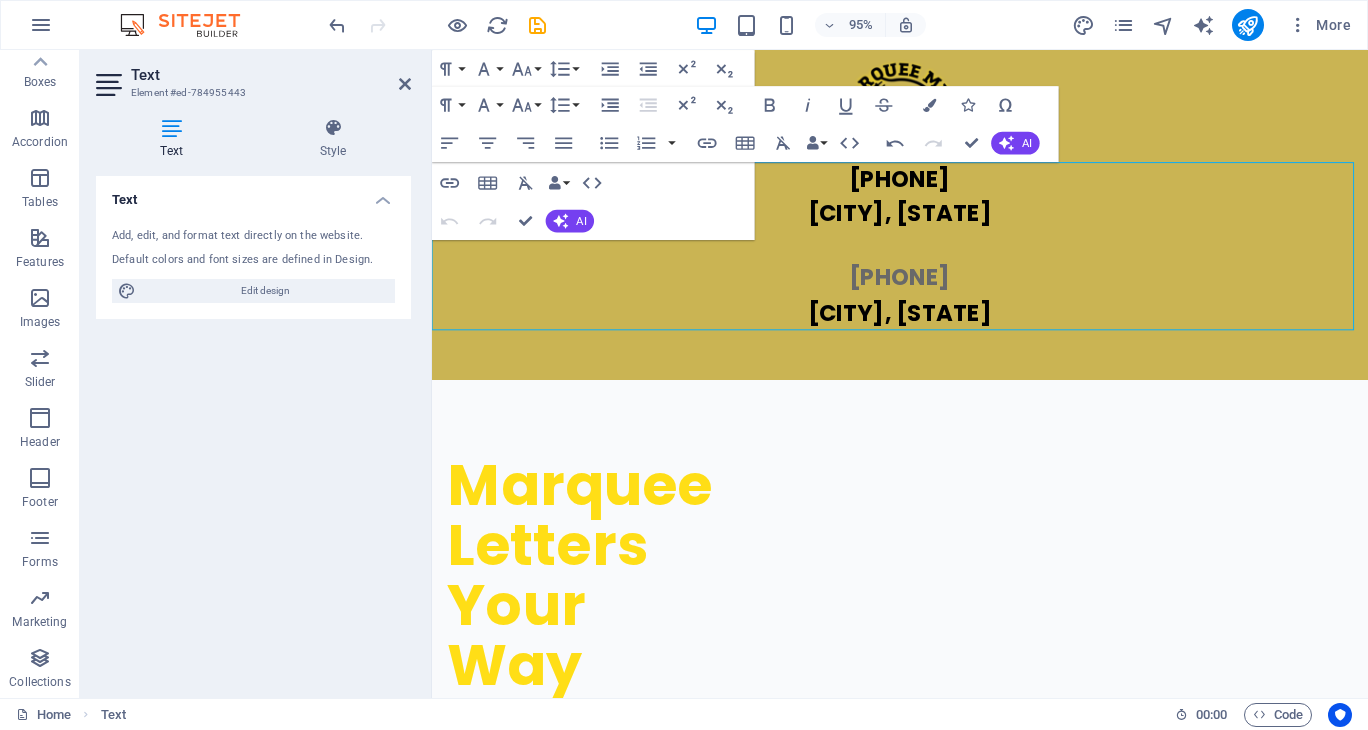 click on "Text" at bounding box center (271, 75) 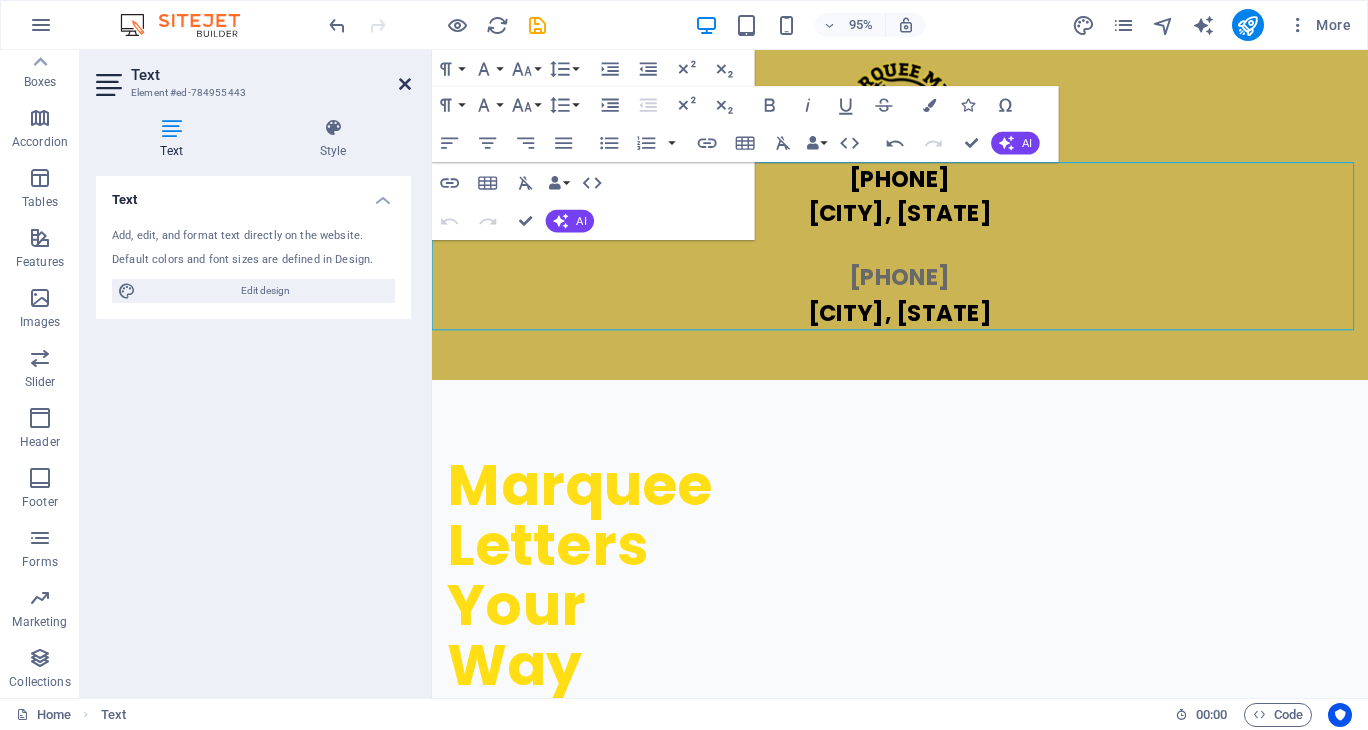 click at bounding box center (405, 84) 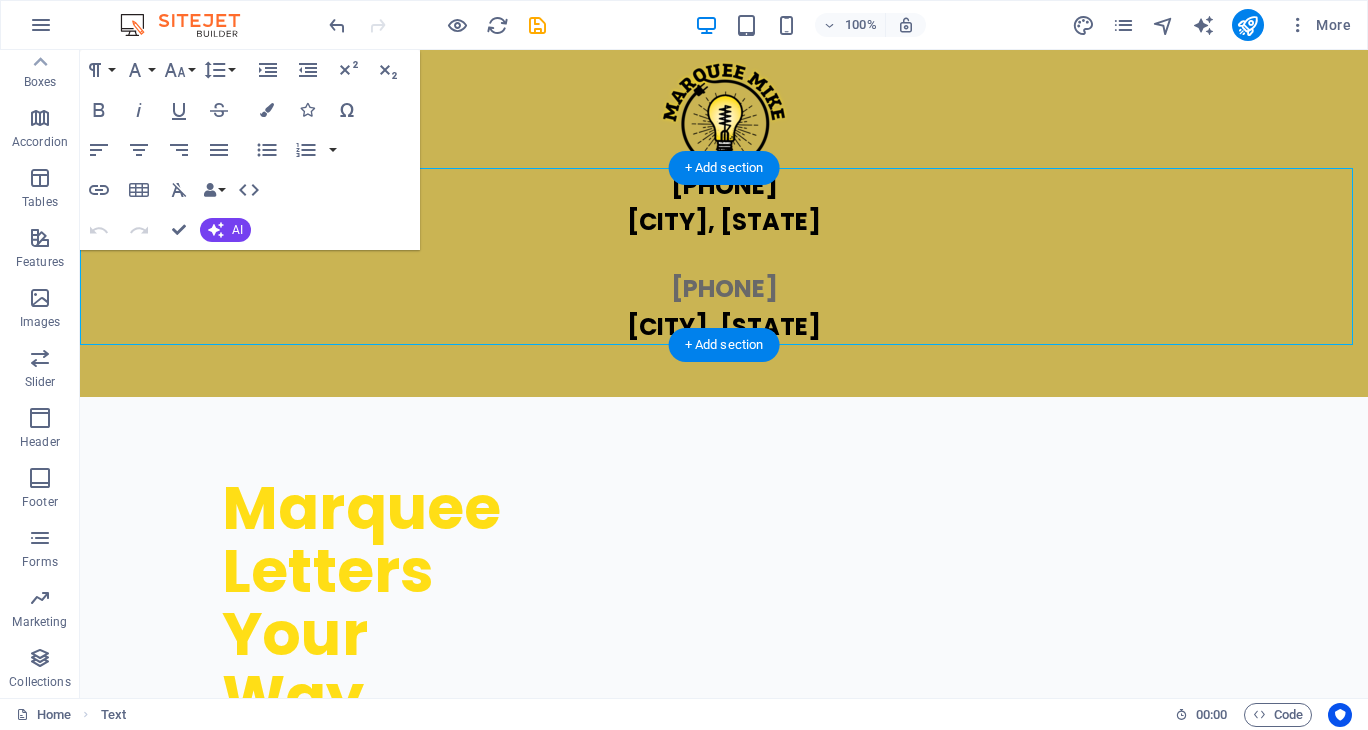 click on "[PHONE] [CITY], [STATE] [PHONE] [CITY], [STATE]" at bounding box center [724, 256] 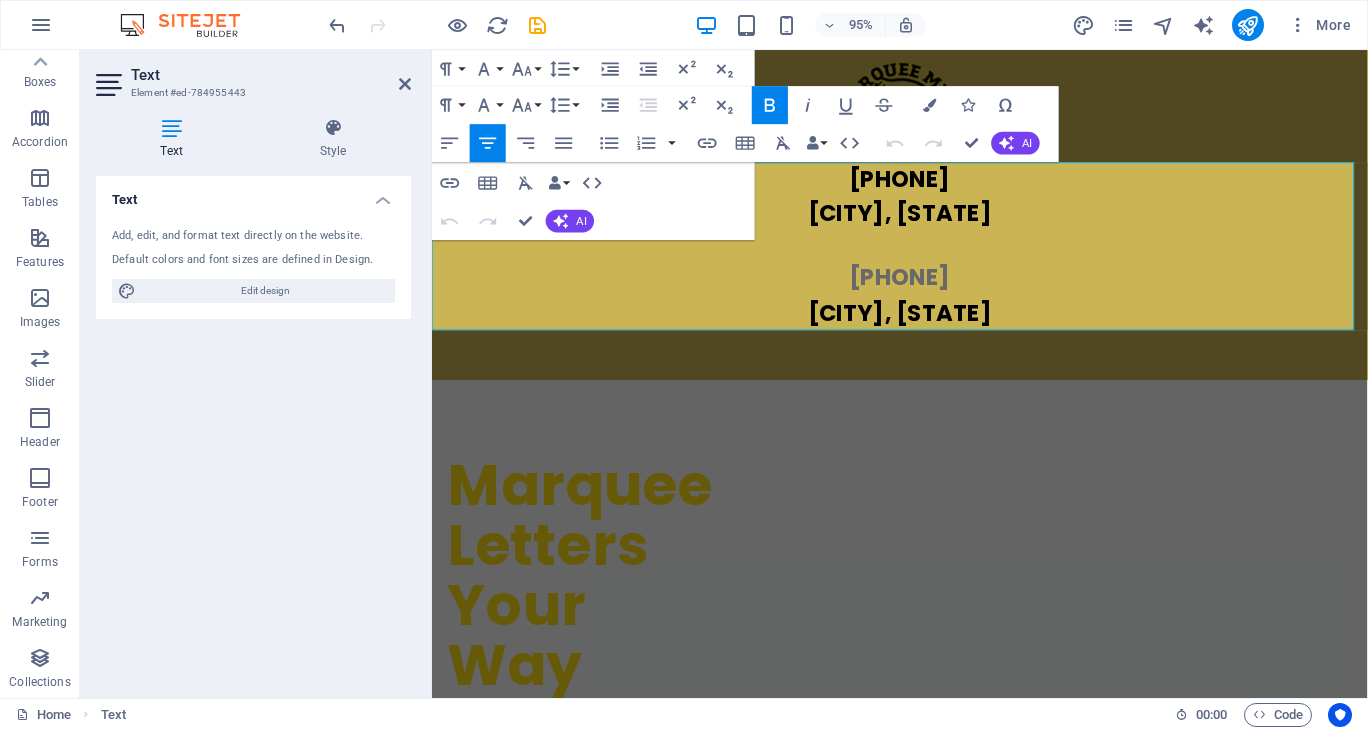 click on "[PHONE]" at bounding box center [924, 288] 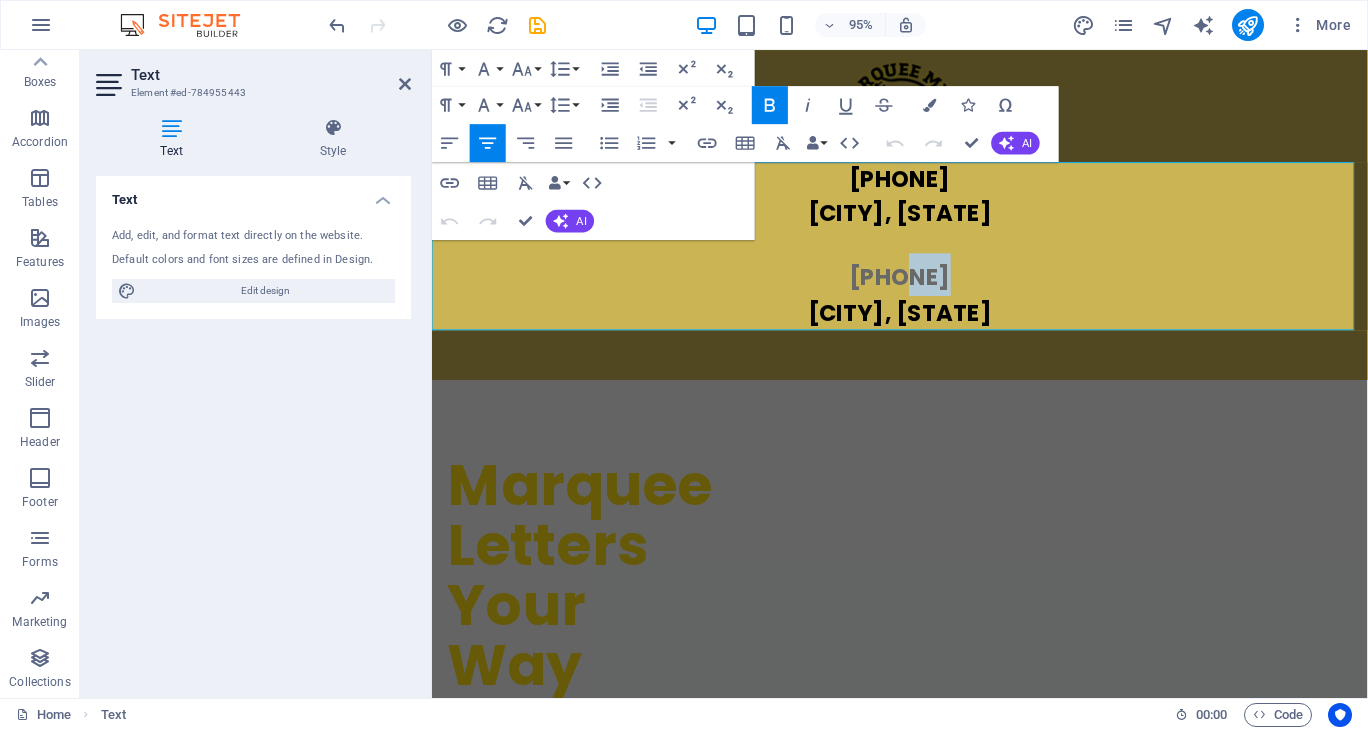 click on "[PHONE]" at bounding box center (924, 288) 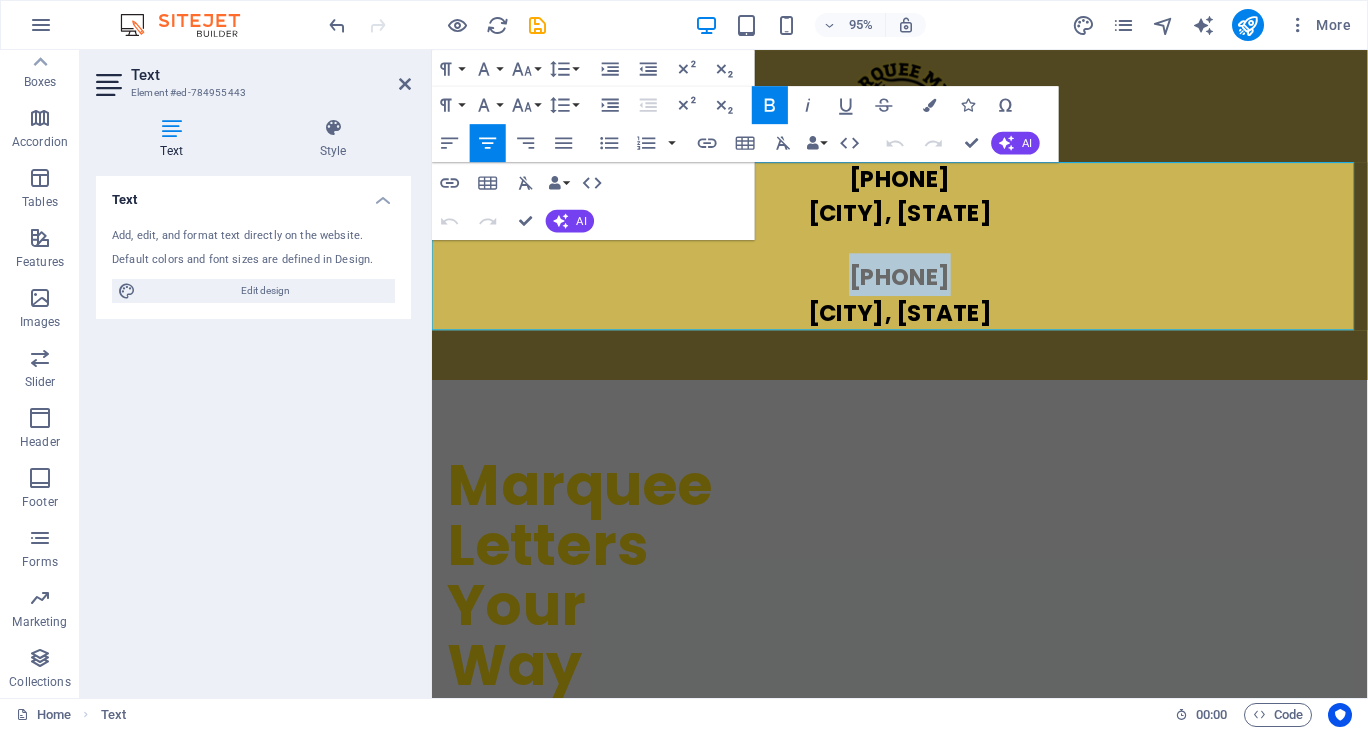 click on "[PHONE]" at bounding box center [924, 288] 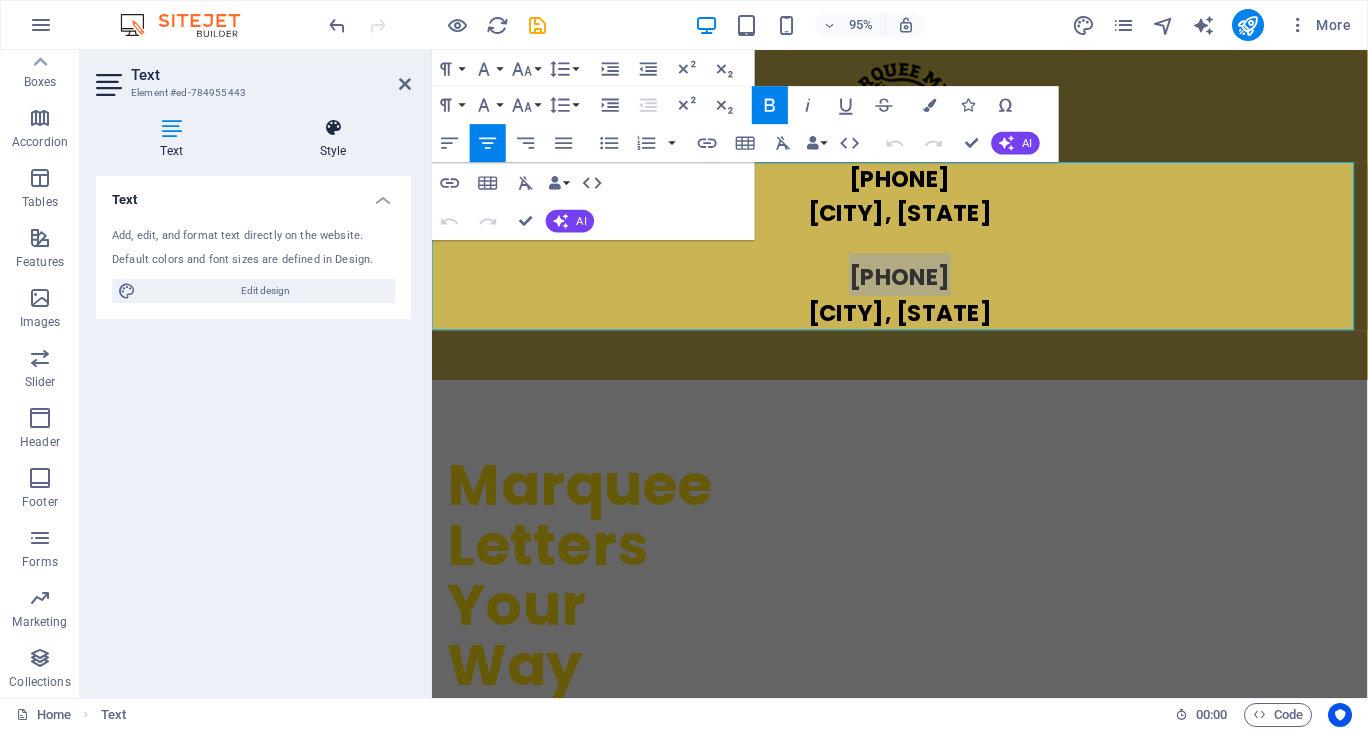 click at bounding box center [333, 128] 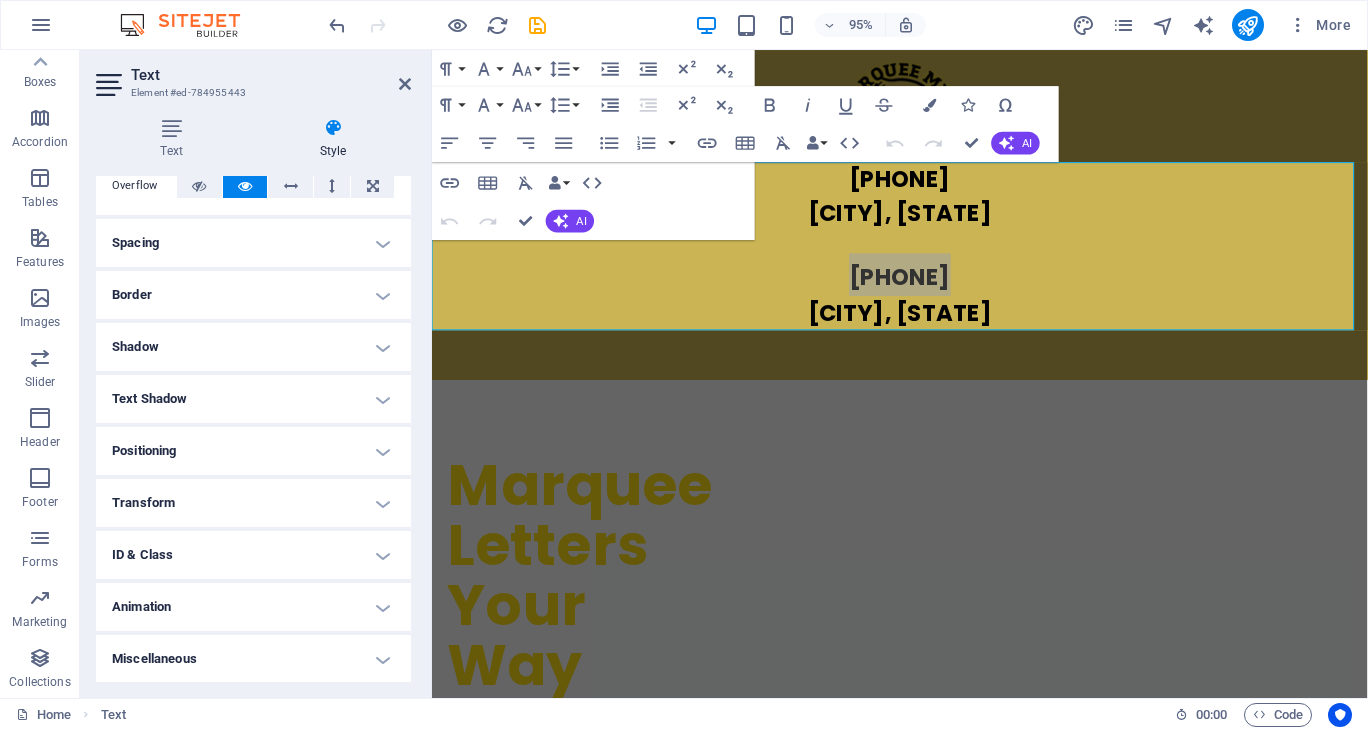 scroll, scrollTop: 0, scrollLeft: 0, axis: both 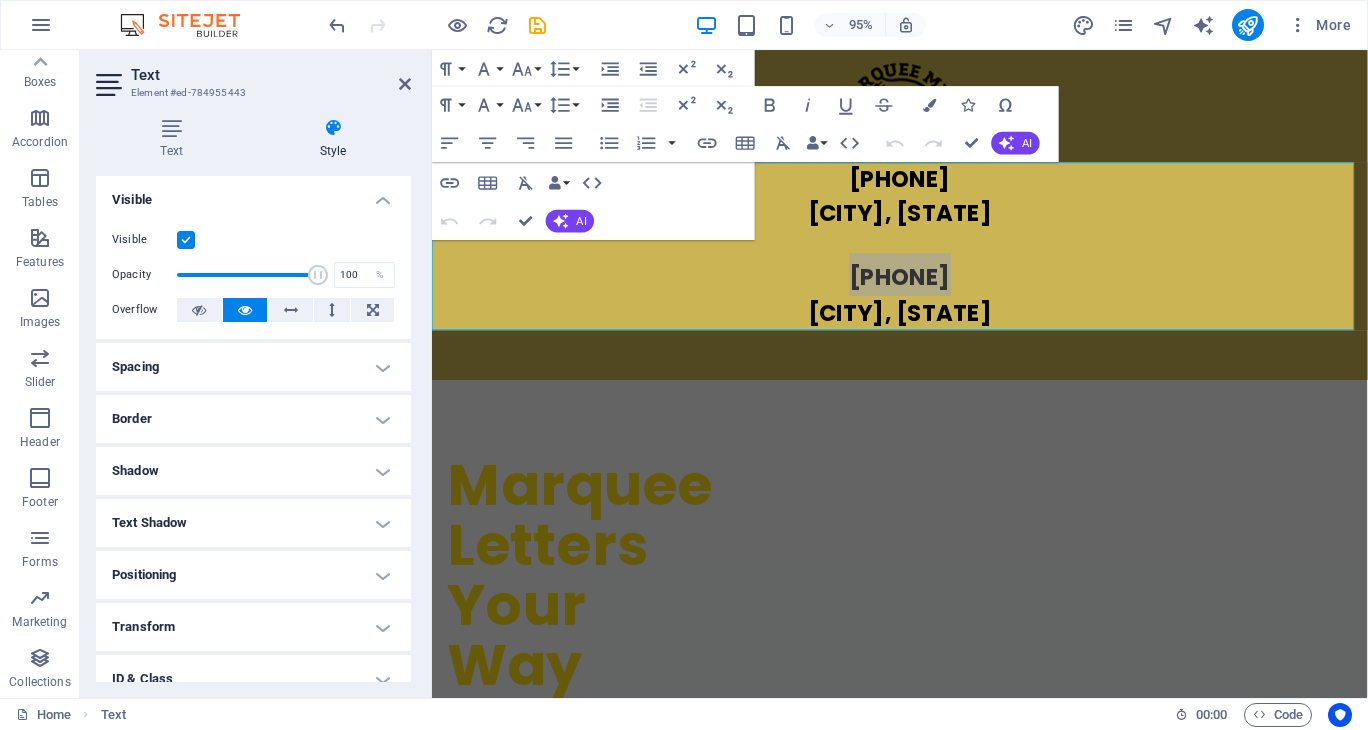 click on "Overflow" at bounding box center [144, 310] 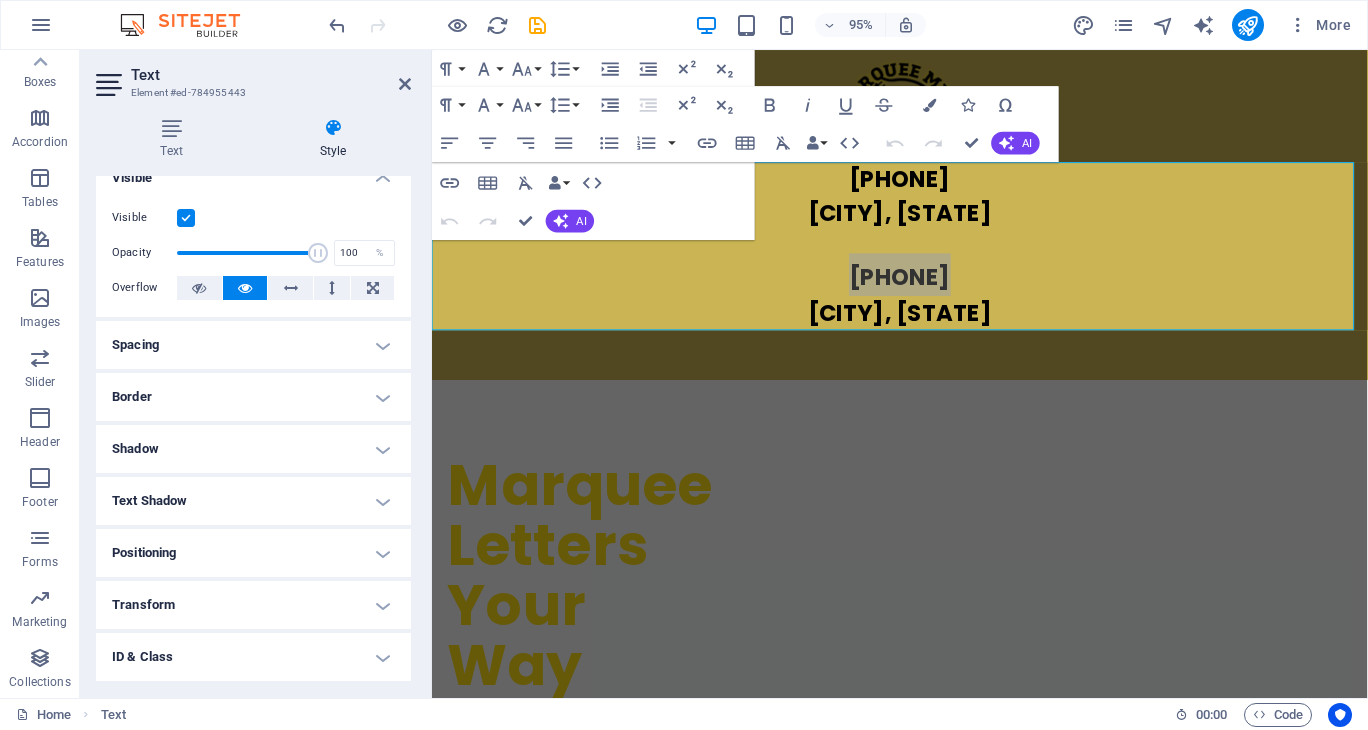 scroll, scrollTop: 0, scrollLeft: 0, axis: both 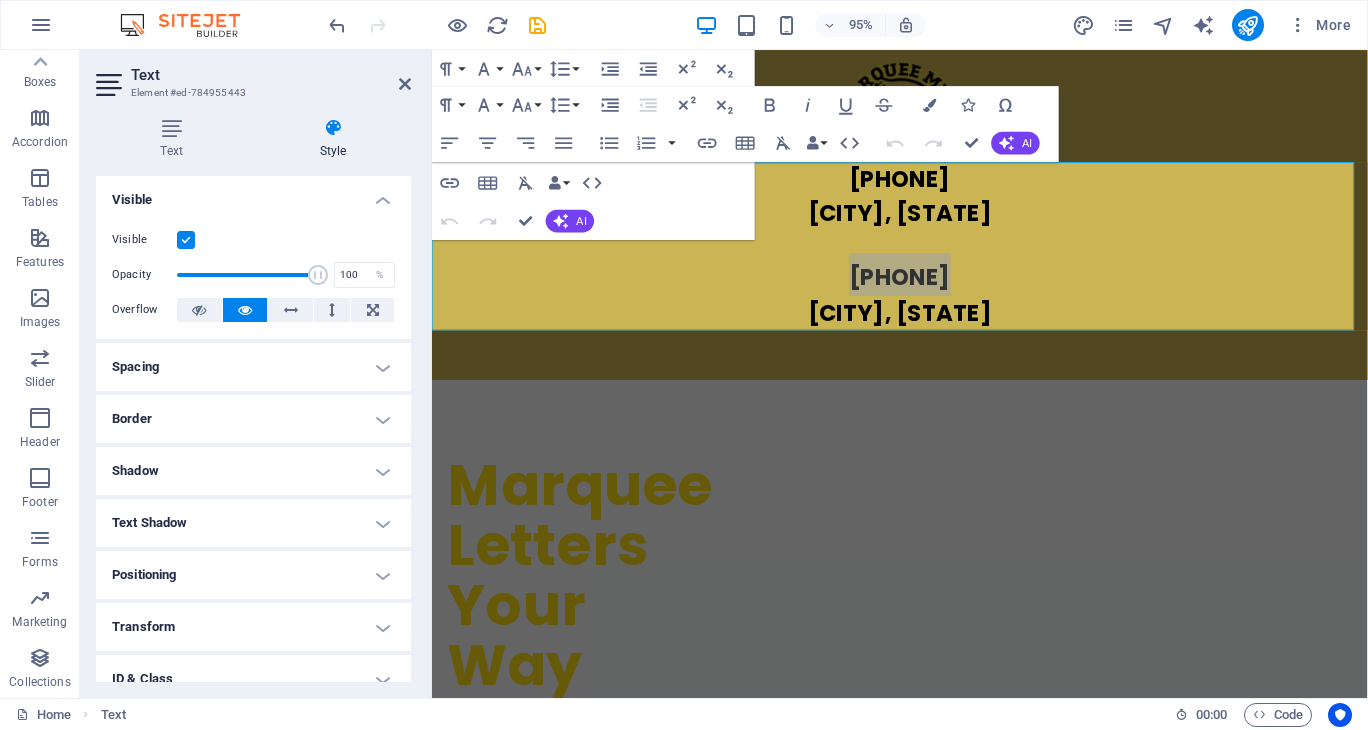 click on "Visible" at bounding box center (253, 194) 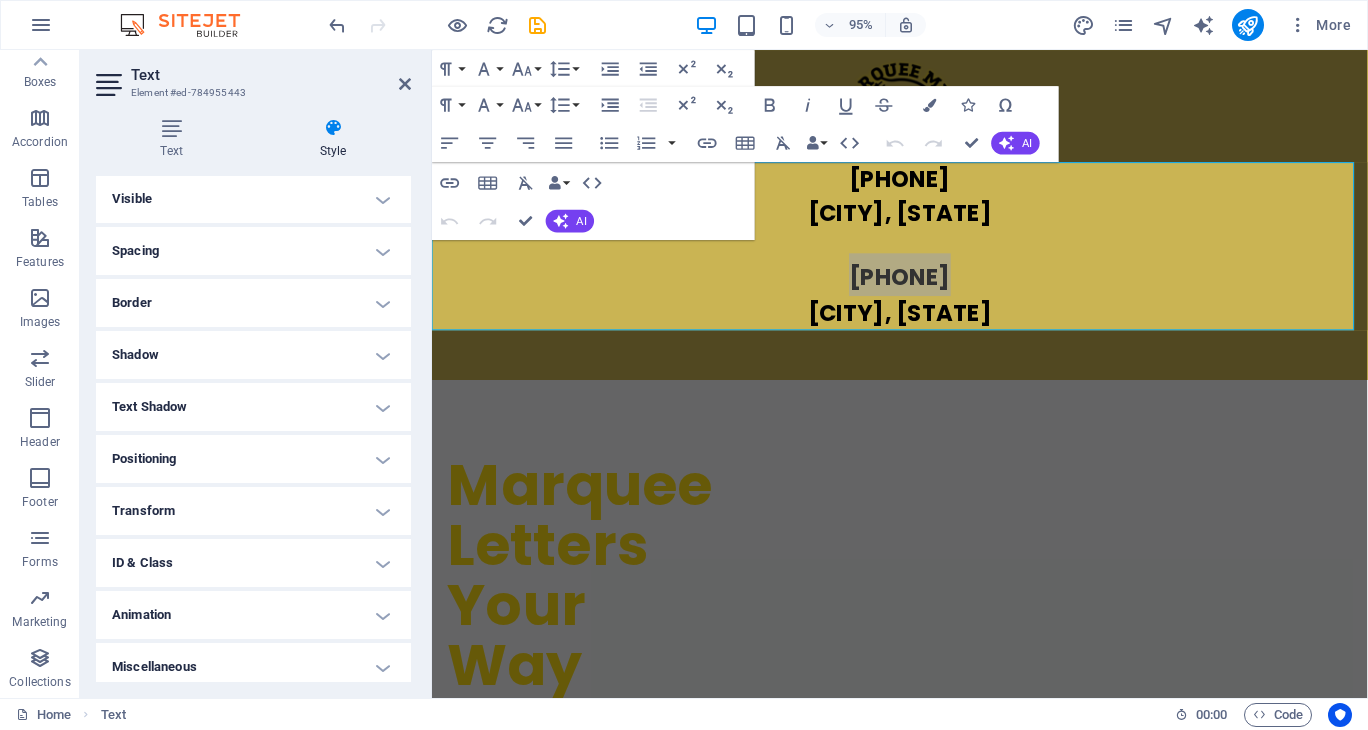 scroll, scrollTop: 0, scrollLeft: 0, axis: both 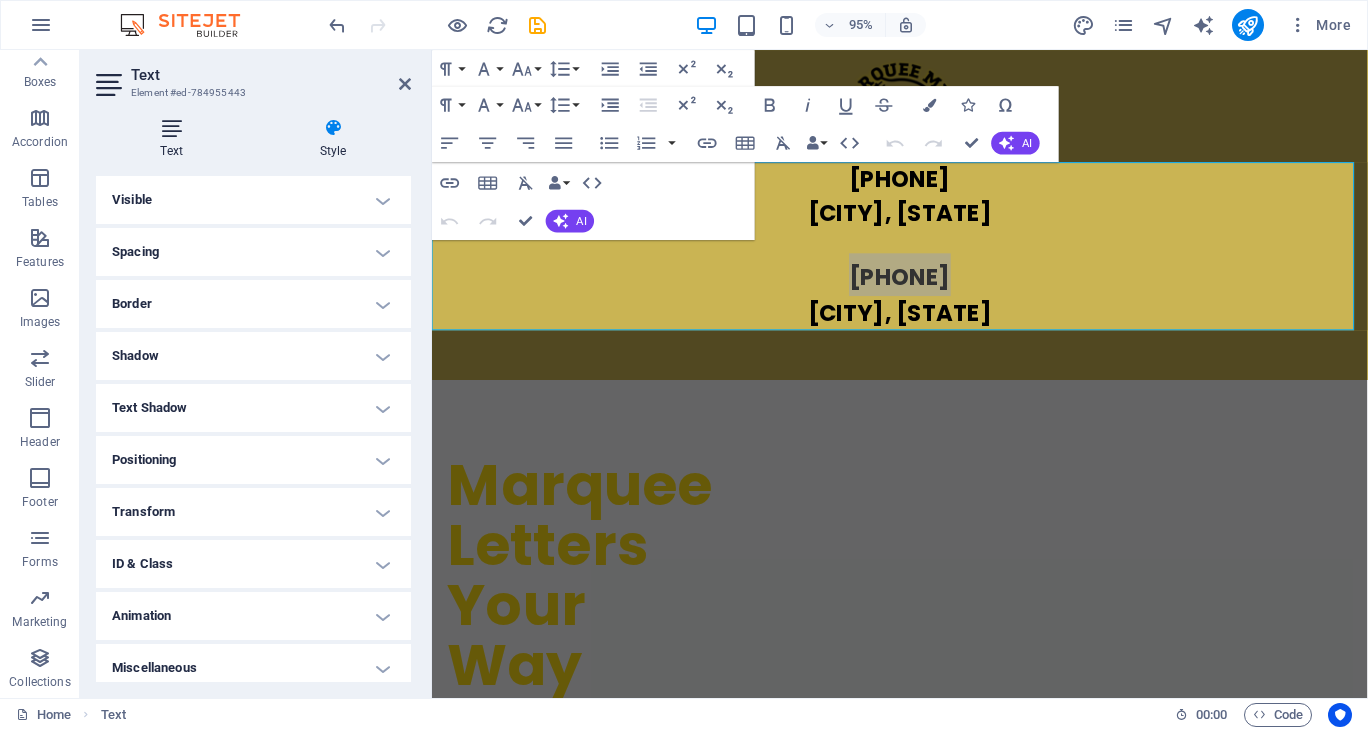 click at bounding box center (171, 128) 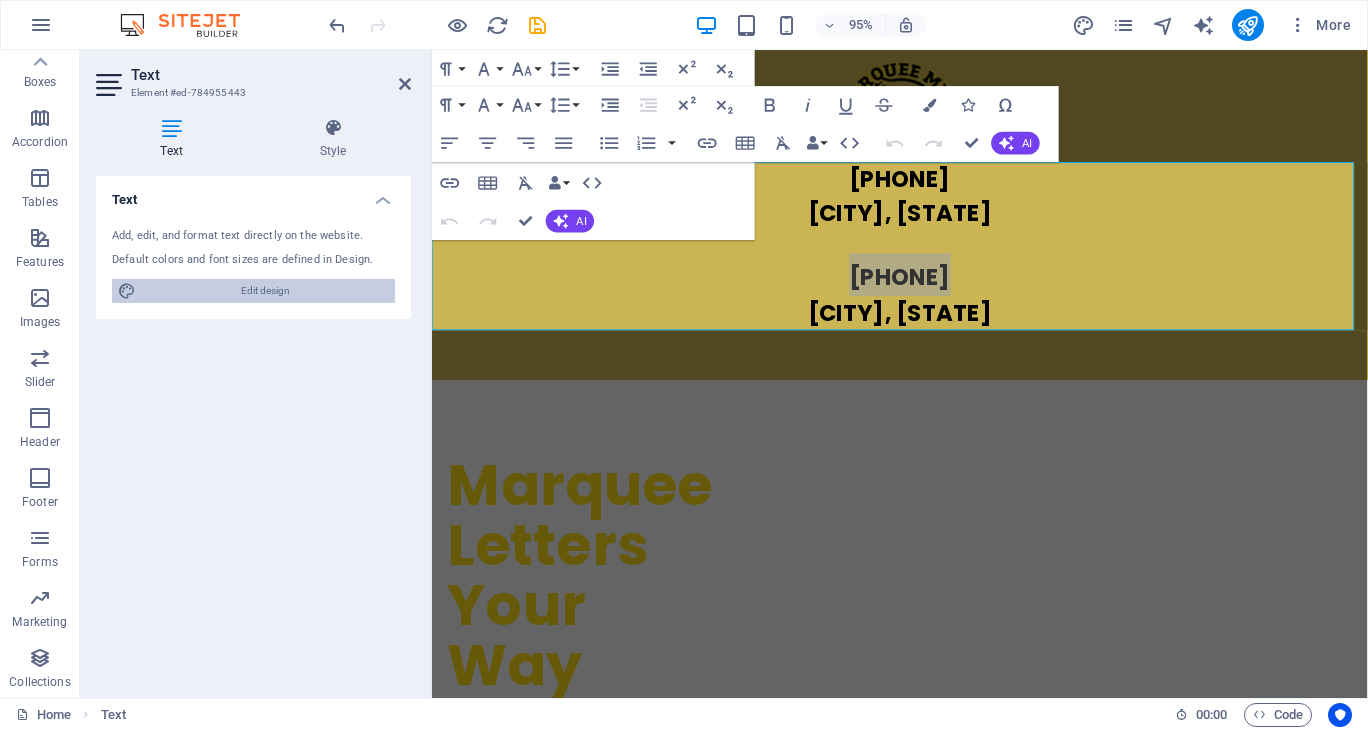 click on "Edit design" at bounding box center [265, 291] 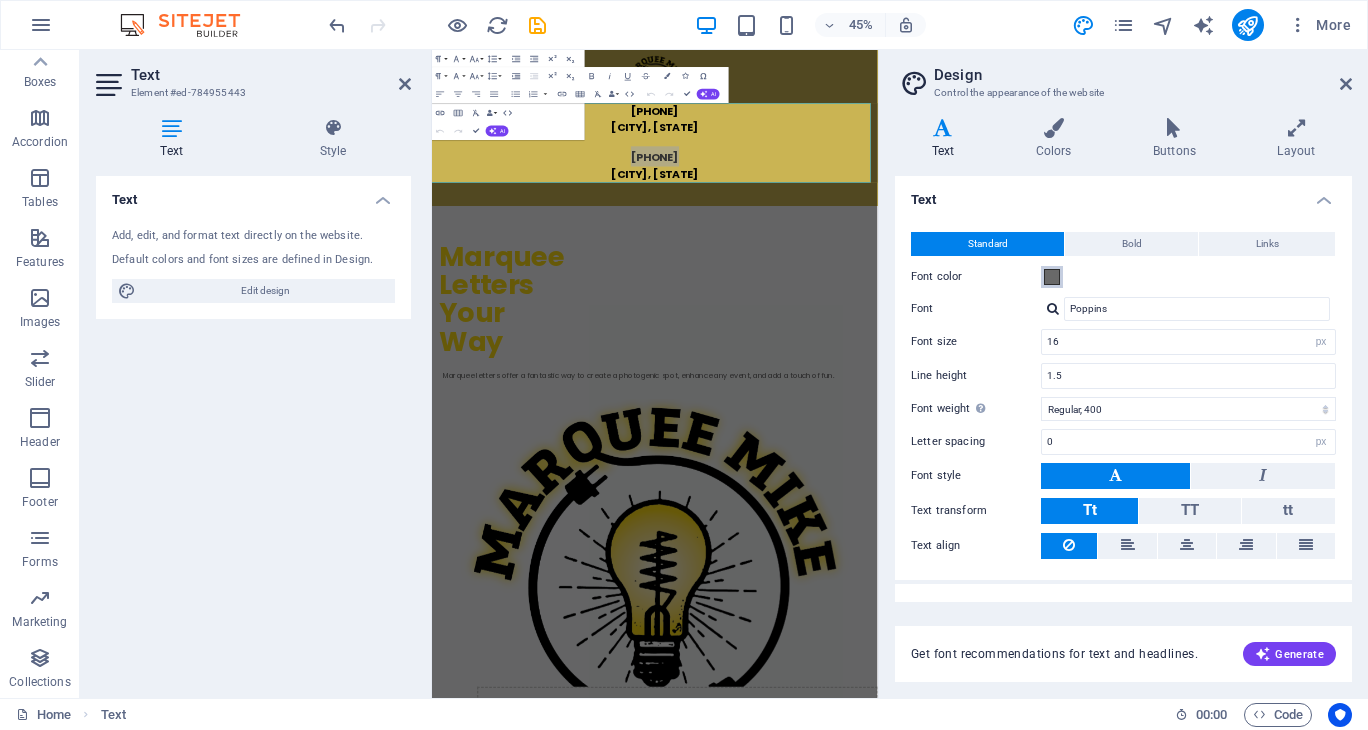 click at bounding box center (1052, 277) 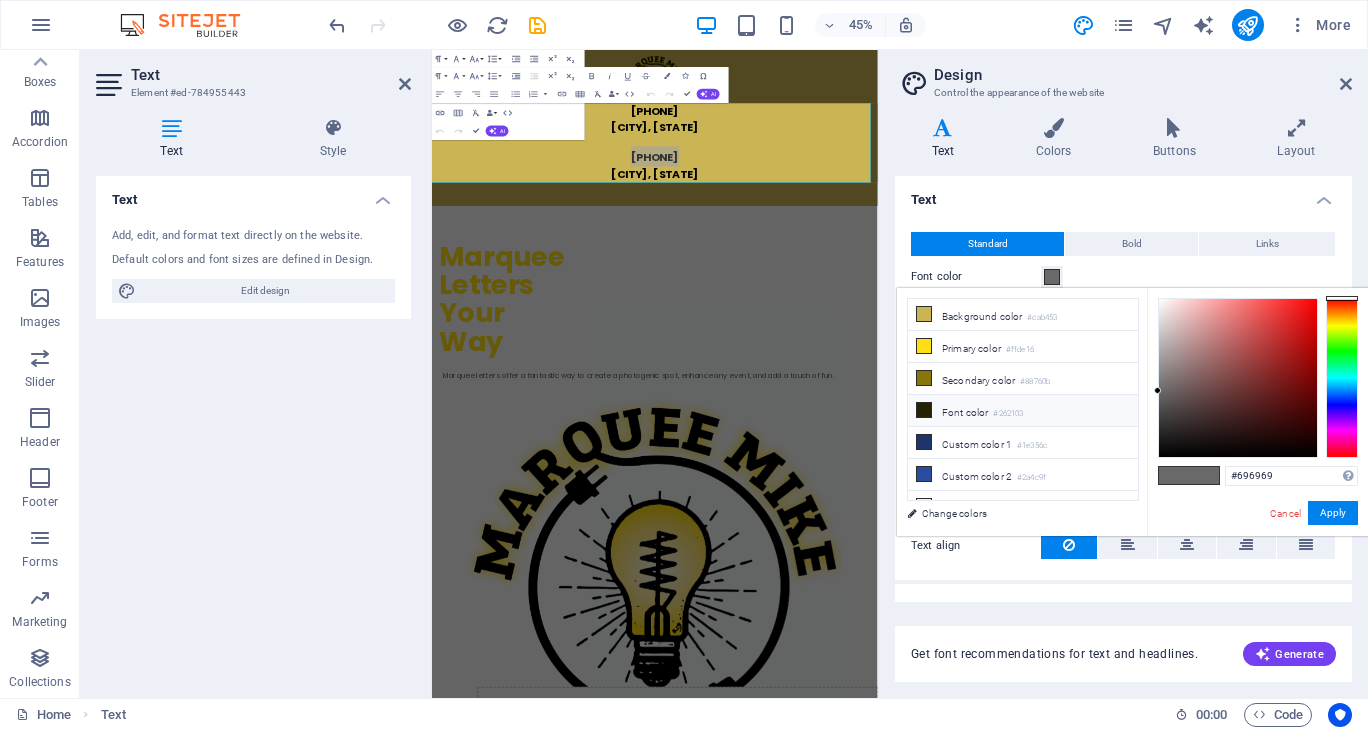 click at bounding box center [924, 410] 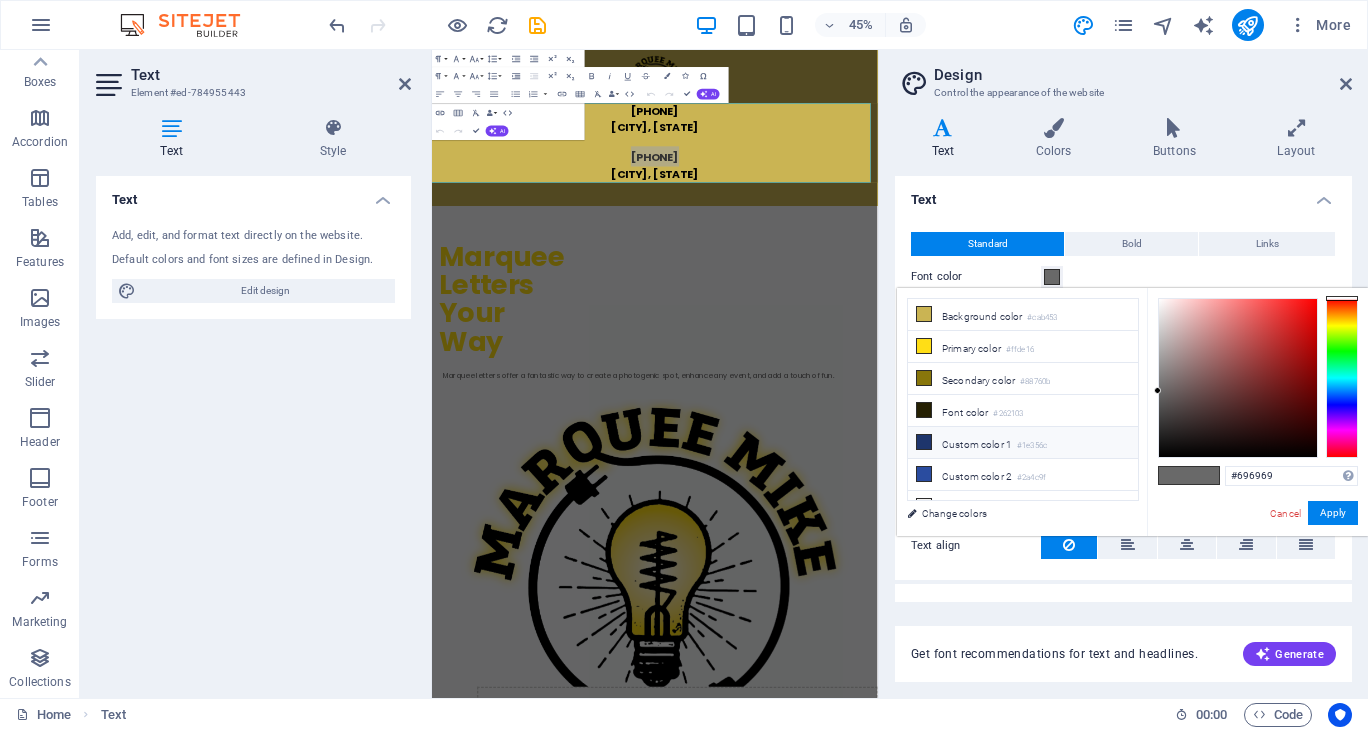 type on "#262103" 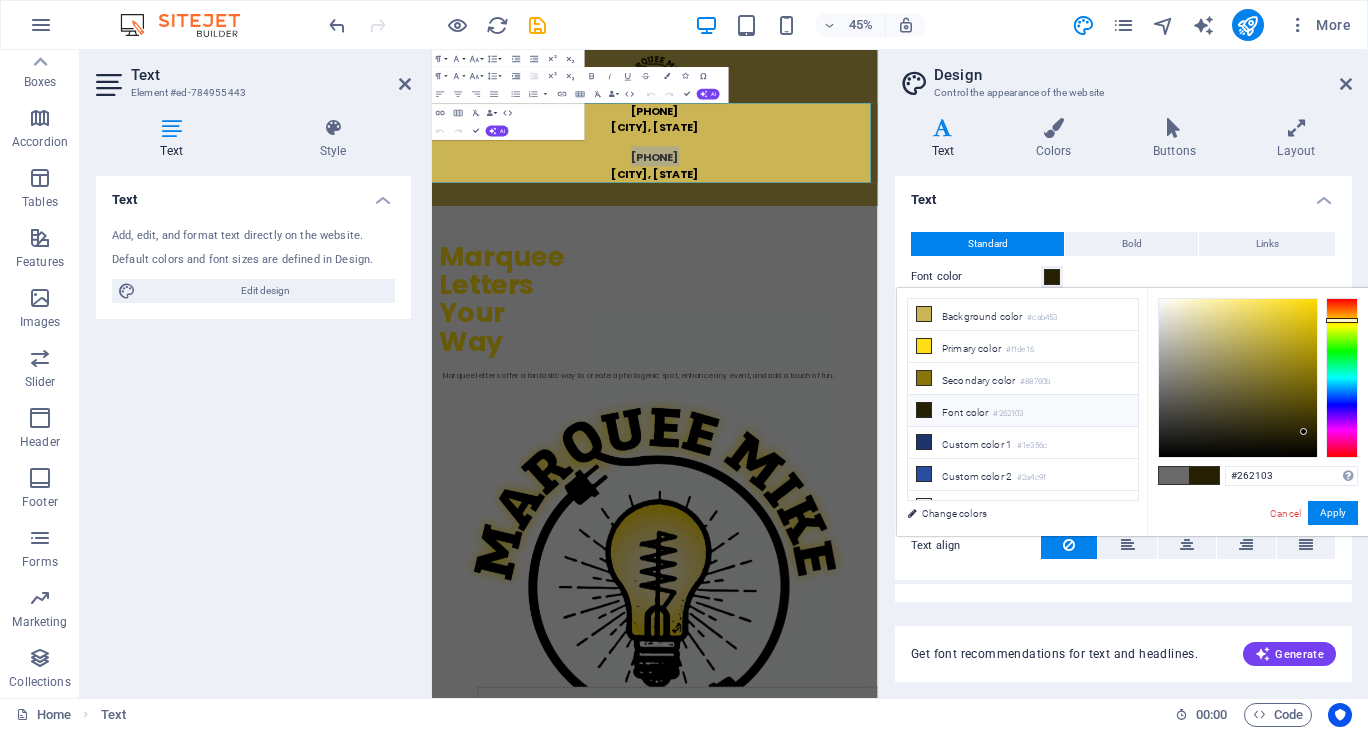 click at bounding box center [924, 410] 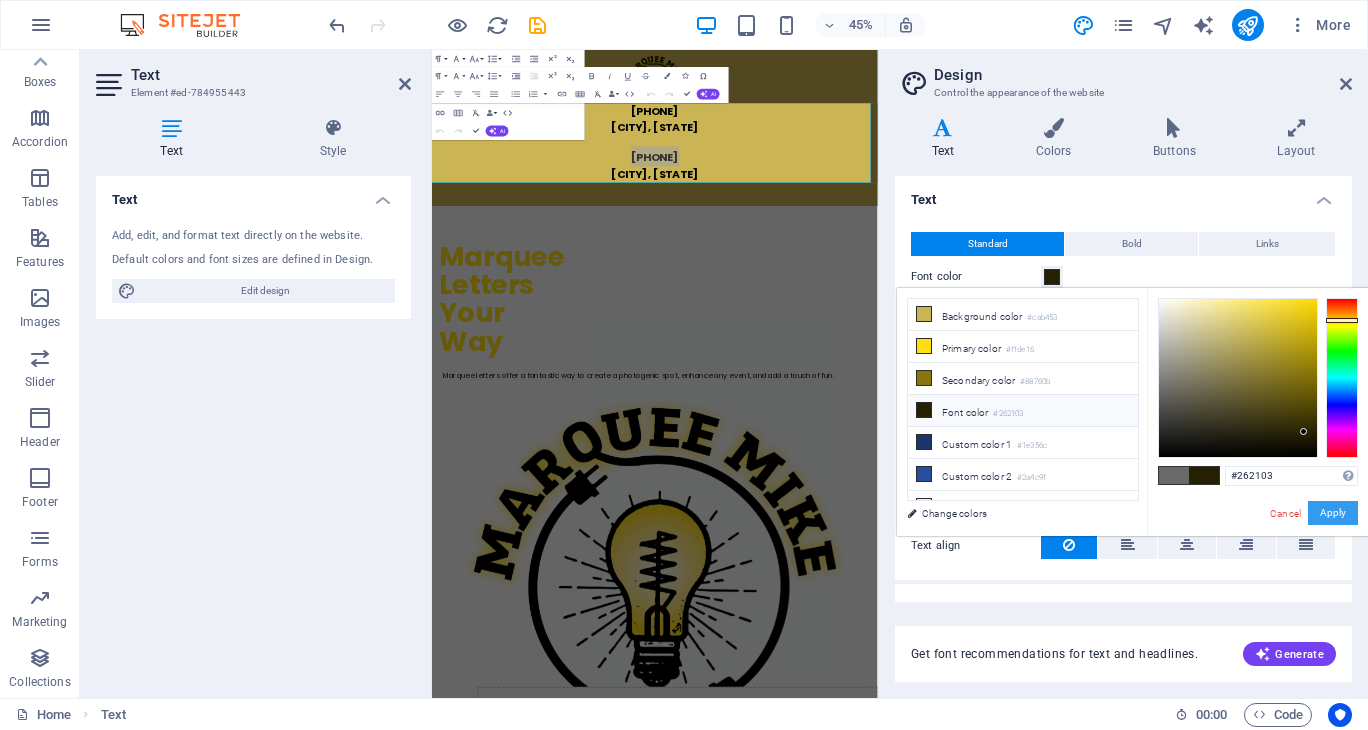 click on "Apply" at bounding box center [1333, 513] 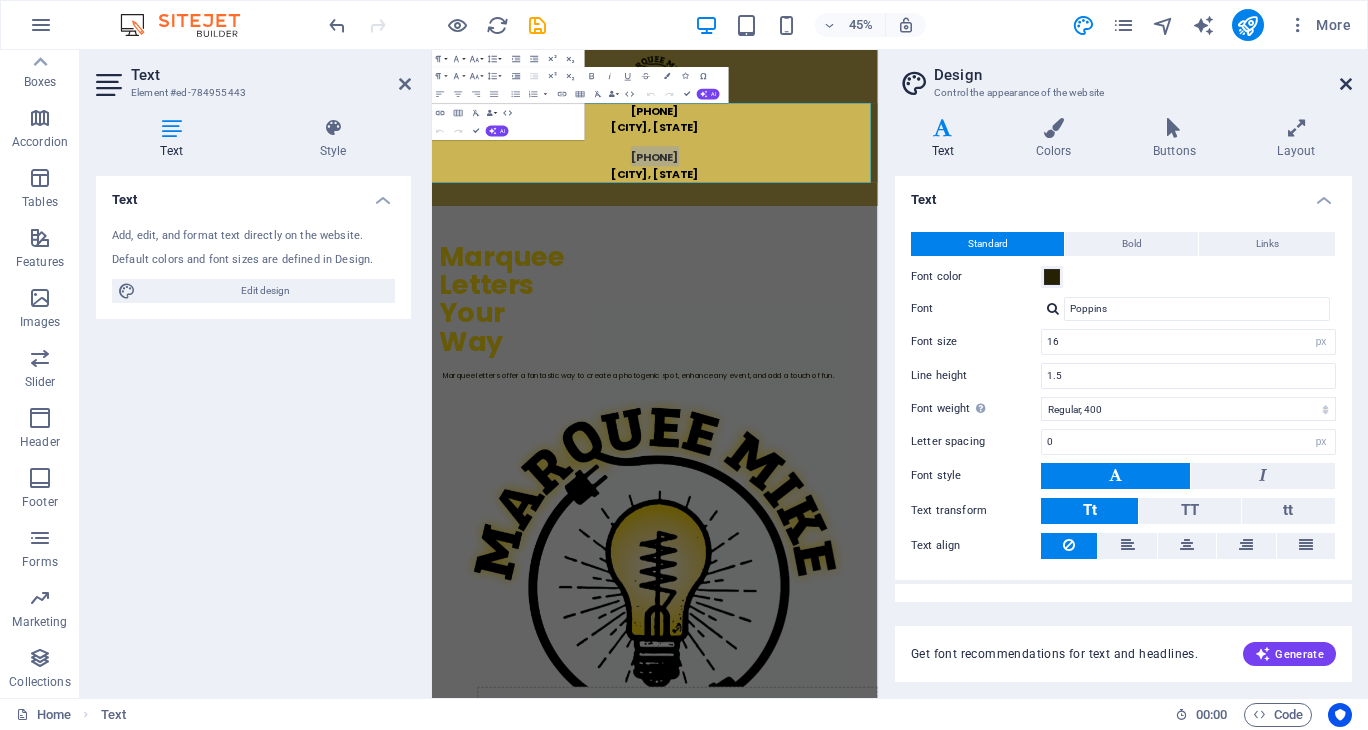 click at bounding box center [1346, 84] 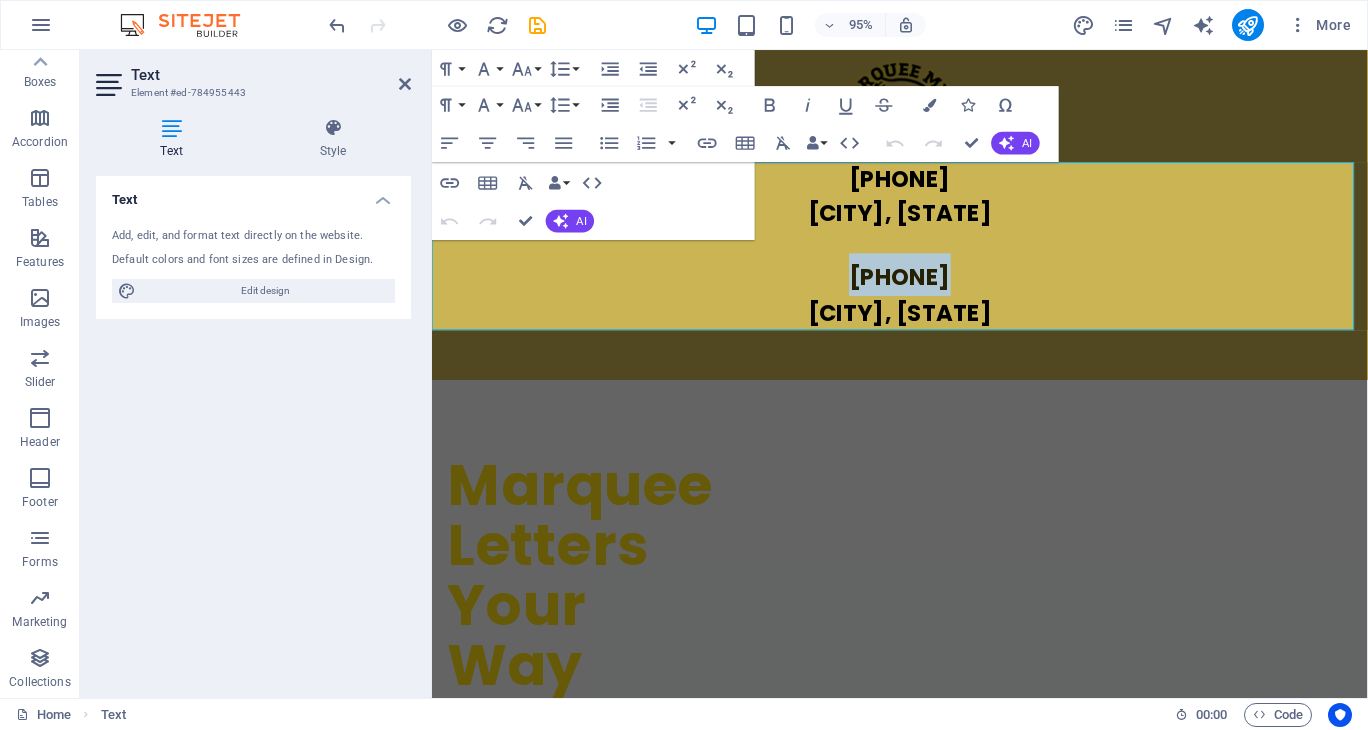 click at bounding box center (924, 252) 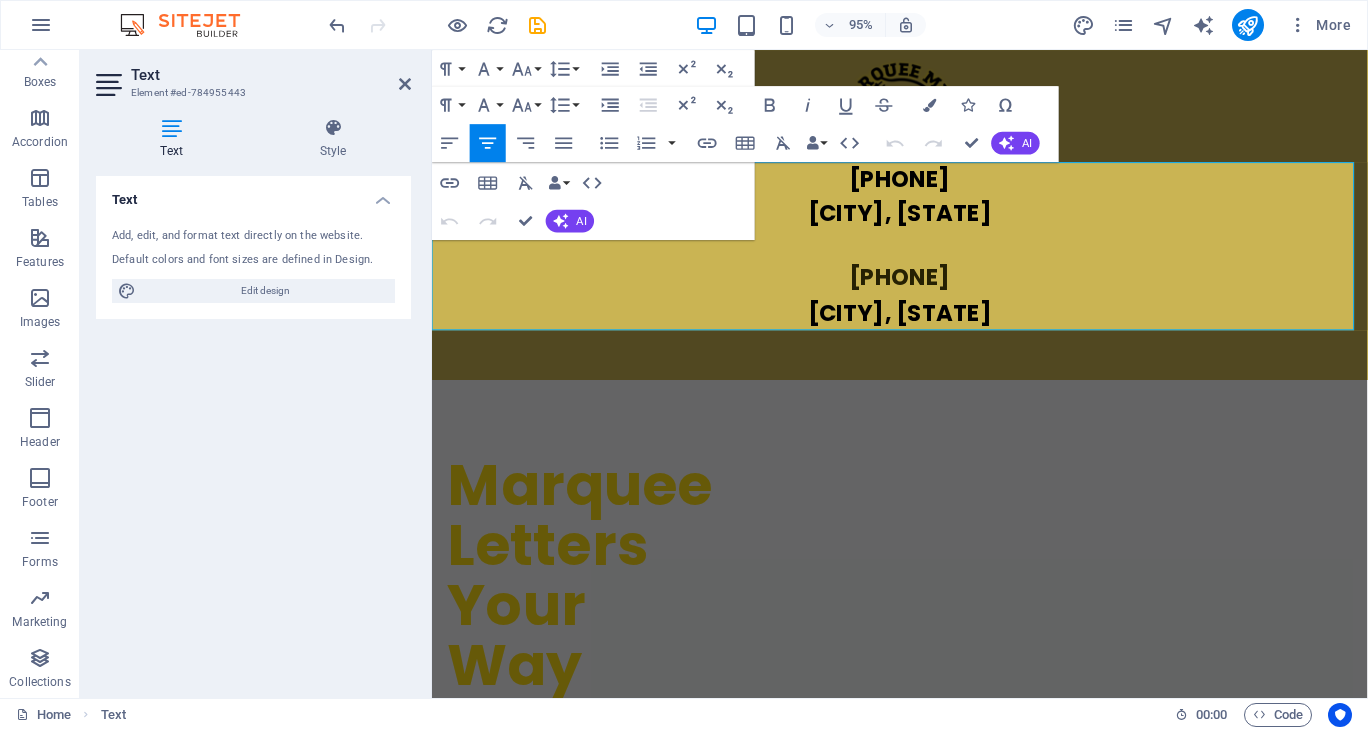 drag, startPoint x: 887, startPoint y: 287, endPoint x: 896, endPoint y: 292, distance: 10.29563 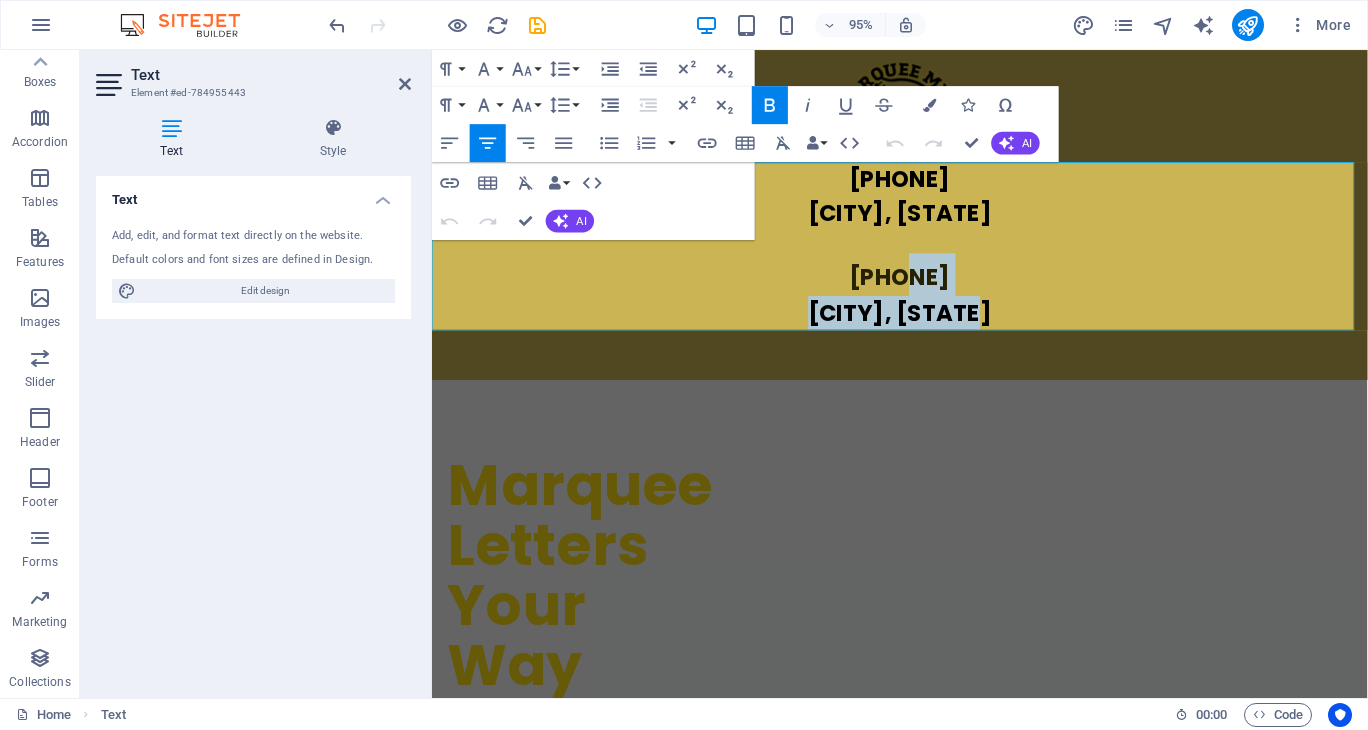 drag, startPoint x: 896, startPoint y: 292, endPoint x: 989, endPoint y: 319, distance: 96.84007 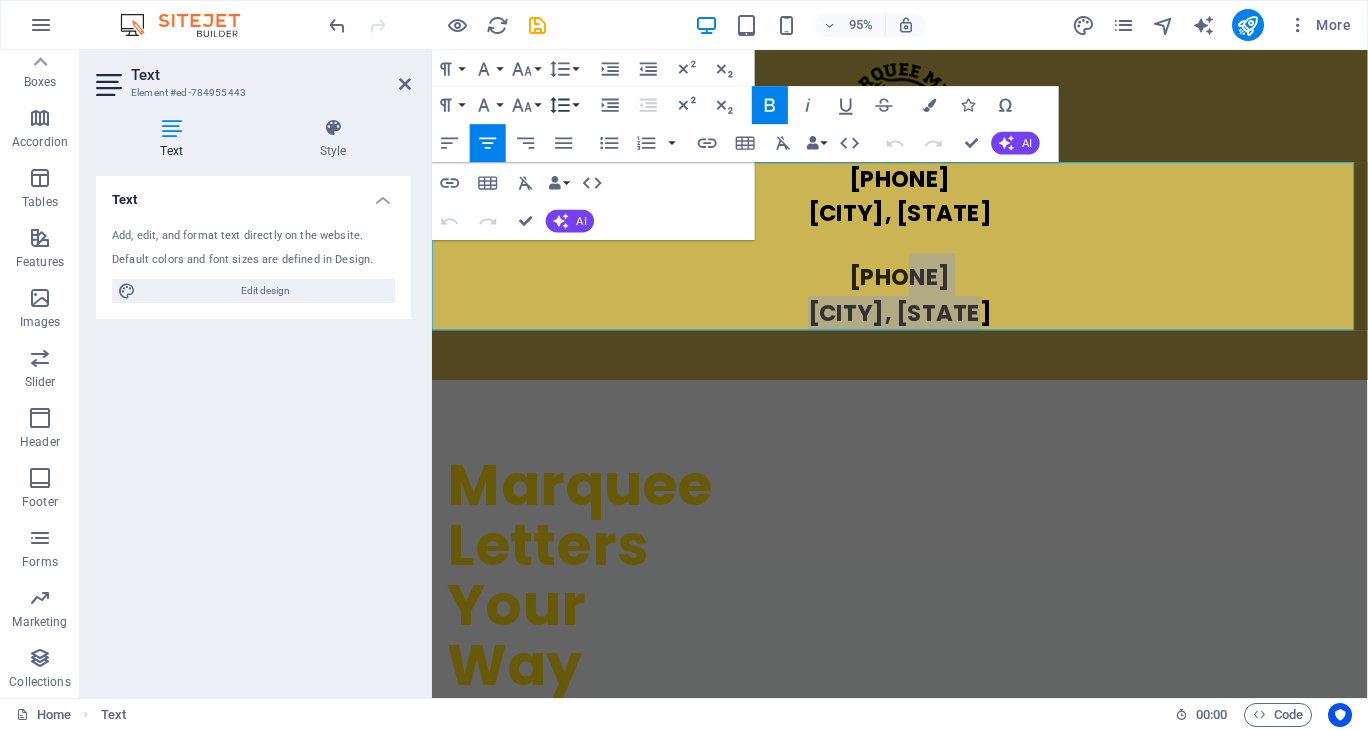click on "Line Height" at bounding box center [564, 105] 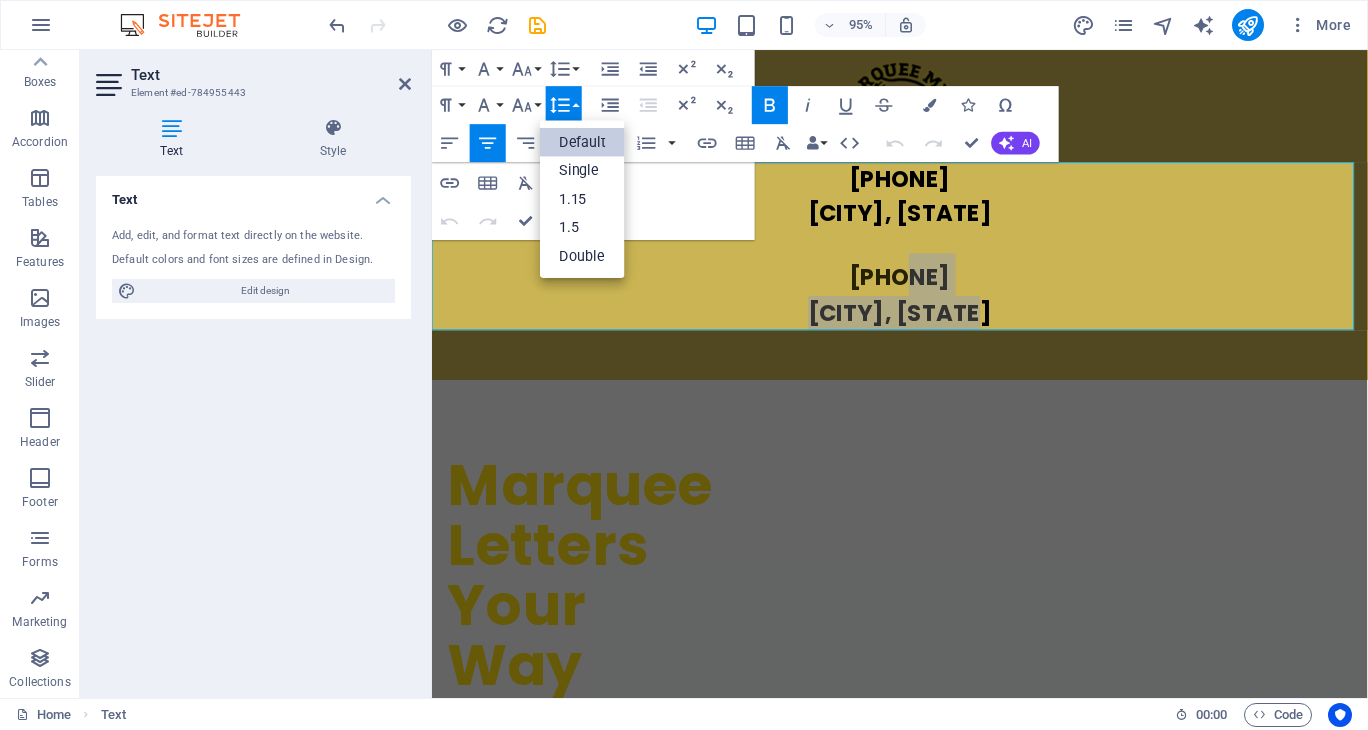 scroll, scrollTop: 0, scrollLeft: 0, axis: both 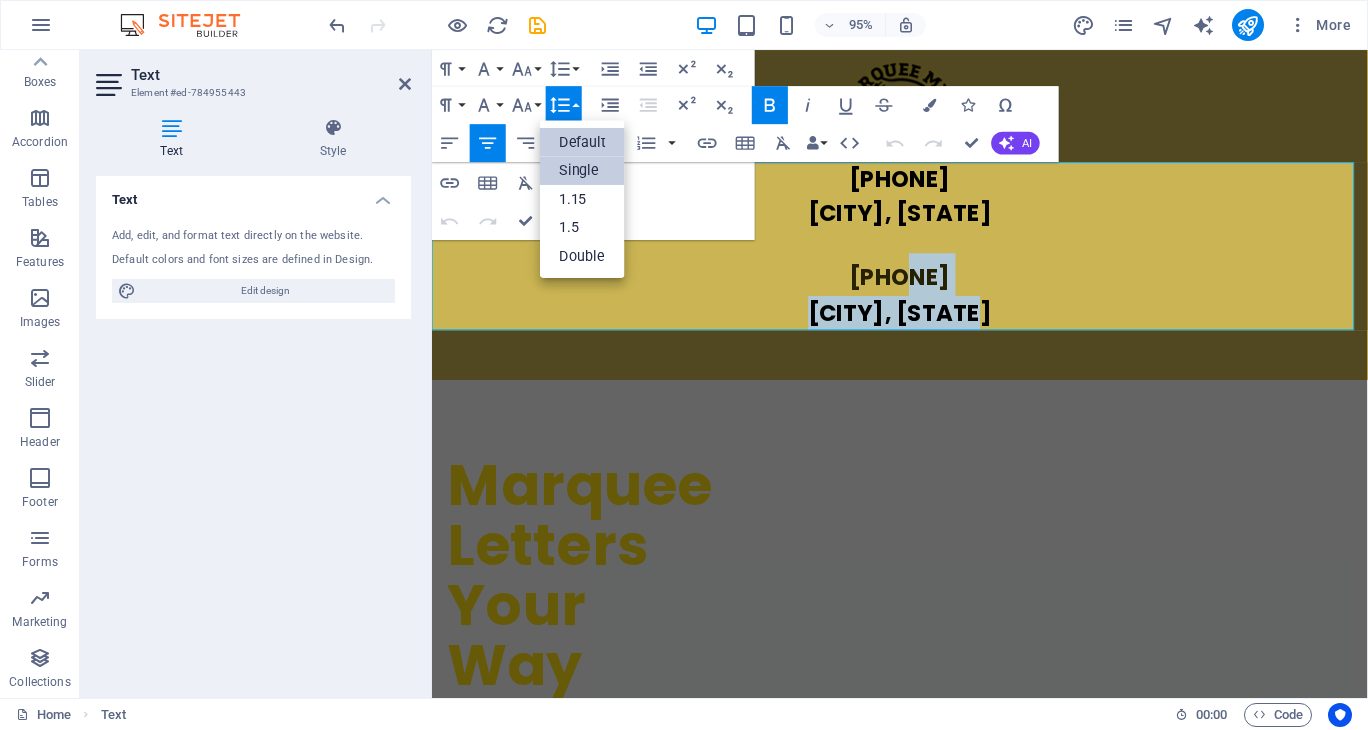 click on "Single" at bounding box center [582, 170] 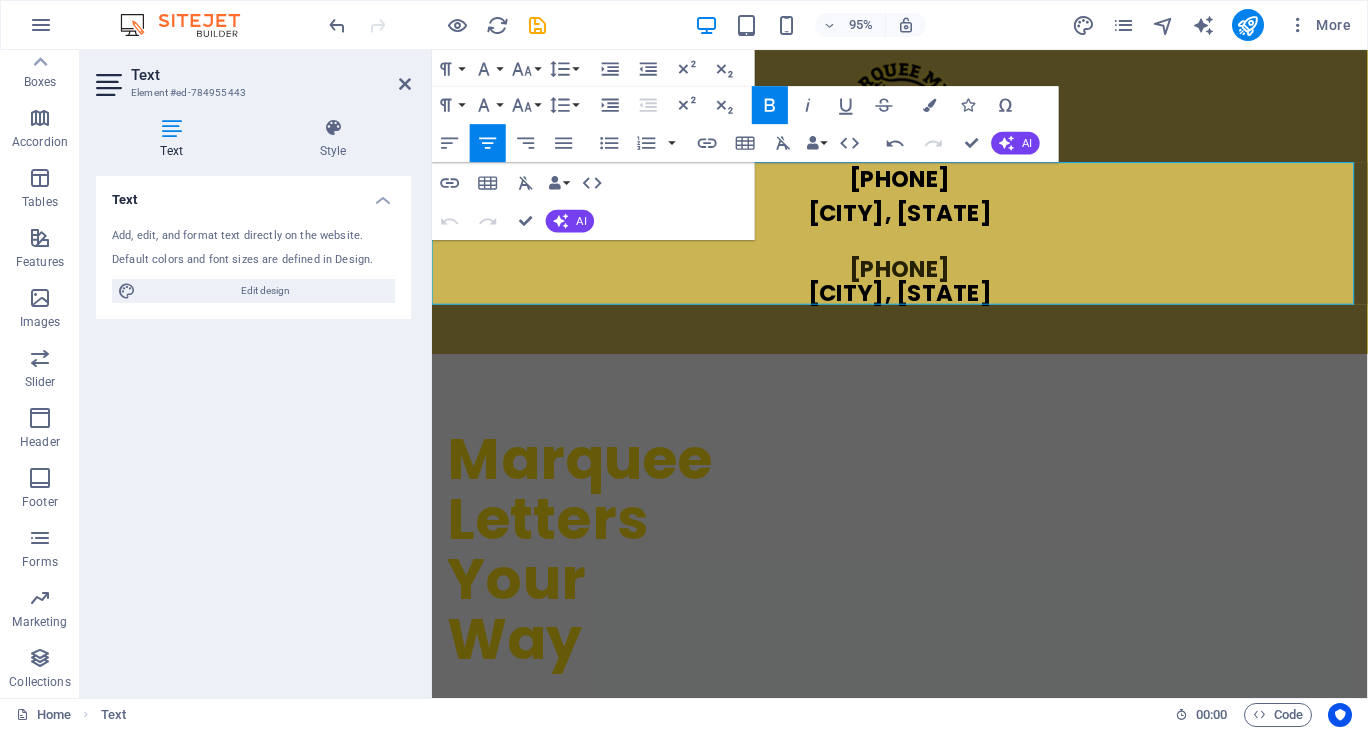 click at bounding box center (924, 252) 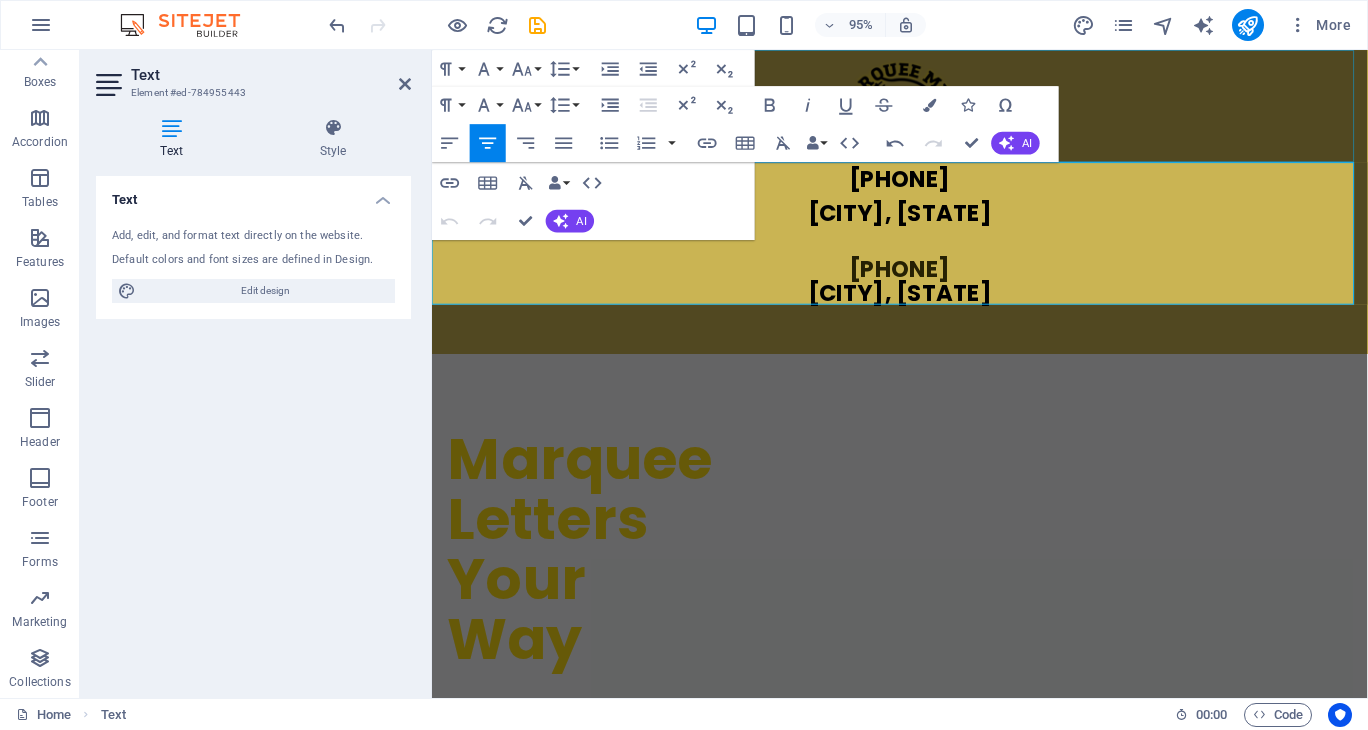 drag, startPoint x: 1128, startPoint y: 219, endPoint x: 823, endPoint y: 165, distance: 309.74344 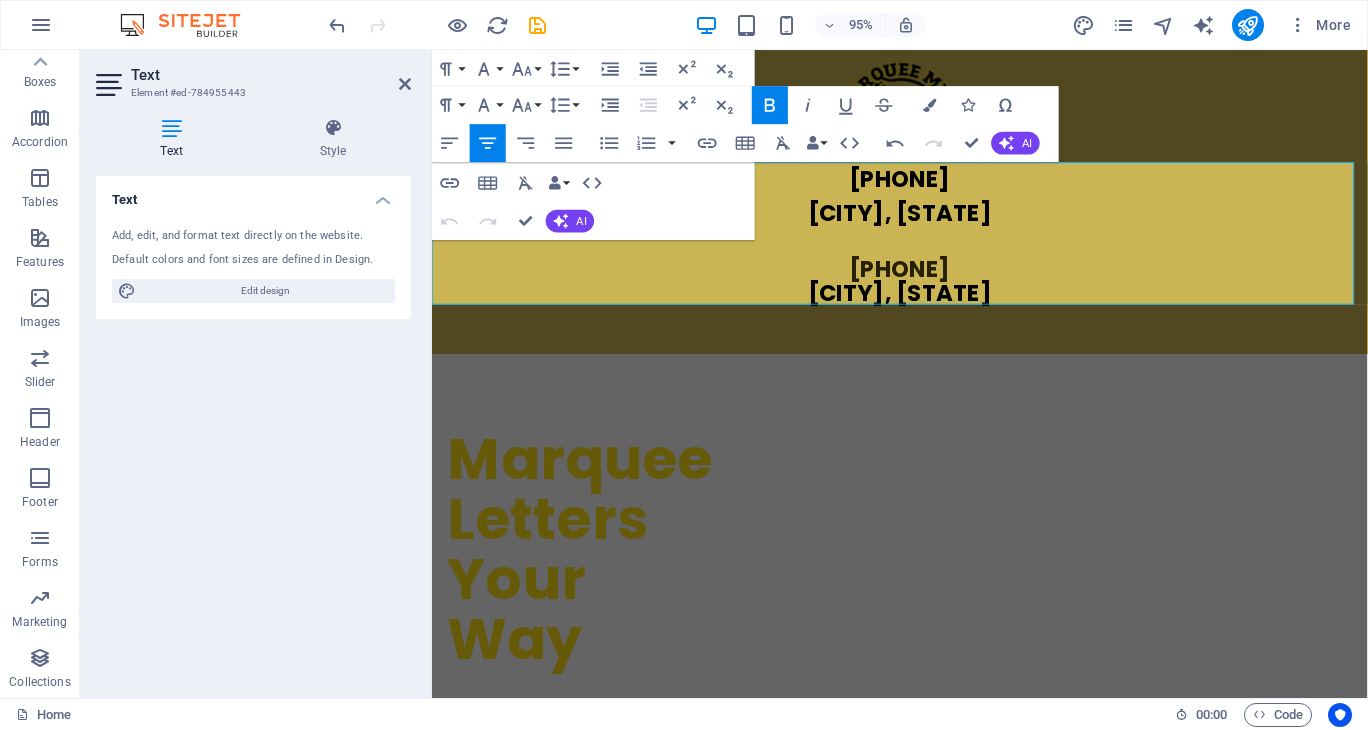 click on "[PHONE]" at bounding box center (924, 279) 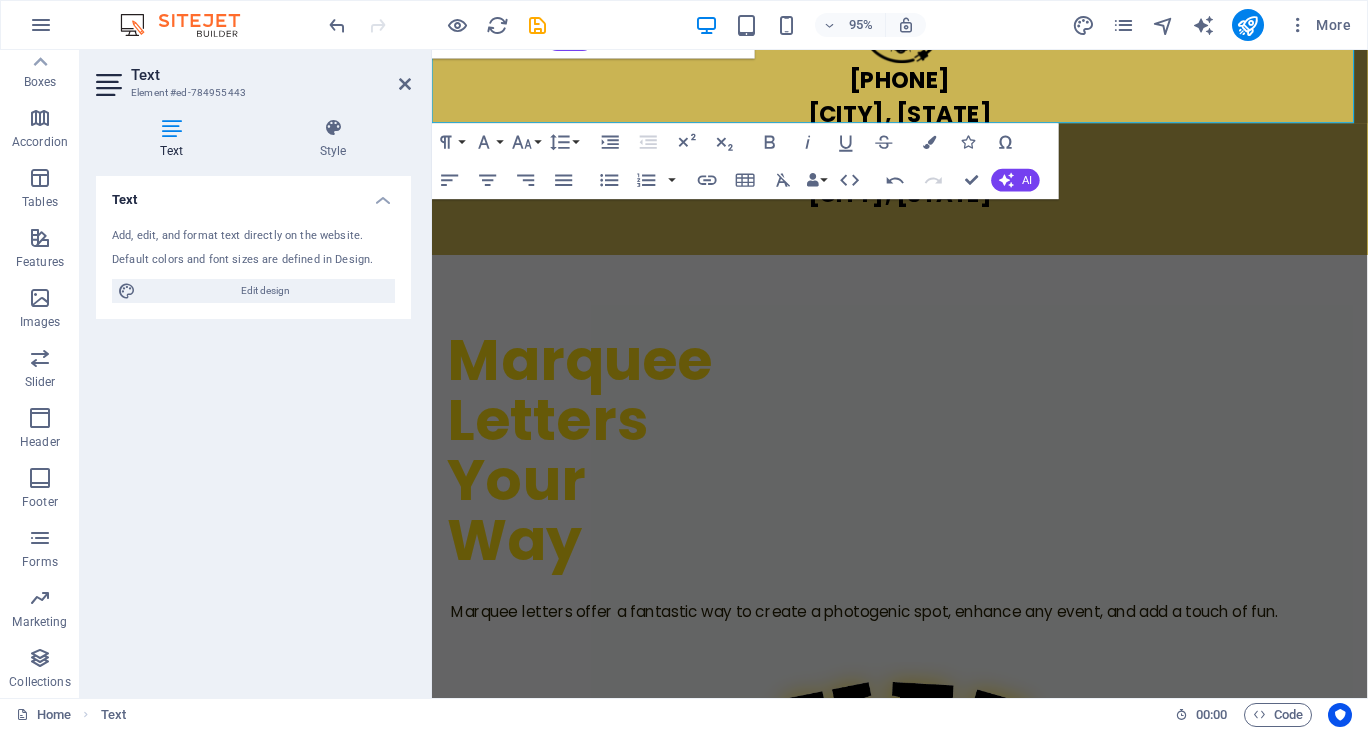 scroll, scrollTop: 0, scrollLeft: 0, axis: both 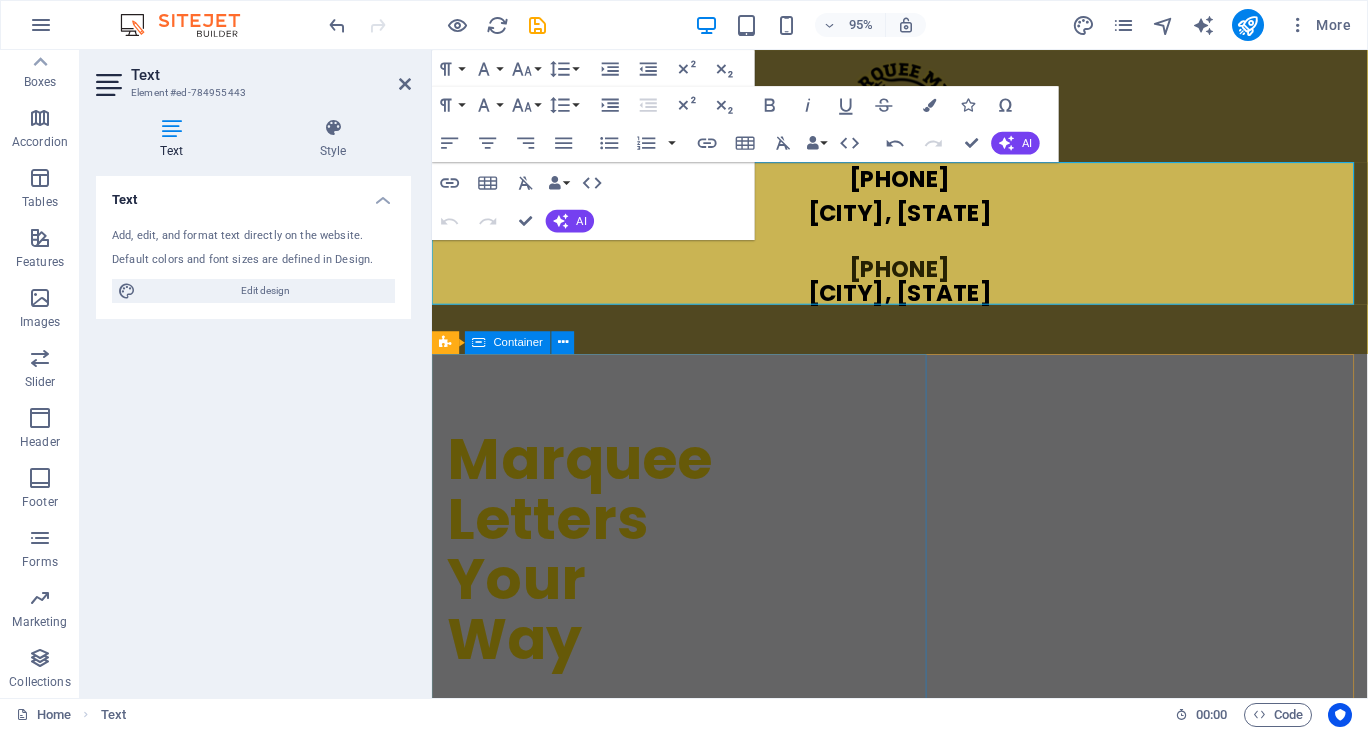 drag, startPoint x: 833, startPoint y: 438, endPoint x: 1165, endPoint y: 418, distance: 332.60187 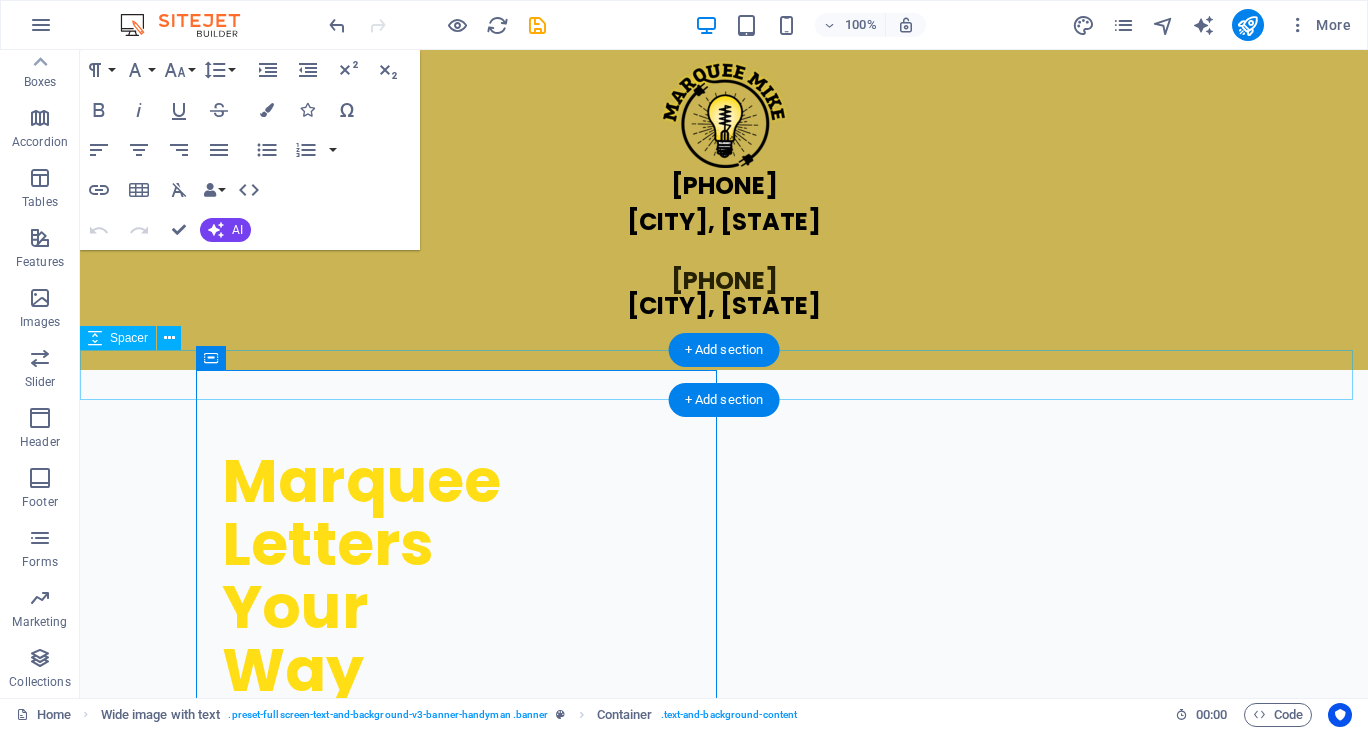 click at bounding box center [724, 375] 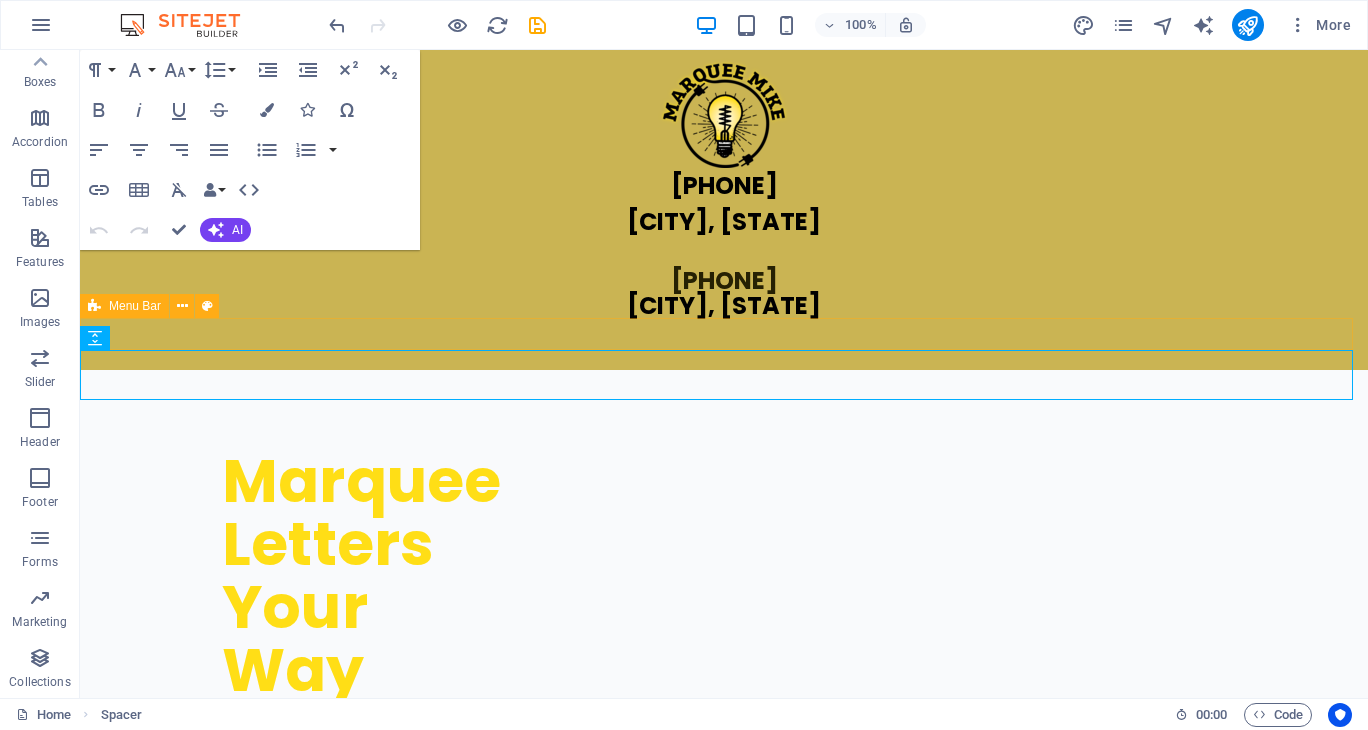 click on "Menu Bar" at bounding box center (135, 306) 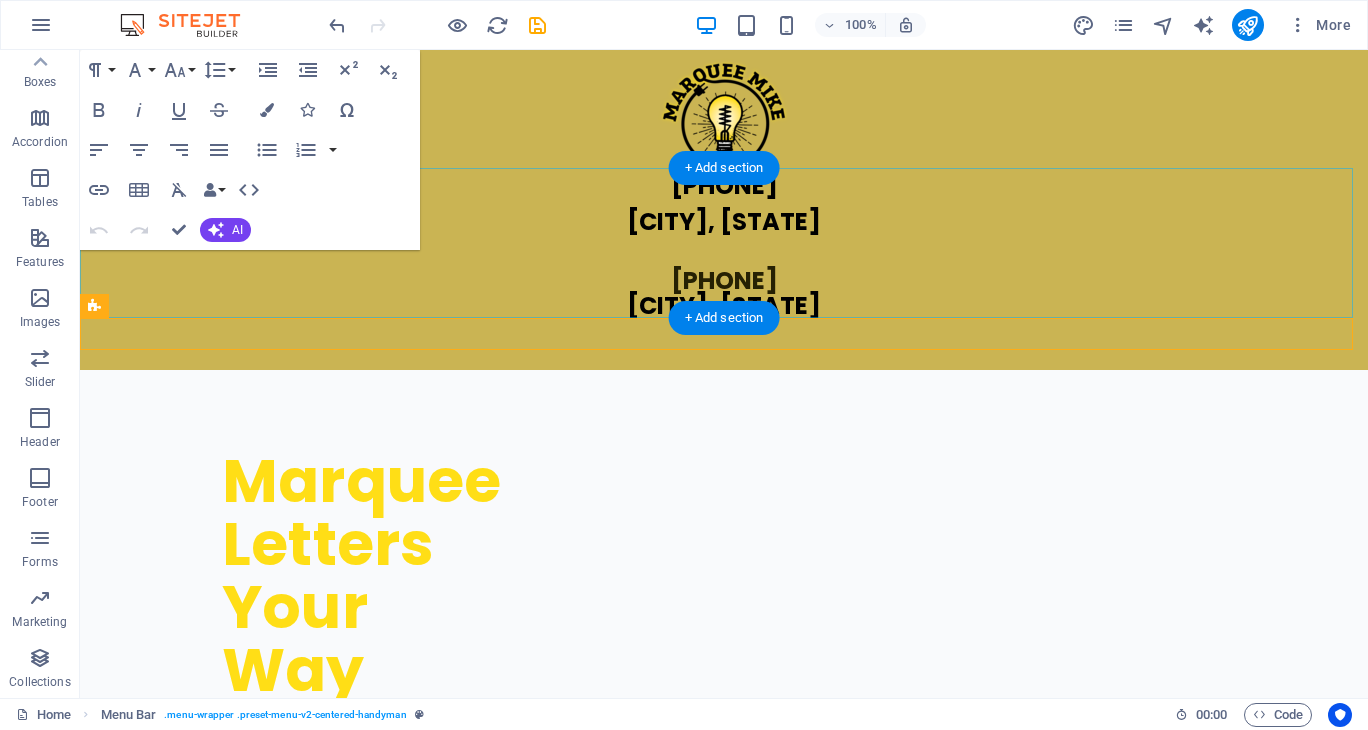 click on "[PHONE] [CITY], [STATE] [PHONE] [CITY], [STATE]" at bounding box center (724, 243) 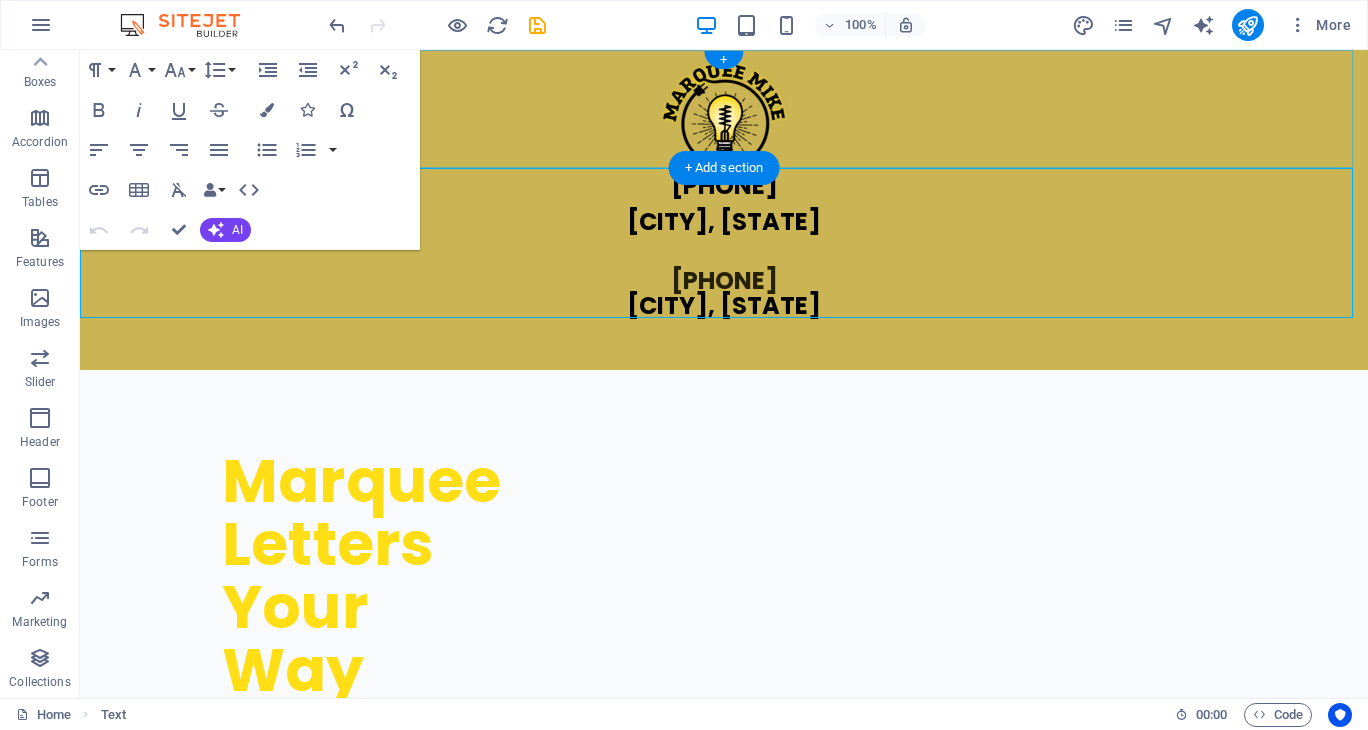 click at bounding box center [724, 109] 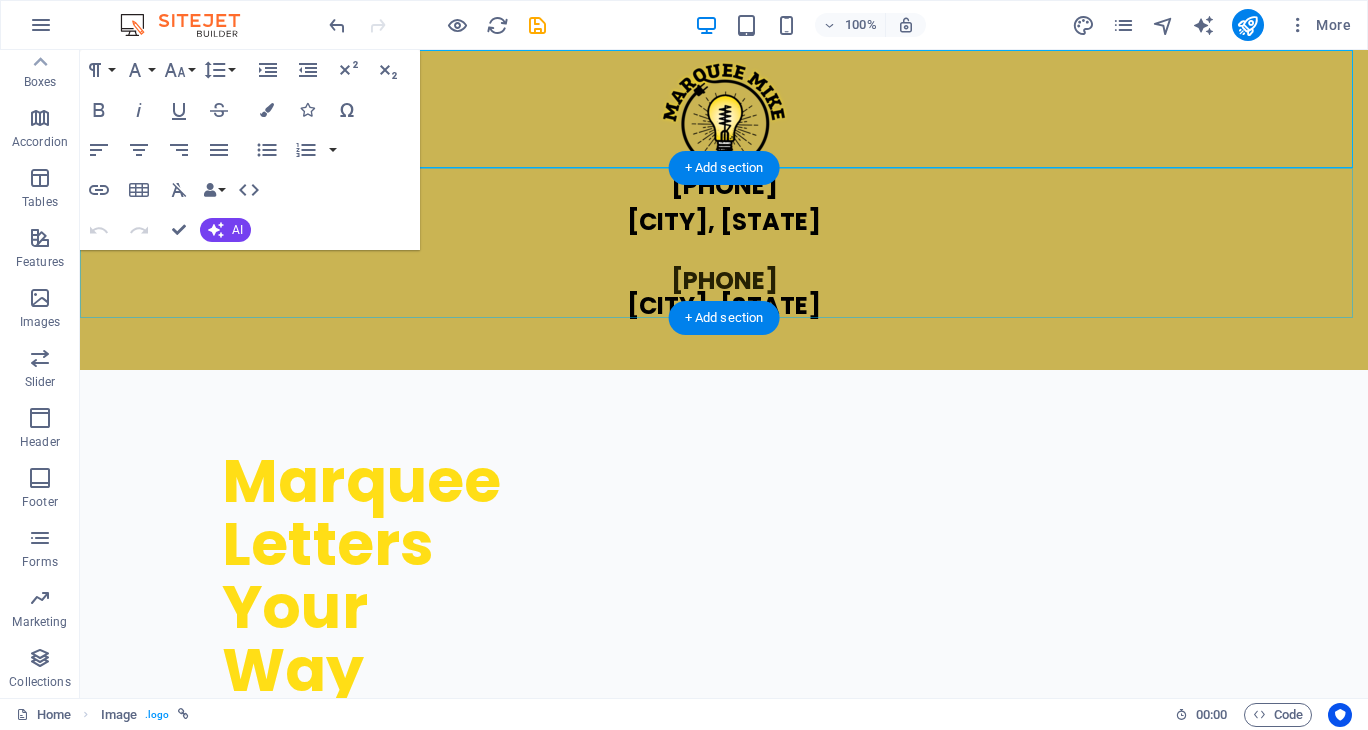 click on "[PHONE] [CITY], [STATE] [PHONE] [CITY], [STATE]" at bounding box center (724, 243) 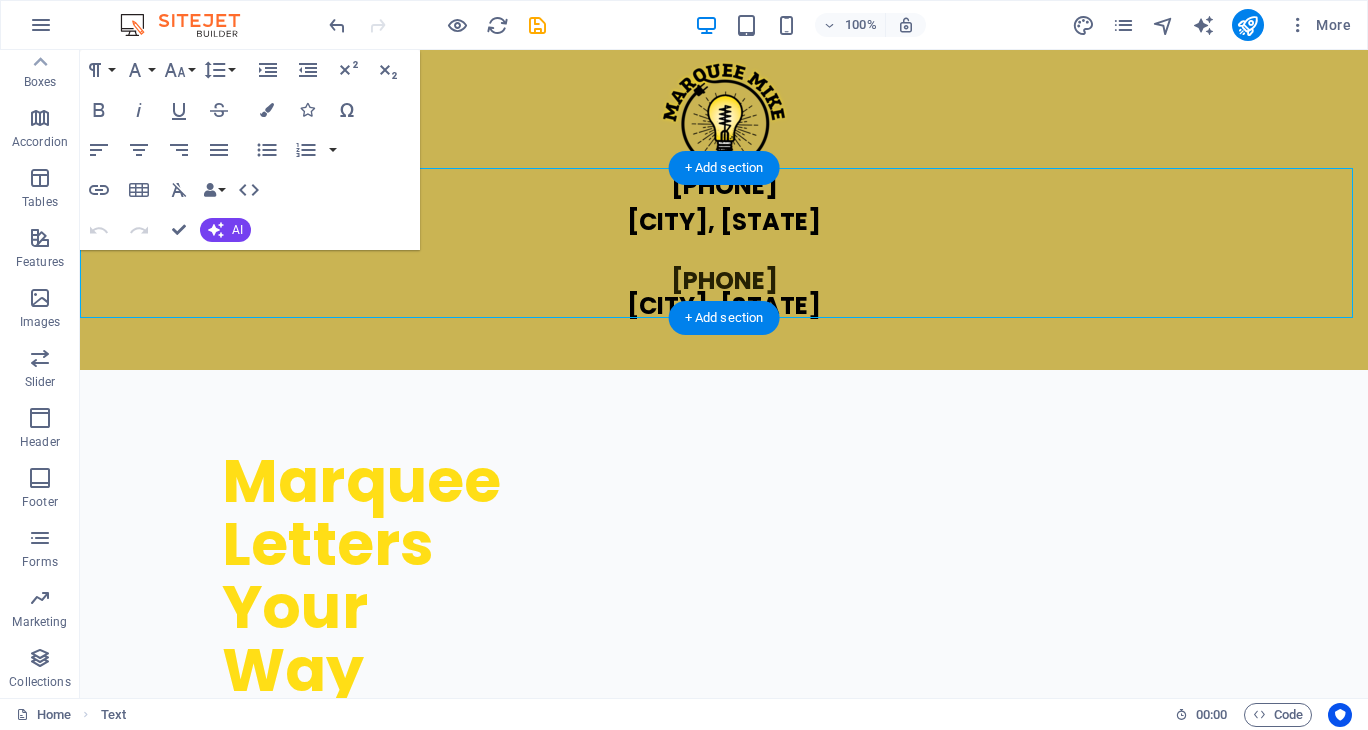 click on "[PHONE] [CITY], [STATE] [PHONE] [CITY], [STATE]" at bounding box center (724, 243) 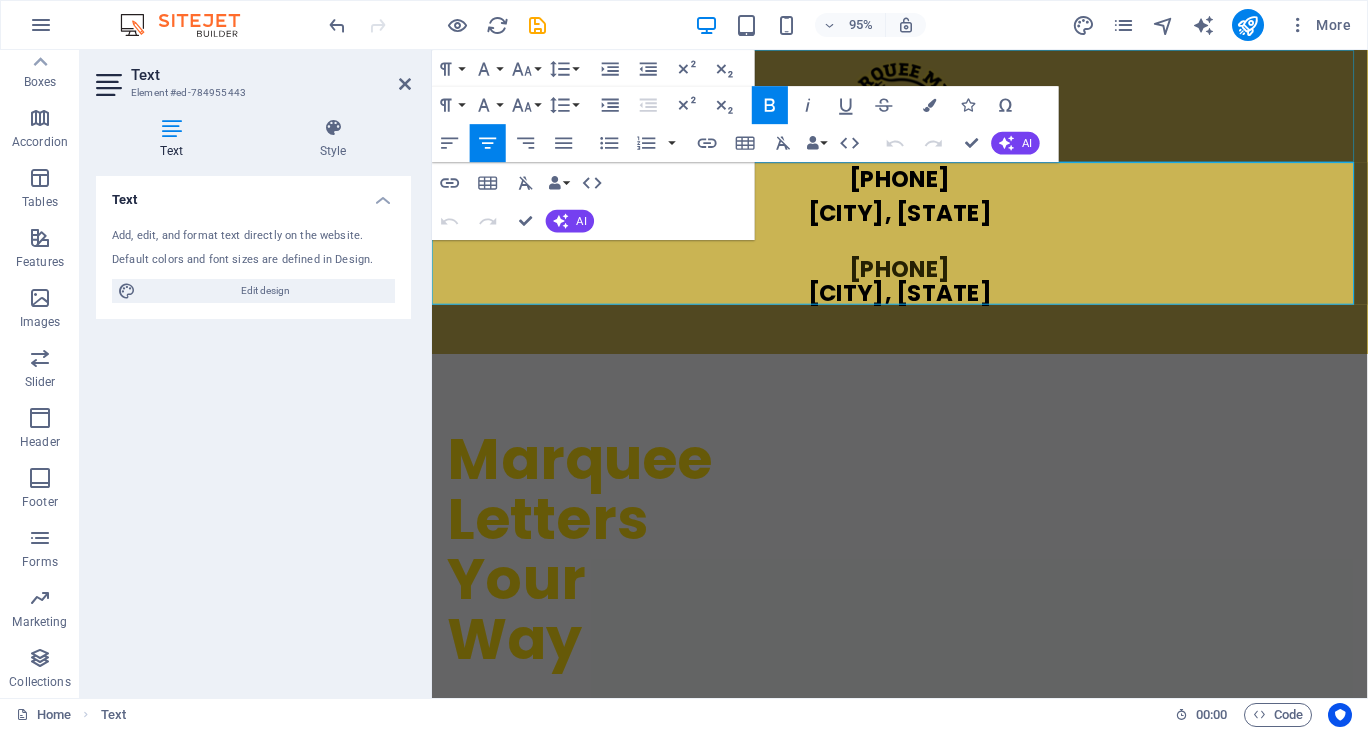 click at bounding box center [924, 109] 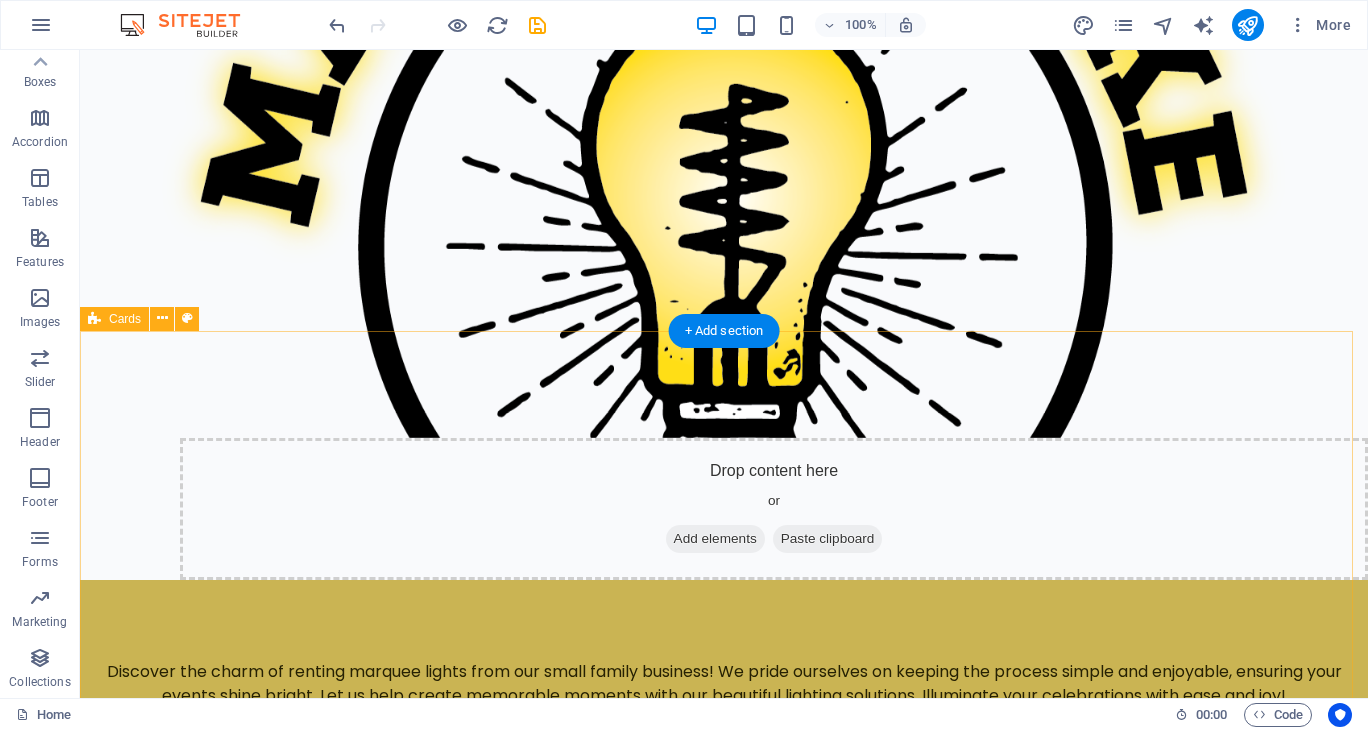 scroll, scrollTop: 800, scrollLeft: 0, axis: vertical 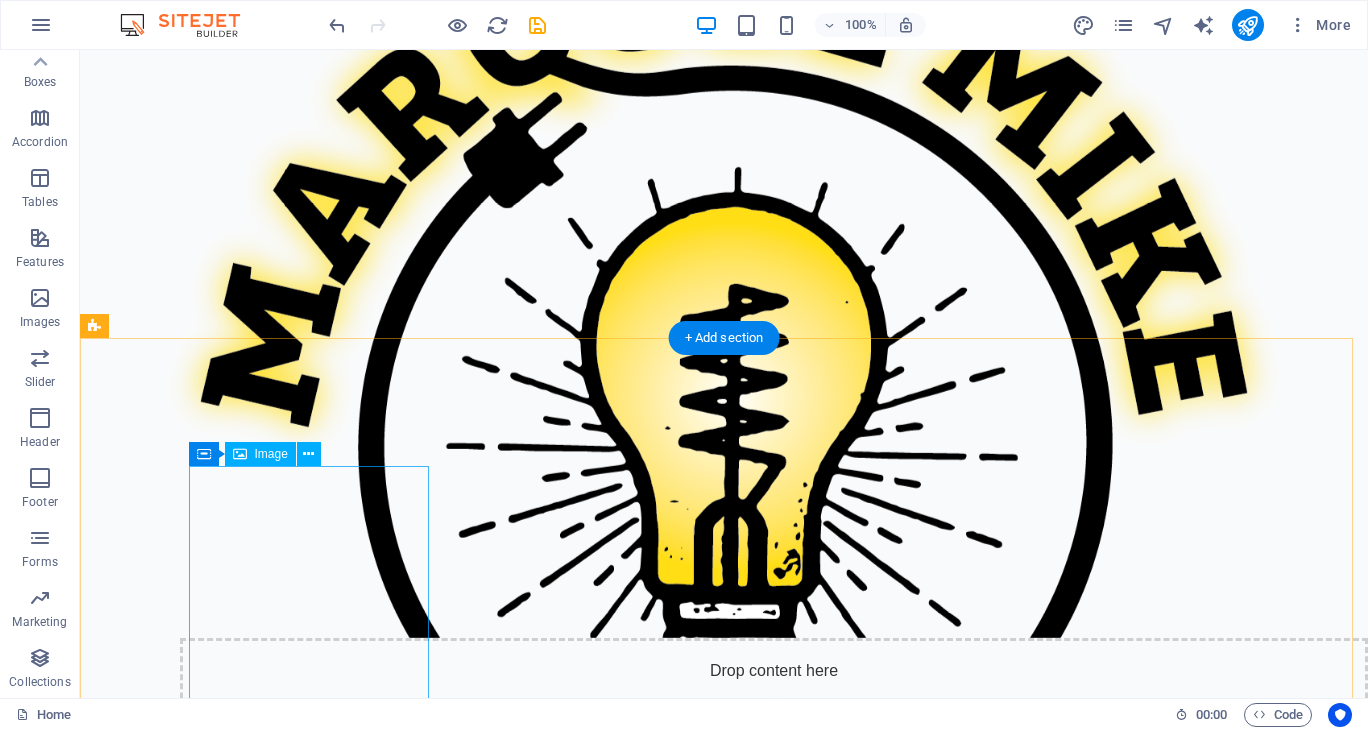 click at bounding box center (232, 1157) 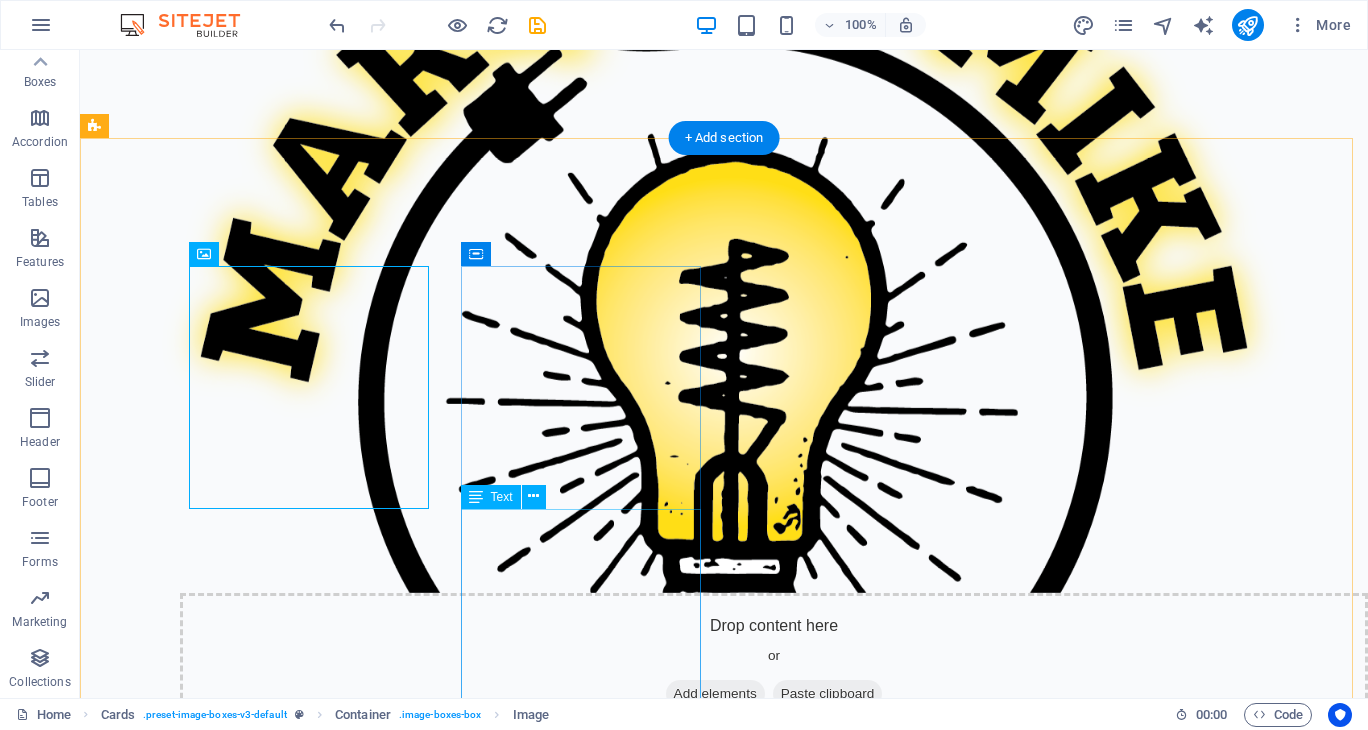 scroll, scrollTop: 1000, scrollLeft: 0, axis: vertical 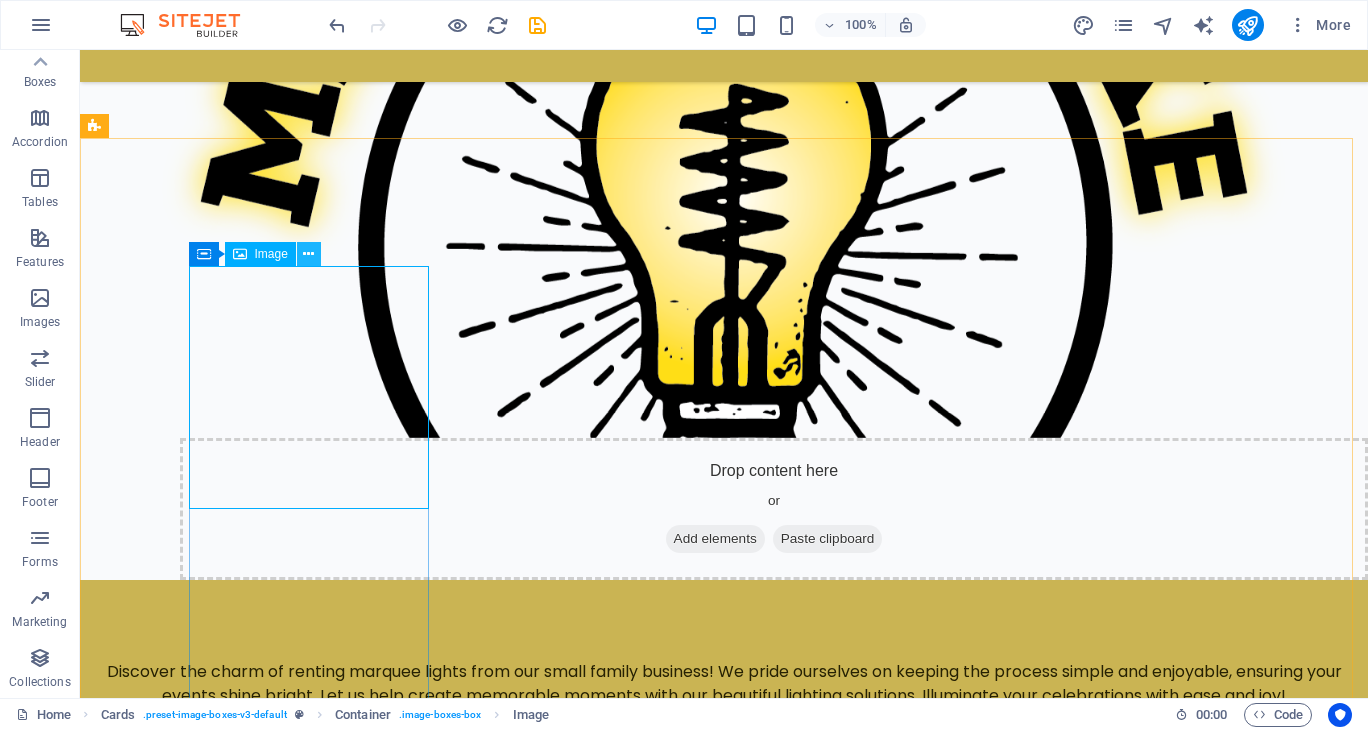 click at bounding box center (308, 254) 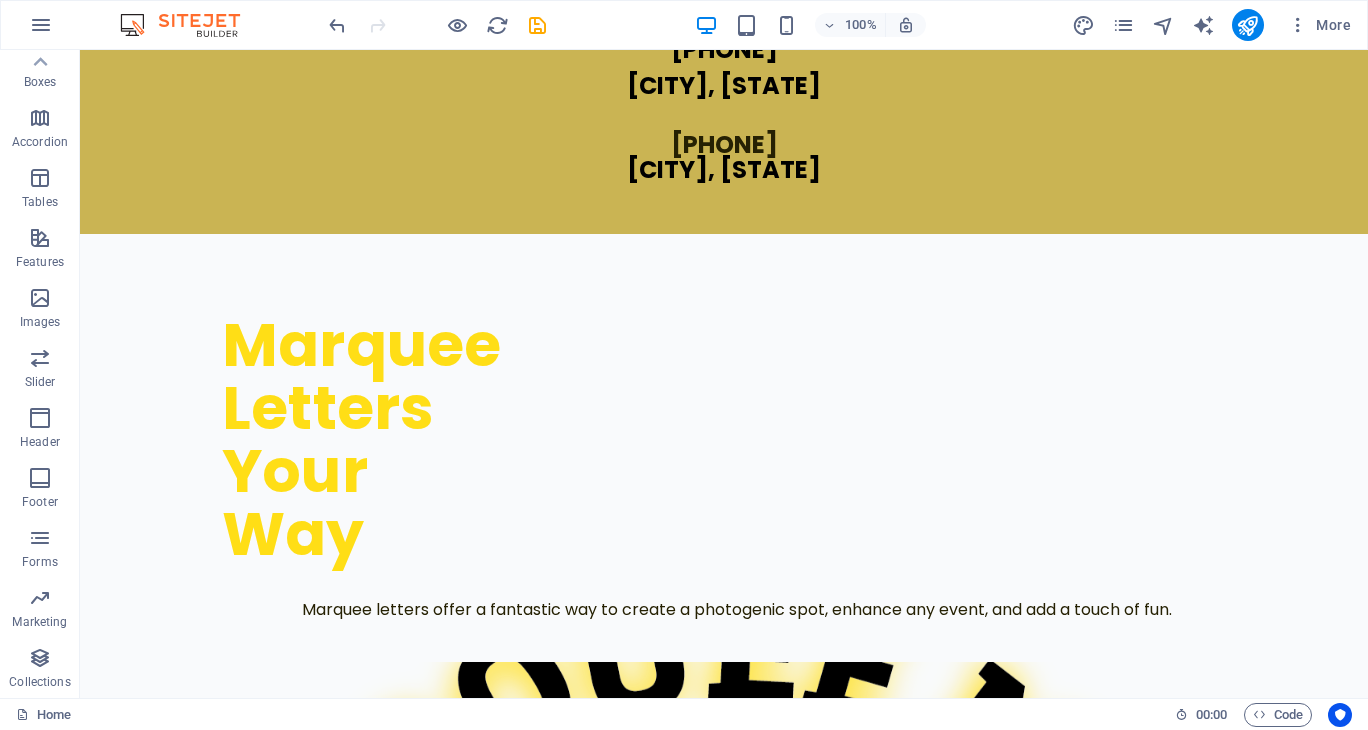 scroll, scrollTop: 0, scrollLeft: 0, axis: both 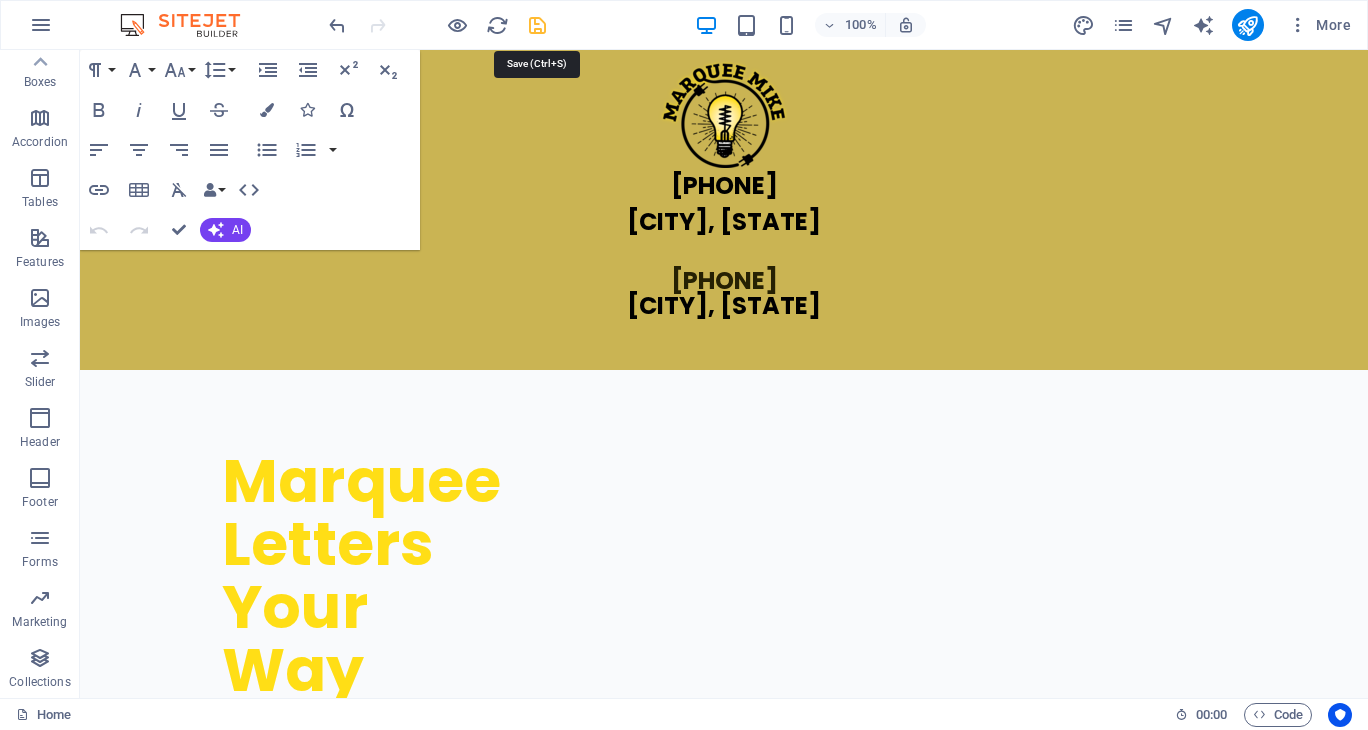 click at bounding box center (537, 25) 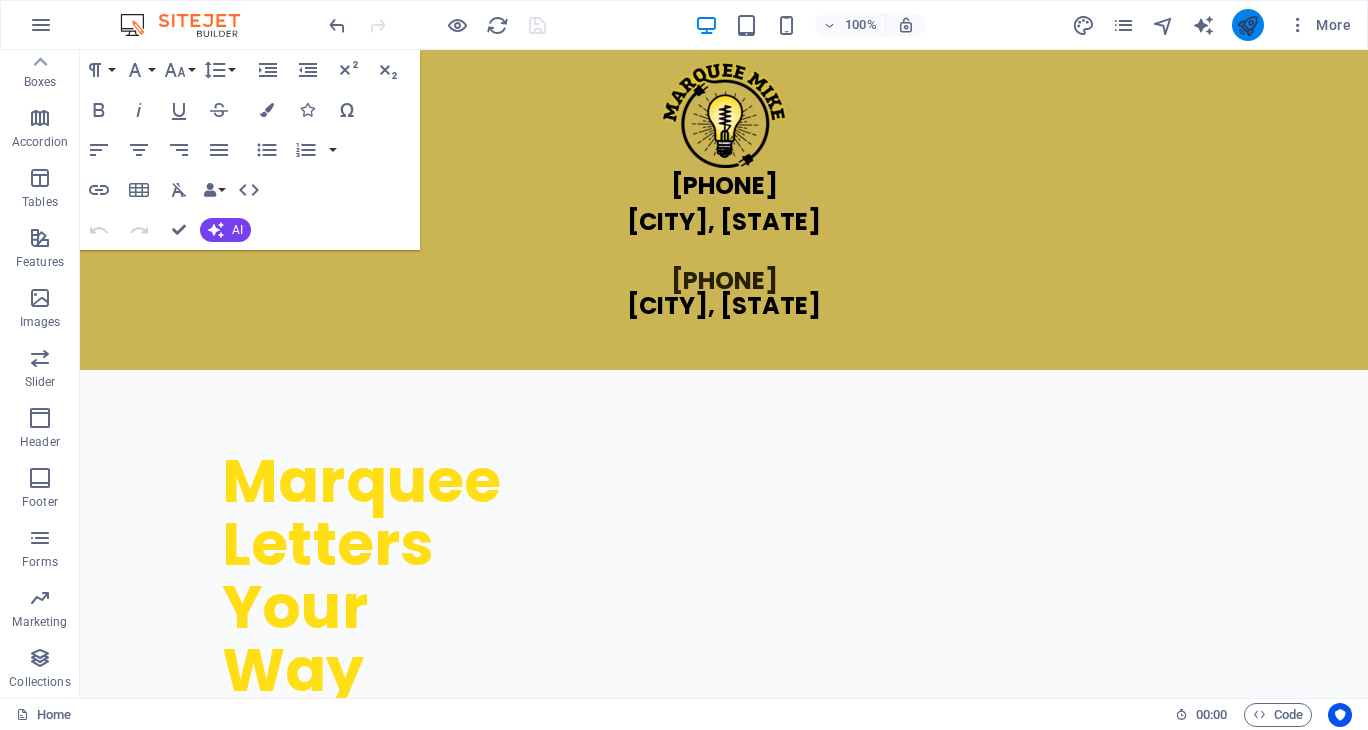 click at bounding box center [1247, 25] 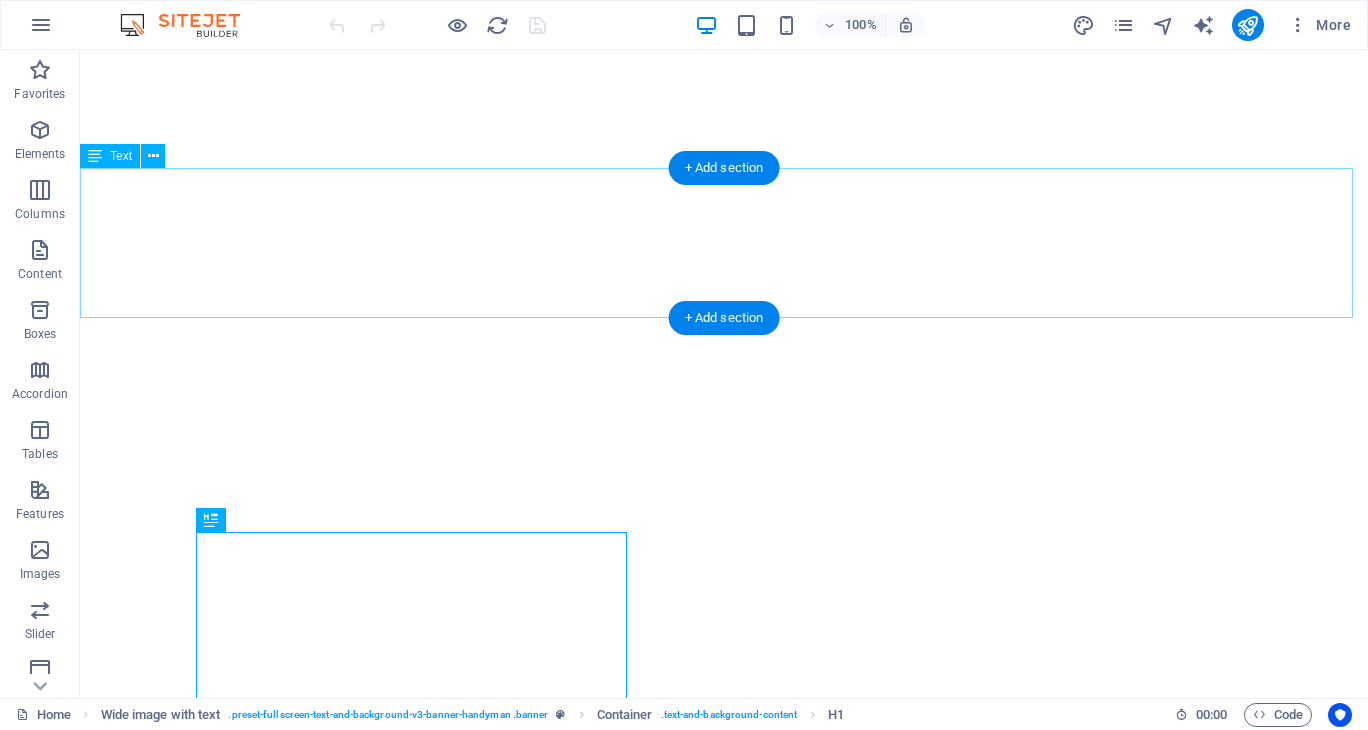 scroll, scrollTop: 0, scrollLeft: 0, axis: both 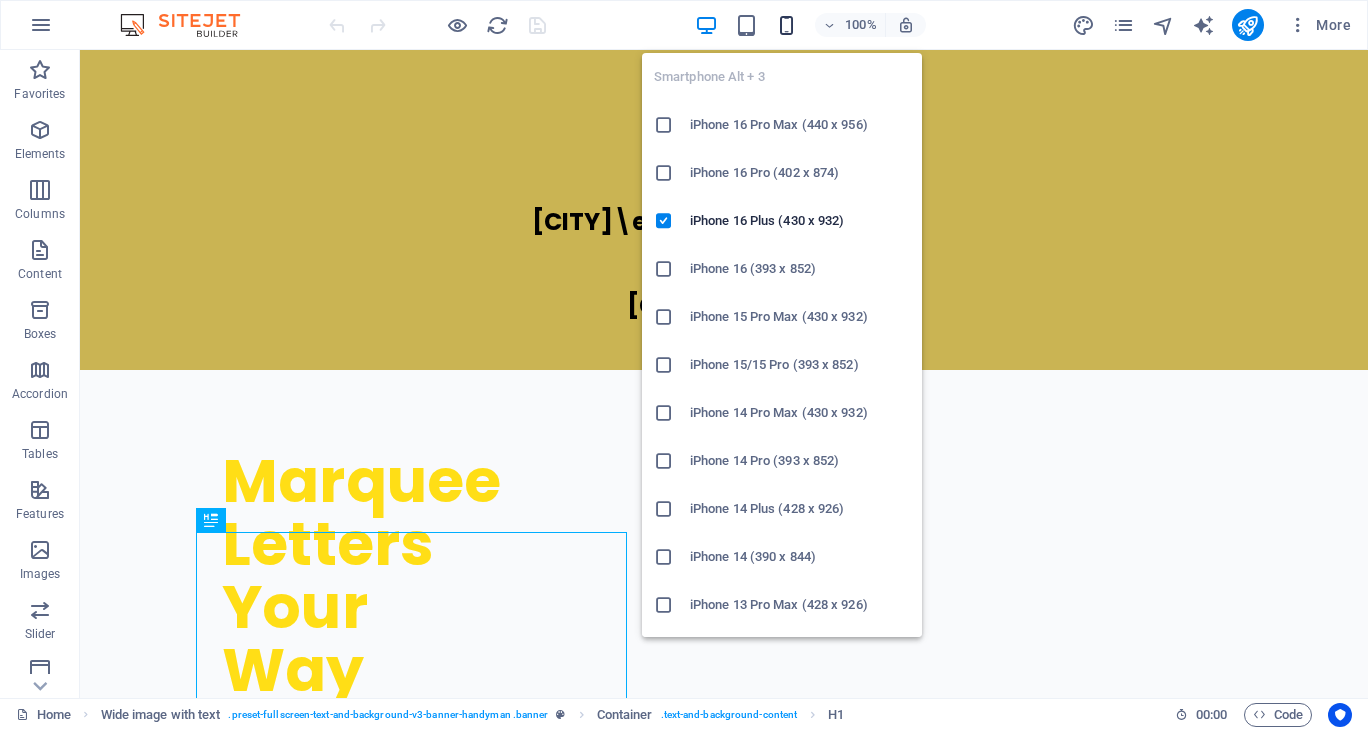 click at bounding box center [786, 25] 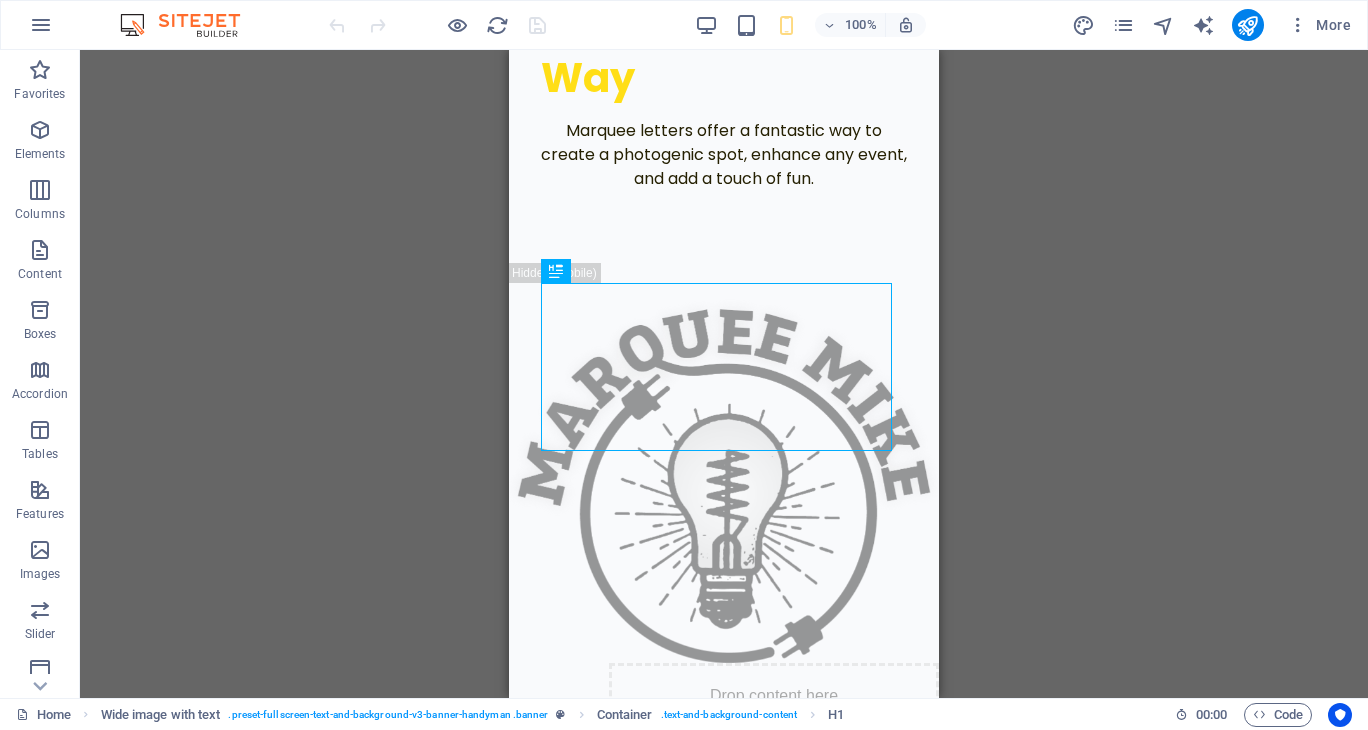 click on "Drag here to replace the existing content. Press “Ctrl” if you want to create a new element.
H1   Wide image with text   Container   Text   Menu Bar   Image   Text" at bounding box center (724, 374) 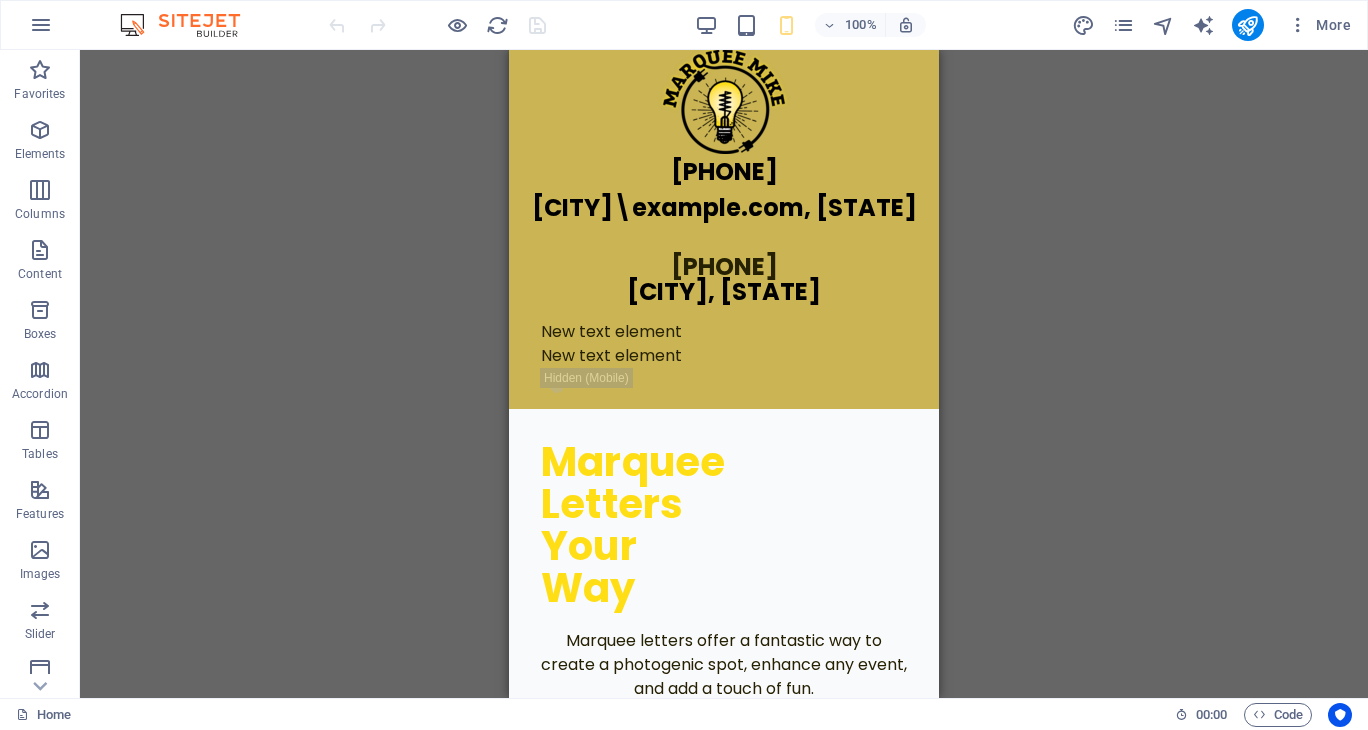 scroll, scrollTop: 0, scrollLeft: 0, axis: both 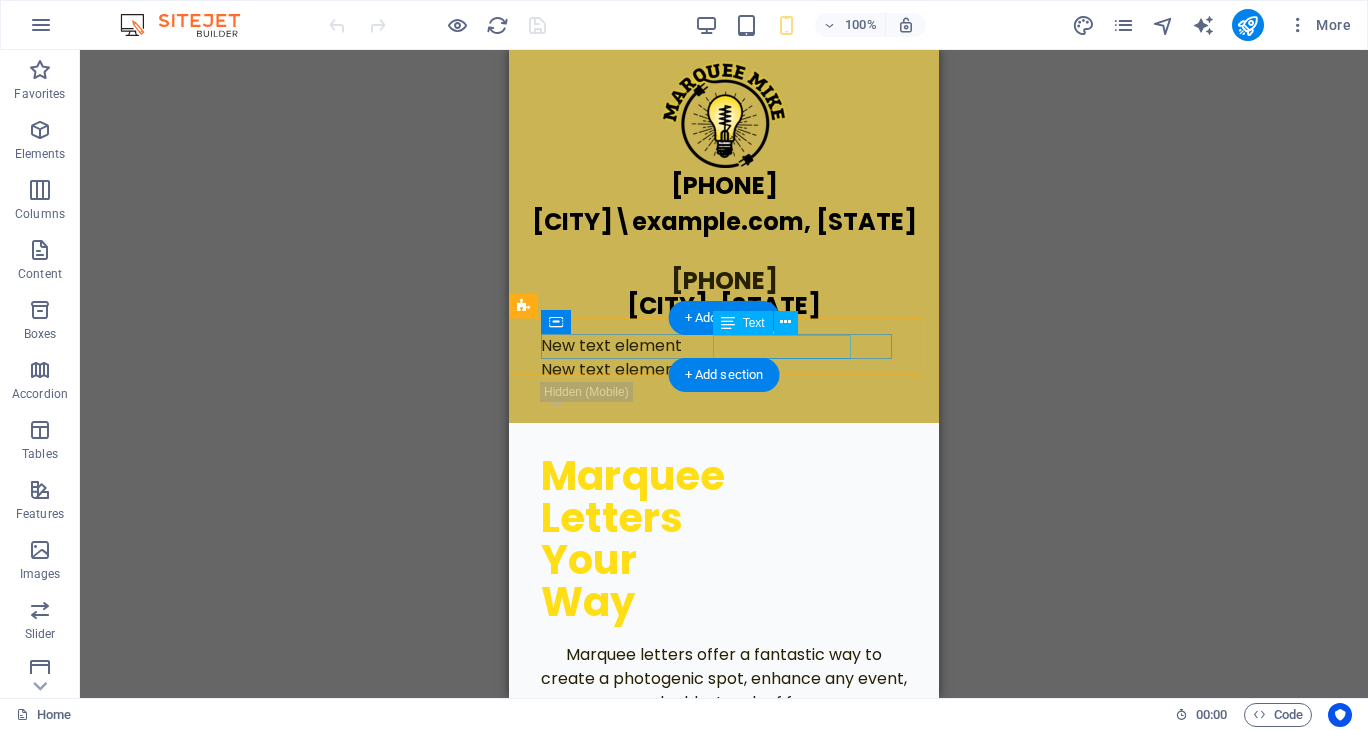 click on "New text element" at bounding box center [724, 370] 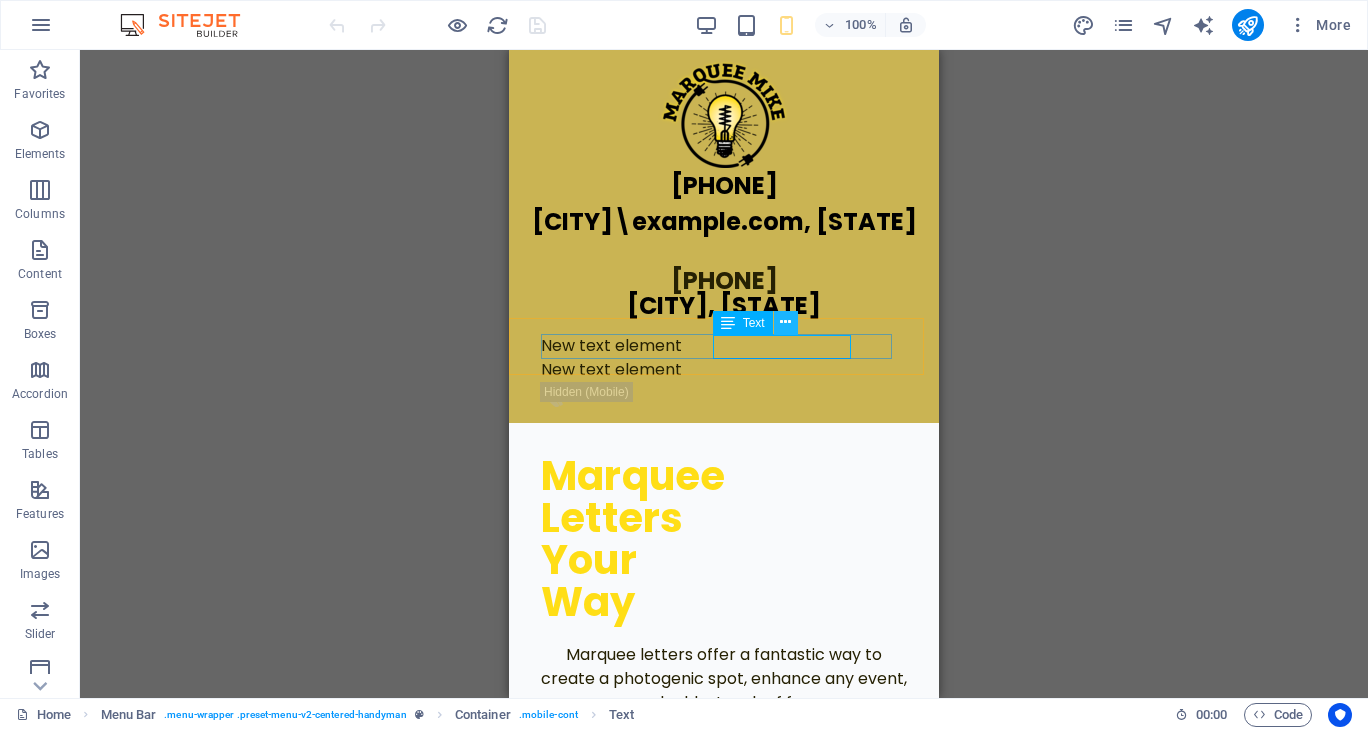 click at bounding box center (786, 323) 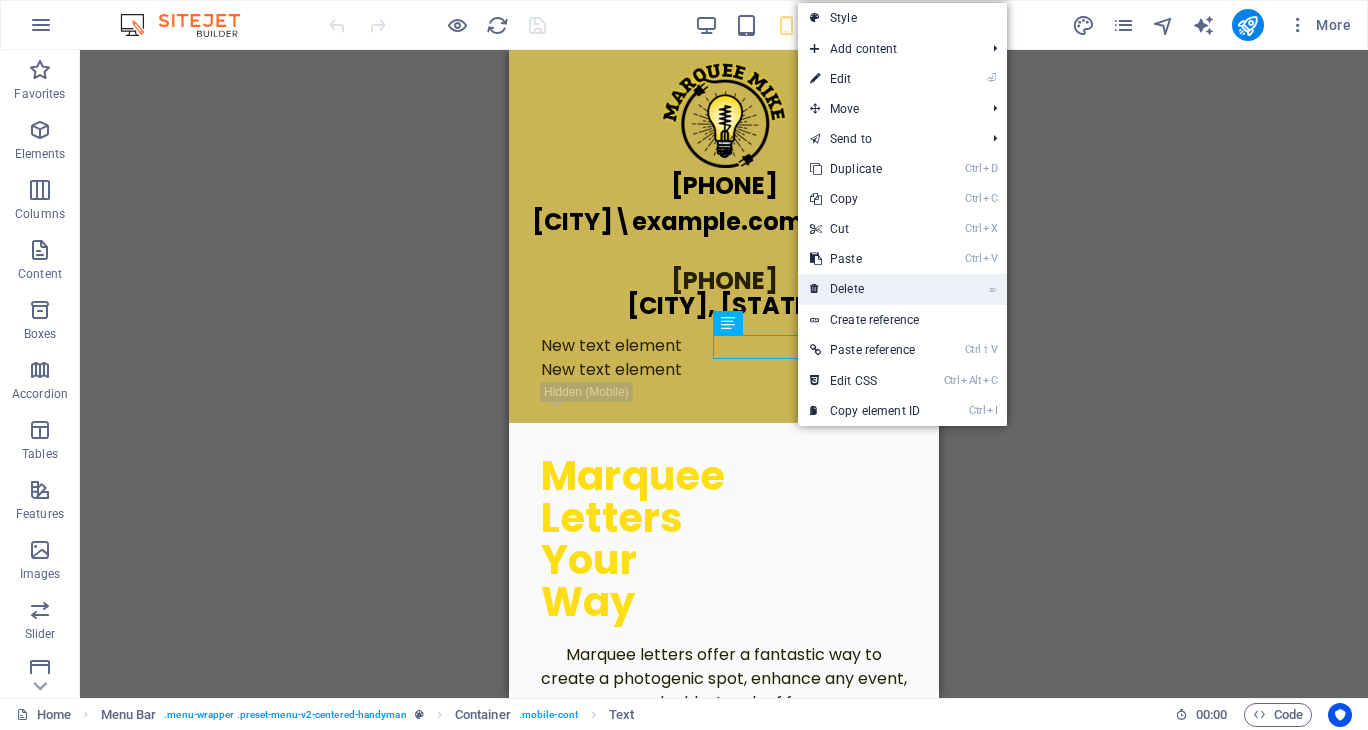 click on "⌦  Delete" at bounding box center [865, 289] 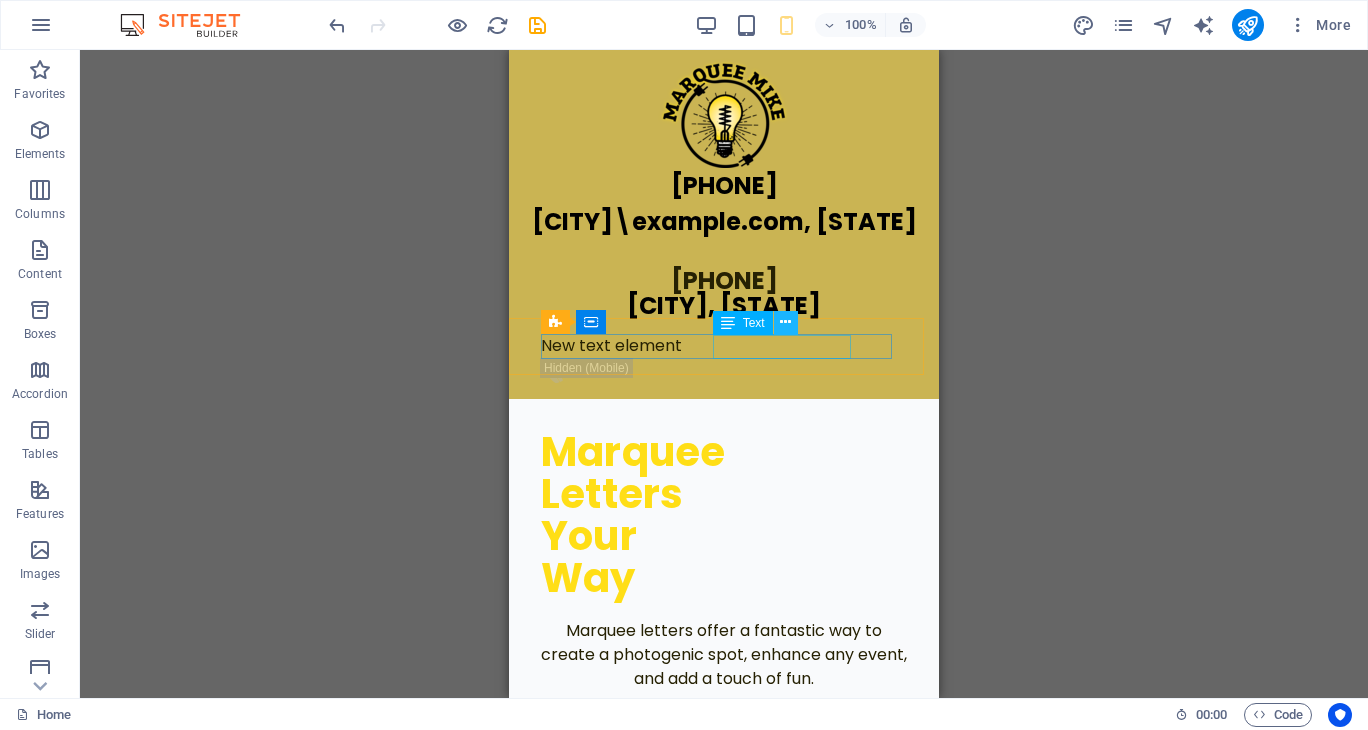 click at bounding box center (785, 322) 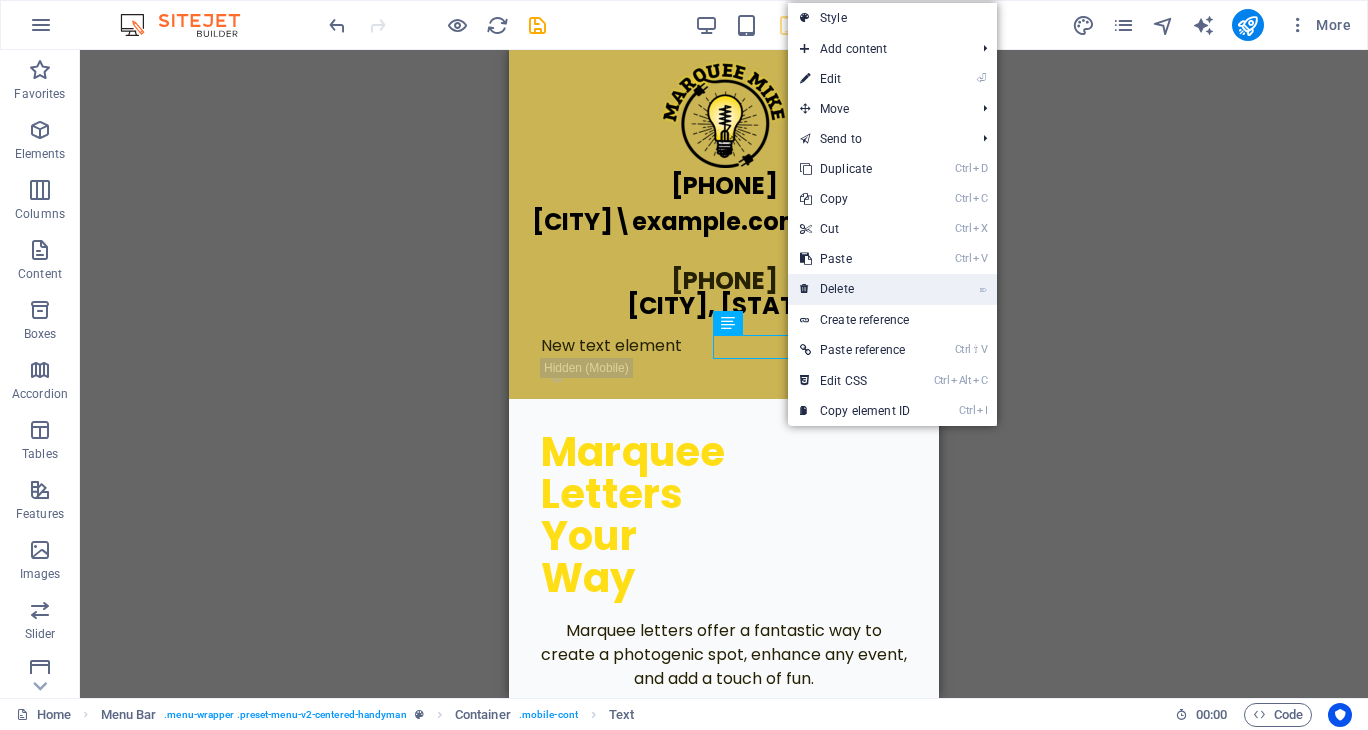 click on "⌦  Delete" at bounding box center (855, 289) 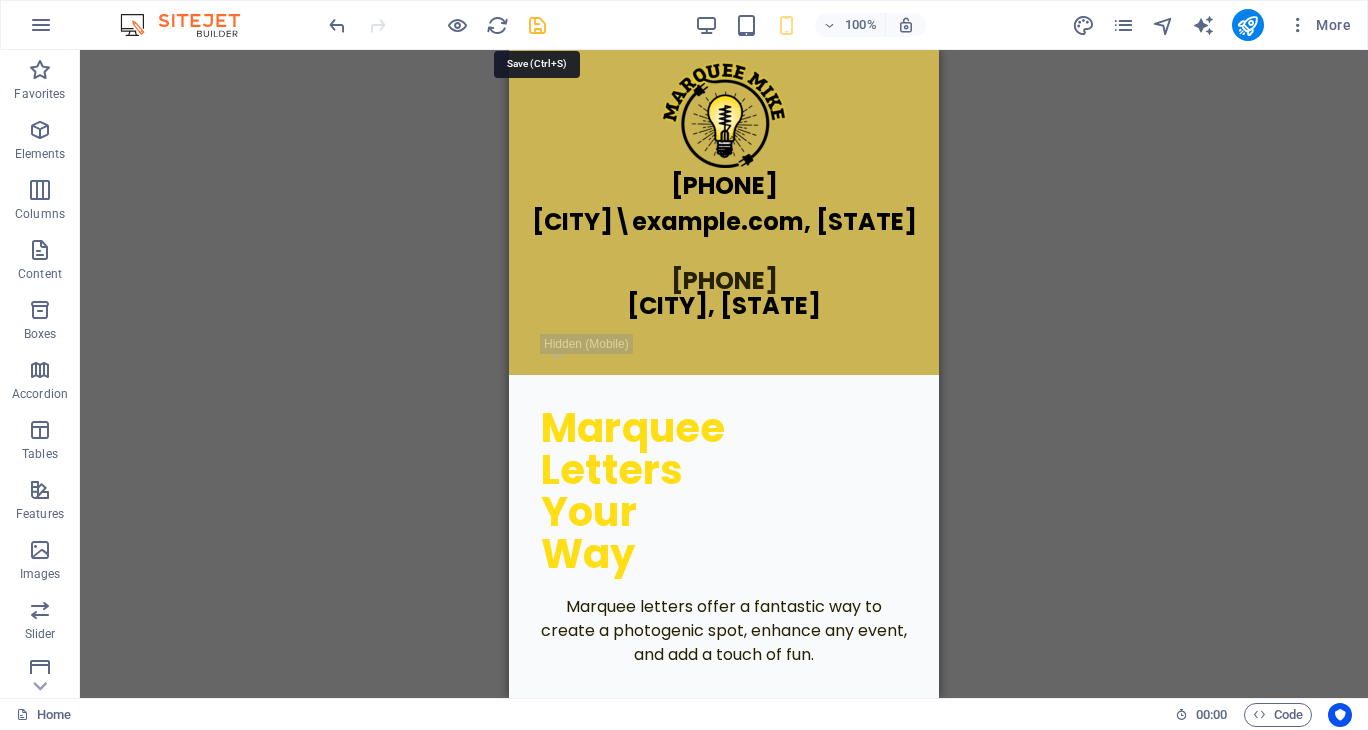 click at bounding box center [537, 25] 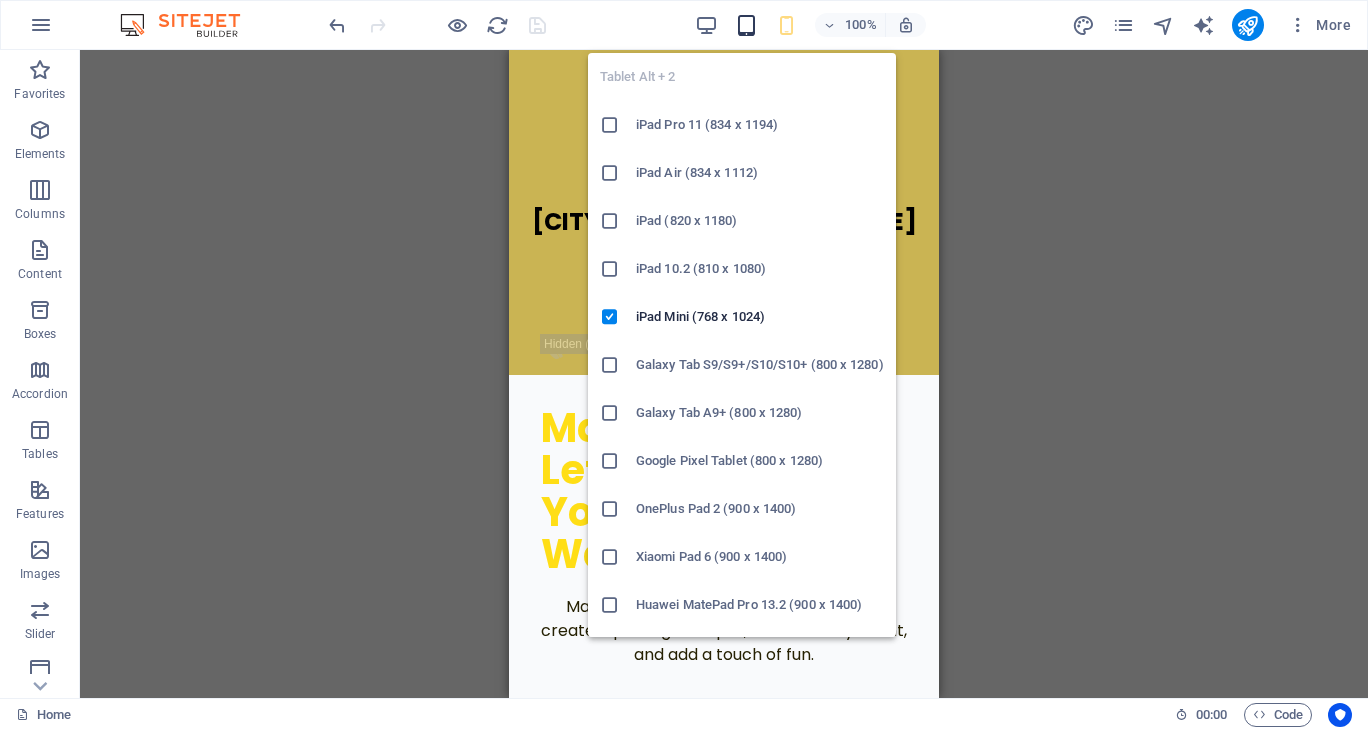 click at bounding box center (746, 25) 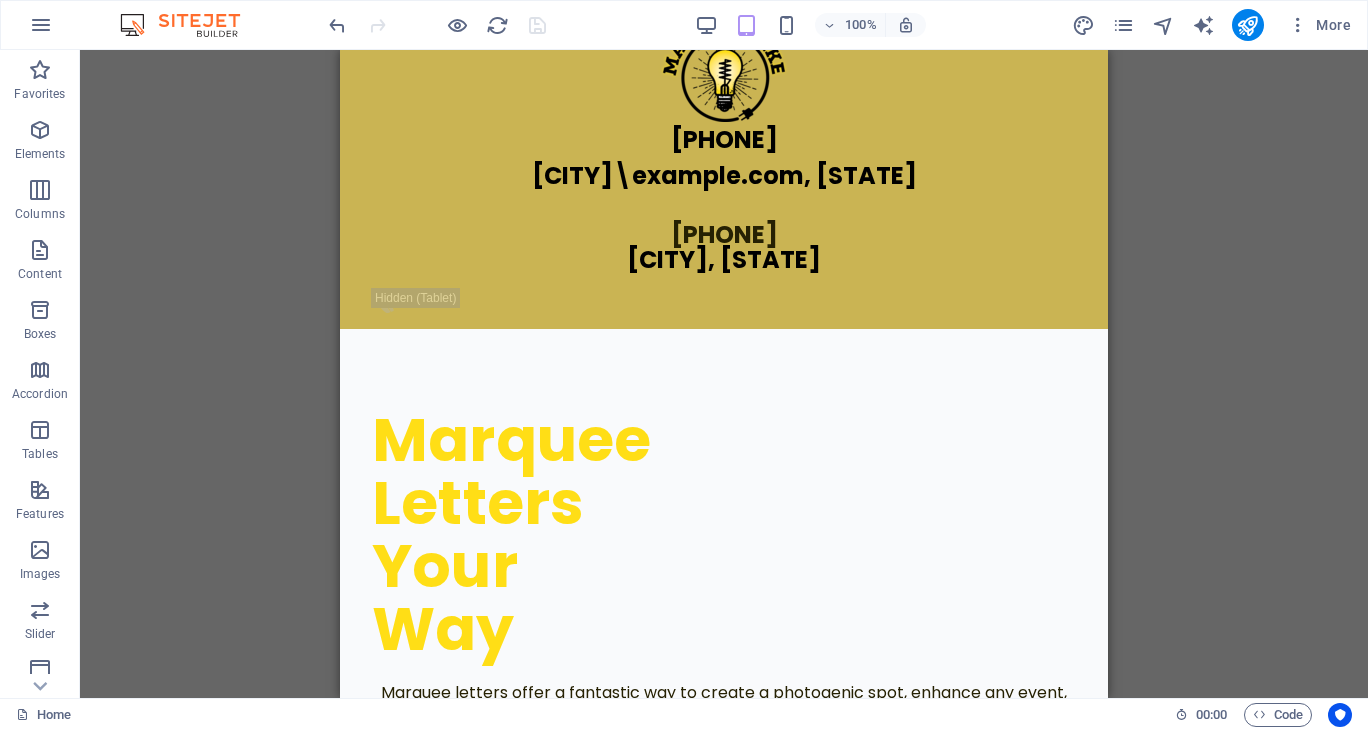 scroll, scrollTop: 0, scrollLeft: 0, axis: both 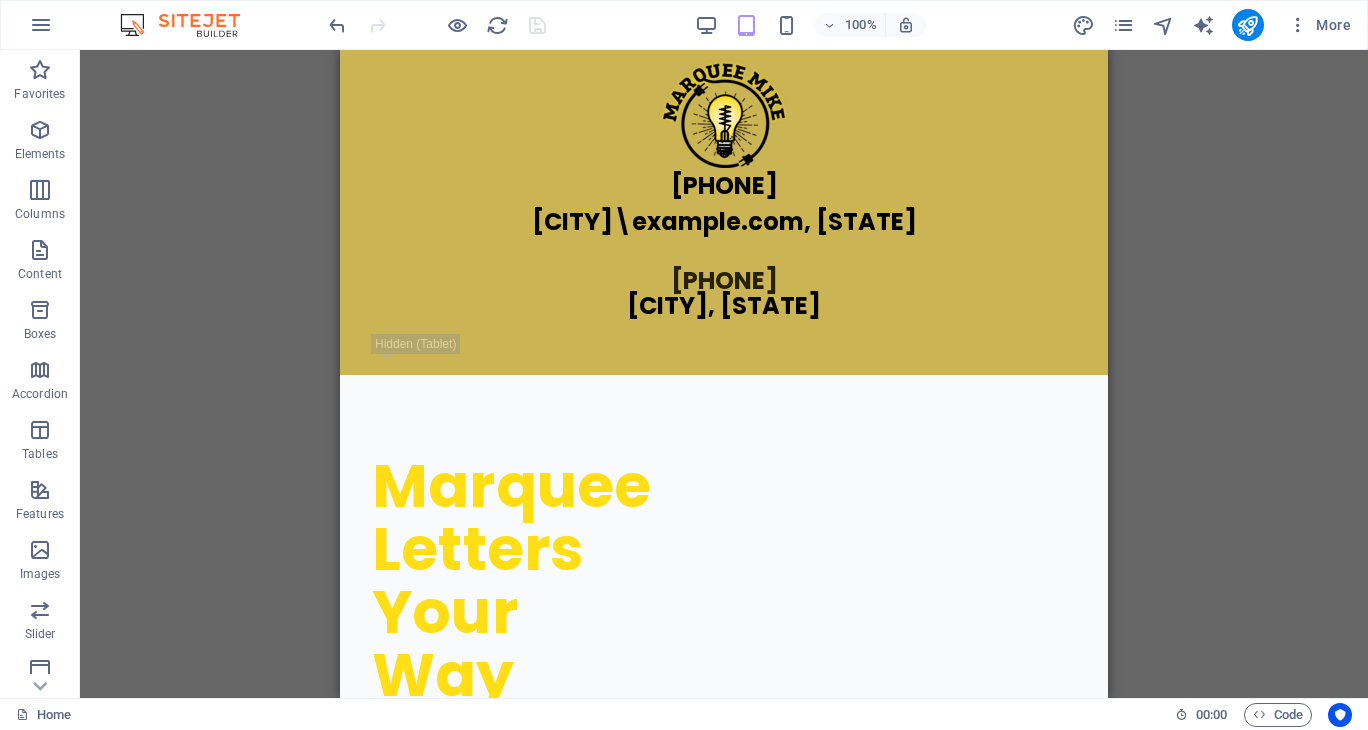 drag, startPoint x: 1099, startPoint y: 126, endPoint x: 1495, endPoint y: 128, distance: 396.00504 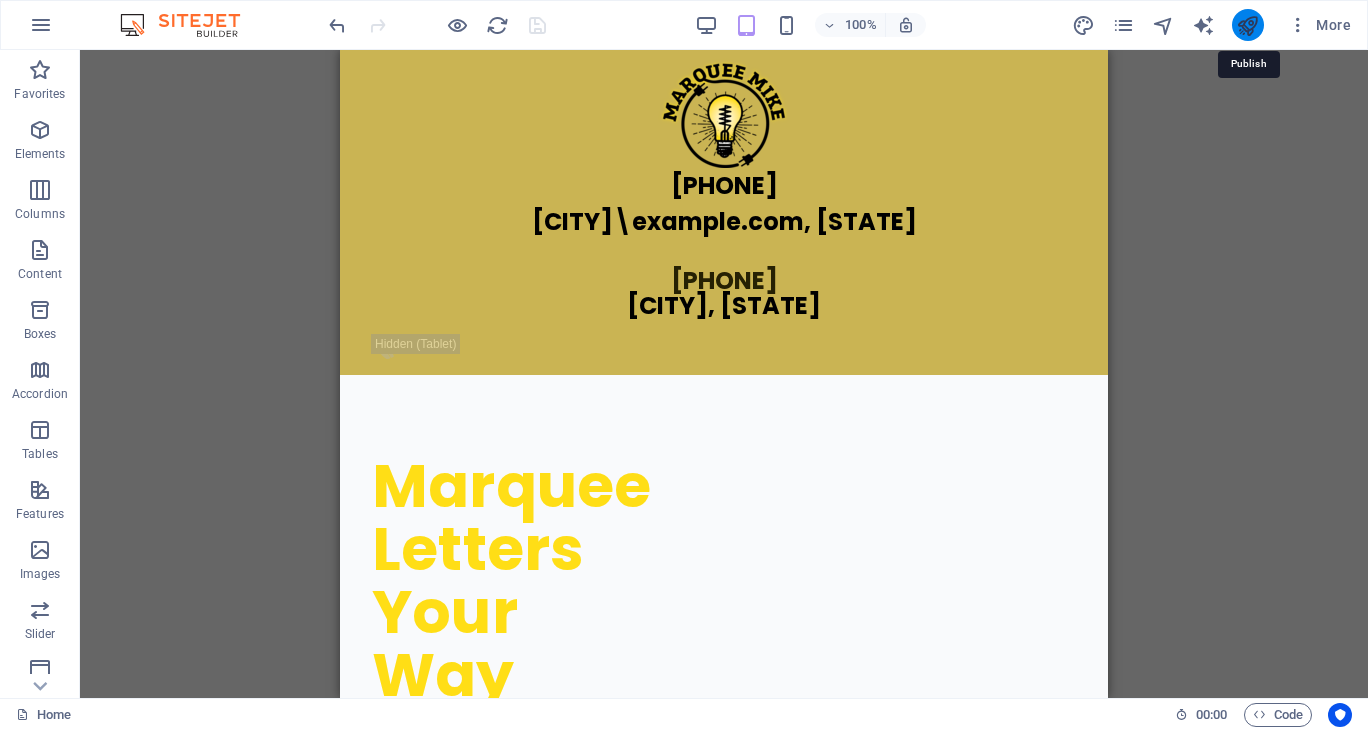 click at bounding box center [1247, 25] 